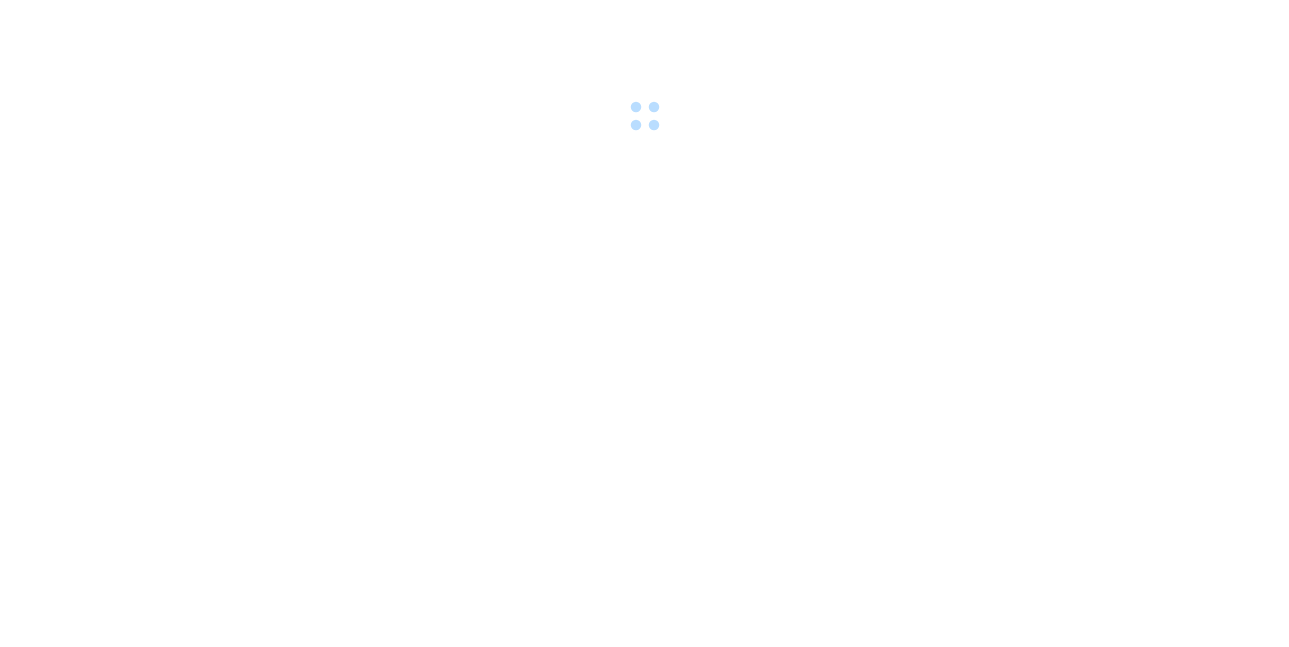 scroll, scrollTop: 0, scrollLeft: 0, axis: both 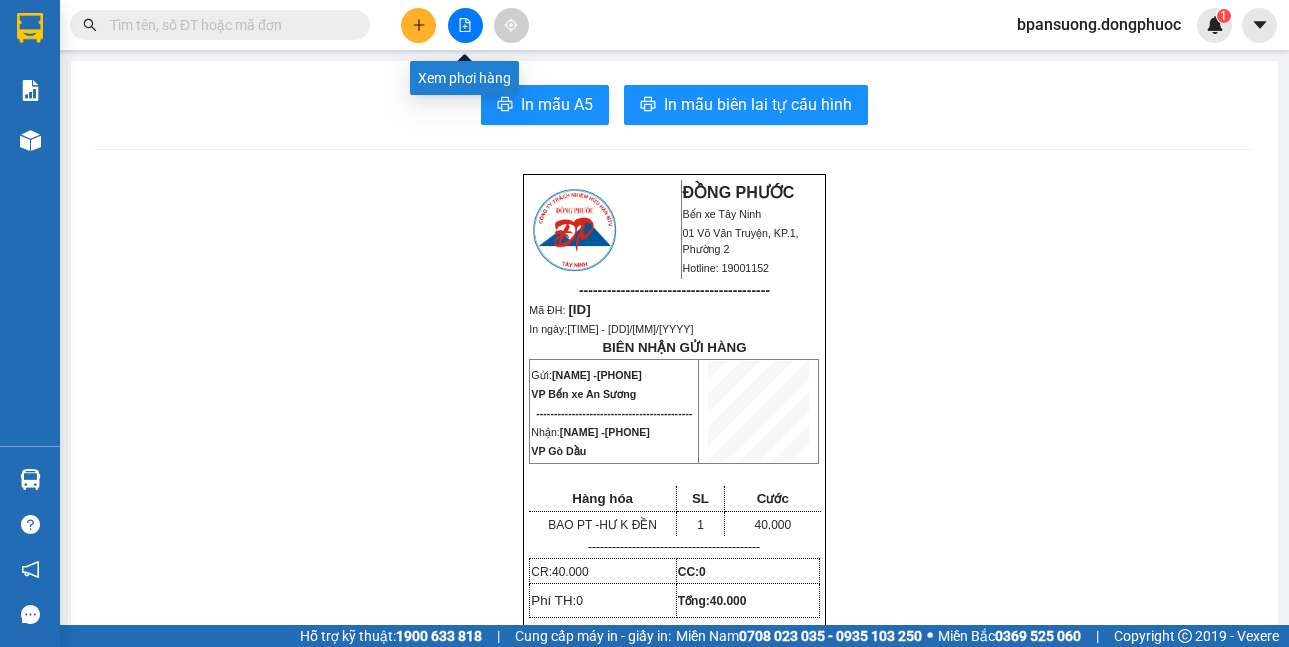 click at bounding box center [465, 25] 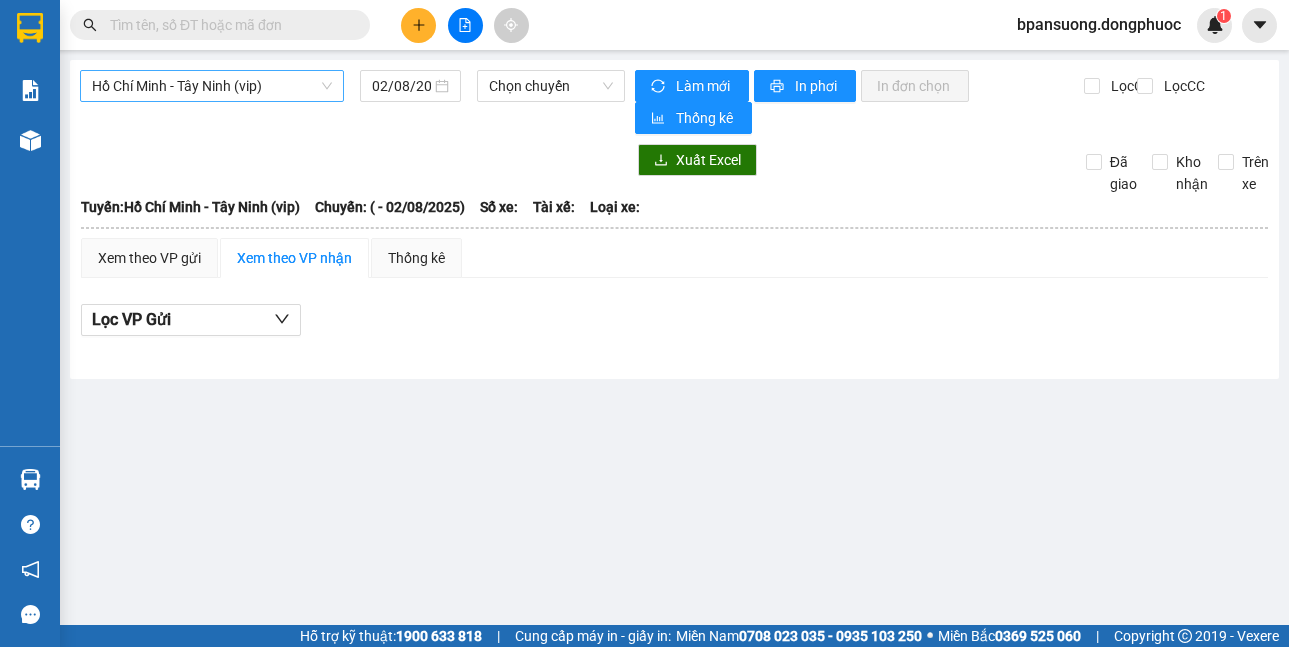 click on "Hồ Chí Minh - Tây Ninh (vip)" at bounding box center (212, 86) 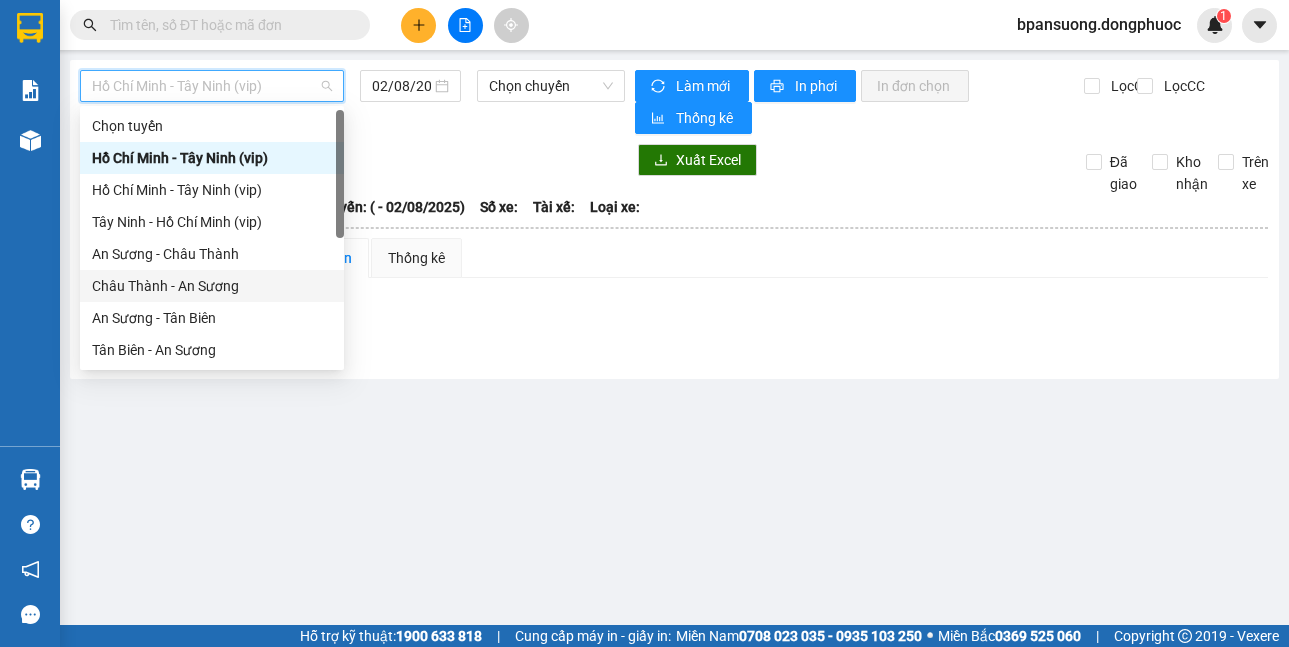 scroll, scrollTop: 200, scrollLeft: 0, axis: vertical 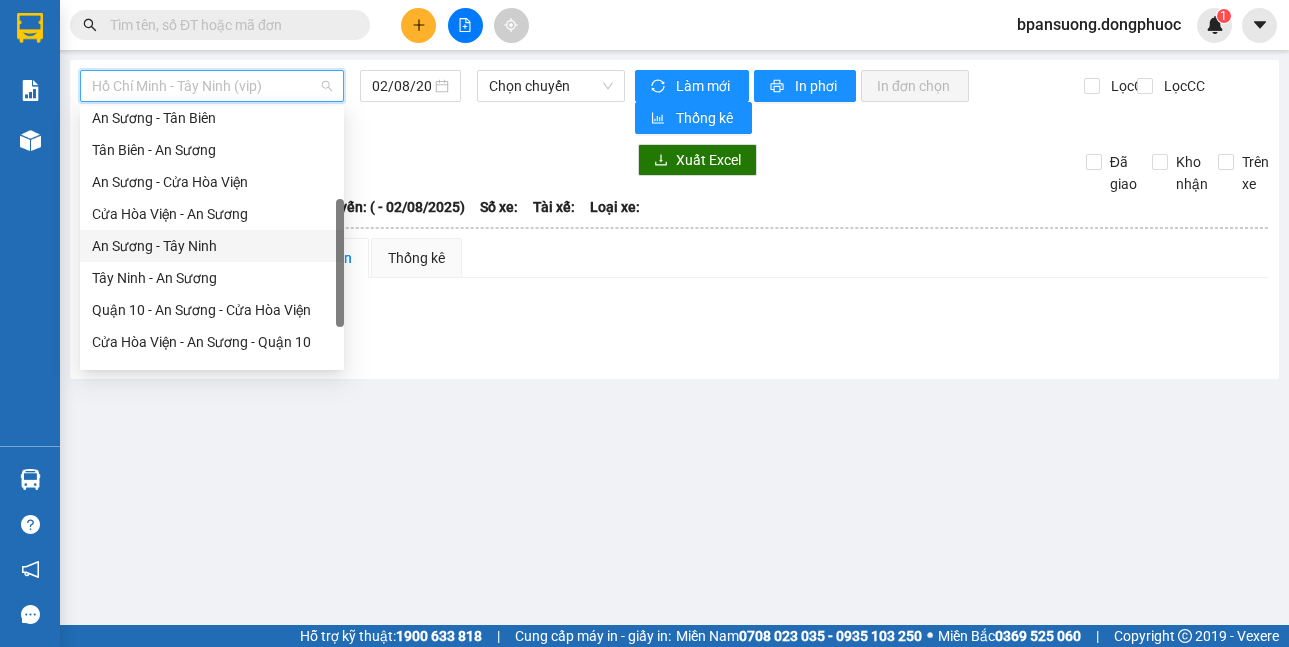 click on "An Sương - Tây Ninh" at bounding box center [212, 246] 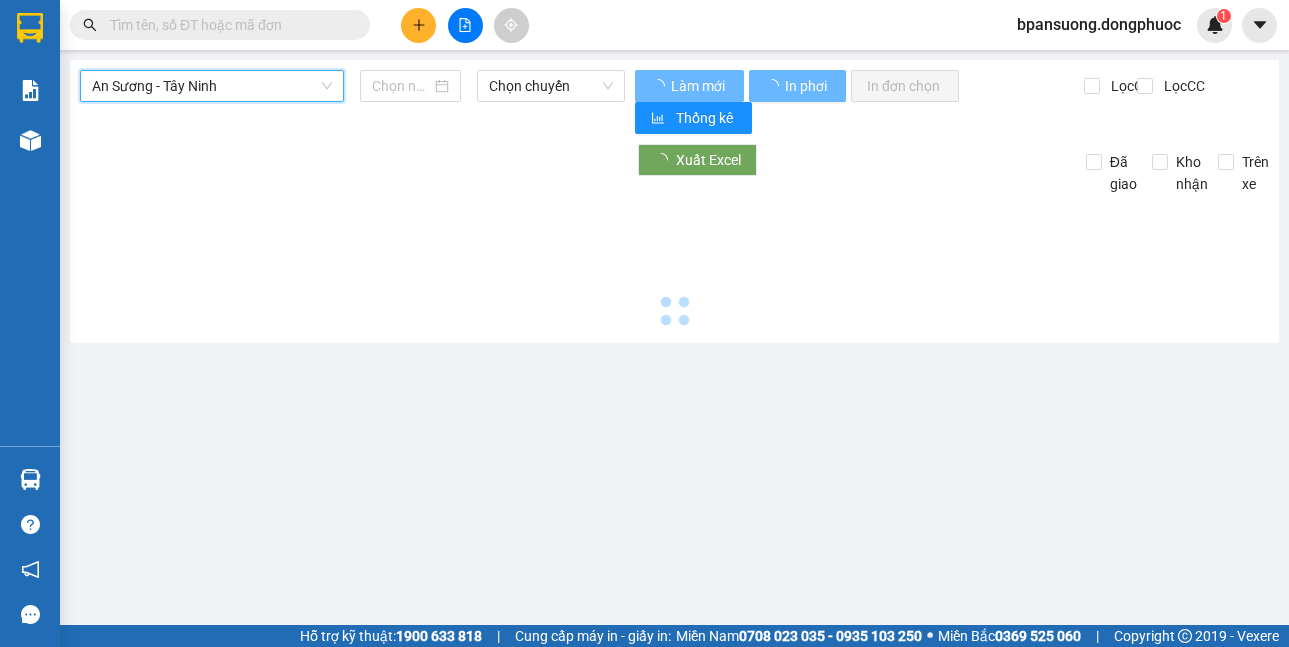 type on "02/08/2025" 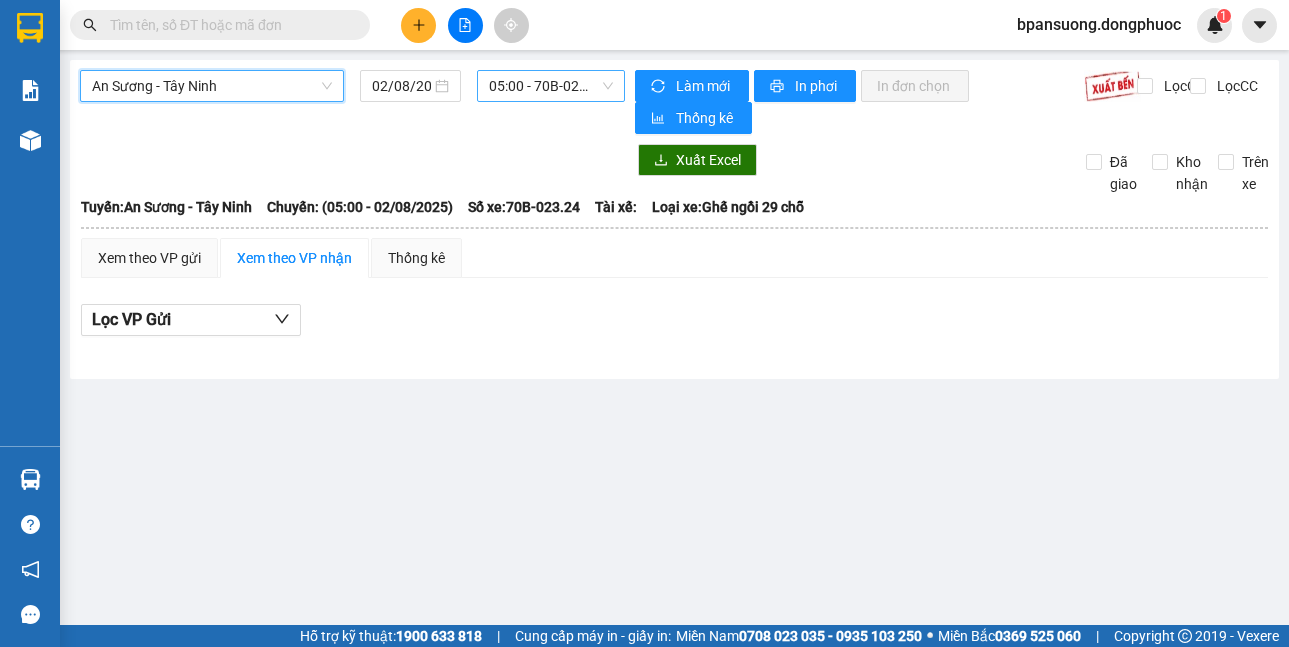 click on "05:00     - 70B-023.24" at bounding box center (551, 86) 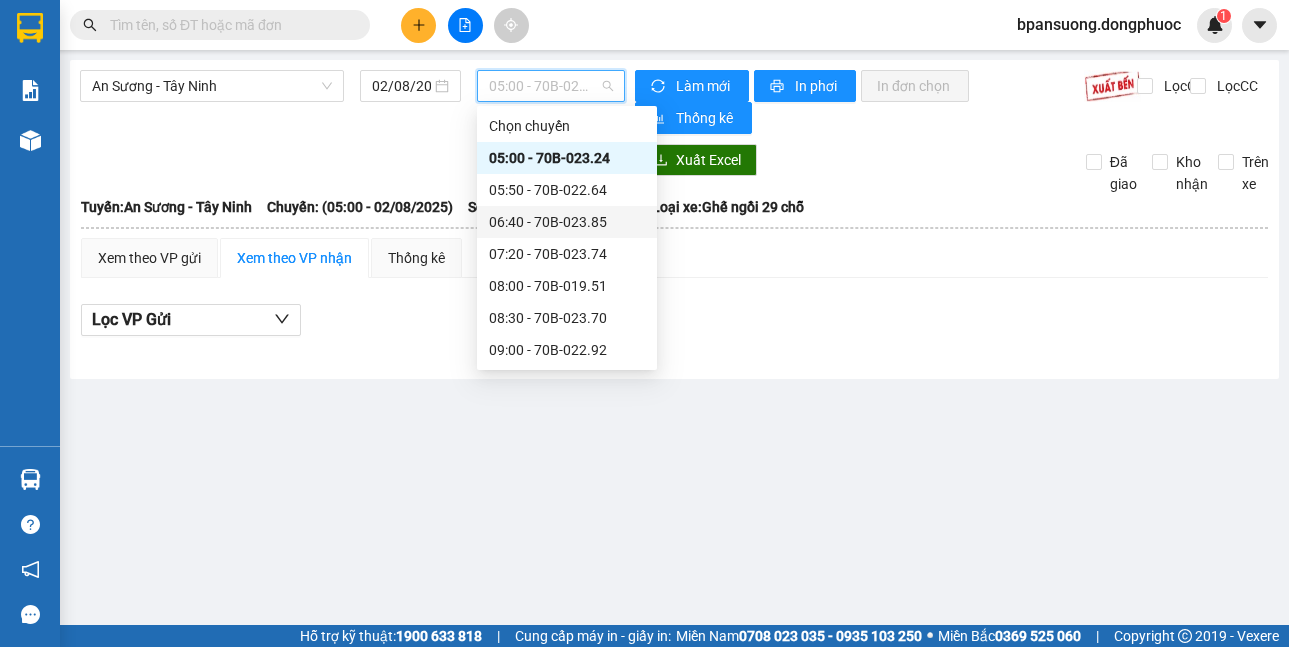 scroll, scrollTop: 200, scrollLeft: 0, axis: vertical 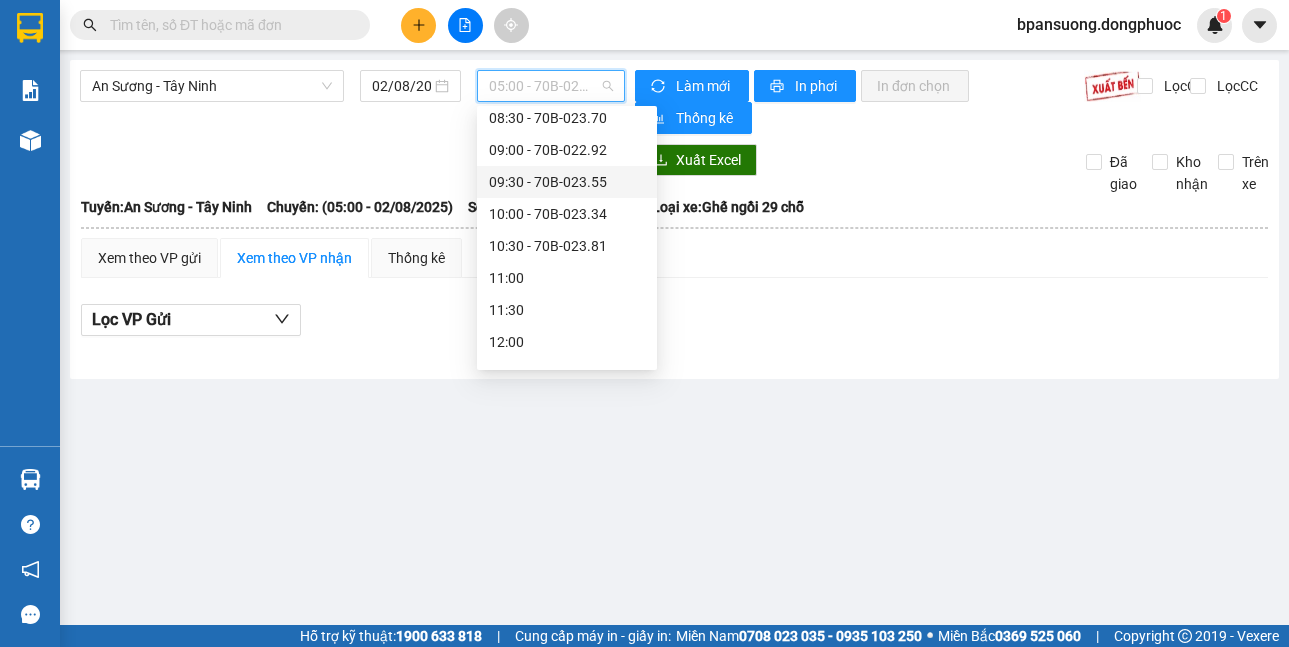 click on "Lọc VP Gửi" at bounding box center [674, 326] 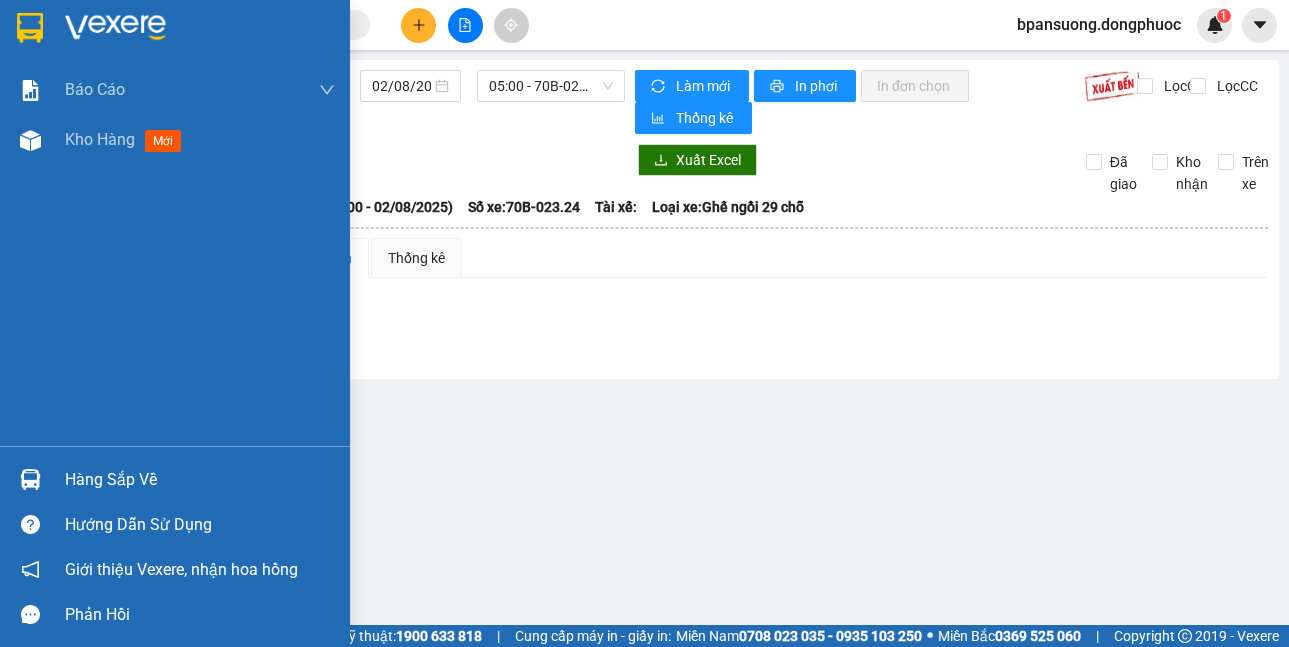 click on "Hàng sắp về" at bounding box center [175, 479] 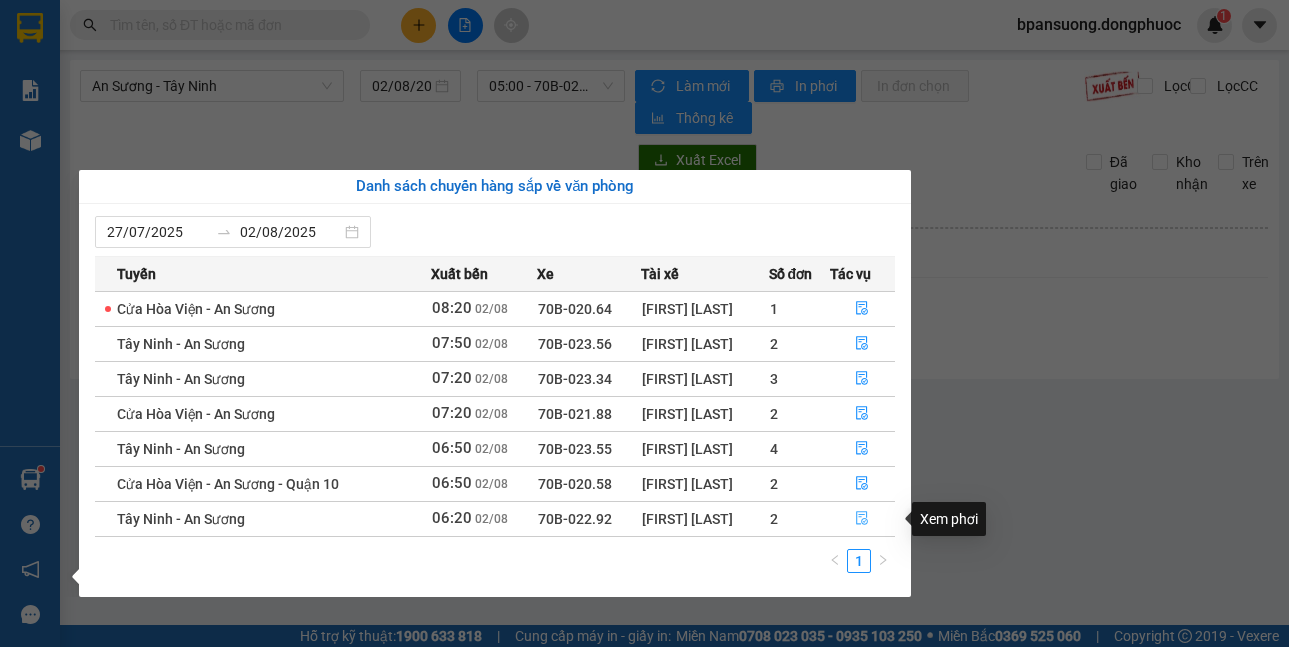 click 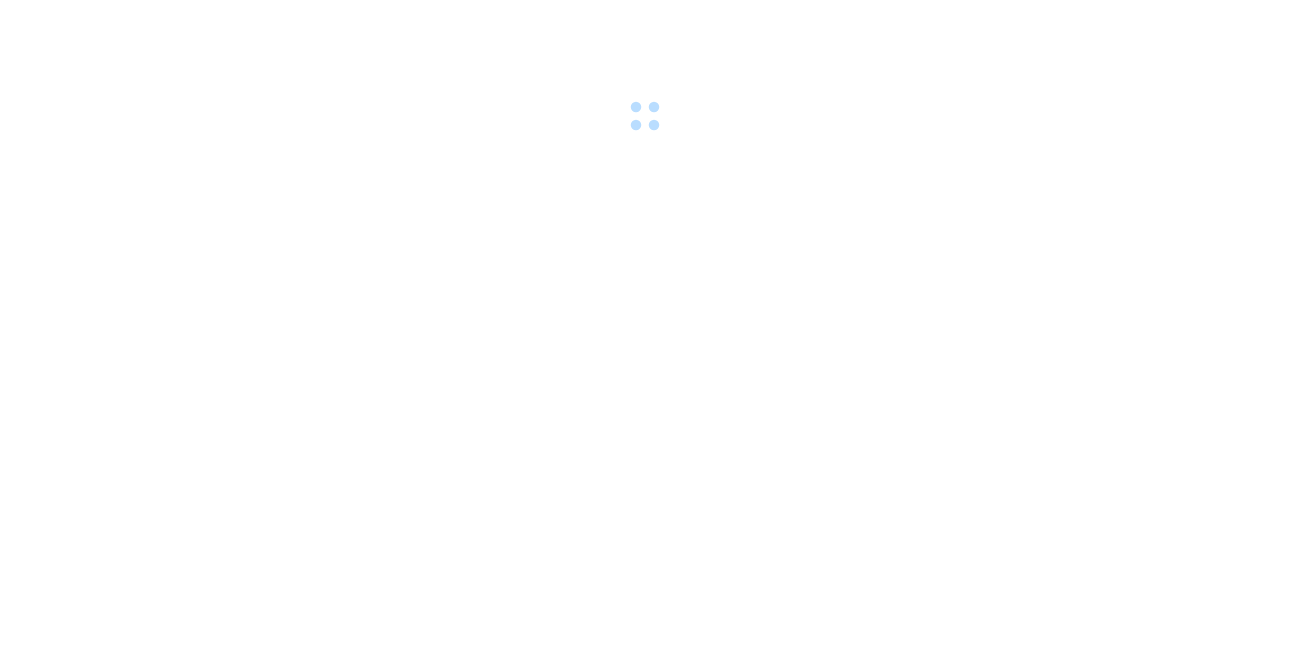 scroll, scrollTop: 0, scrollLeft: 0, axis: both 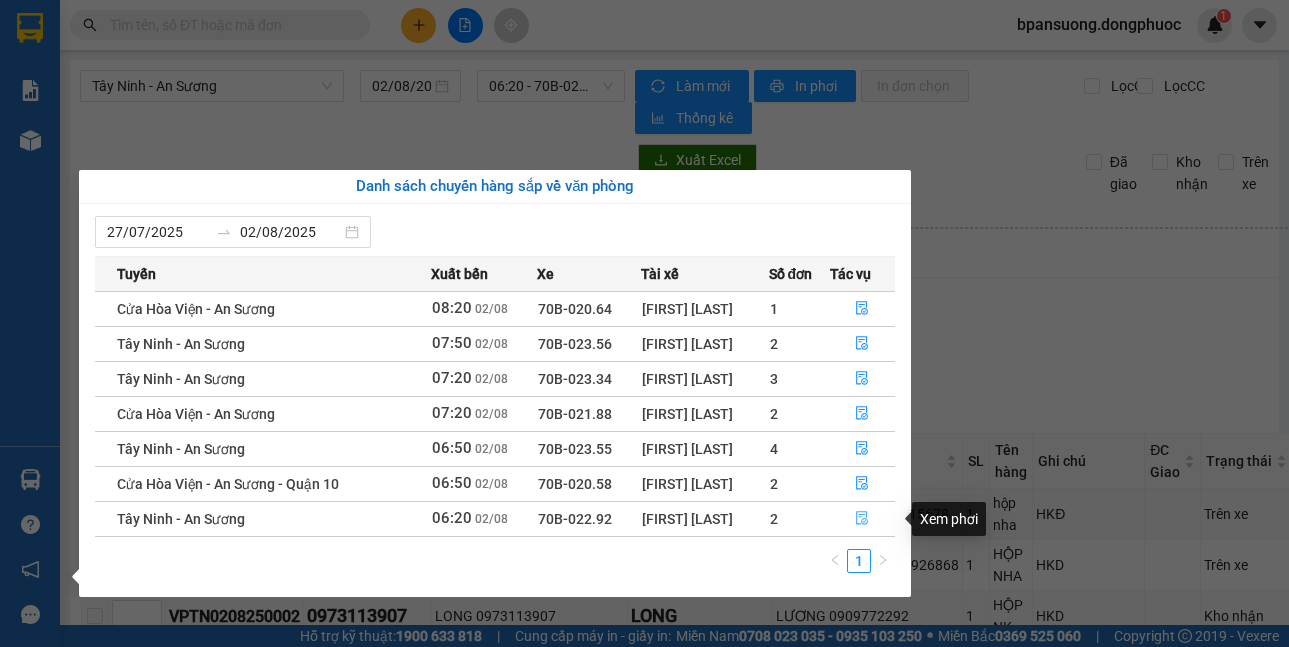click at bounding box center (863, 519) 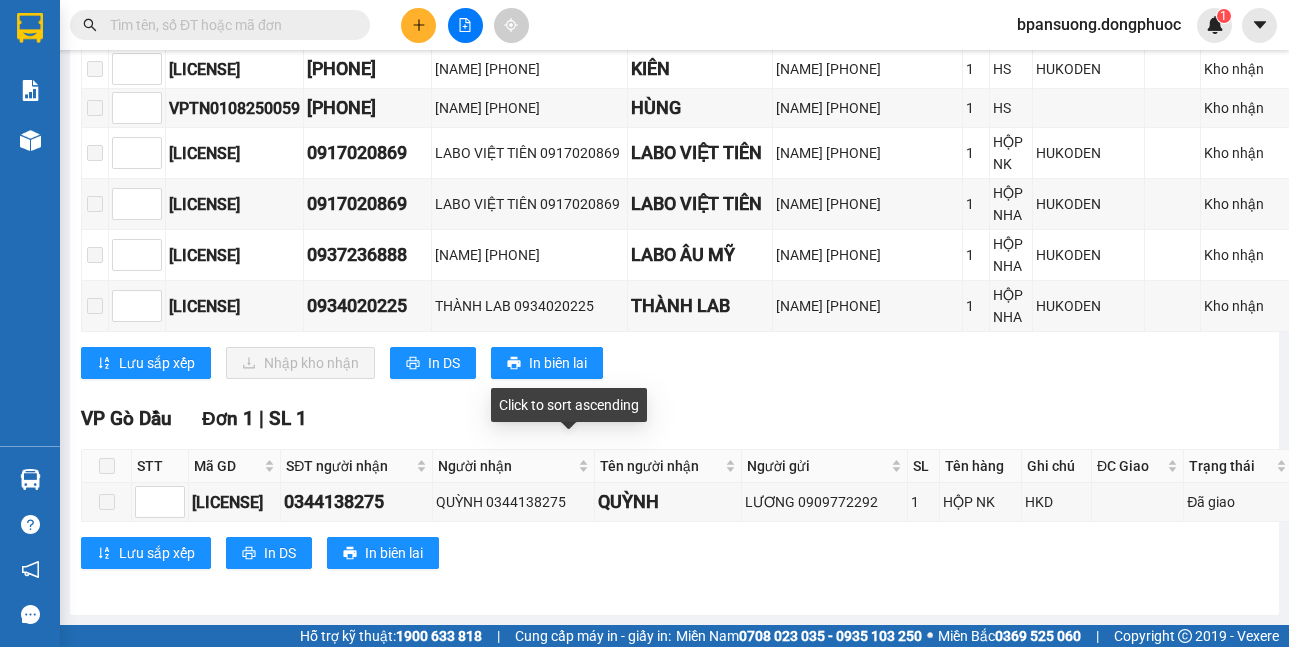 scroll, scrollTop: 199, scrollLeft: 0, axis: vertical 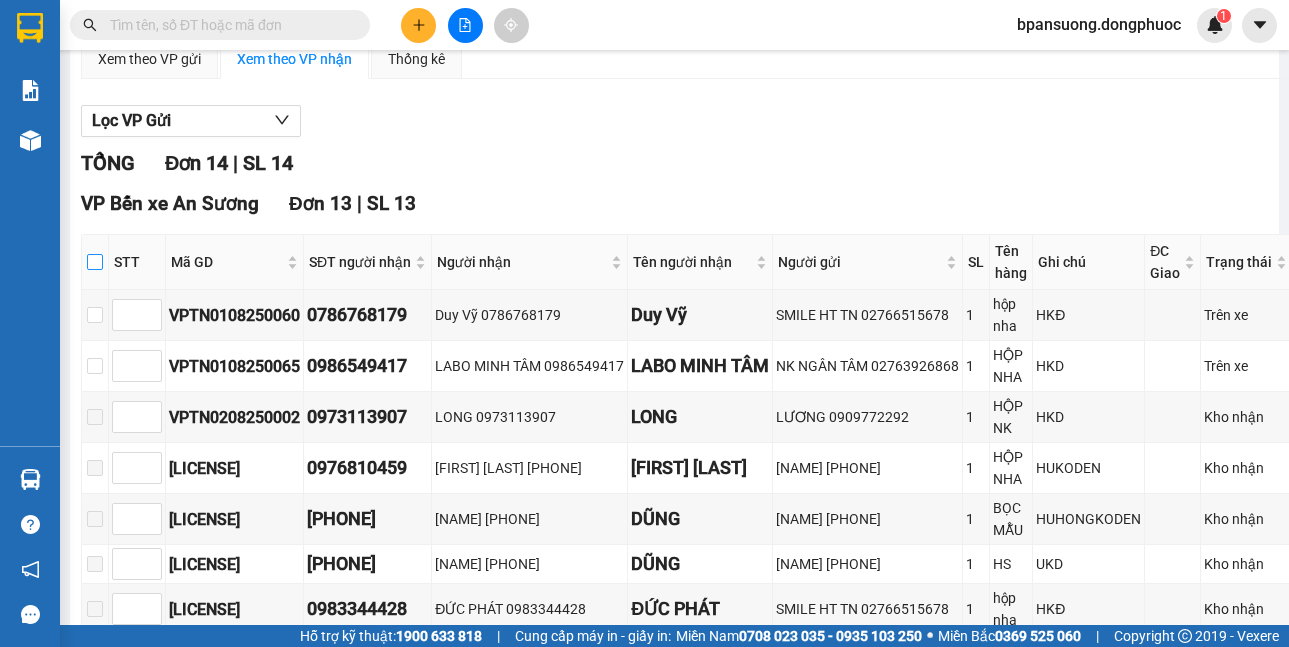 click at bounding box center (95, 262) 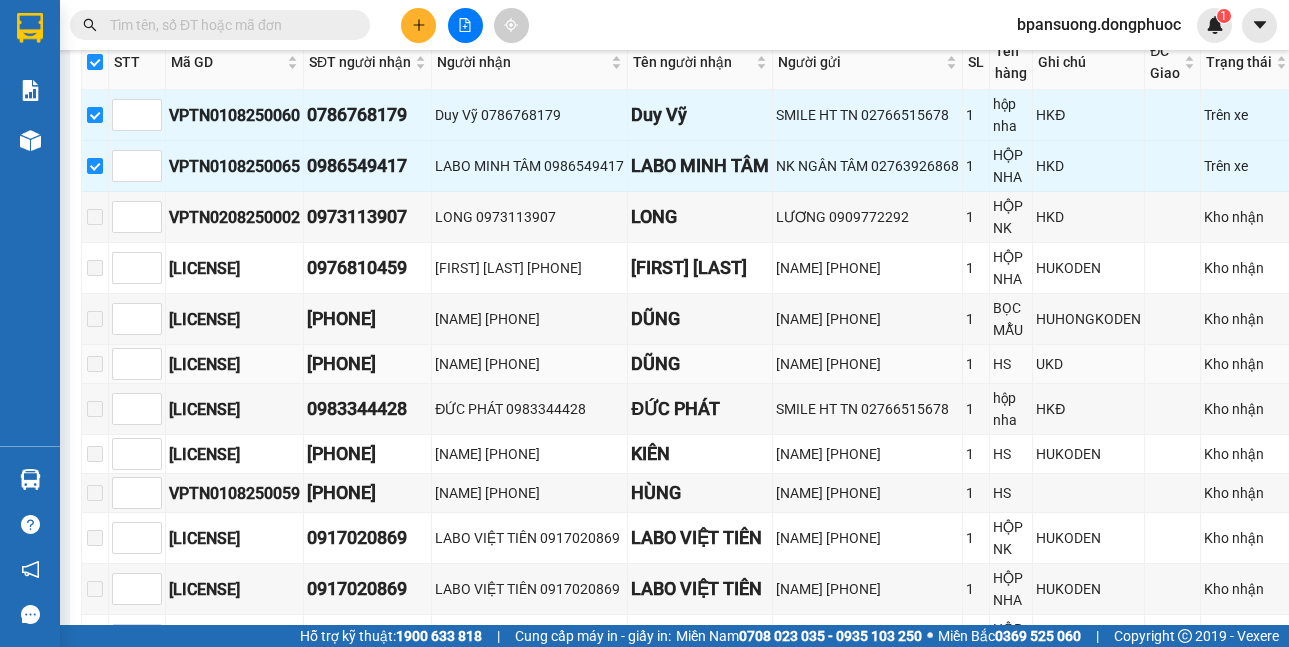 scroll, scrollTop: 799, scrollLeft: 0, axis: vertical 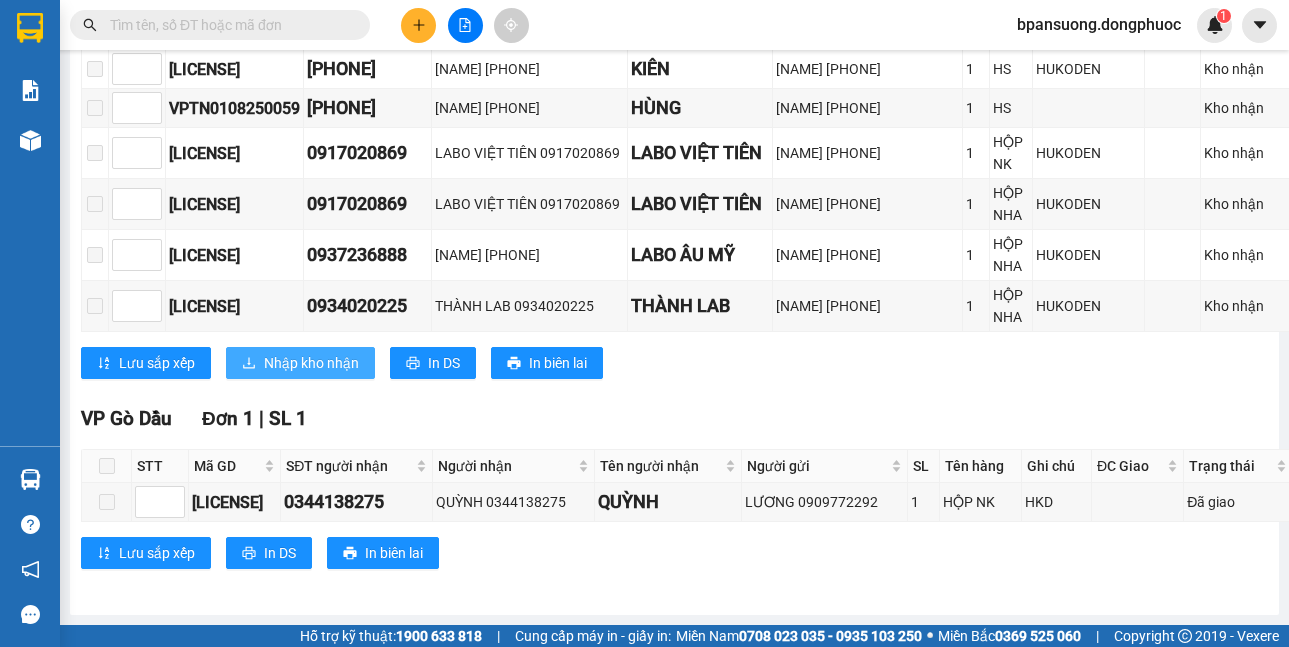 click on "Nhập kho nhận" at bounding box center (311, 363) 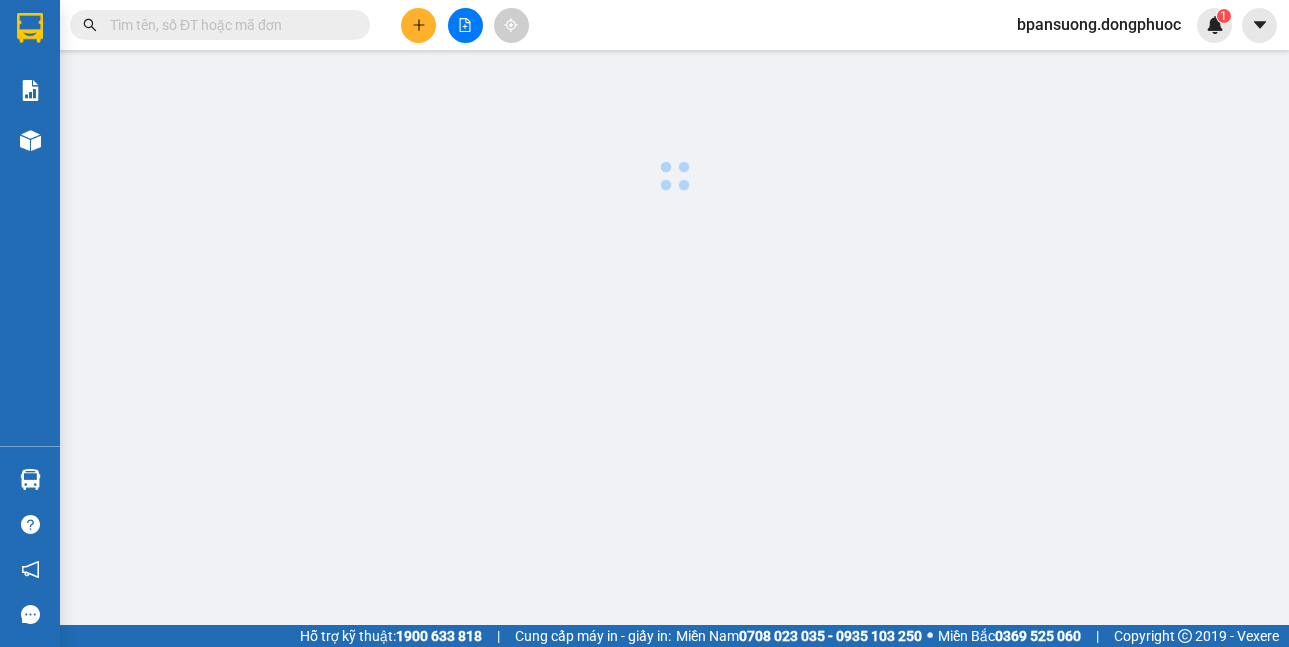 scroll, scrollTop: 0, scrollLeft: 0, axis: both 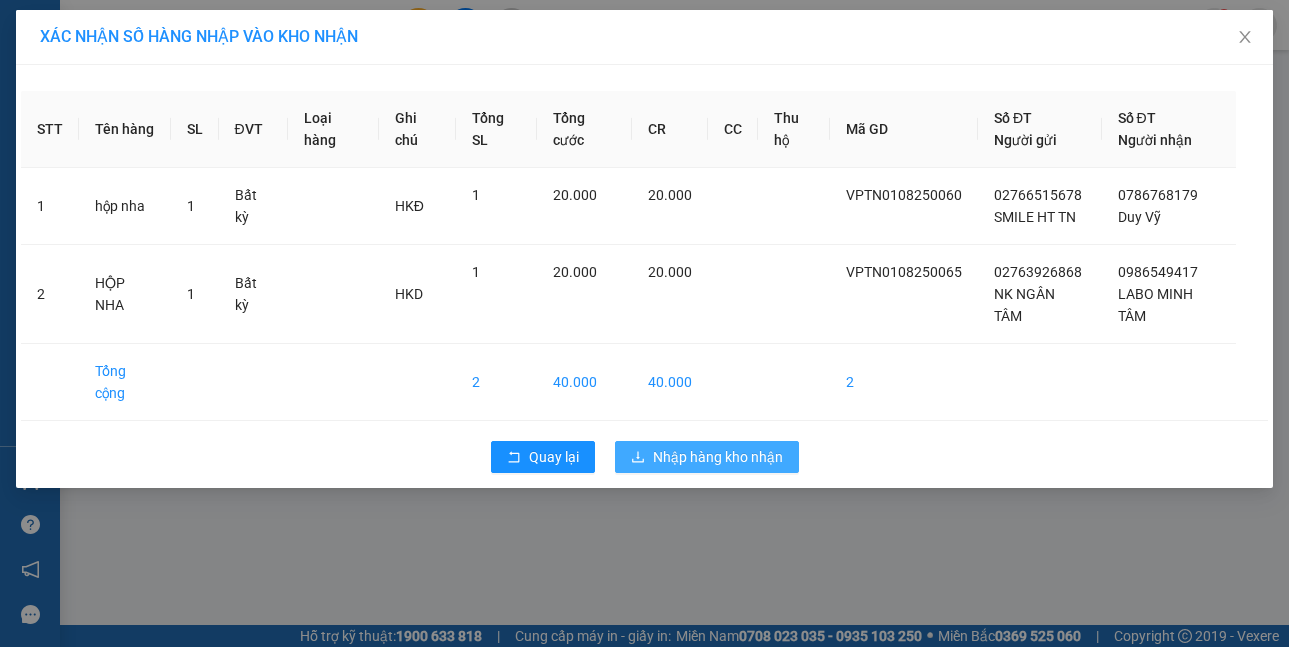 click on "Nhập hàng kho nhận" at bounding box center (718, 457) 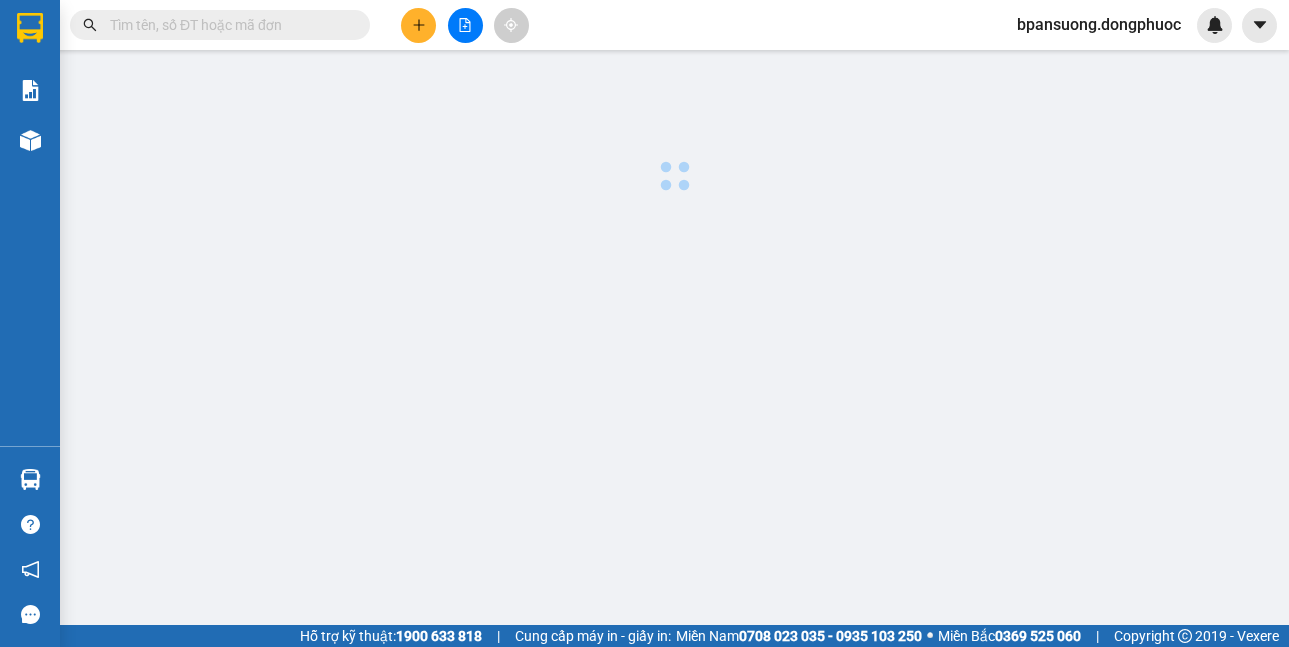 scroll, scrollTop: 0, scrollLeft: 0, axis: both 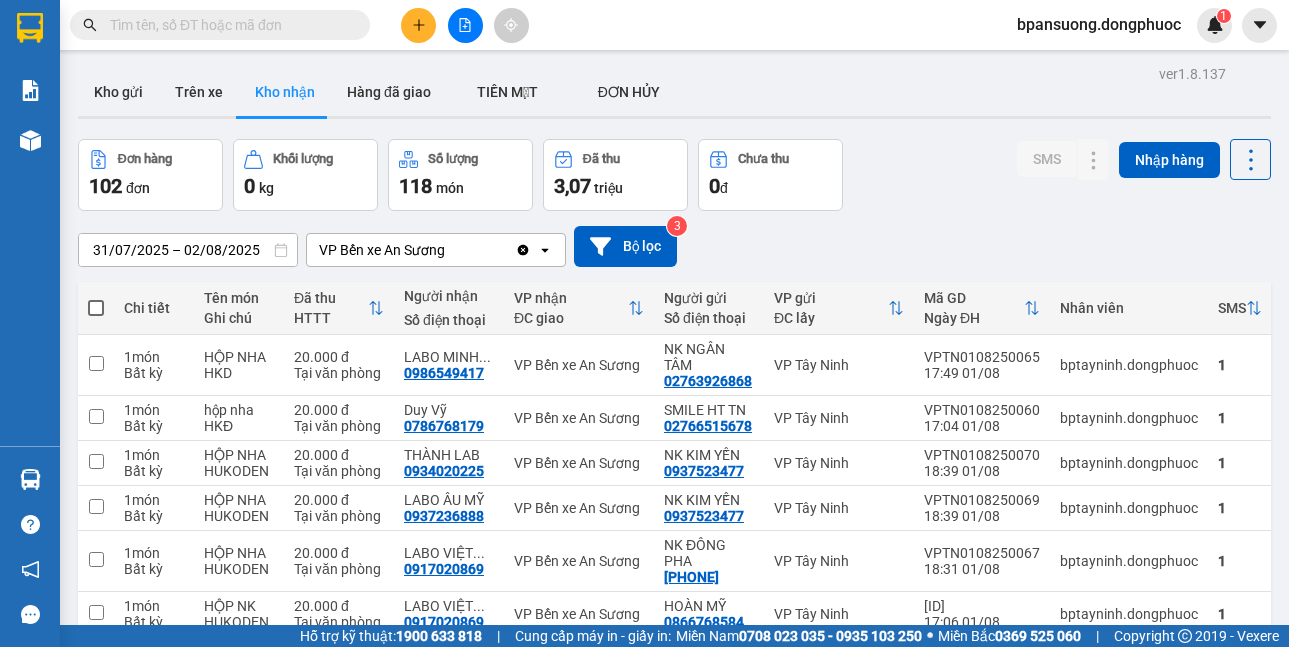 click at bounding box center (465, 25) 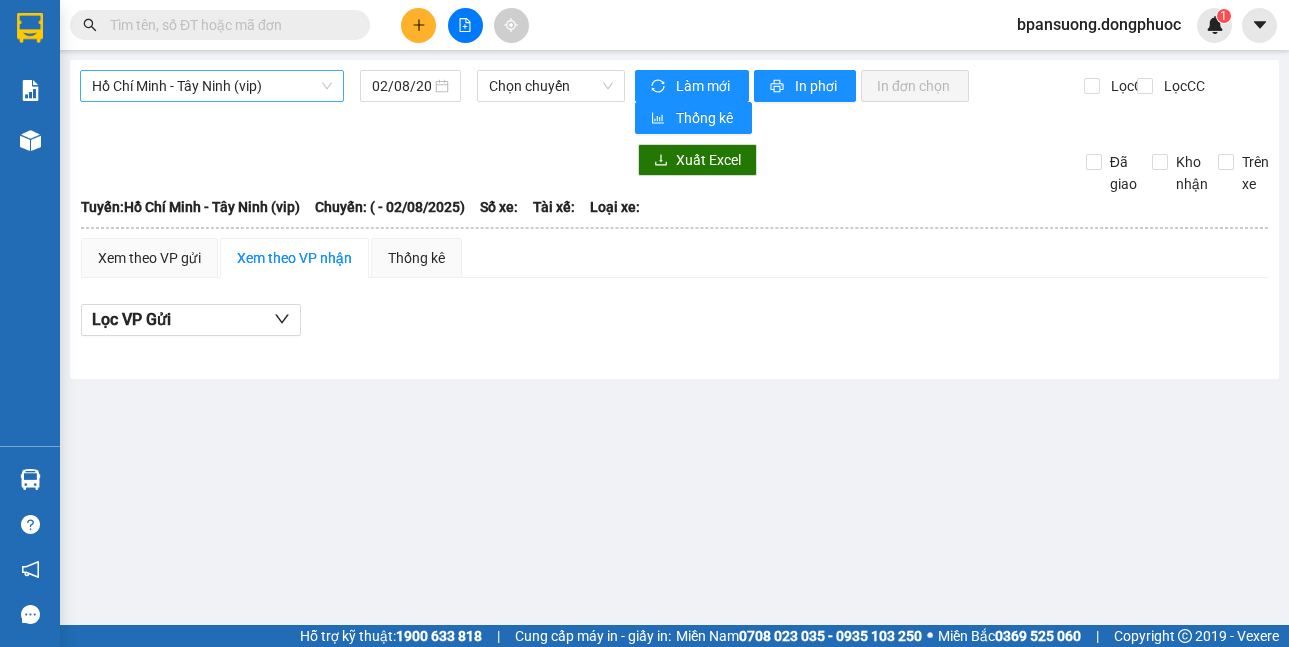 click on "Hồ Chí Minh - Tây Ninh (vip)" at bounding box center [212, 86] 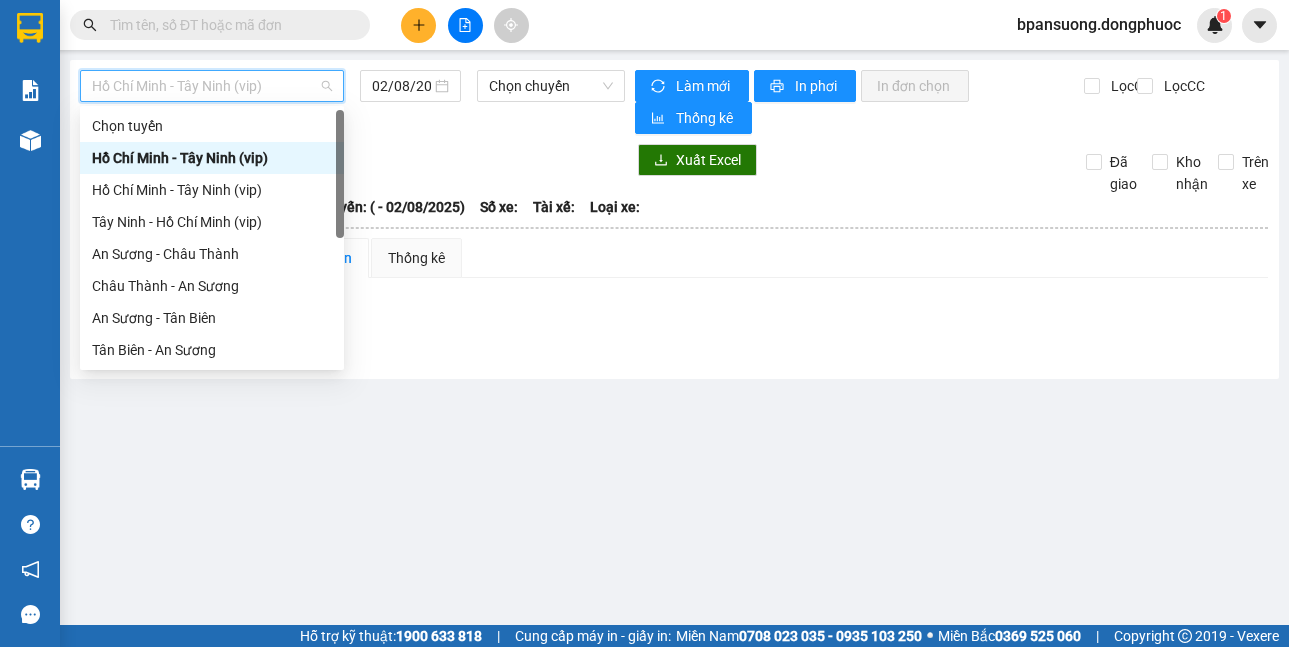 click on "Hồ Chí Minh - Tây Ninh (vip)" at bounding box center (212, 86) 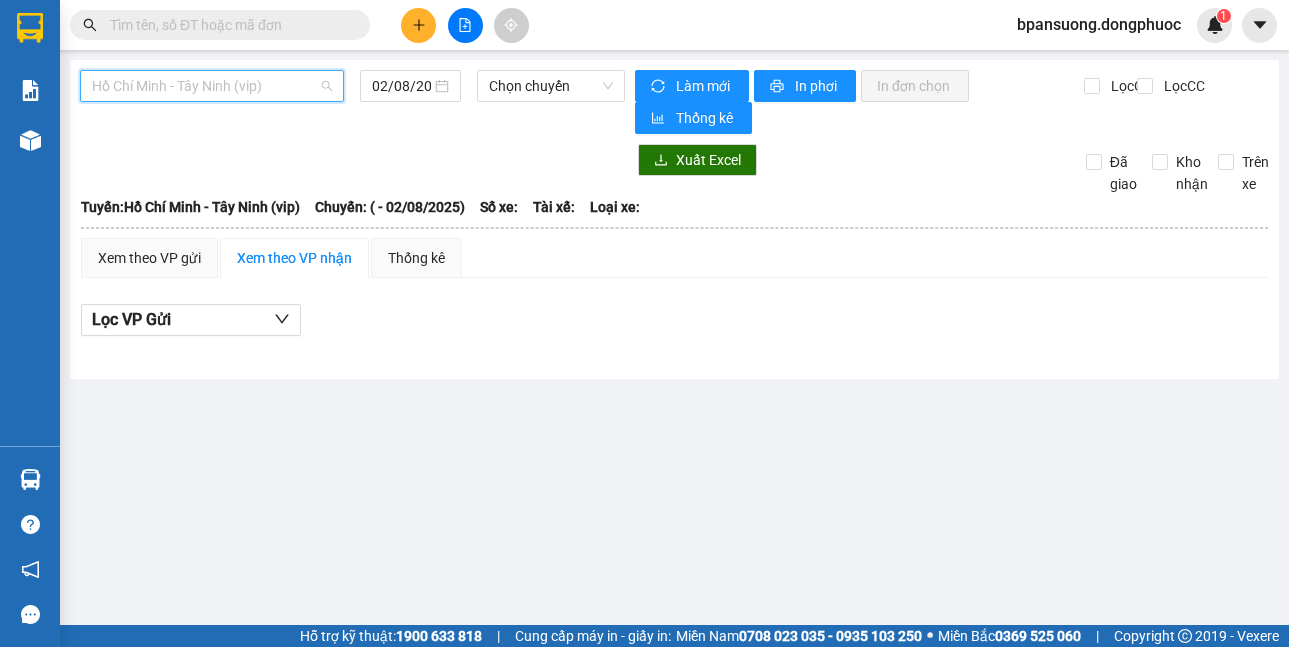click on "Hồ Chí Minh - Tây Ninh (vip)" at bounding box center (212, 86) 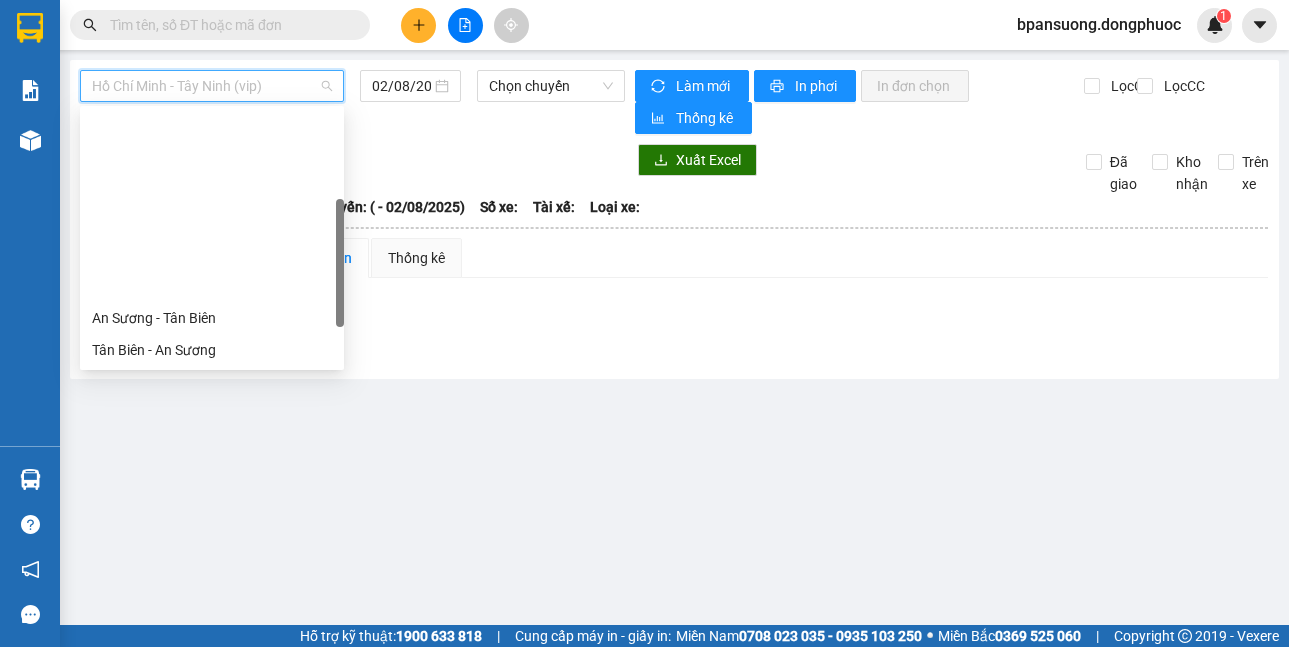 scroll, scrollTop: 200, scrollLeft: 0, axis: vertical 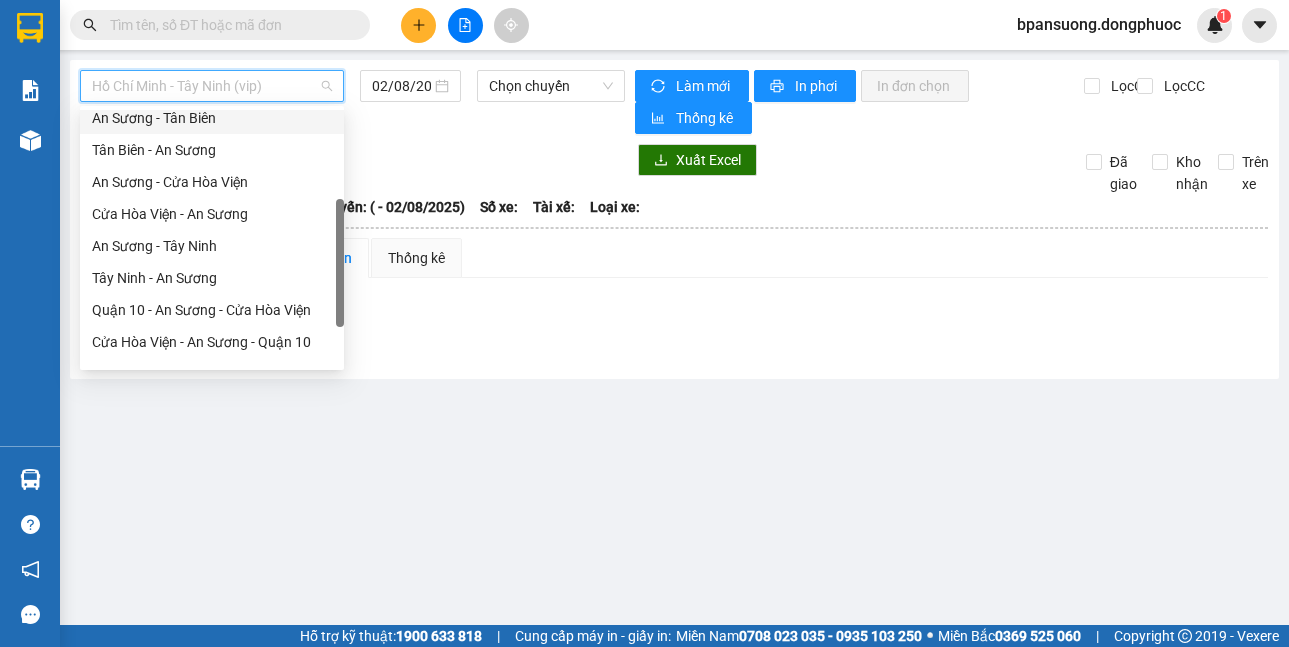 click on "An Sương - Tân Biên" at bounding box center [212, 118] 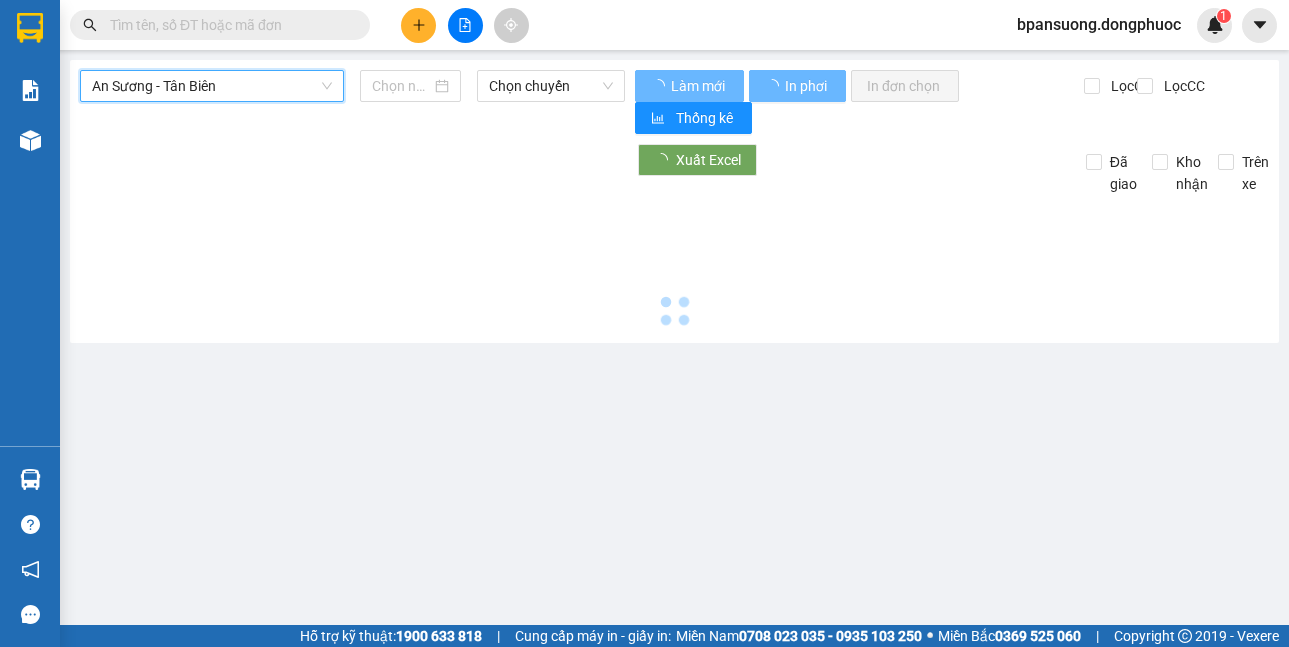 type on "02/08/2025" 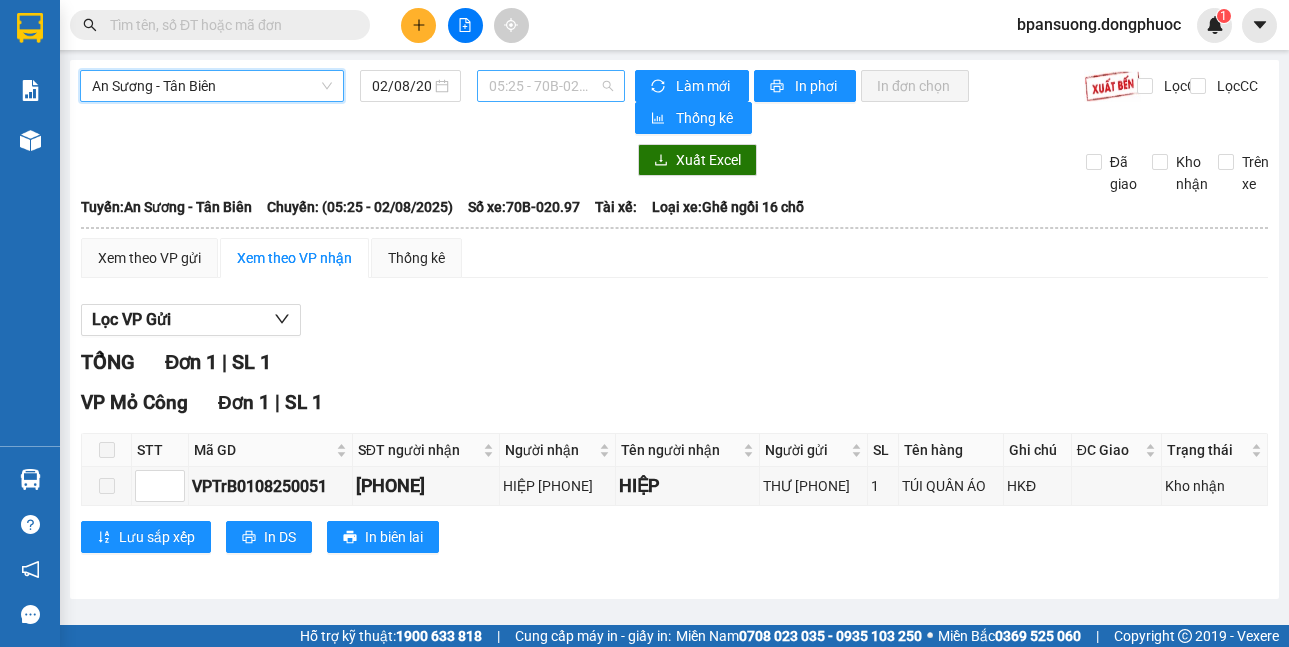 click on "05:25     - 70B-020.97" at bounding box center [551, 86] 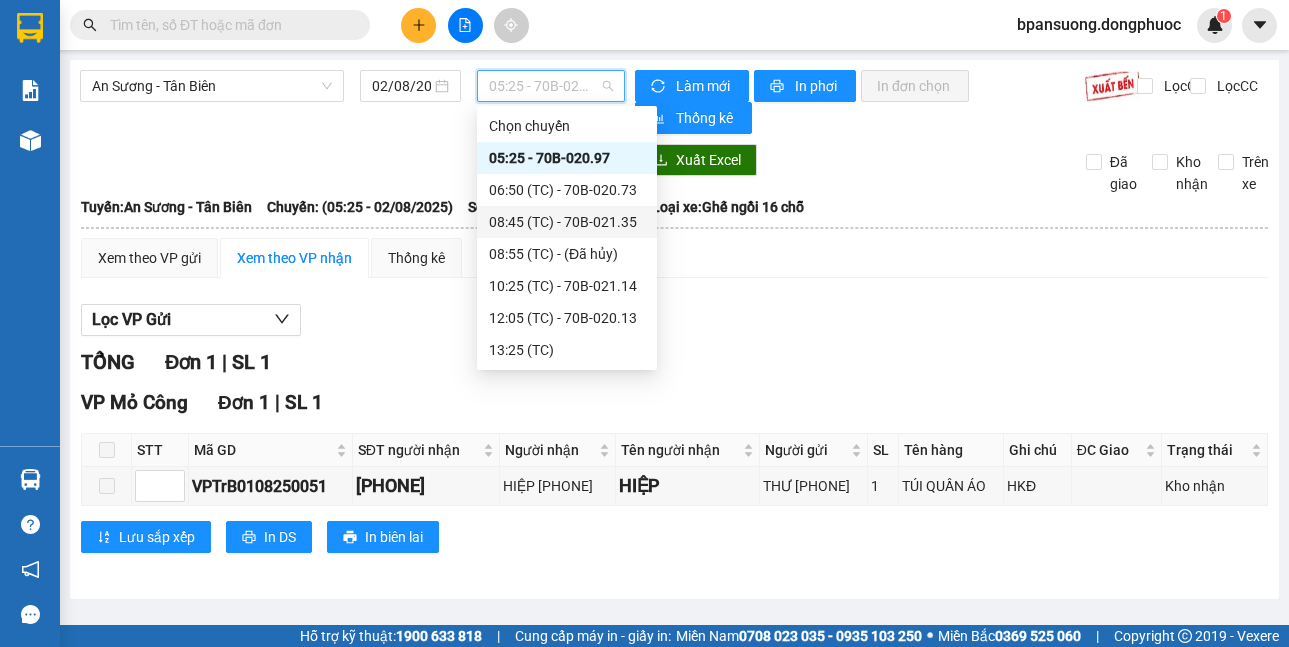 click on "Lọc VP Gửi" at bounding box center (674, 320) 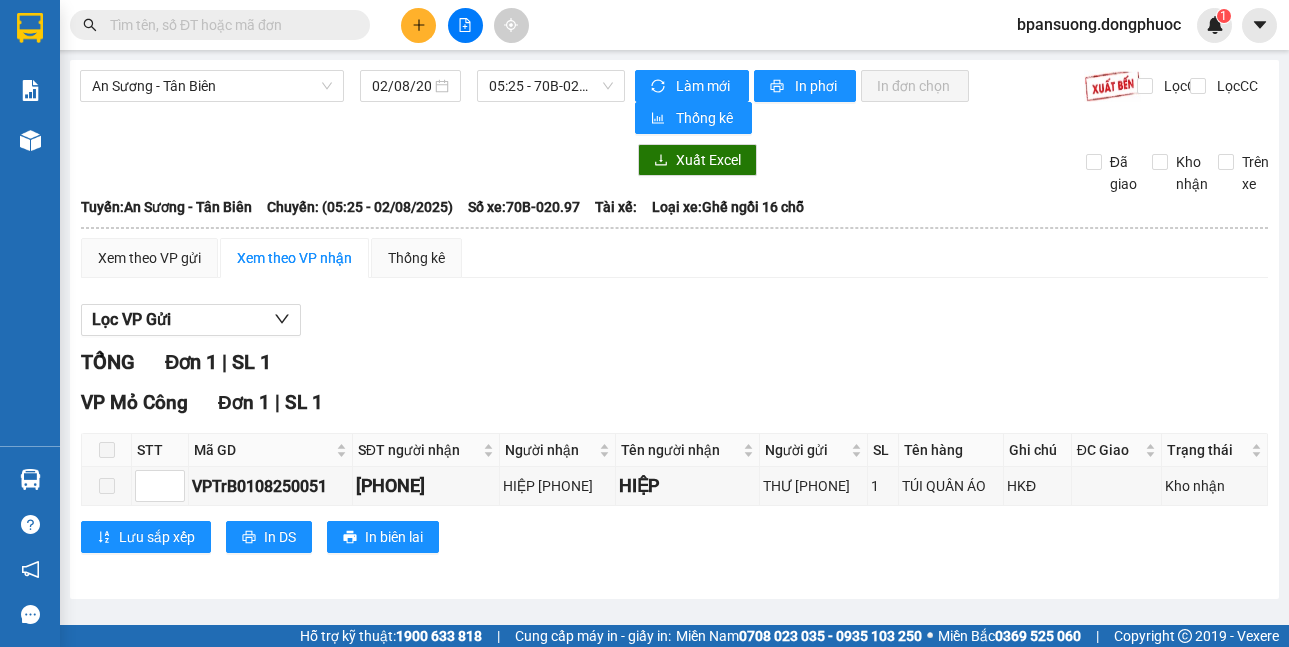 click at bounding box center [228, 25] 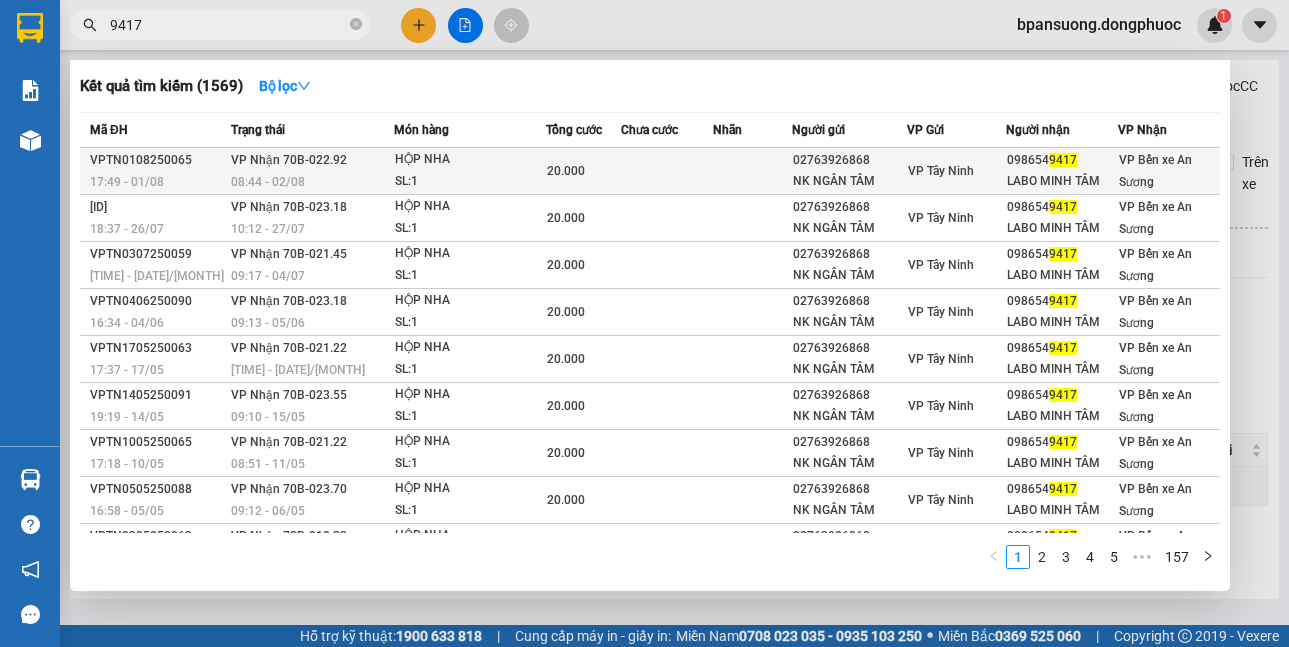 type on "9417" 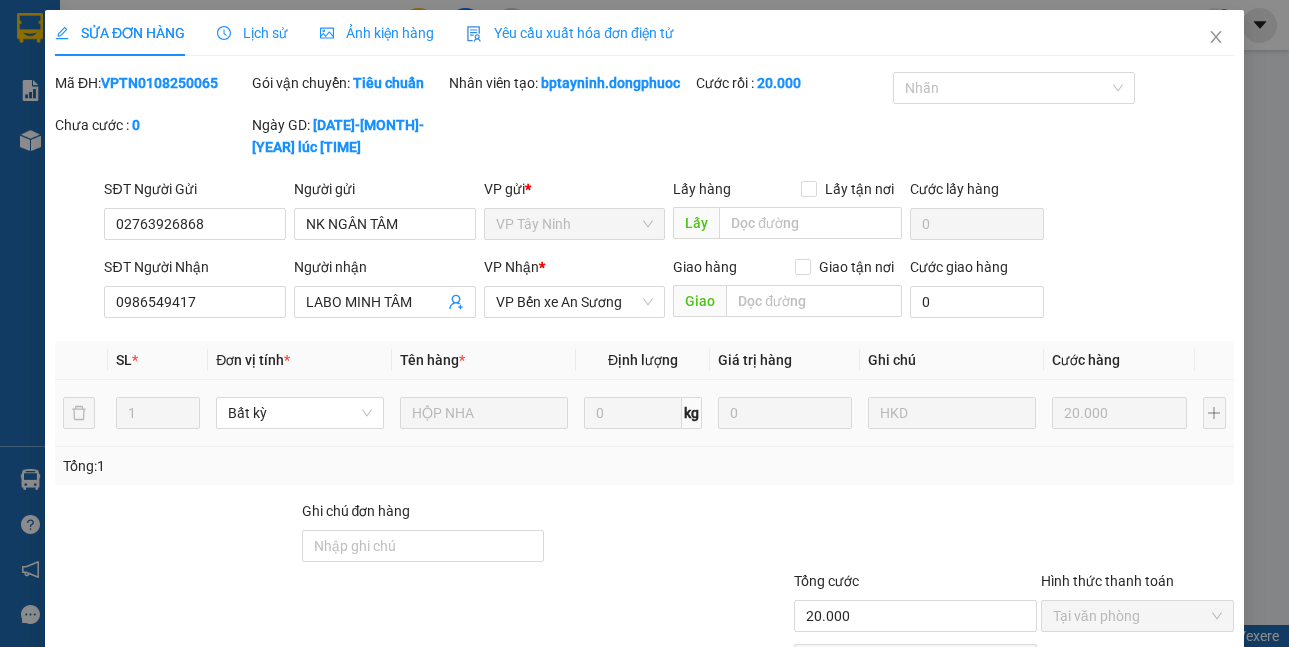 type on "02763926868" 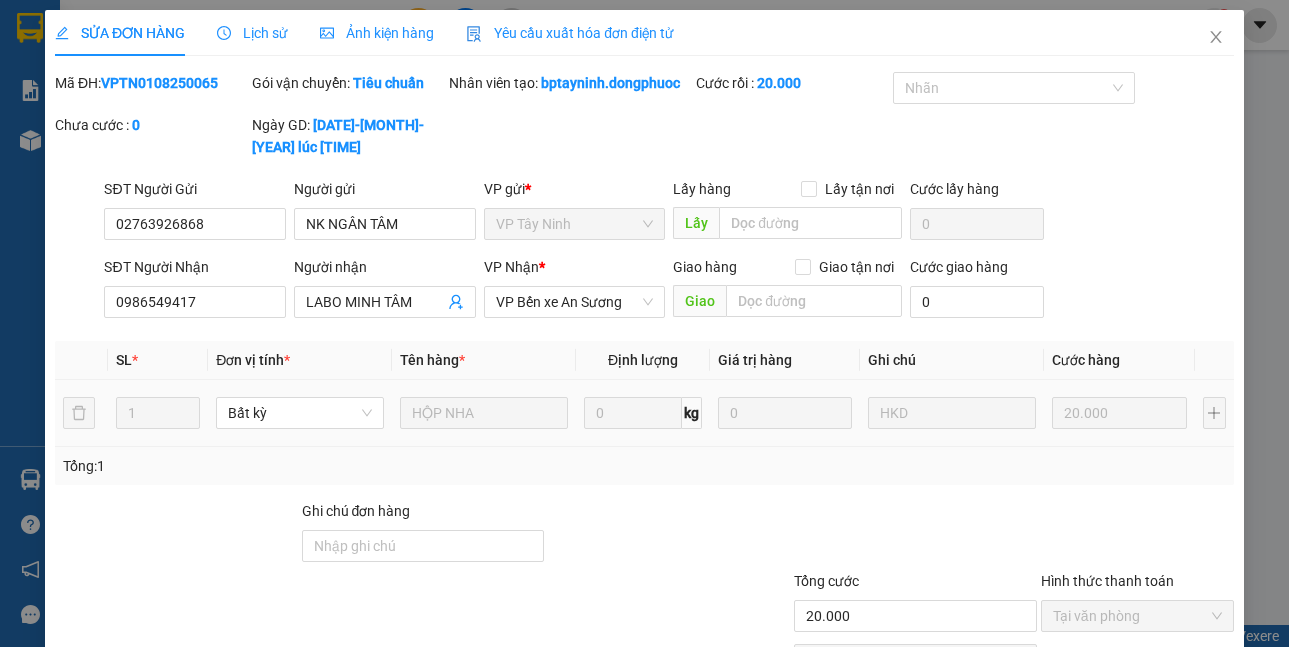 type on "NK NGÂN TÂM" 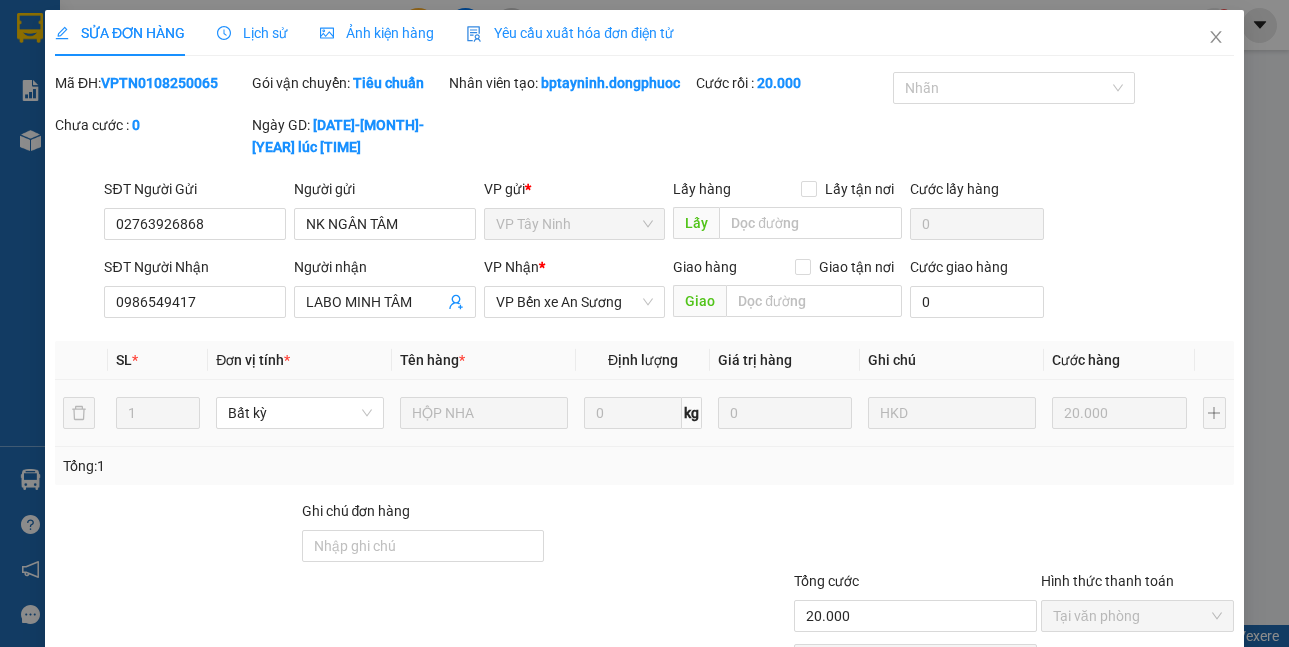 type on "0986549417" 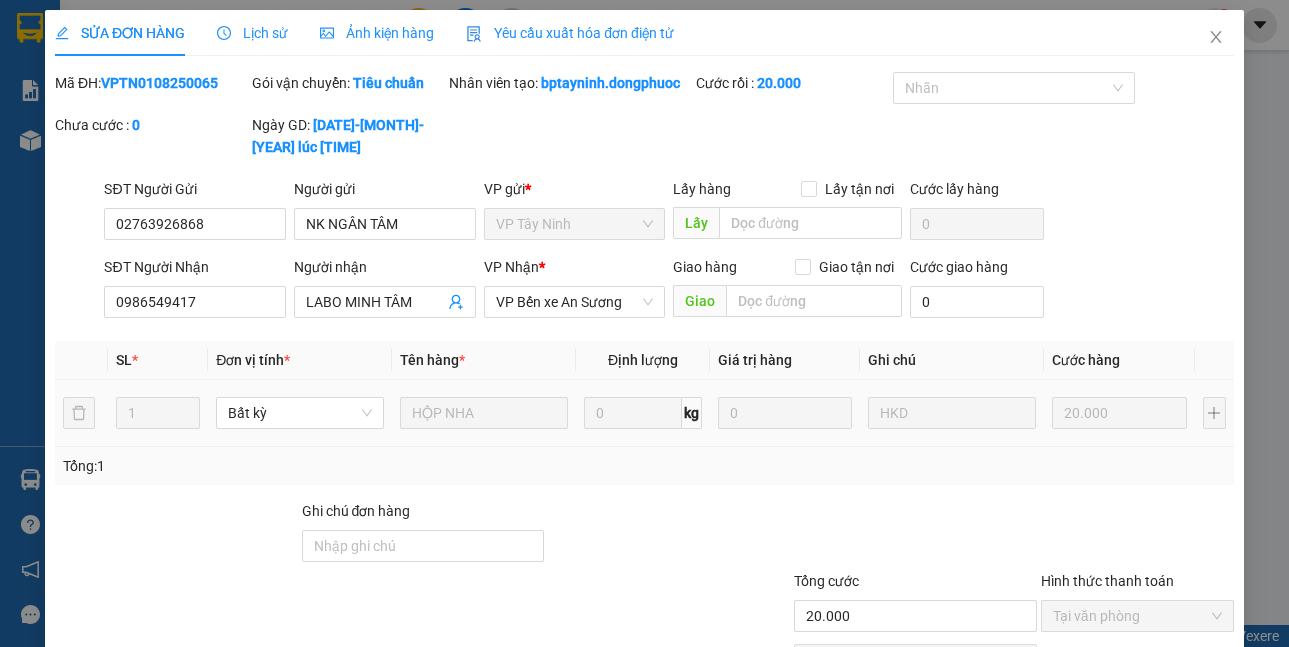 type on "LABO MINH TÂM" 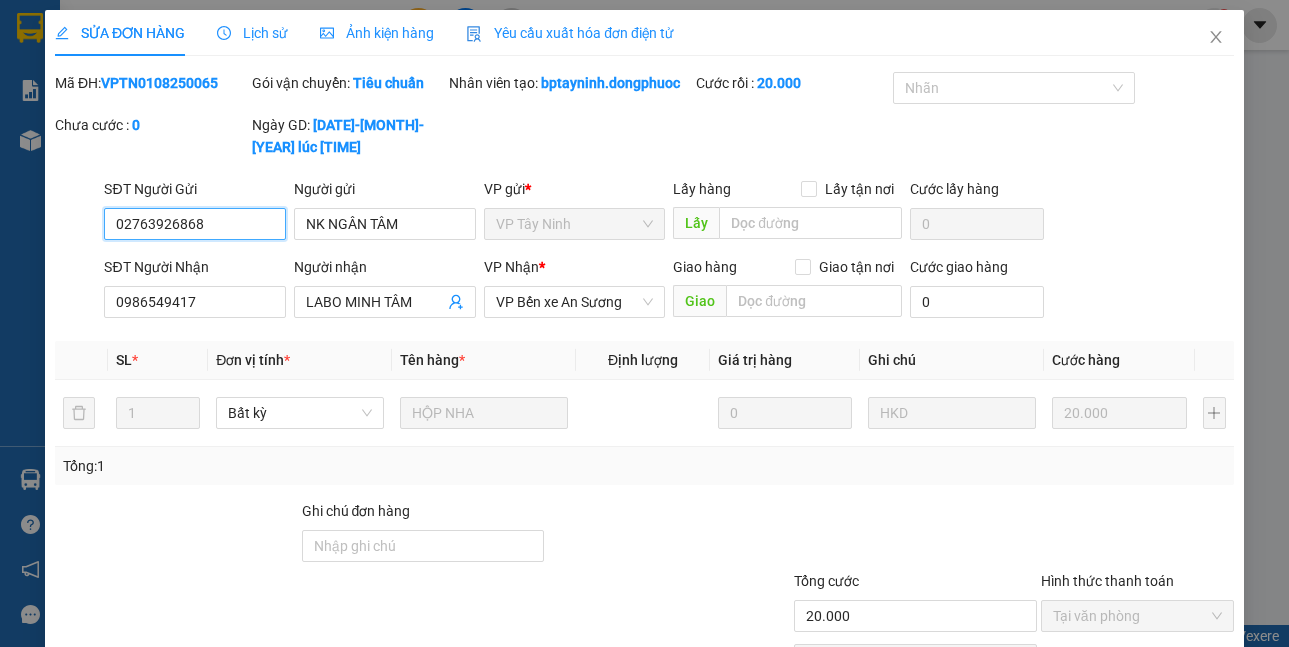 scroll, scrollTop: 141, scrollLeft: 0, axis: vertical 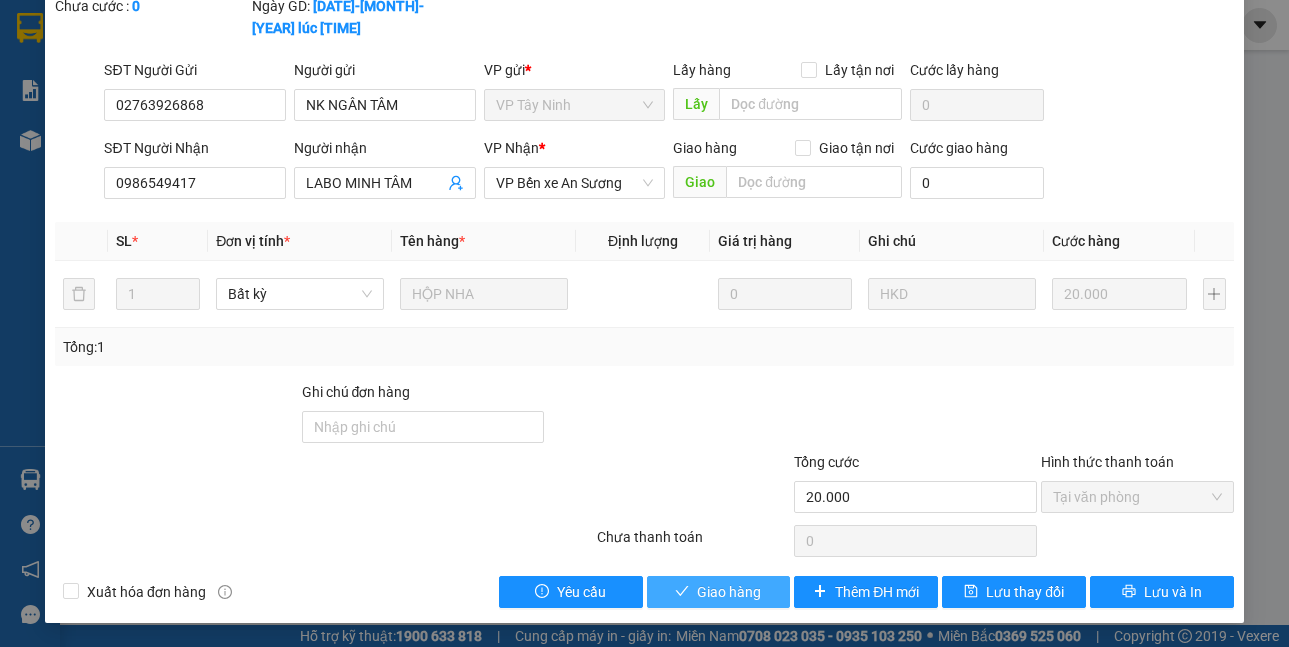 click on "Giao hàng" at bounding box center [729, 592] 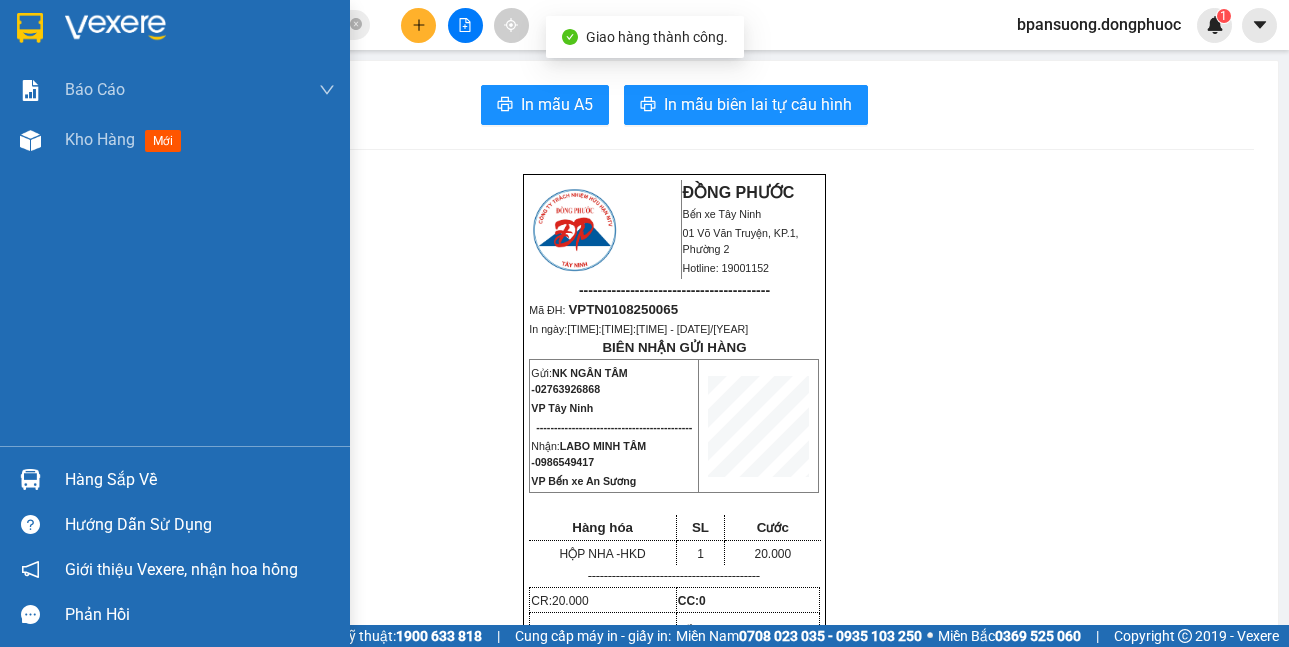 click on "Kho hàng mới" at bounding box center (175, 140) 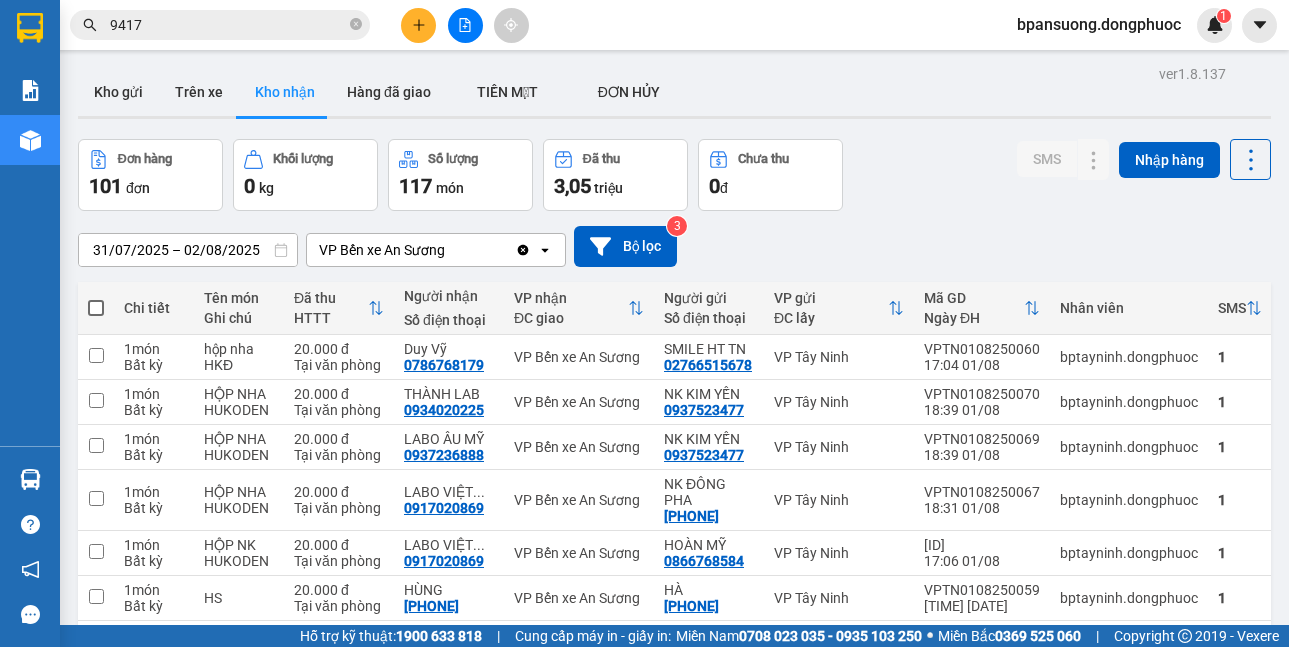 click on "31/07/2025 – 02/08/2025 Press the down arrow key to interact with the calendar and select a date. Press the escape button to close the calendar. Selected date range is from 31/07/2025 to 02/08/2025. VP Bến xe An Sương Clear value open Bộ lọc 3" at bounding box center [674, 246] 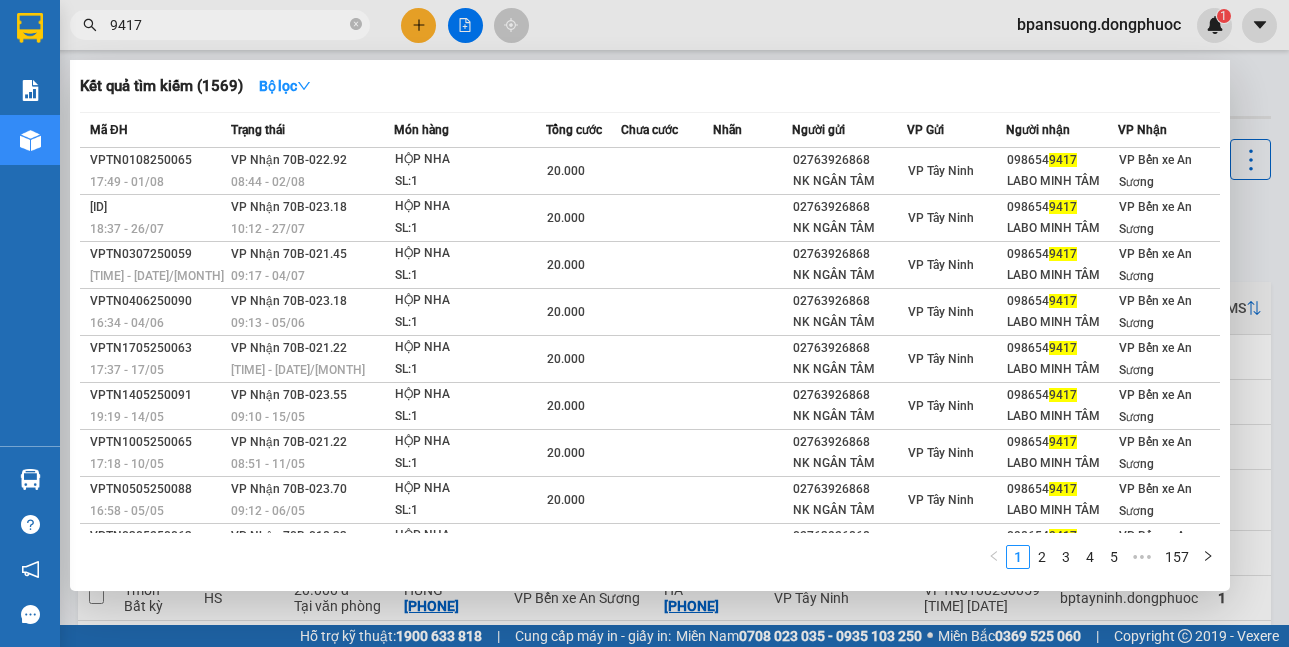 click on "9417" at bounding box center (228, 25) 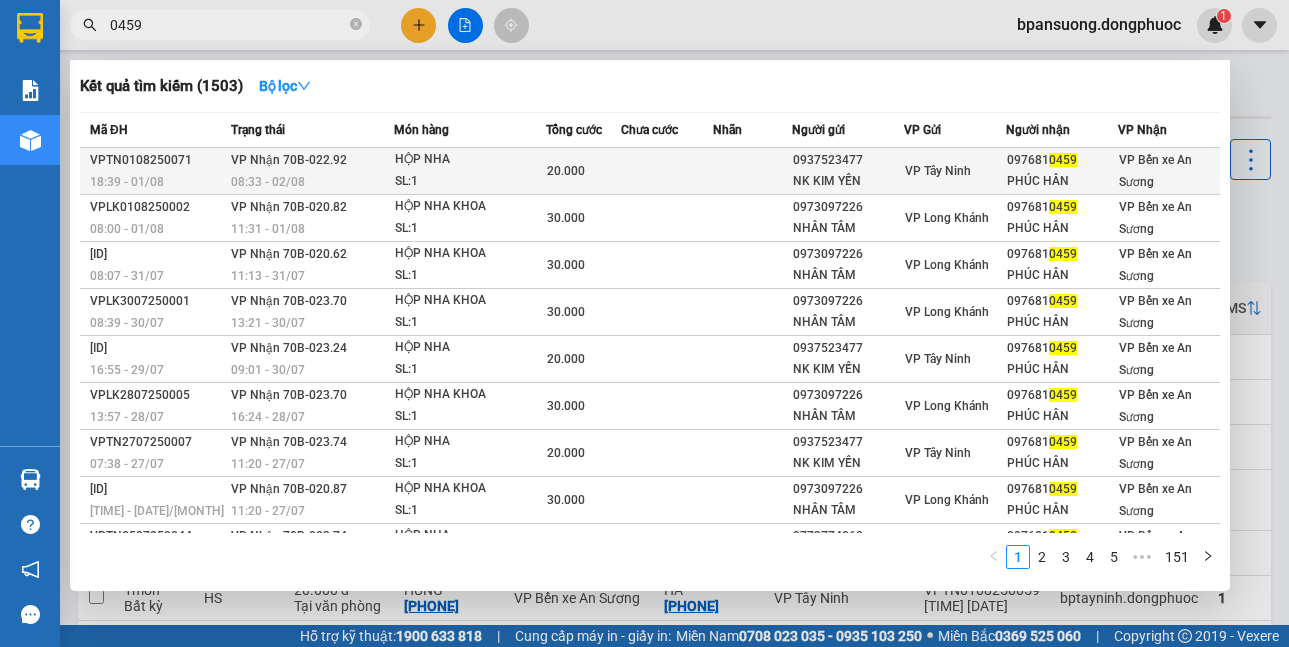 type on "0459" 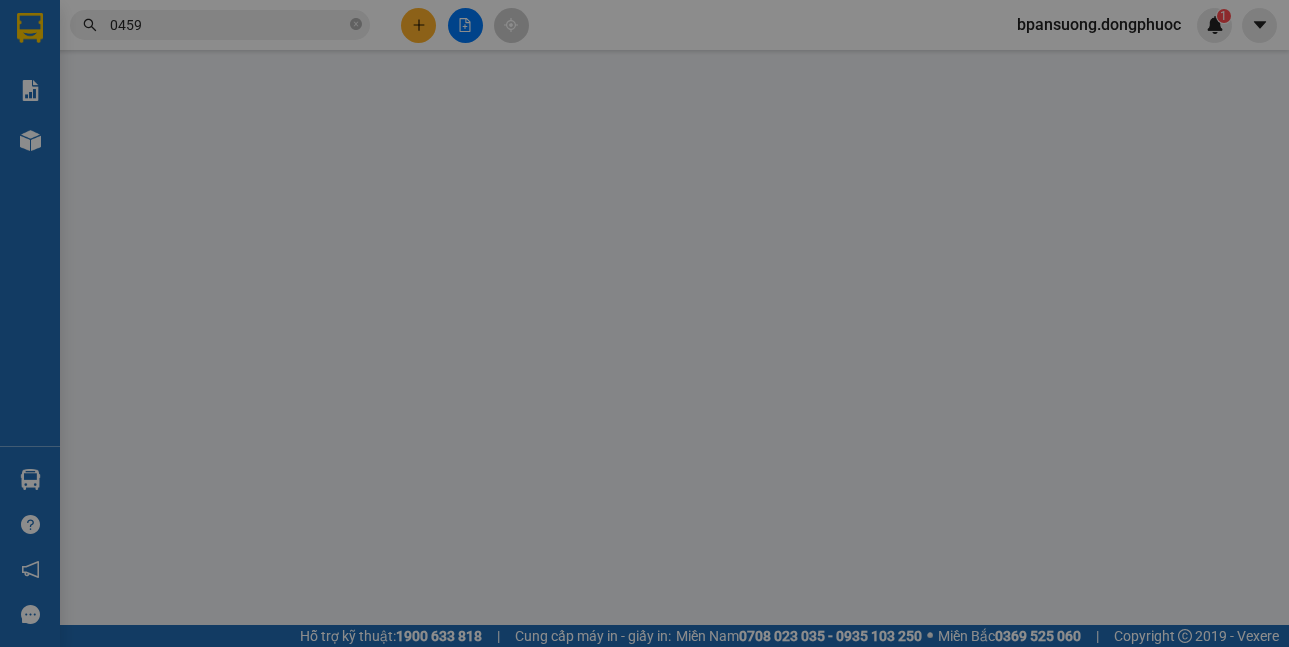 type on "0937523477" 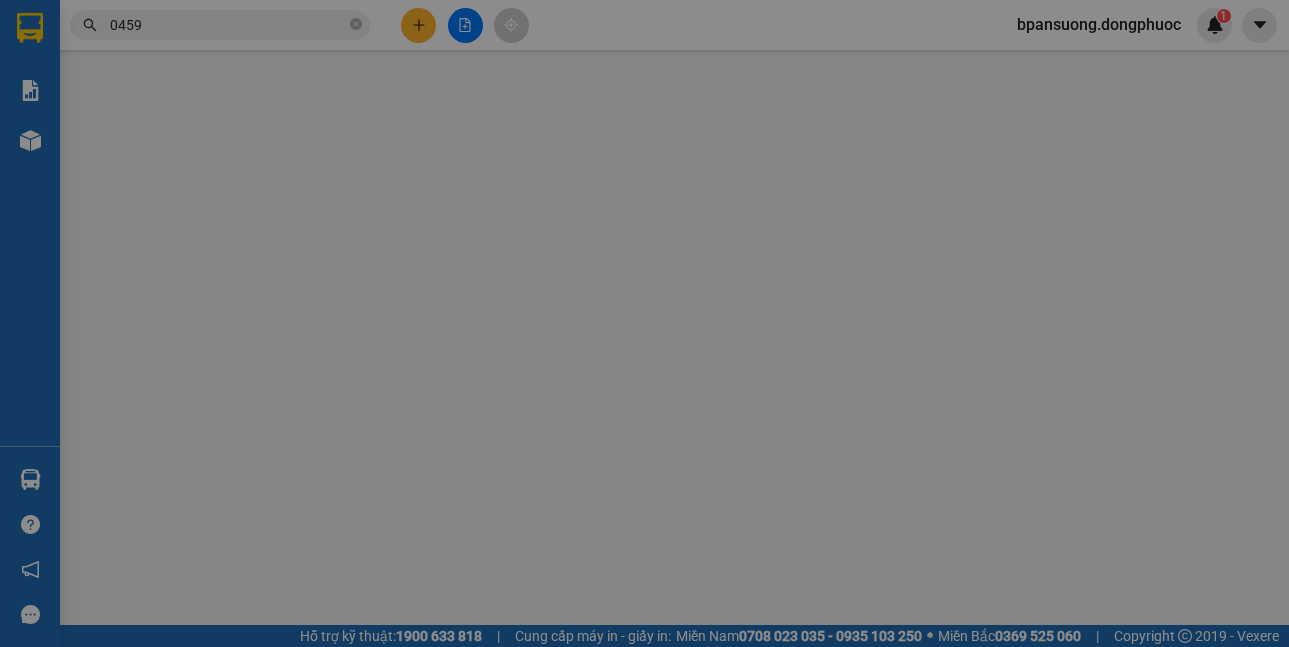 type on "20.000" 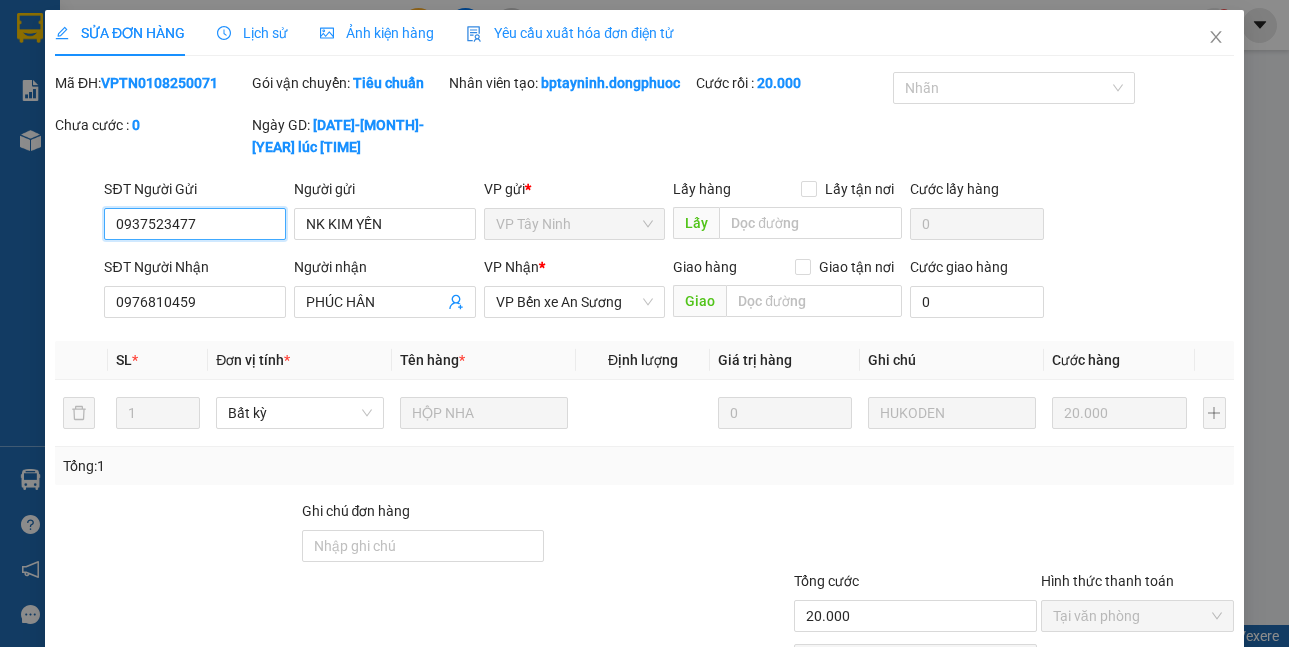 scroll, scrollTop: 141, scrollLeft: 0, axis: vertical 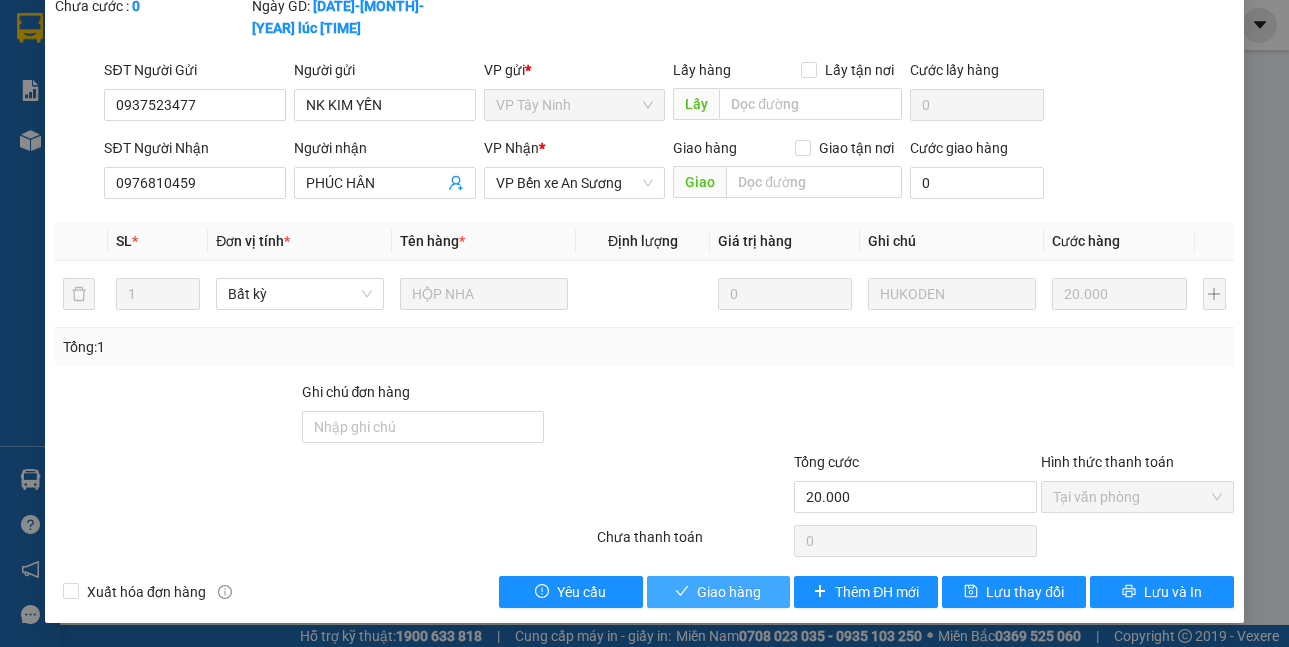 click on "Giao hàng" at bounding box center (729, 592) 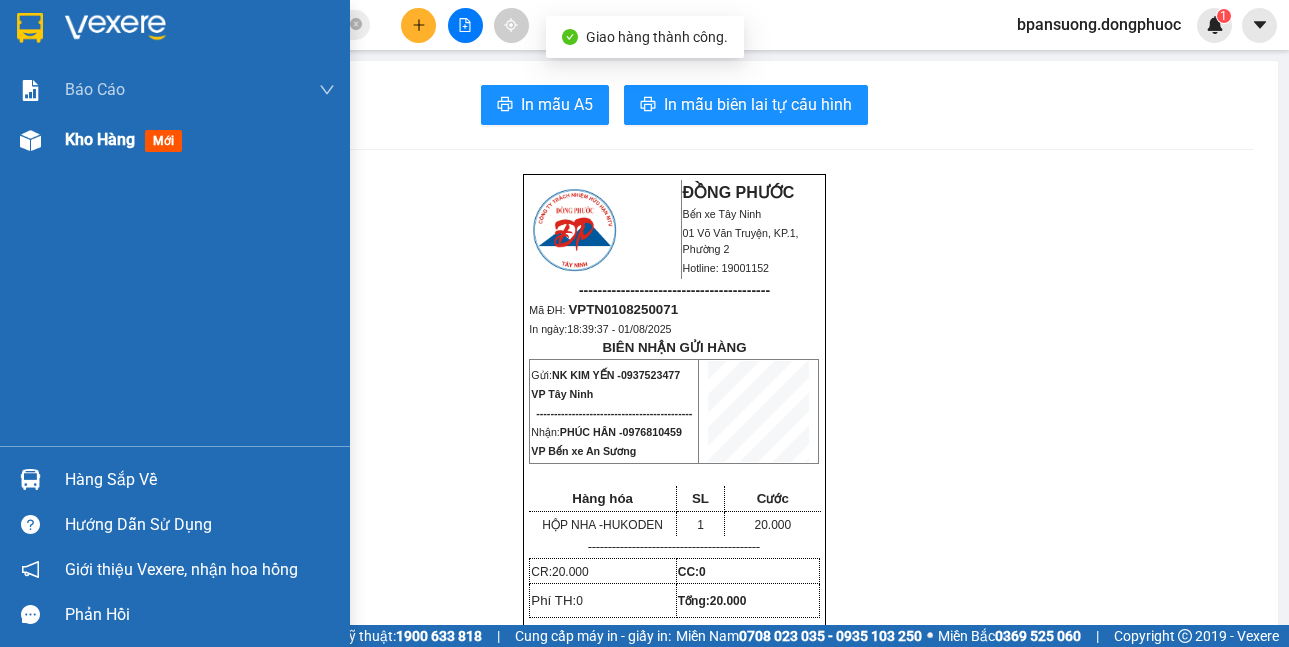 click on "Kho hàng mới" at bounding box center [175, 140] 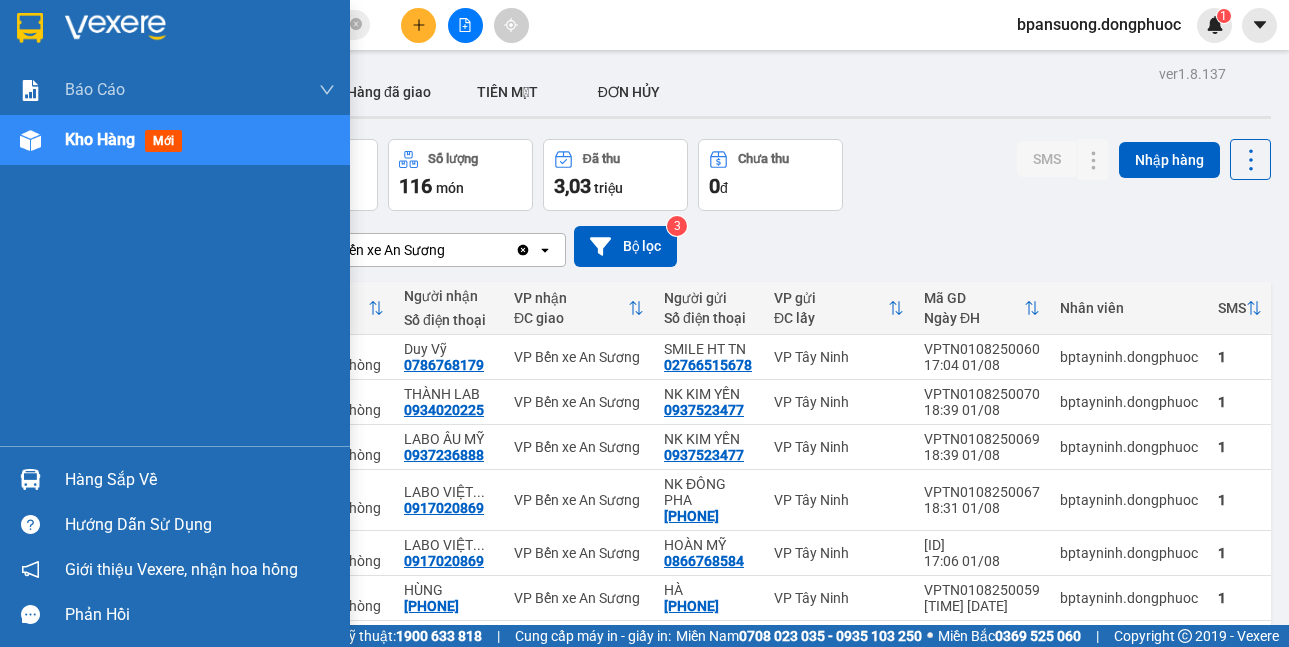 click on "Hàng sắp về" at bounding box center [200, 480] 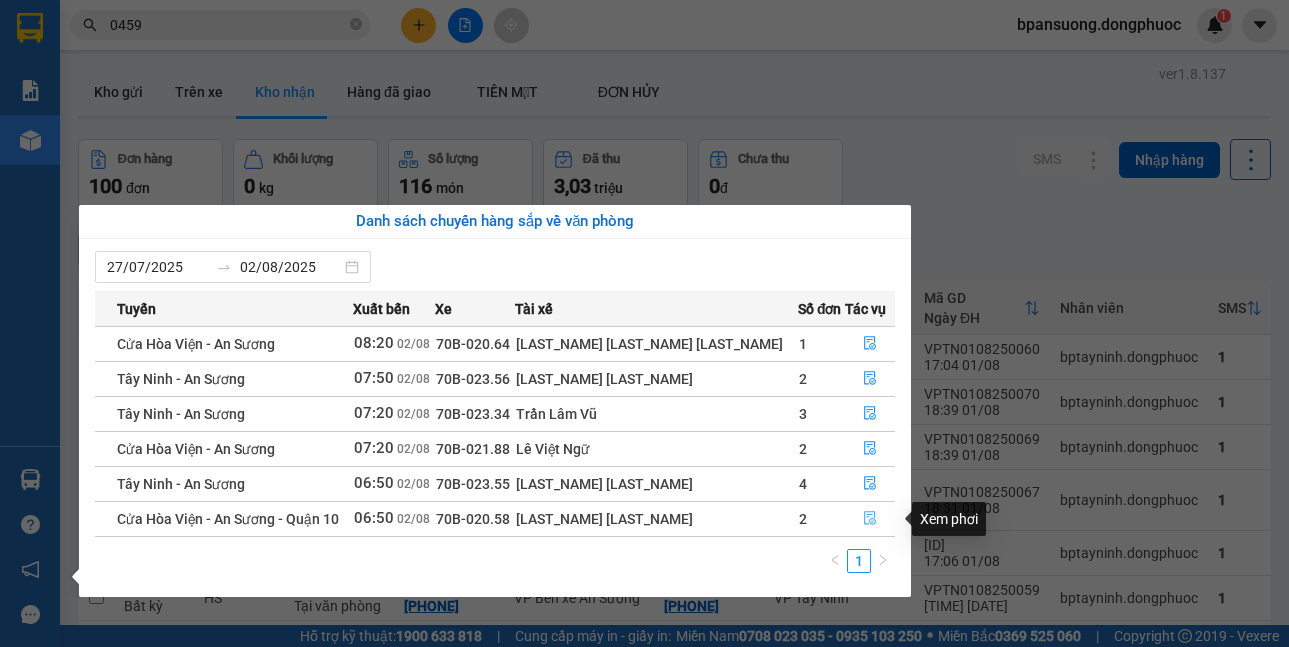 click 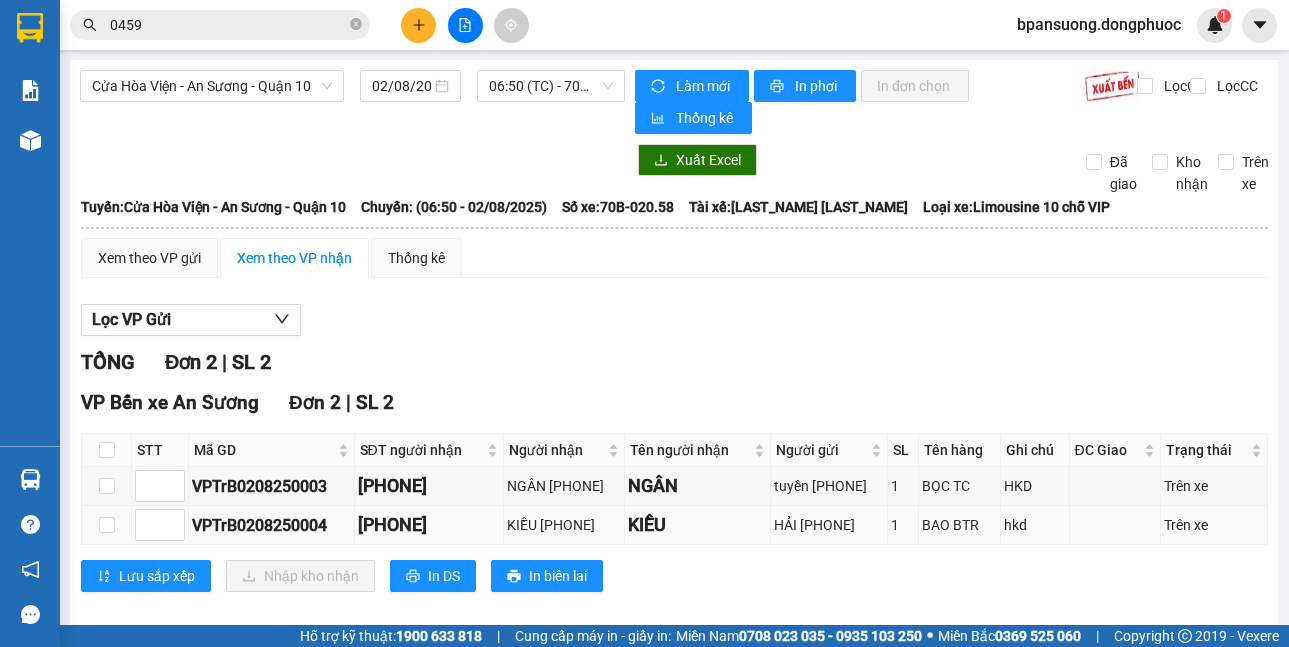 scroll, scrollTop: 23, scrollLeft: 0, axis: vertical 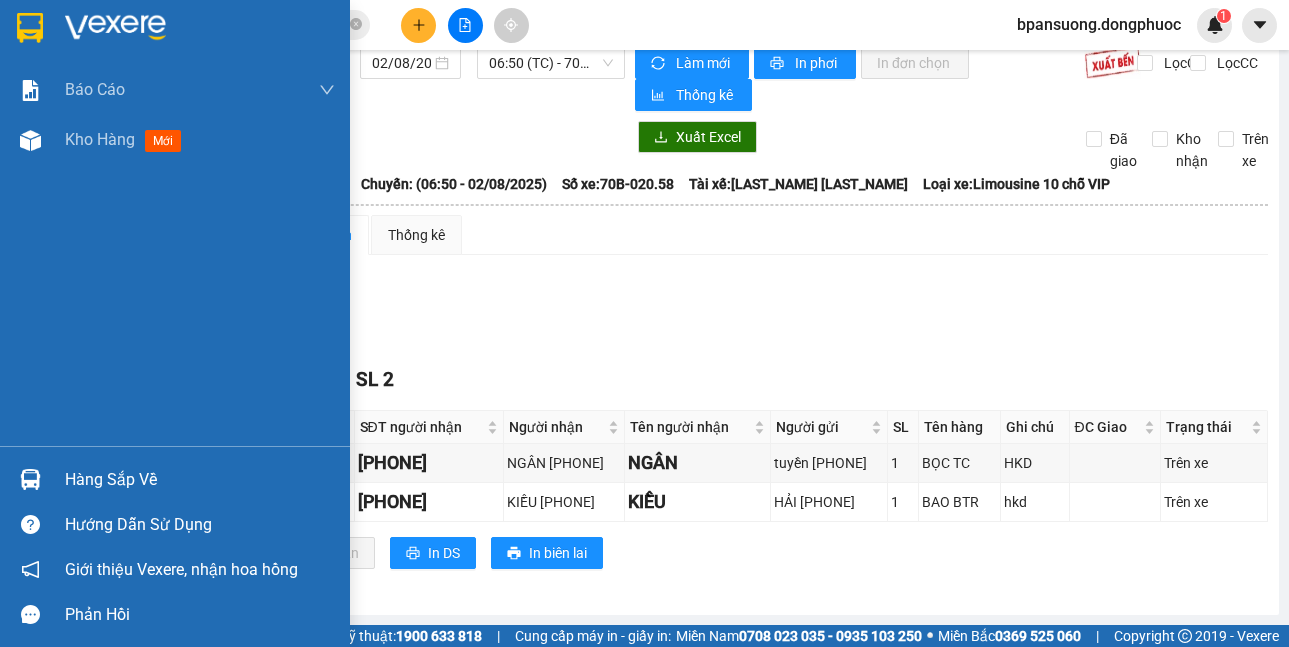click at bounding box center (30, 479) 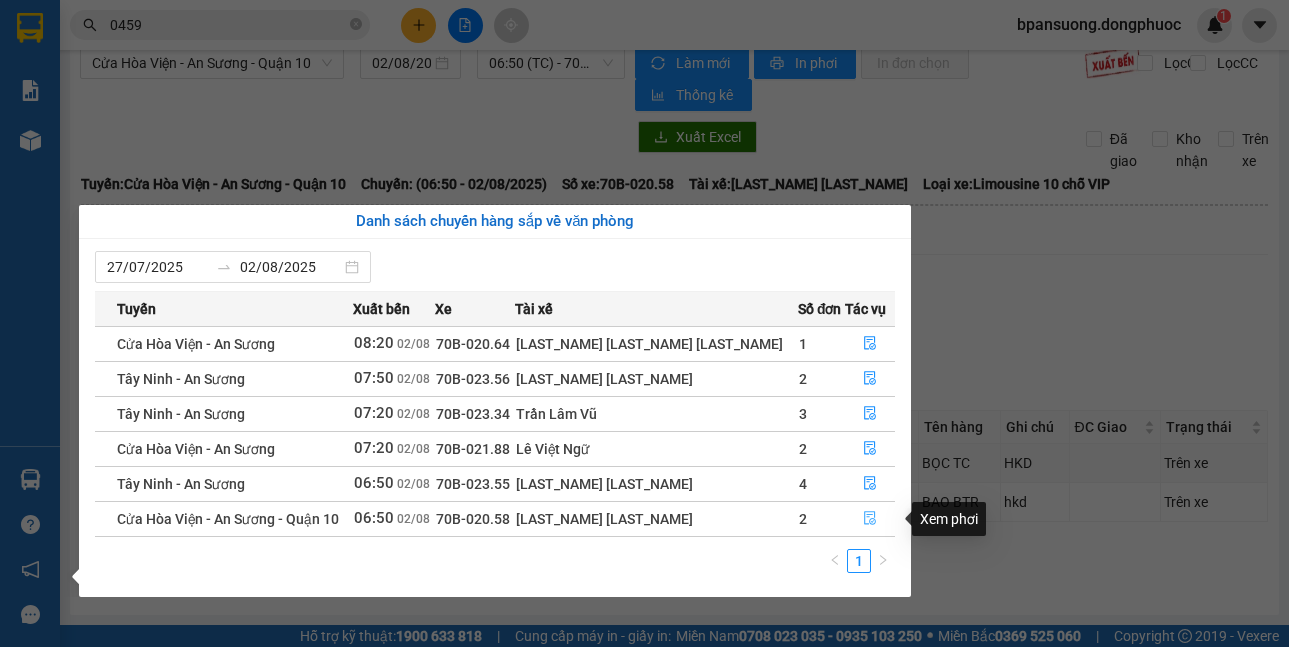 click 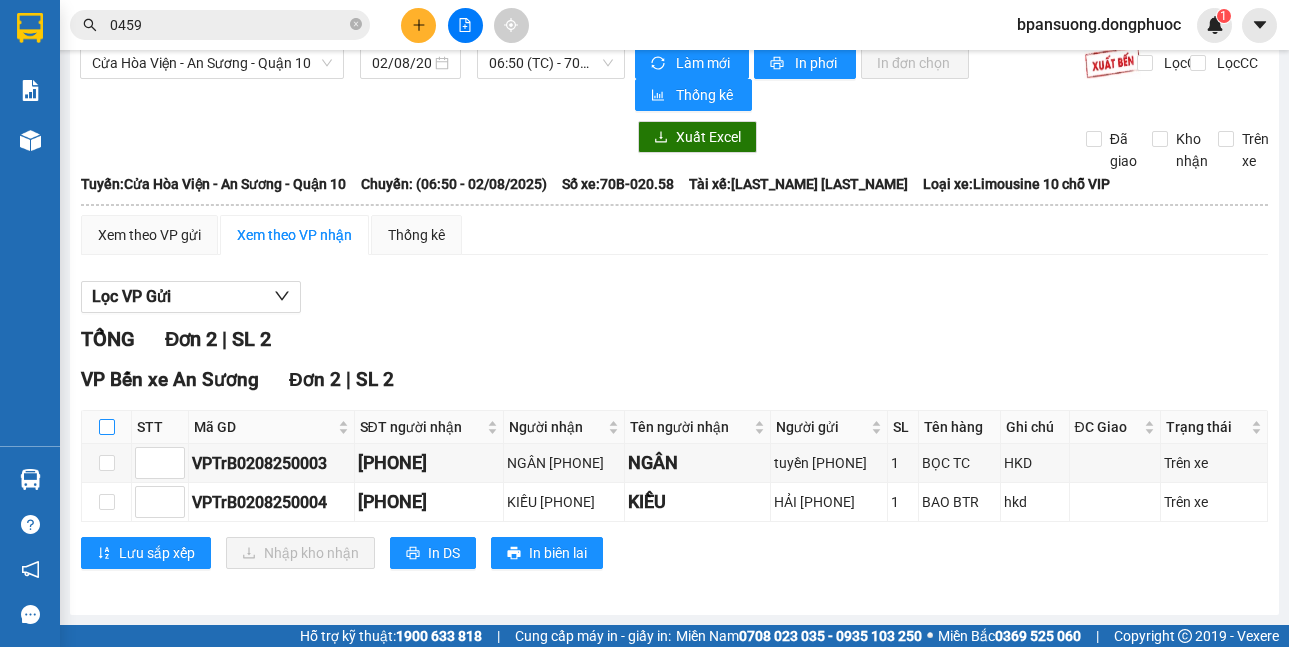 click at bounding box center (107, 427) 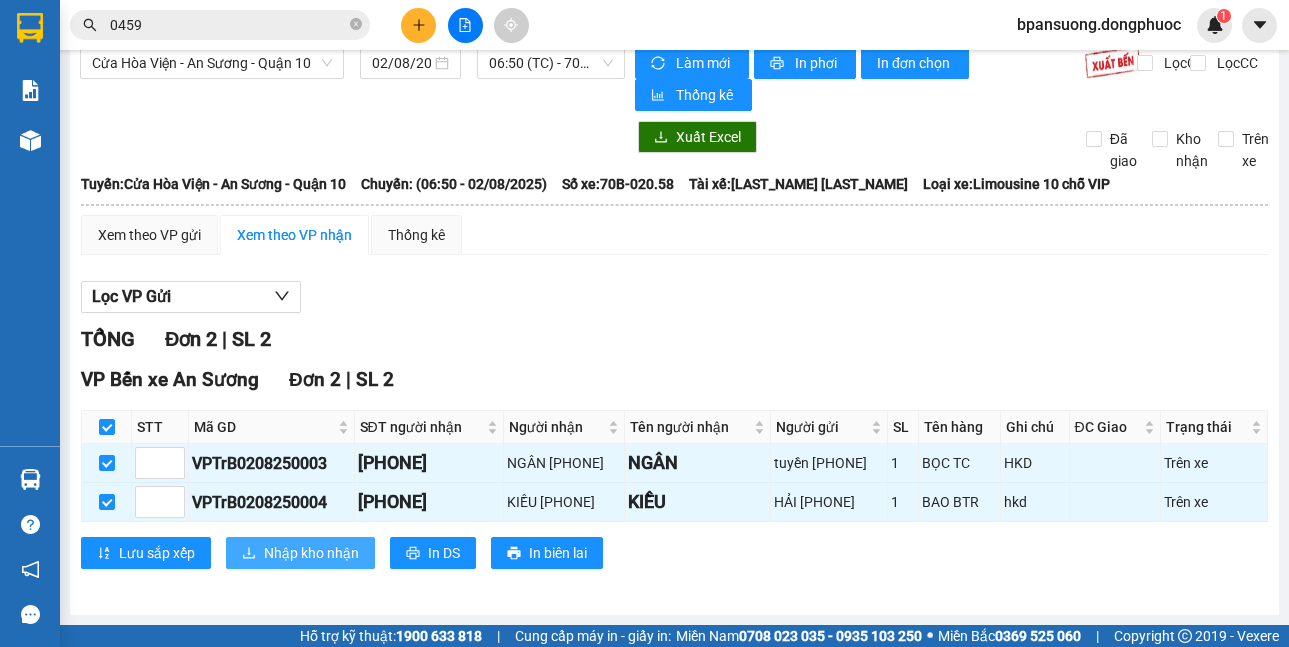 click on "Nhập kho nhận" at bounding box center (311, 553) 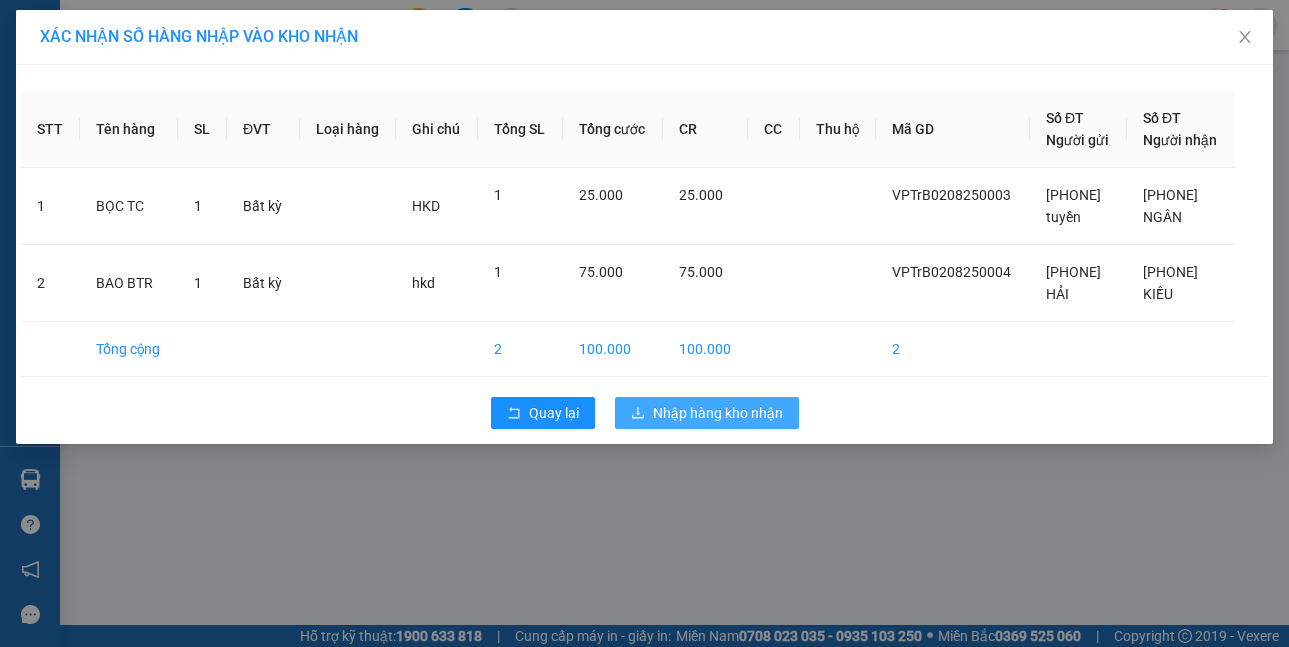 click on "Nhập hàng kho nhận" at bounding box center (707, 413) 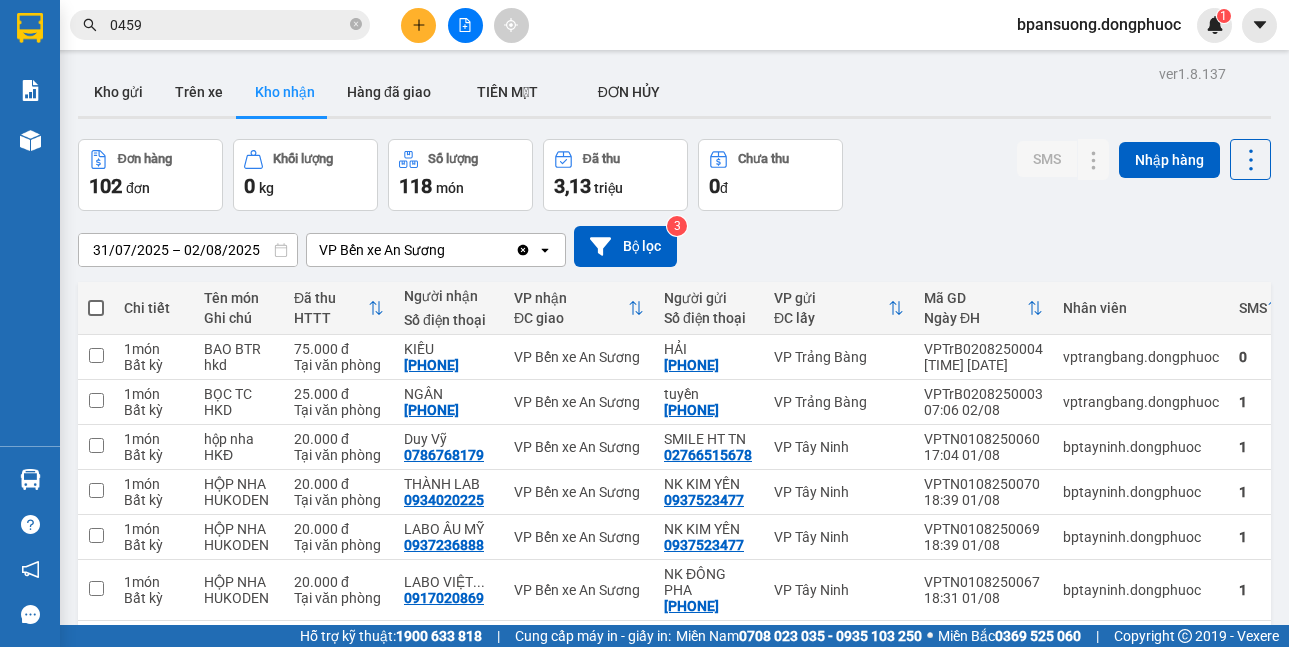 click at bounding box center [465, 25] 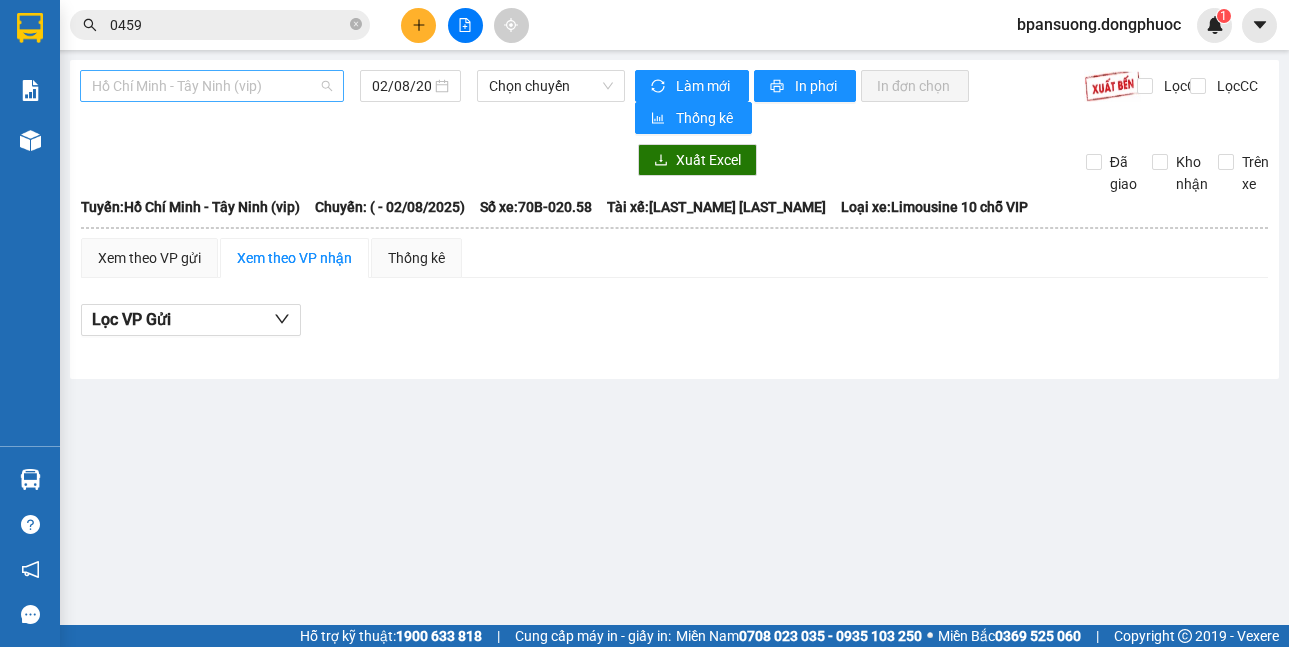 click on "Hồ Chí Minh - Tây Ninh (vip)" at bounding box center (212, 86) 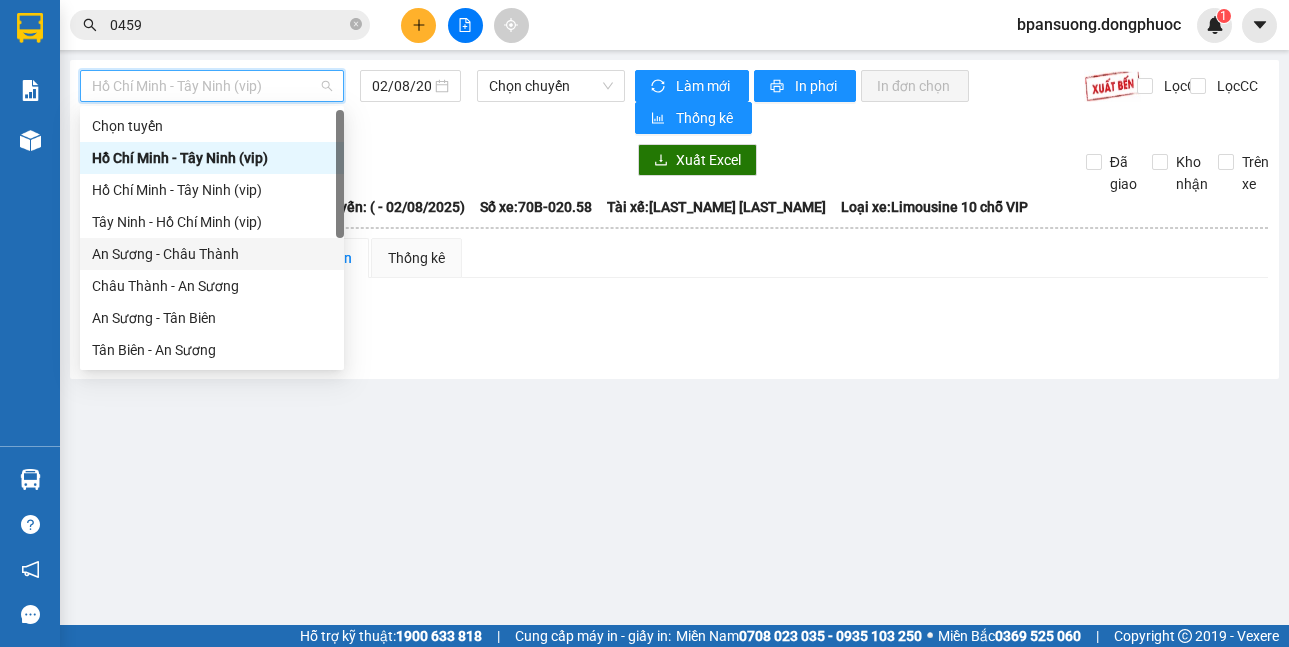 click on "An Sương - Châu Thành" at bounding box center [212, 254] 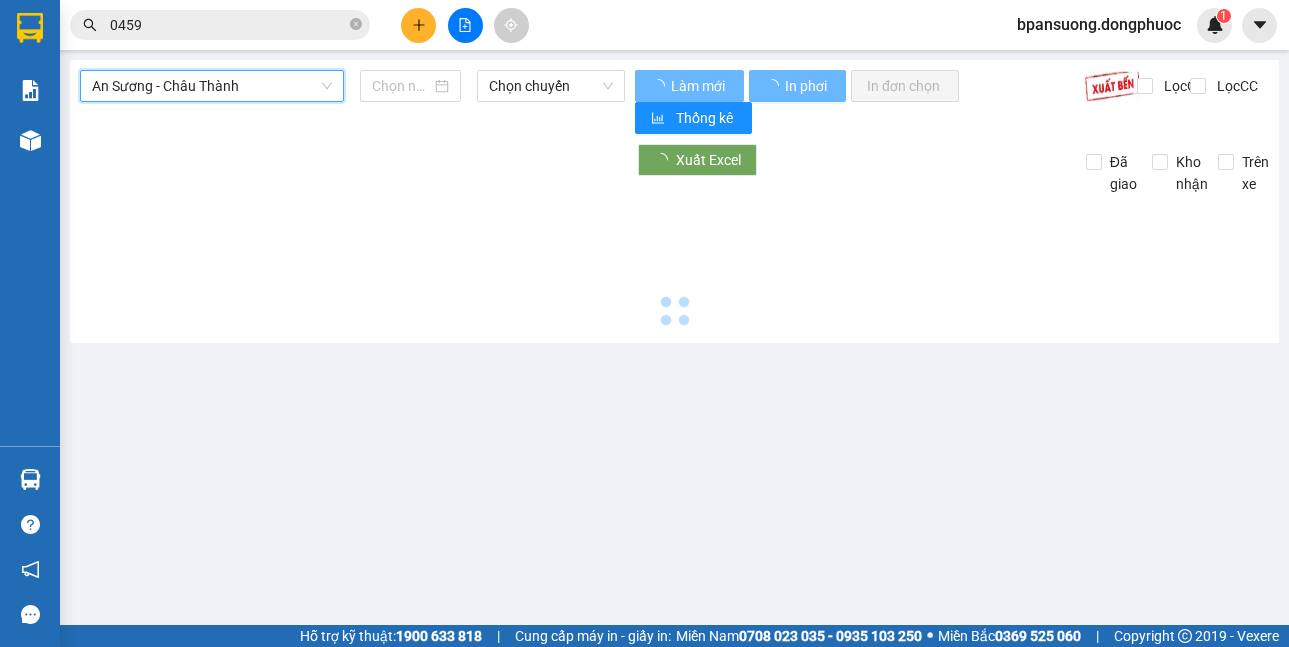 type on "02/08/2025" 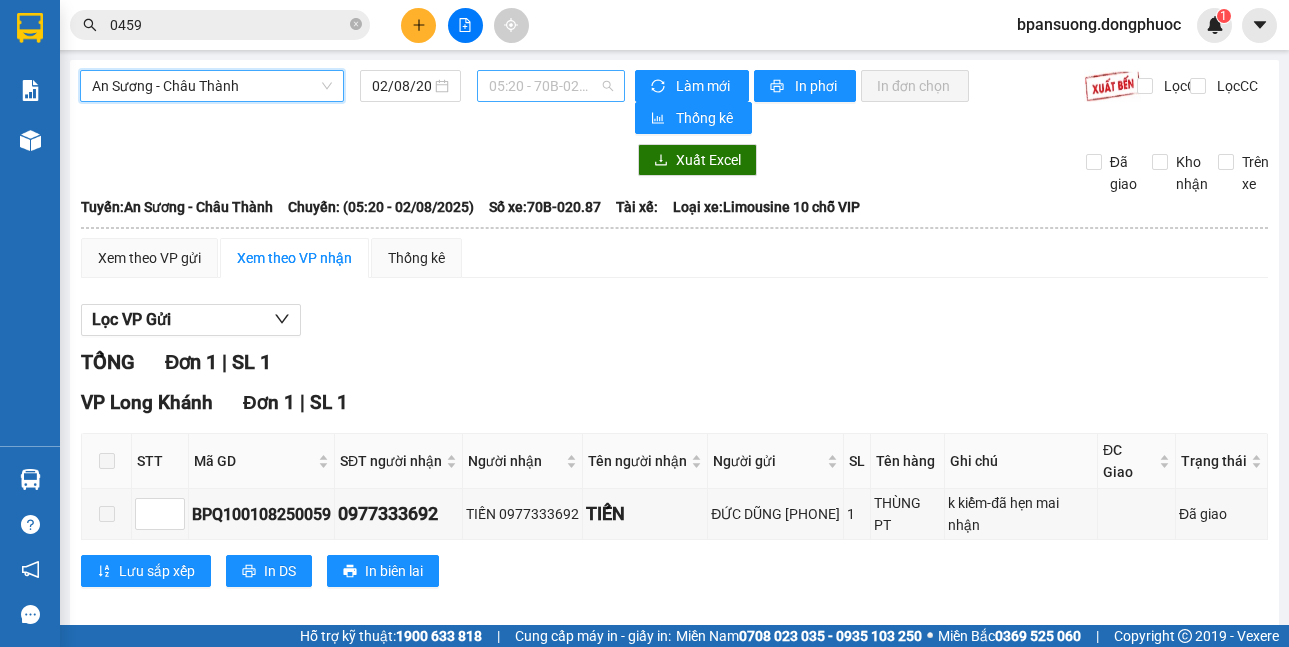 click on "05:20     - 70B-020.87" at bounding box center (551, 86) 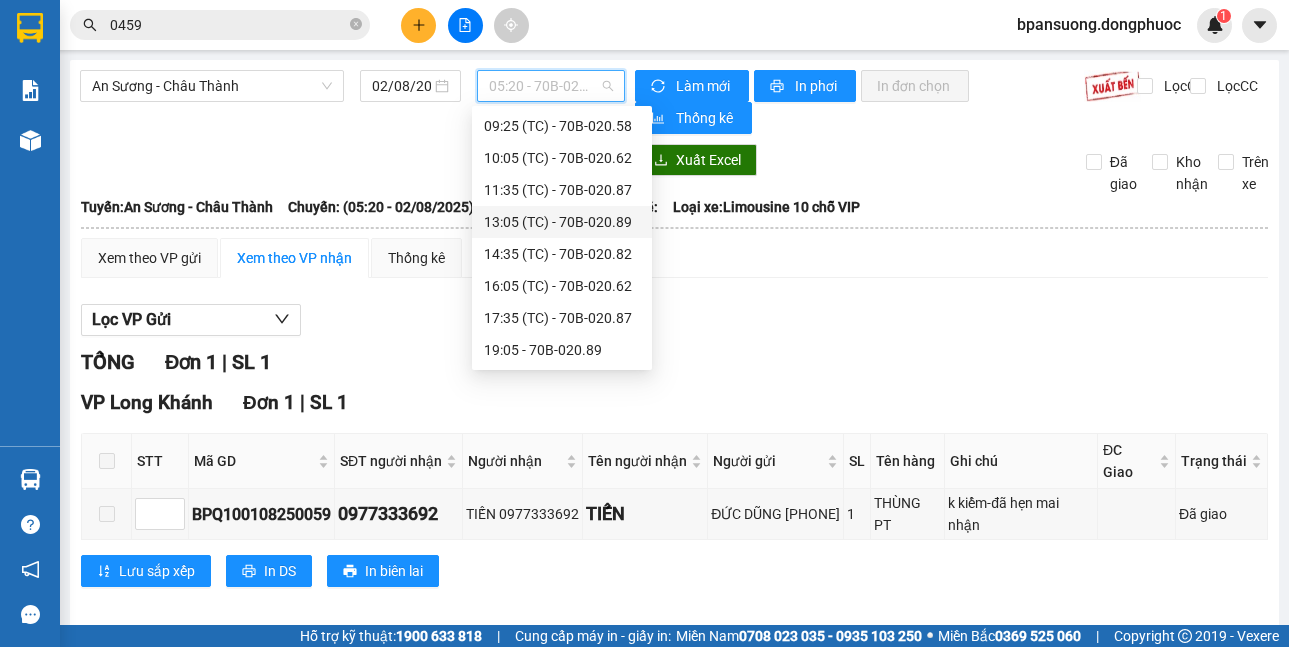scroll, scrollTop: 0, scrollLeft: 0, axis: both 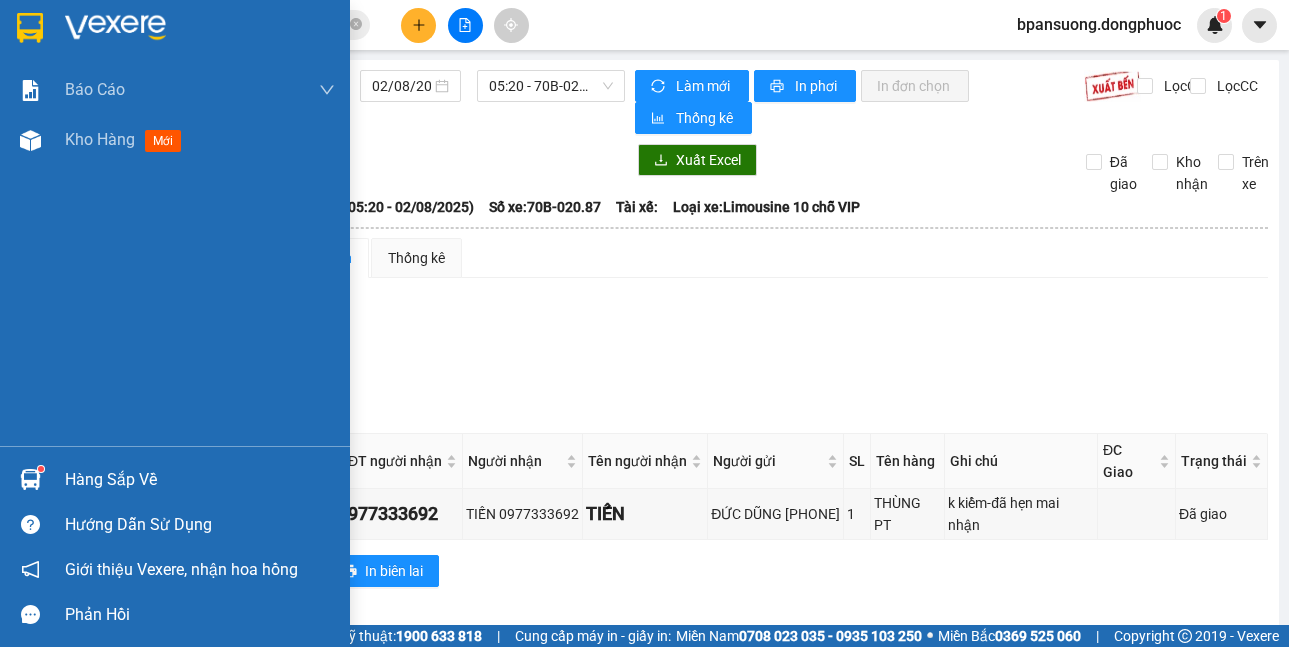 click on "Hàng sắp về" at bounding box center [175, 479] 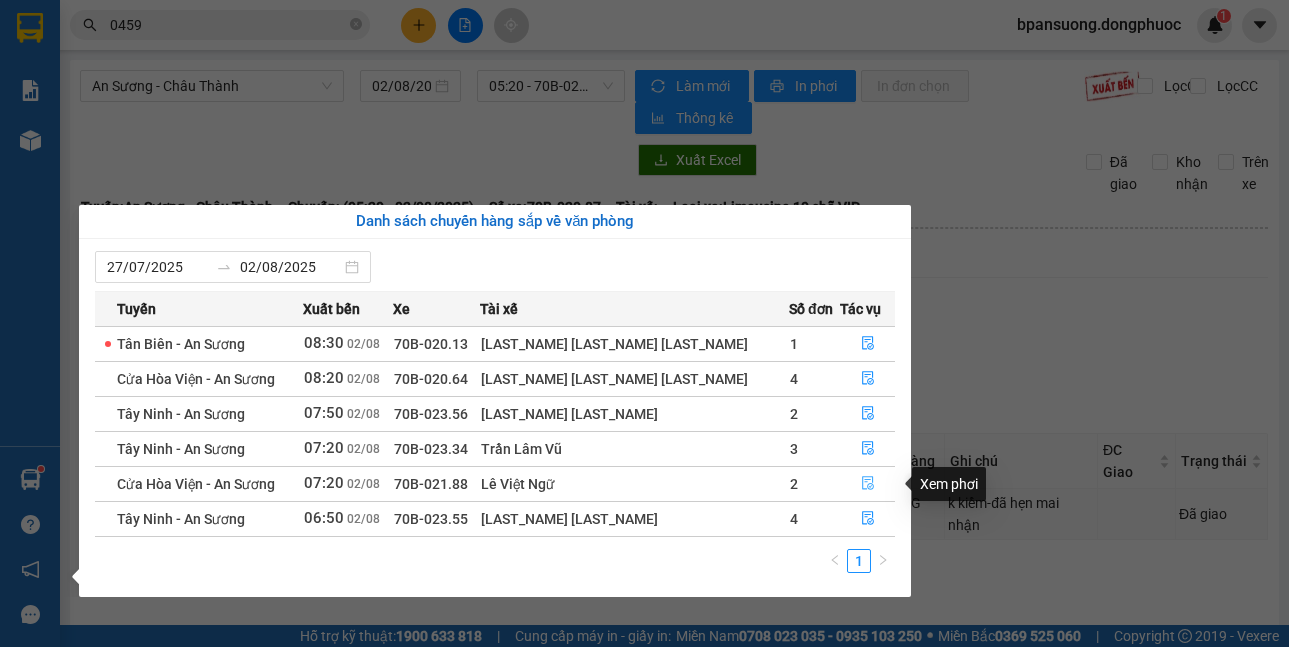 click at bounding box center [867, 484] 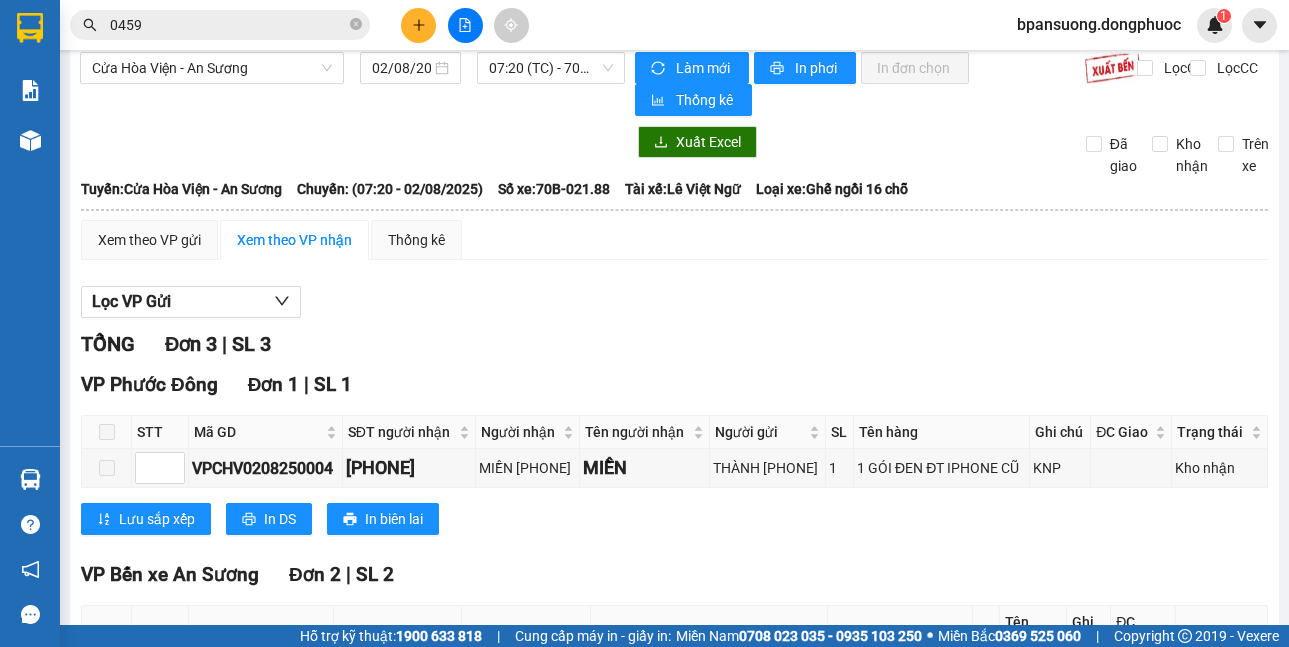 scroll, scrollTop: 281, scrollLeft: 0, axis: vertical 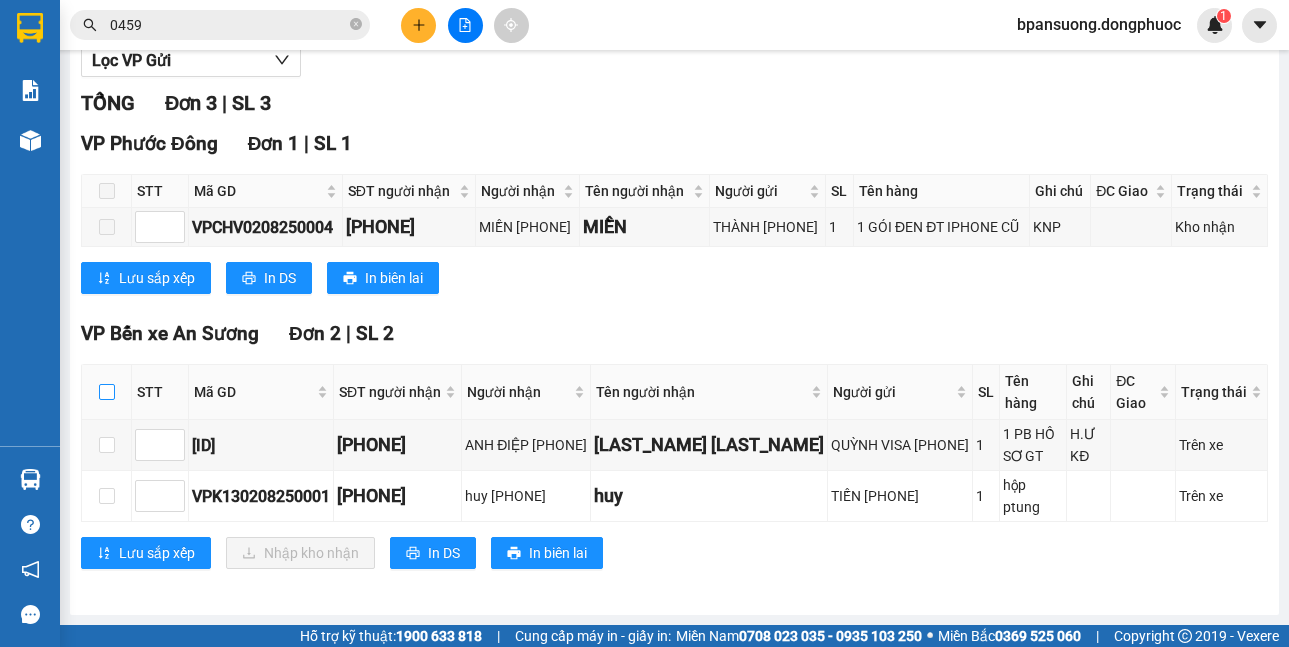 click at bounding box center (107, 392) 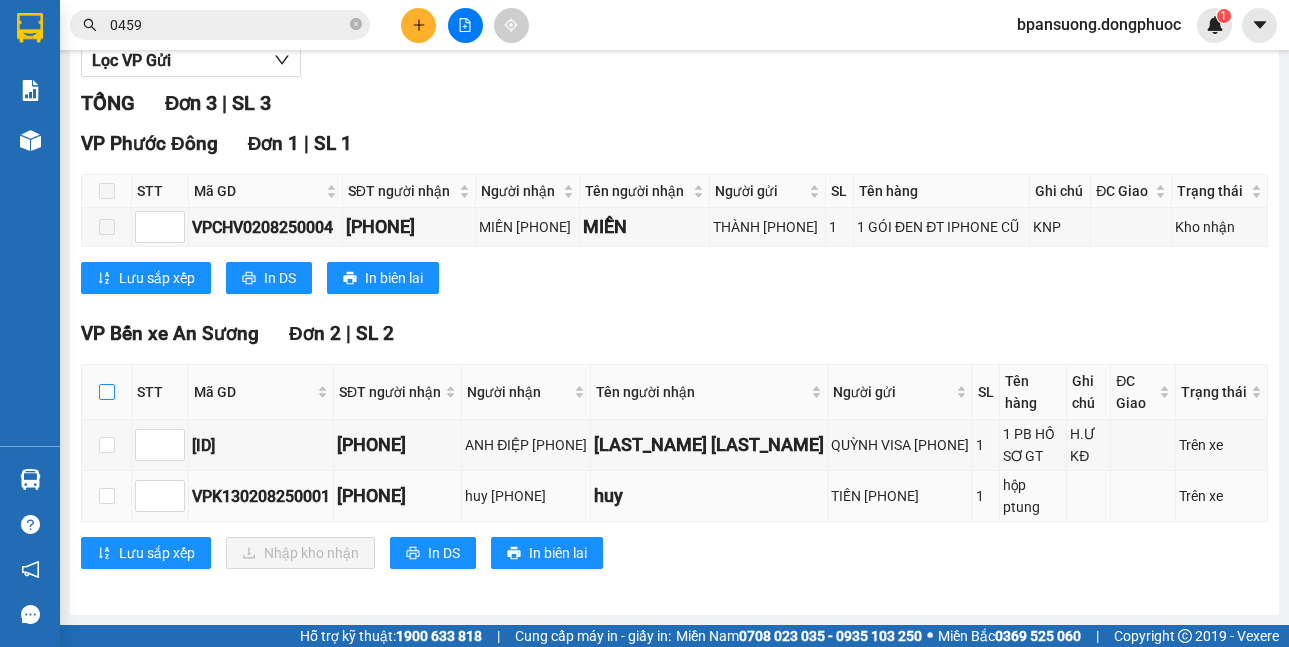 checkbox on "true" 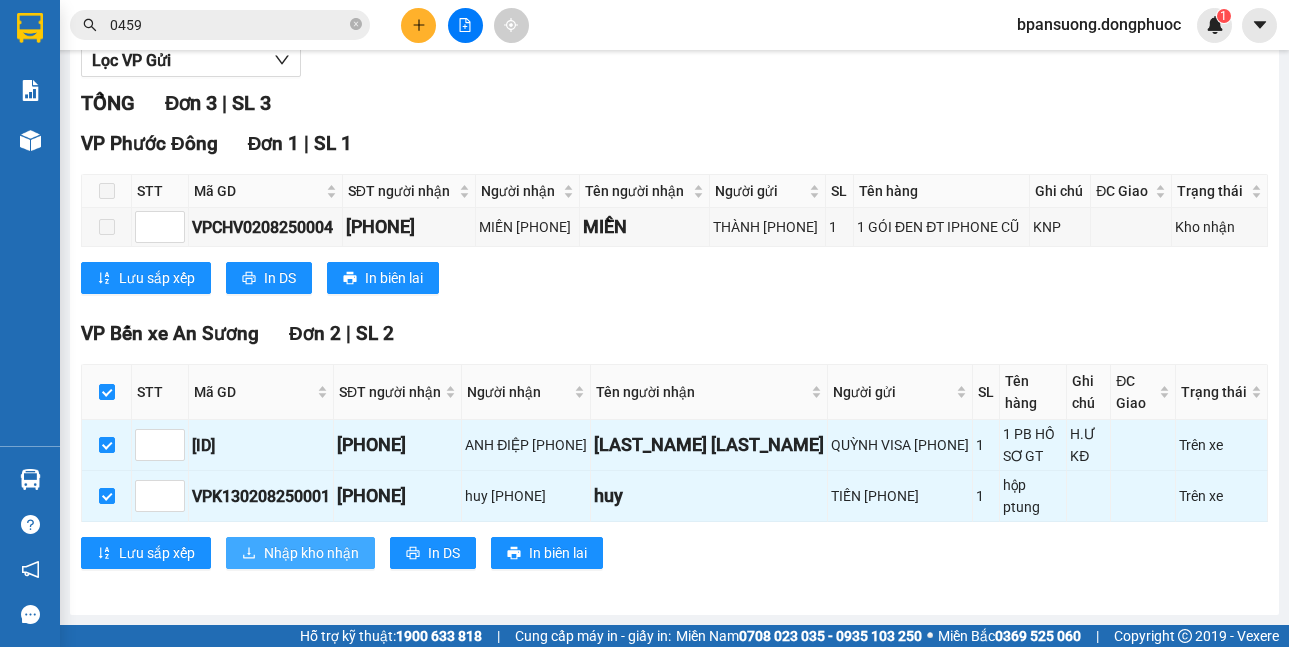 click on "Nhập kho nhận" at bounding box center [311, 553] 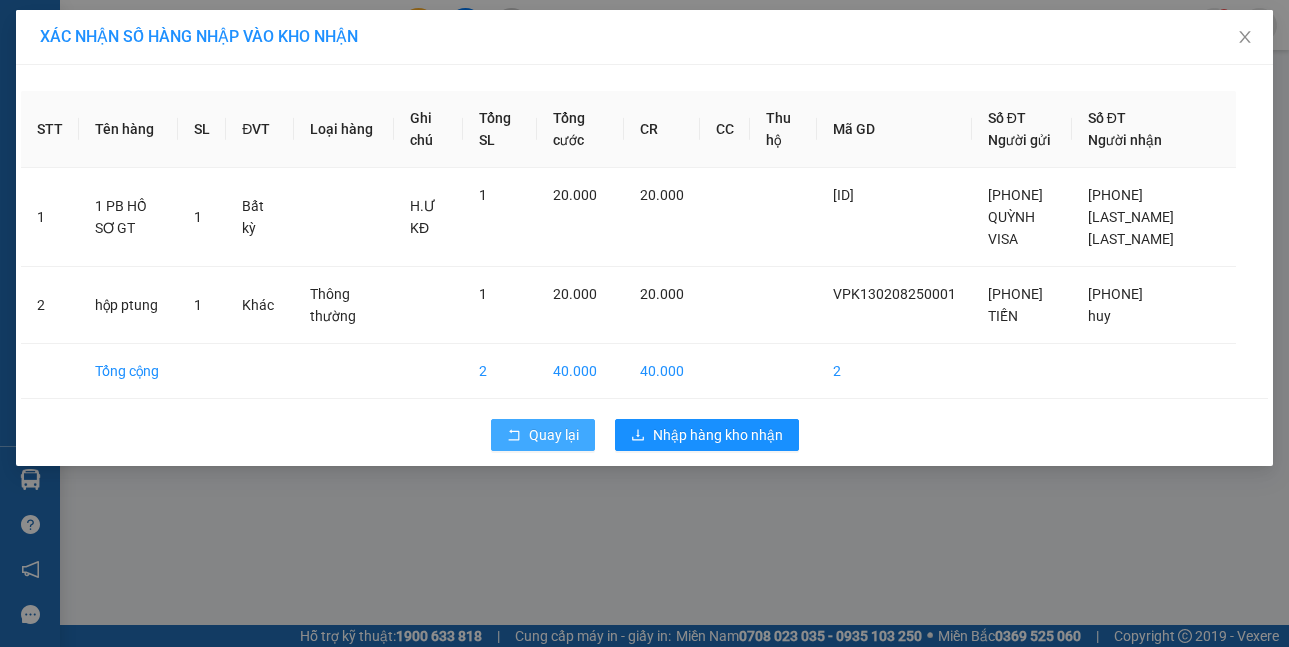 drag, startPoint x: 551, startPoint y: 457, endPoint x: 480, endPoint y: 6, distance: 456.55447 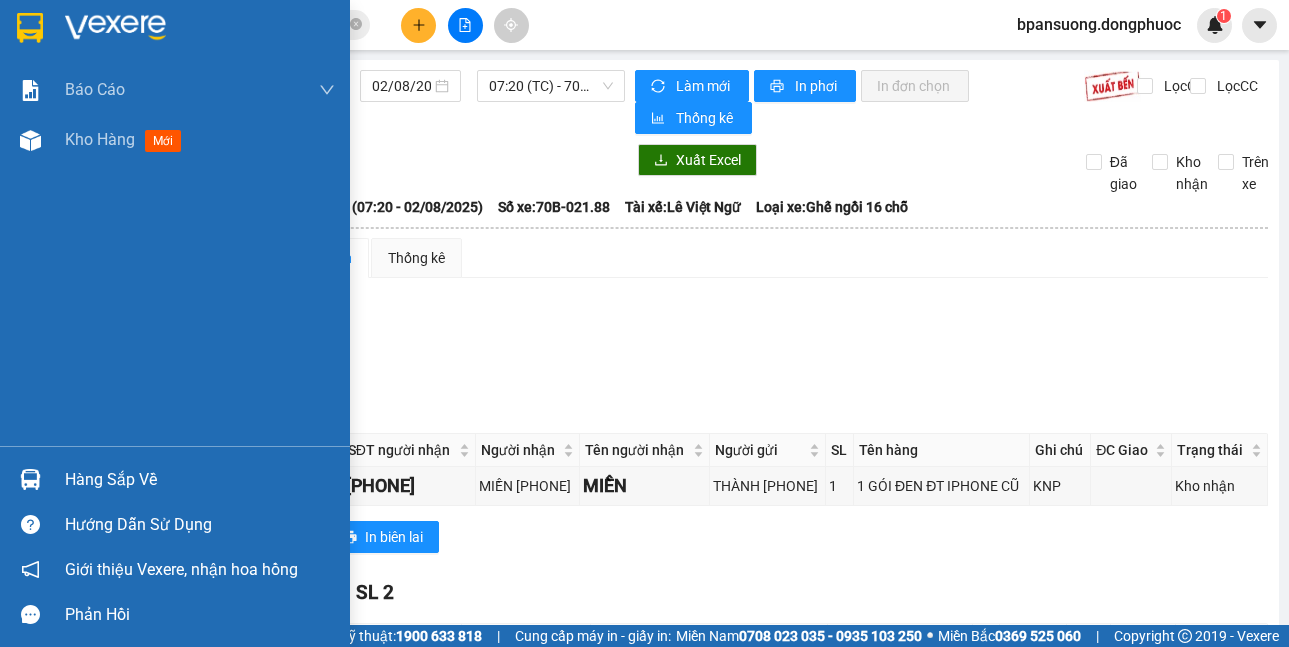 click at bounding box center [30, 479] 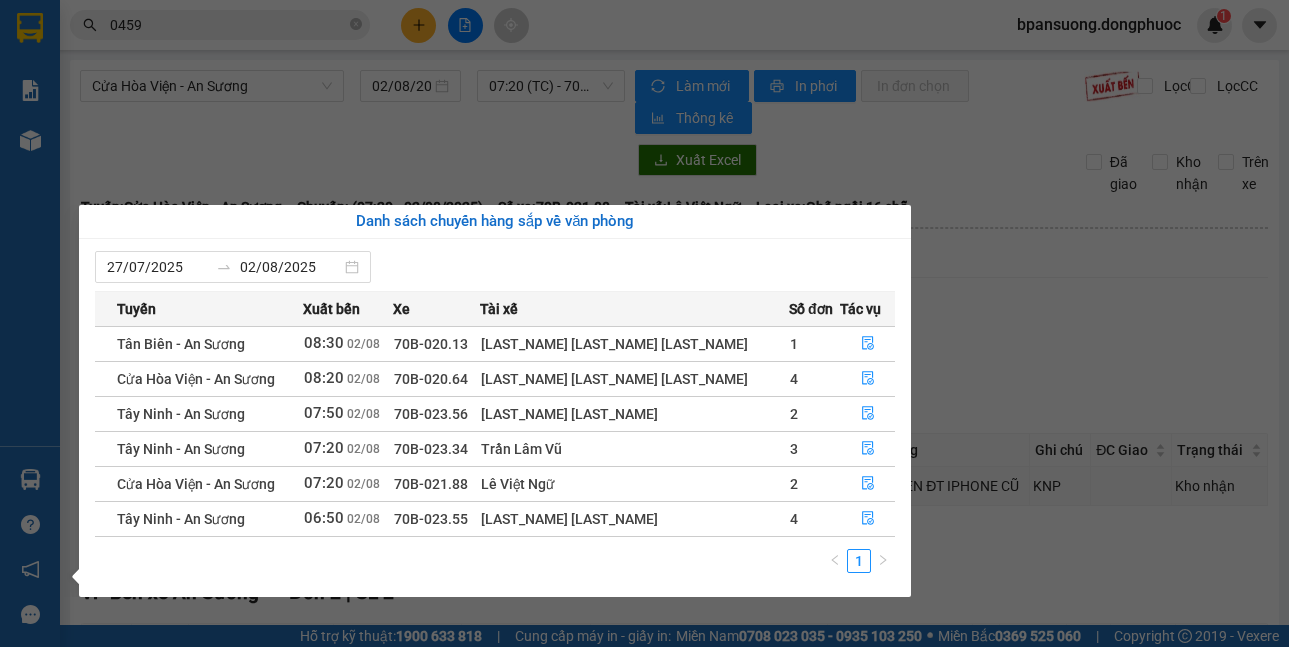 click on "Kết quả tìm kiếm ( 1503 )  Bộ lọc  Mã ĐH Trạng thái Món hàng Tổng cước Chưa cước Nhãn Người gửi VP Gửi Người nhận VP Nhận VPTN0108250071 18:39 - 01/08 VP Nhận   70B-022.92 08:33 - 02/08 HỘP NHA SL:  1 20.000 0937523477 NK KIM YẾN VP Tây Ninh 097681 0459 PHÚC HÂN VP Bến xe An Sương VPLK0108250002 08:00 - 01/08 VP Nhận   70B-020.82 11:31 - 01/08 HỘP NHA KHOA SL:  1 30.000 0973097226 NHÂN TÂM VP Long Khánh 097681 0459 PHÚC HÂN VP Bến xe An Sương VPLK3107250001 08:07 - 31/07 VP Nhận   70B-020.62 11:13 - 31/07 HỘP NHA KHOA SL:  1 30.000 0973097226 NHÂN TÂM VP Long Khánh 097681 0459 PHÚC HÂN VP Bến xe An Sương VPLK3007250001 08:39 - 30/07 VP Nhận   70B-023.70 13:21 - 30/07 HỘP NHA KHOA SL:  1 30.000 0973097226 NHÂN TÂM VP Long Khánh 097681 0459 PHÚC HÂN VP Bến xe An Sương VPTN2907250059 16:55 - 29/07 VP Nhận   70B-023.24 09:01 - 30/07 HỘP NHA SL:  1 20.000 0937523477 NK KIM YẾN VP Tây Ninh 097681 0459 PHÚC HÂN   1" at bounding box center [644, 323] 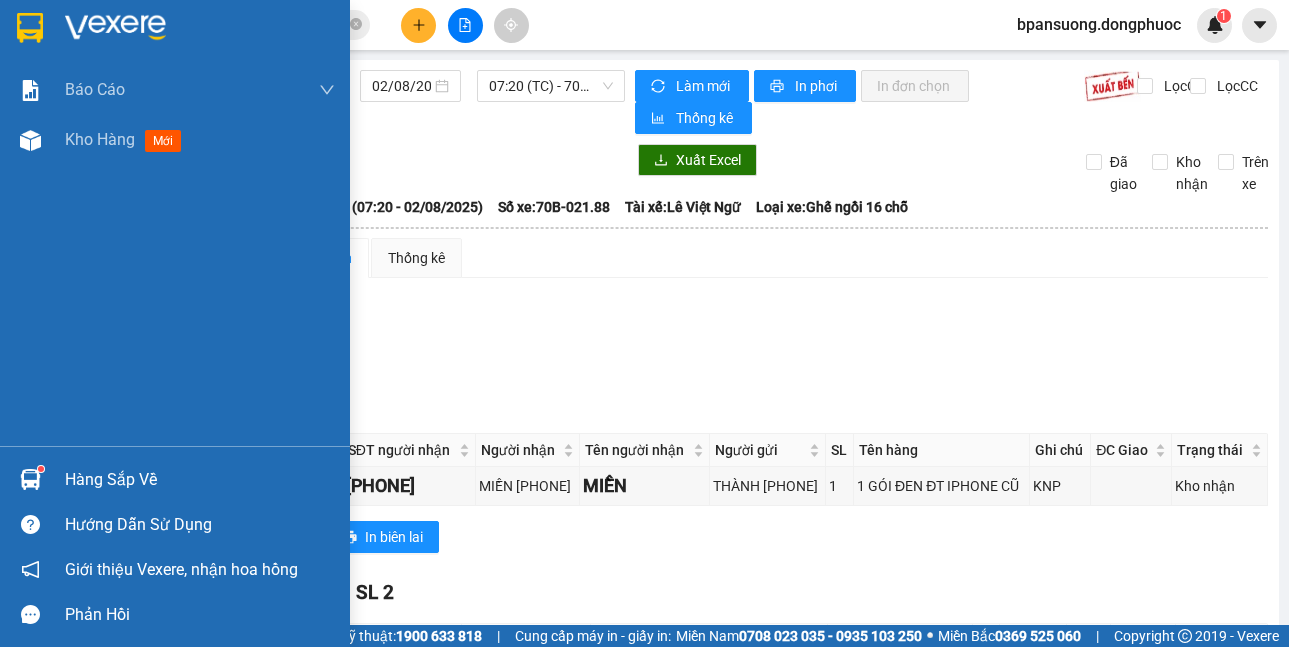 drag, startPoint x: 43, startPoint y: 468, endPoint x: 48, endPoint y: 433, distance: 35.35534 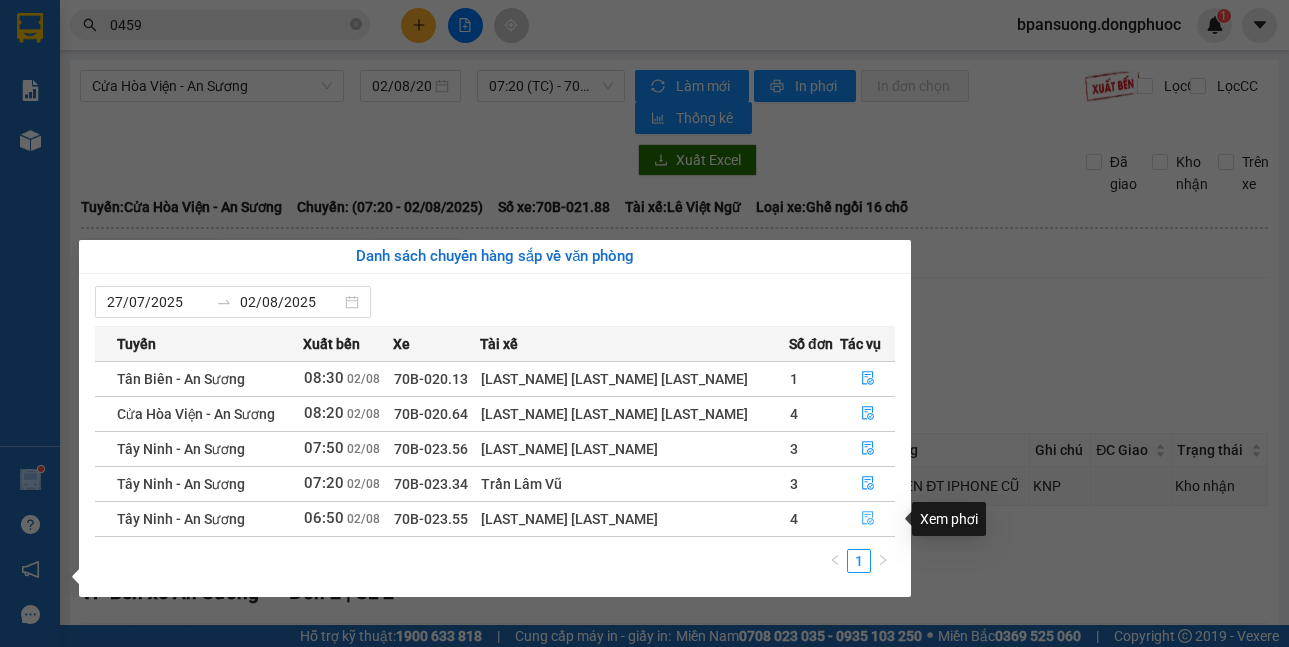click 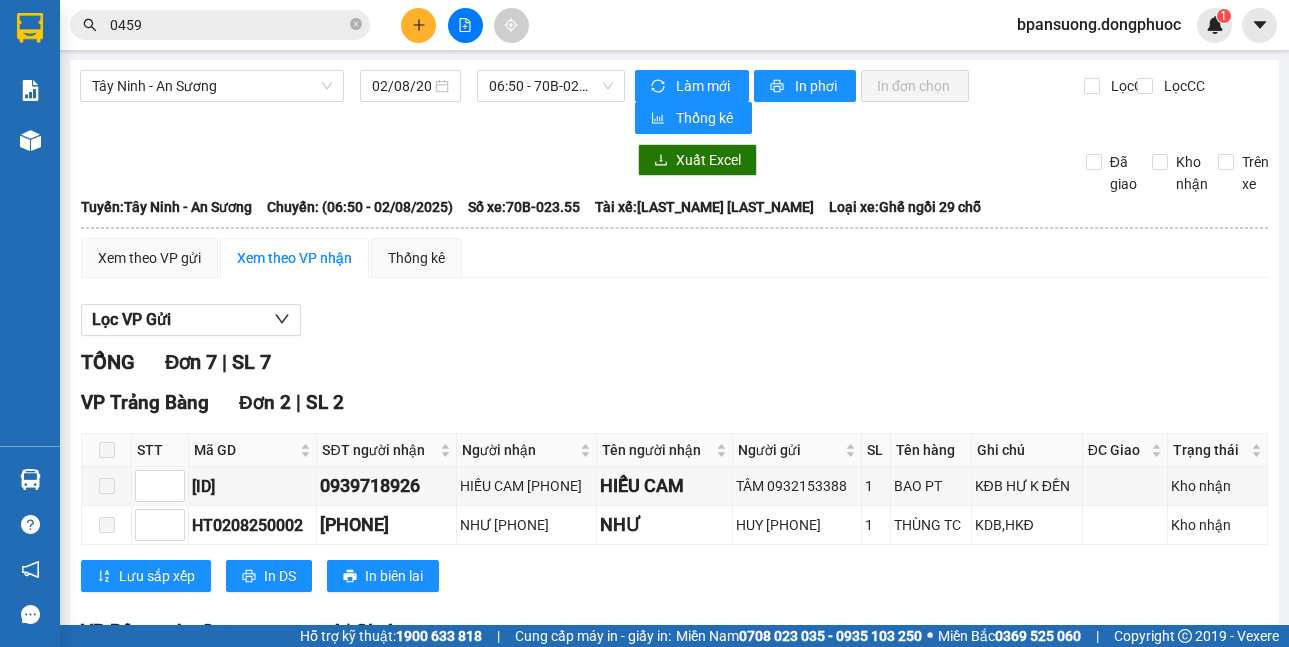 click at bounding box center (107, 450) 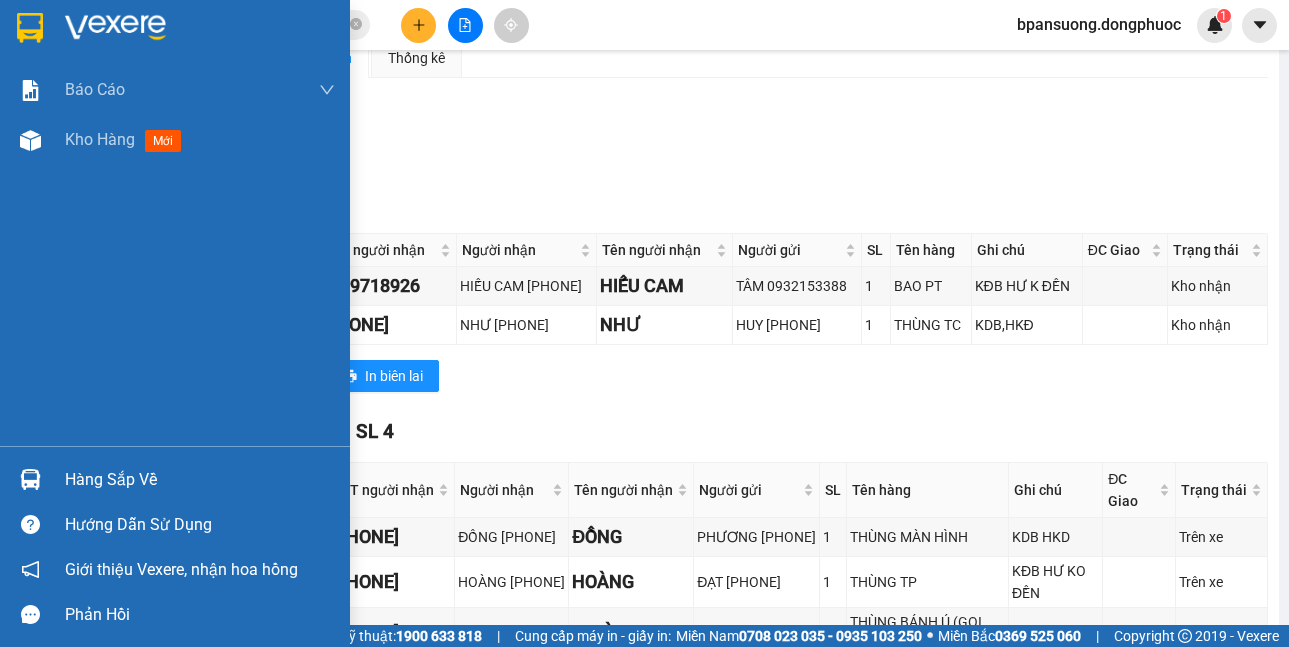 click at bounding box center [30, 479] 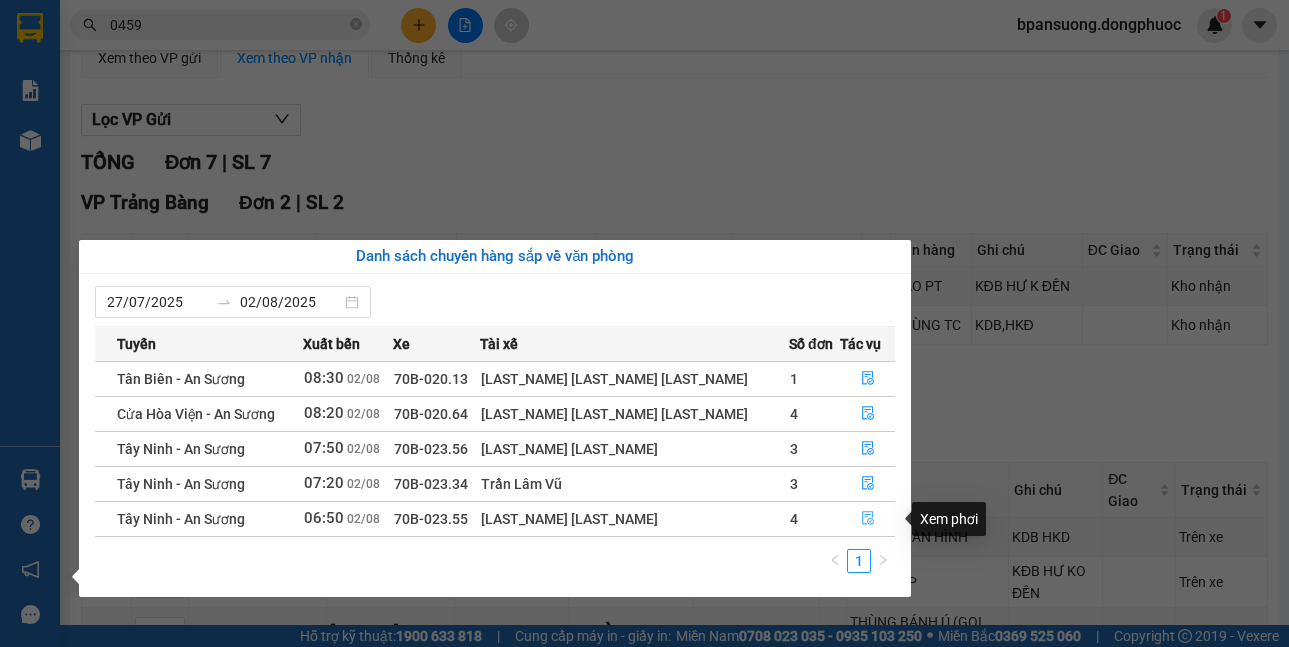 click 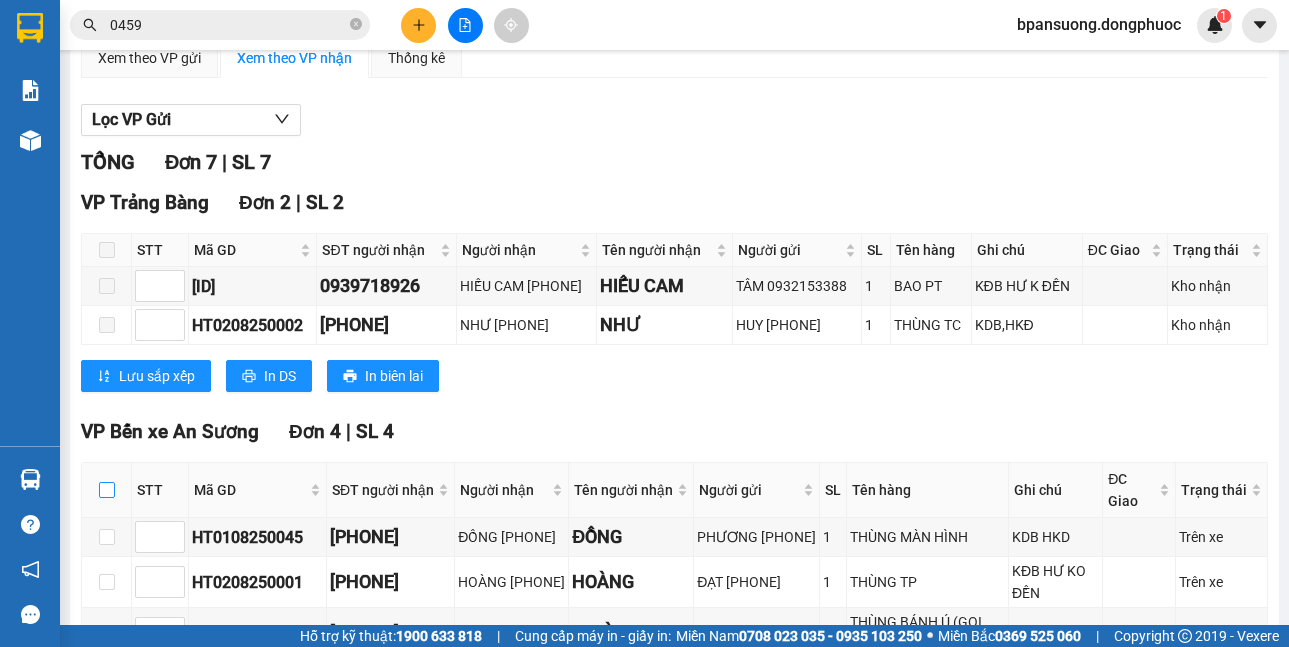 drag, startPoint x: 109, startPoint y: 485, endPoint x: 292, endPoint y: 212, distance: 328.66092 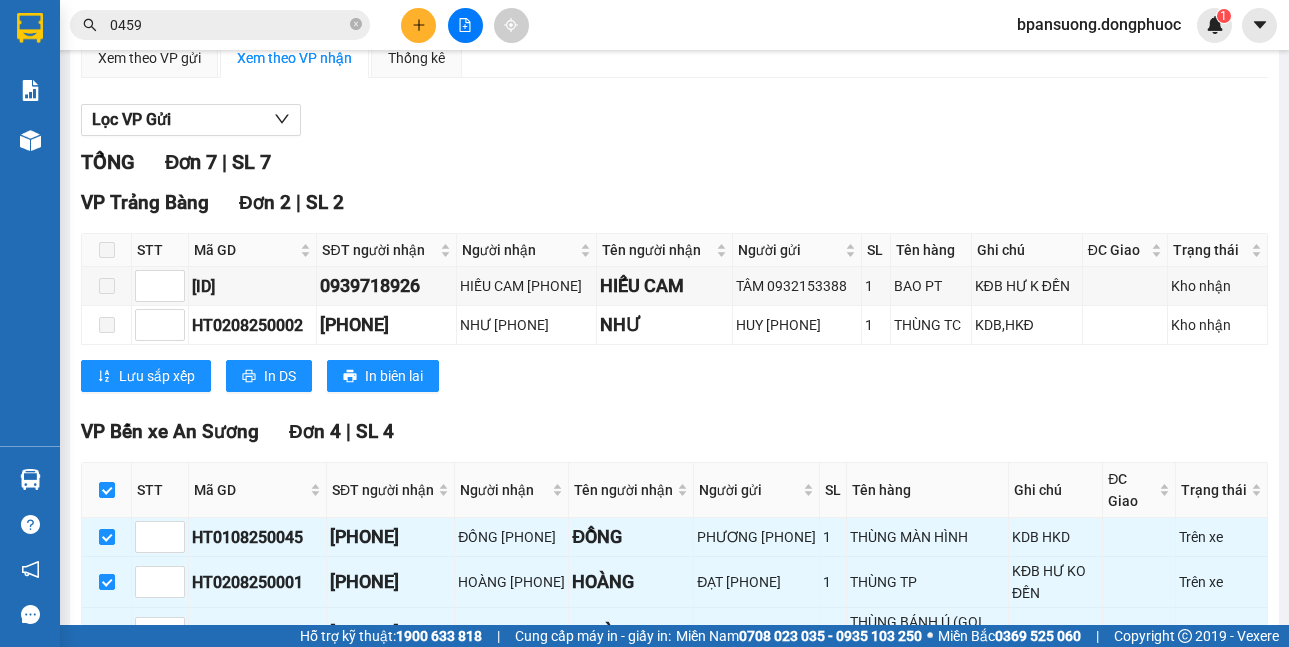 scroll, scrollTop: 566, scrollLeft: 0, axis: vertical 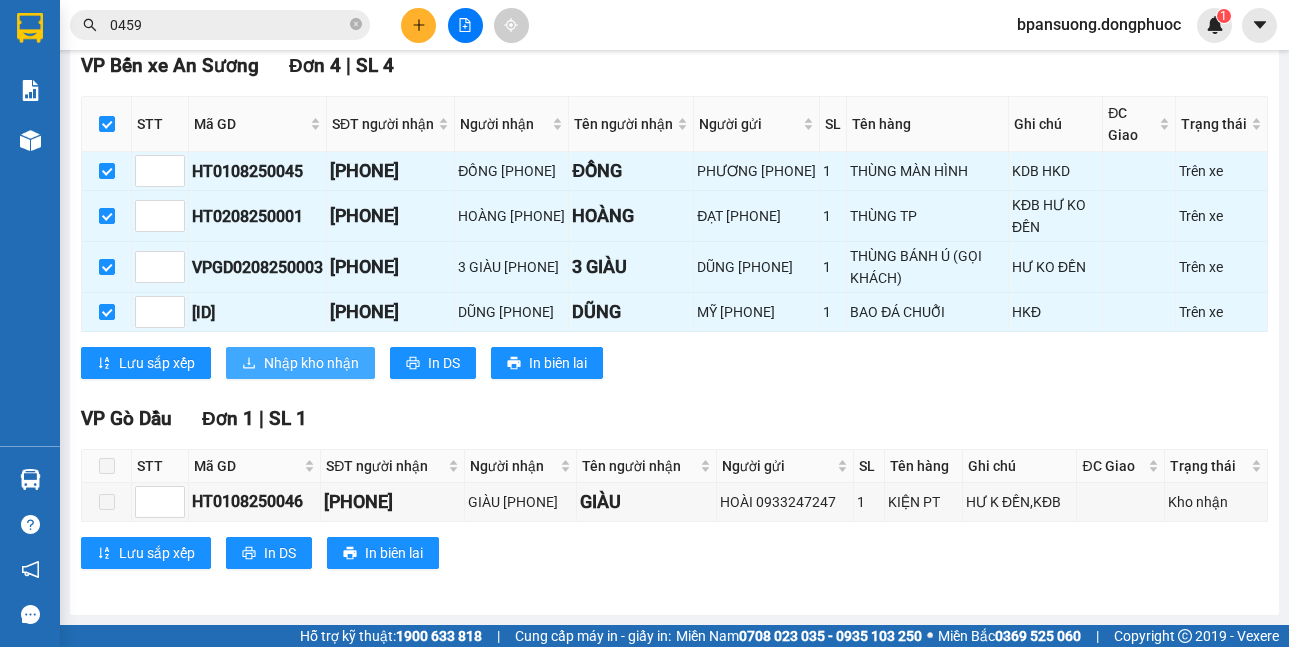click on "Nhập kho nhận" at bounding box center (311, 363) 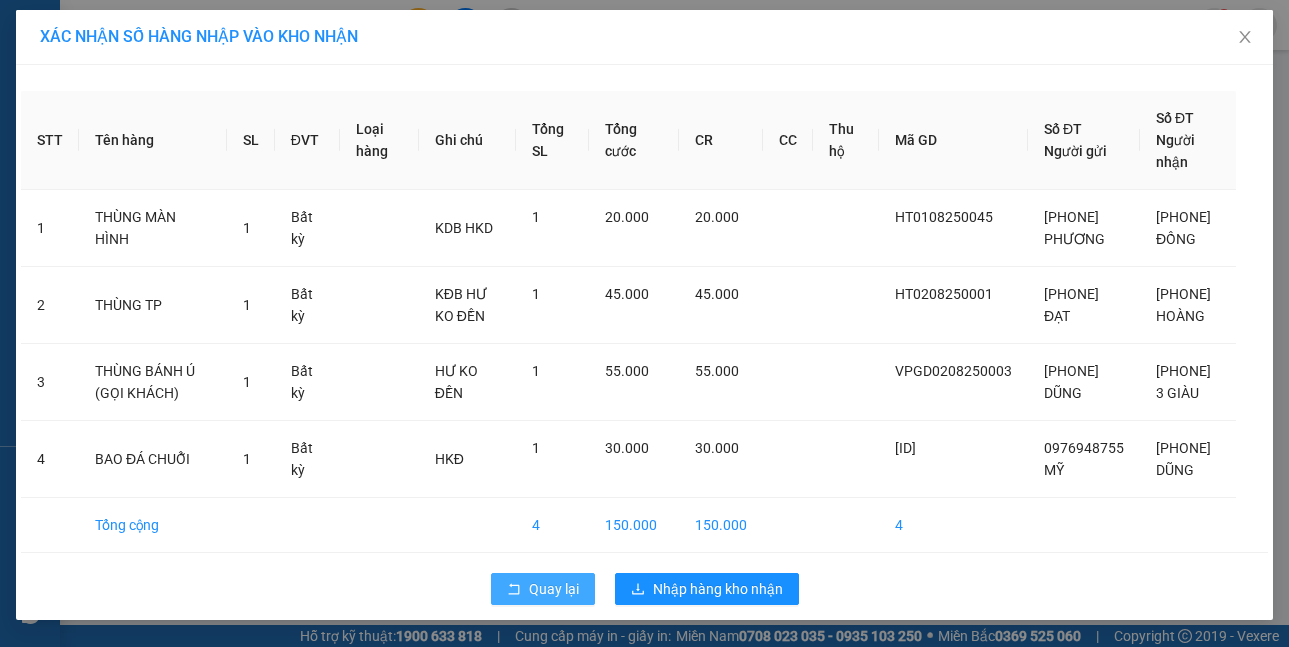 click on "Quay lại" at bounding box center [554, 589] 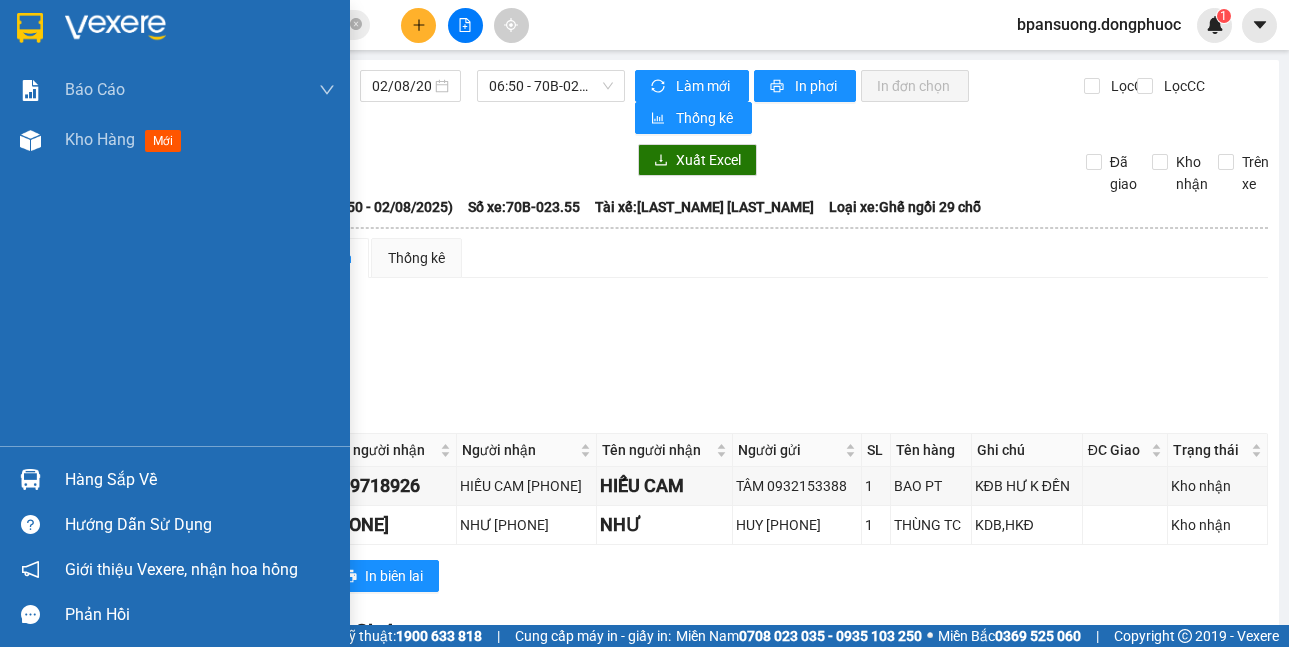 click at bounding box center (30, 479) 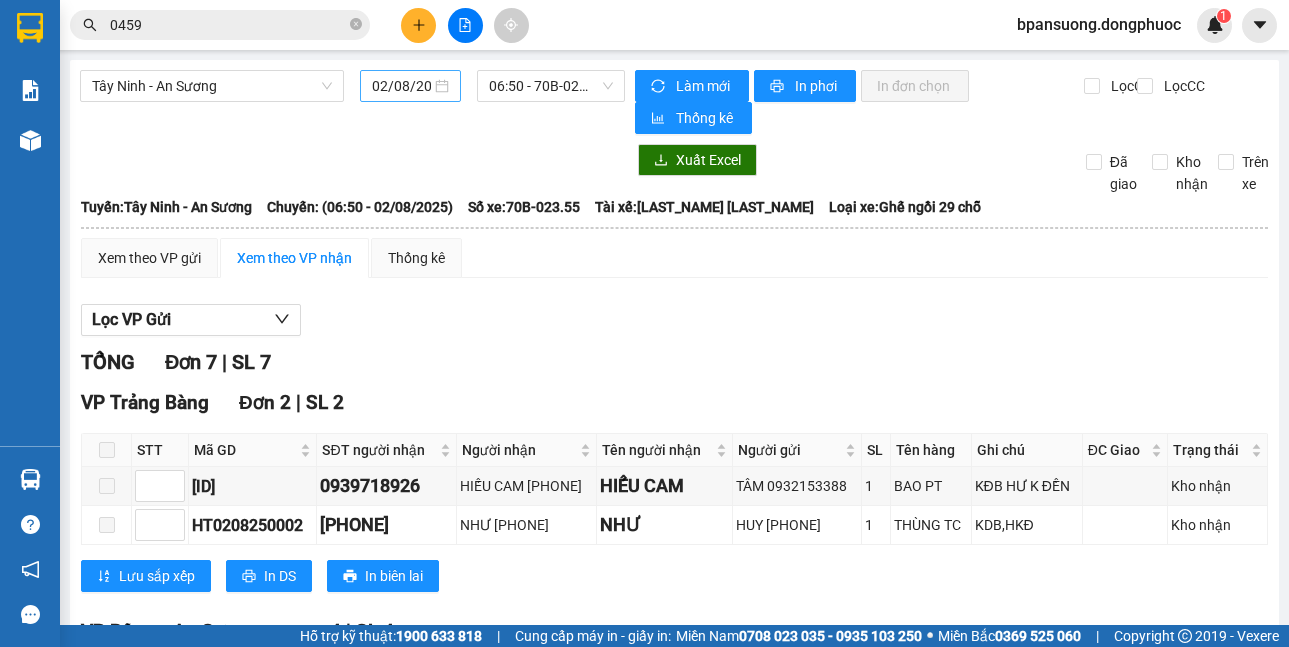 drag, startPoint x: 461, startPoint y: 169, endPoint x: 392, endPoint y: 89, distance: 105.64564 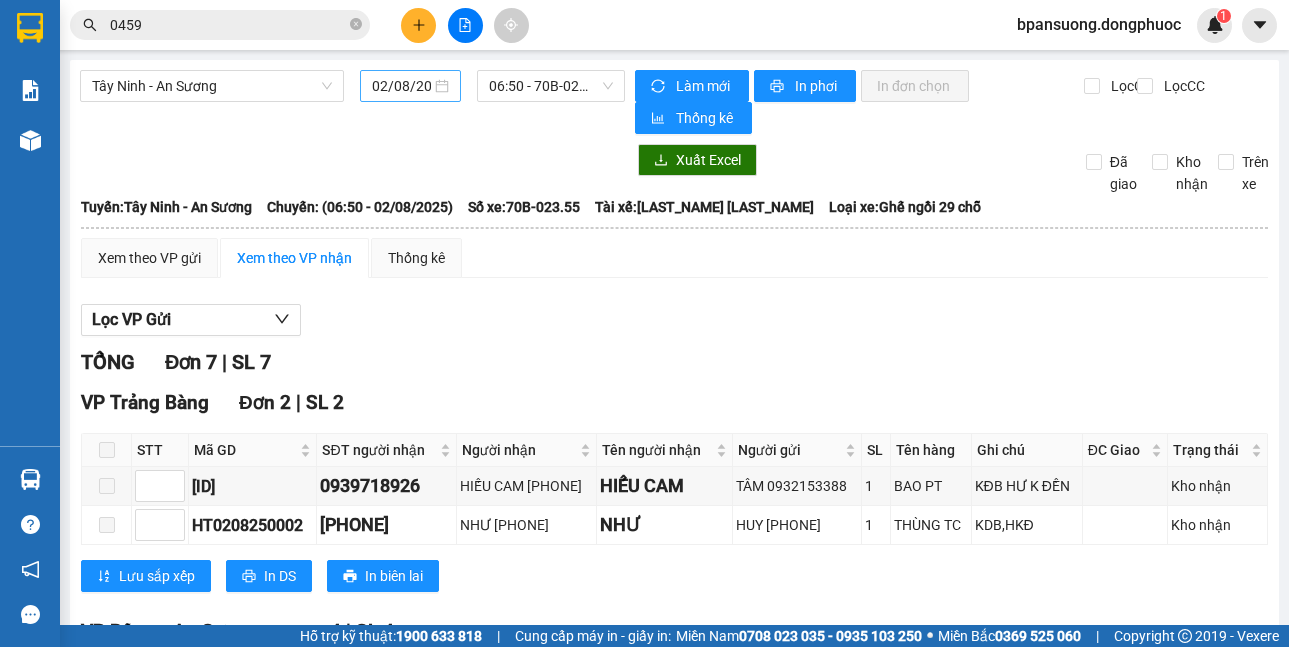 click on "Kết quả tìm kiếm ( 1503 )  Bộ lọc  Mã ĐH Trạng thái Món hàng Tổng cước Chưa cước Nhãn Người gửi VP Gửi Người nhận VP Nhận VPTN0108250071 18:39 - 01/08 VP Nhận   70B-022.92 08:33 - 02/08 HỘP NHA SL:  1 20.000 0937523477 NK KIM YẾN VP Tây Ninh 097681 0459 PHÚC HÂN VP Bến xe An Sương VPLK0108250002 08:00 - 01/08 VP Nhận   70B-020.82 11:31 - 01/08 HỘP NHA KHOA SL:  1 30.000 0973097226 NHÂN TÂM VP Long Khánh 097681 0459 PHÚC HÂN VP Bến xe An Sương VPLK3107250001 08:07 - 31/07 VP Nhận   70B-020.62 11:13 - 31/07 HỘP NHA KHOA SL:  1 30.000 0973097226 NHÂN TÂM VP Long Khánh 097681 0459 PHÚC HÂN VP Bến xe An Sương VPLK3007250001 08:39 - 30/07 VP Nhận   70B-023.70 13:21 - 30/07 HỘP NHA KHOA SL:  1 30.000 0973097226 NHÂN TÂM VP Long Khánh 097681 0459 PHÚC HÂN VP Bến xe An Sương VPTN2907250059 16:55 - 29/07 VP Nhận   70B-023.24 09:01 - 30/07 HỘP NHA SL:  1 20.000 0937523477 NK KIM YẾN VP Tây Ninh 097681 0459 PHÚC HÂN   1" at bounding box center [644, 323] 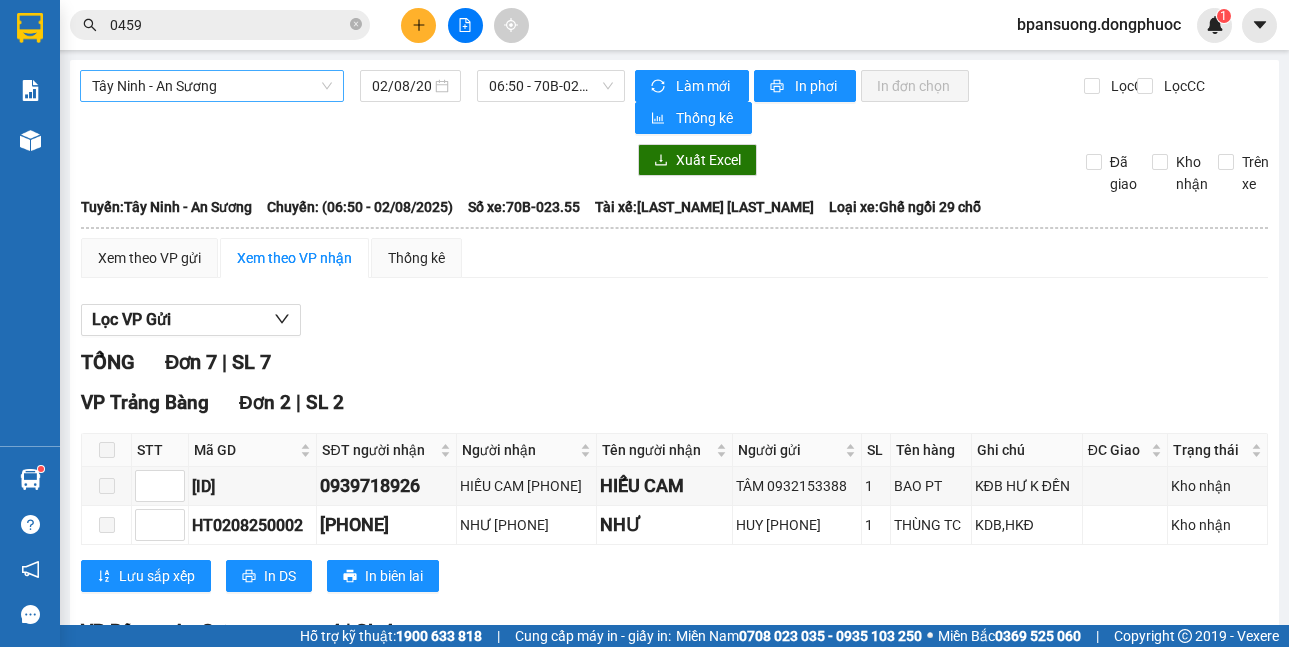 click on "Tây Ninh - An Sương" at bounding box center (212, 86) 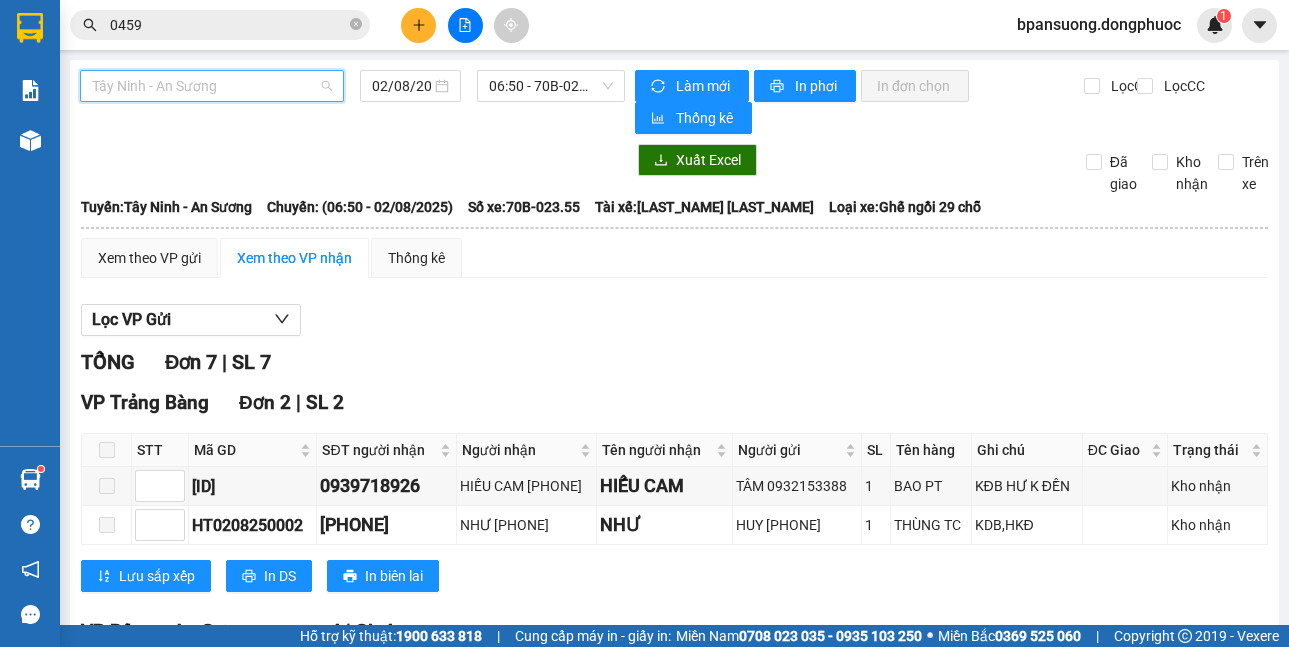 scroll, scrollTop: 128, scrollLeft: 0, axis: vertical 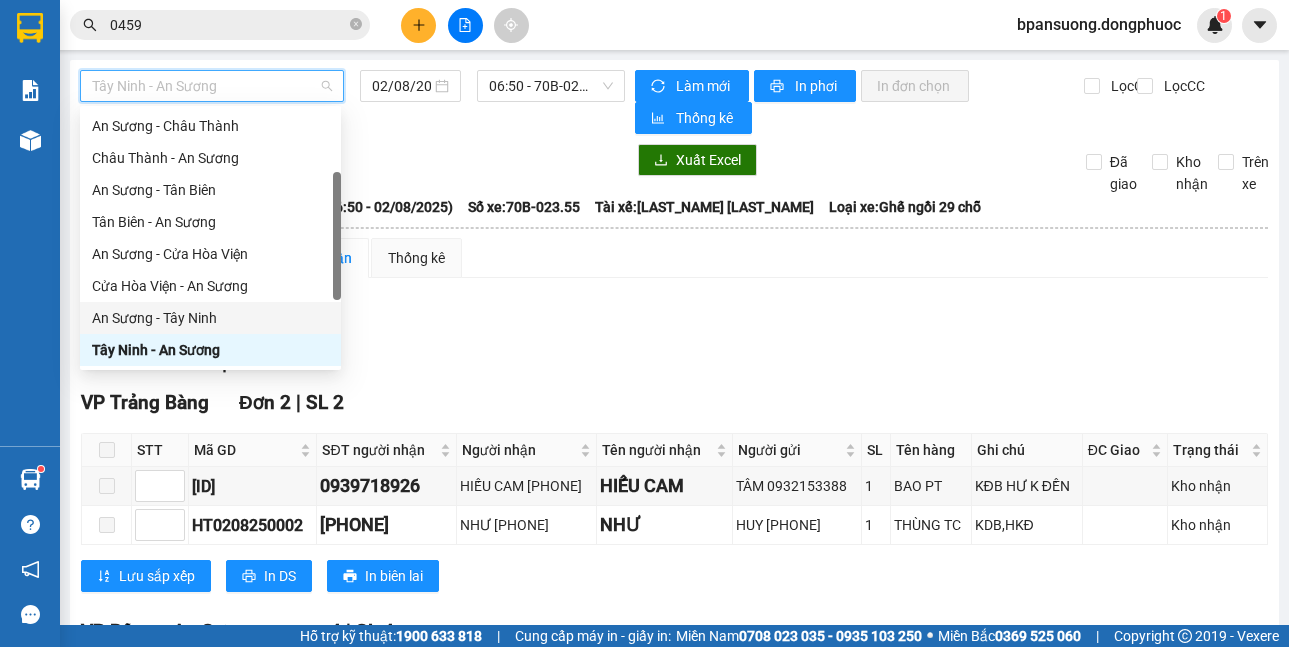 click on "An Sương - Tây Ninh" at bounding box center (210, 318) 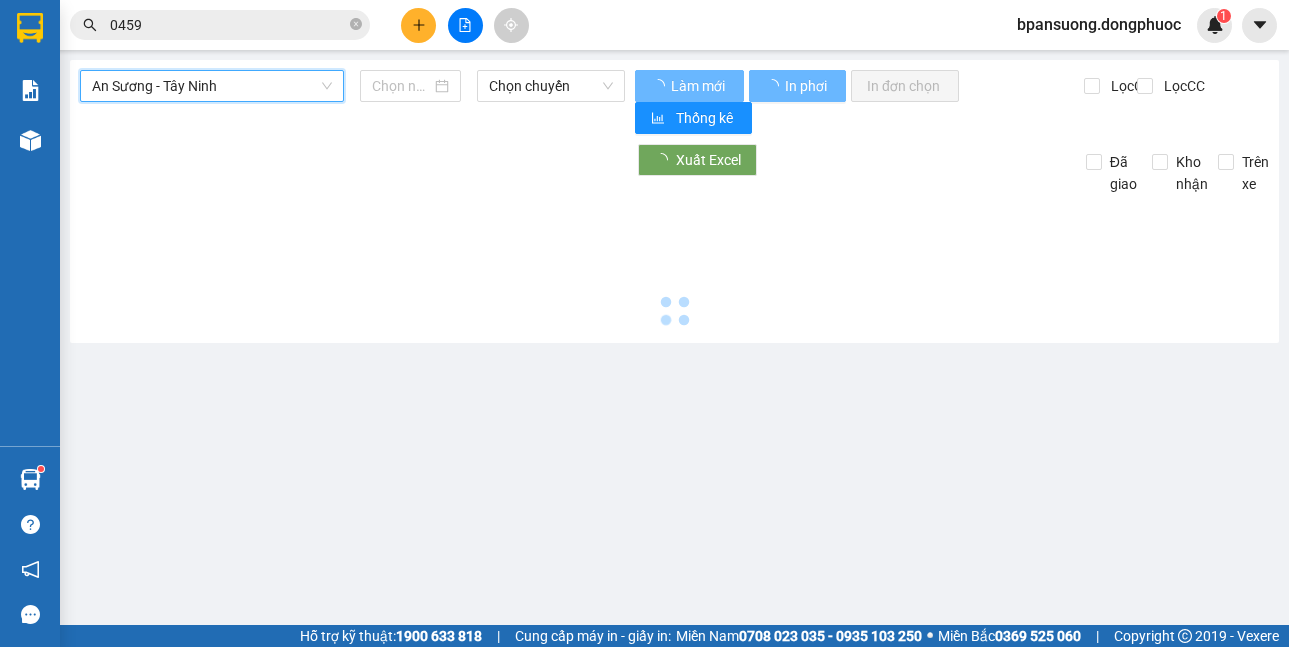 type on "02/08/2025" 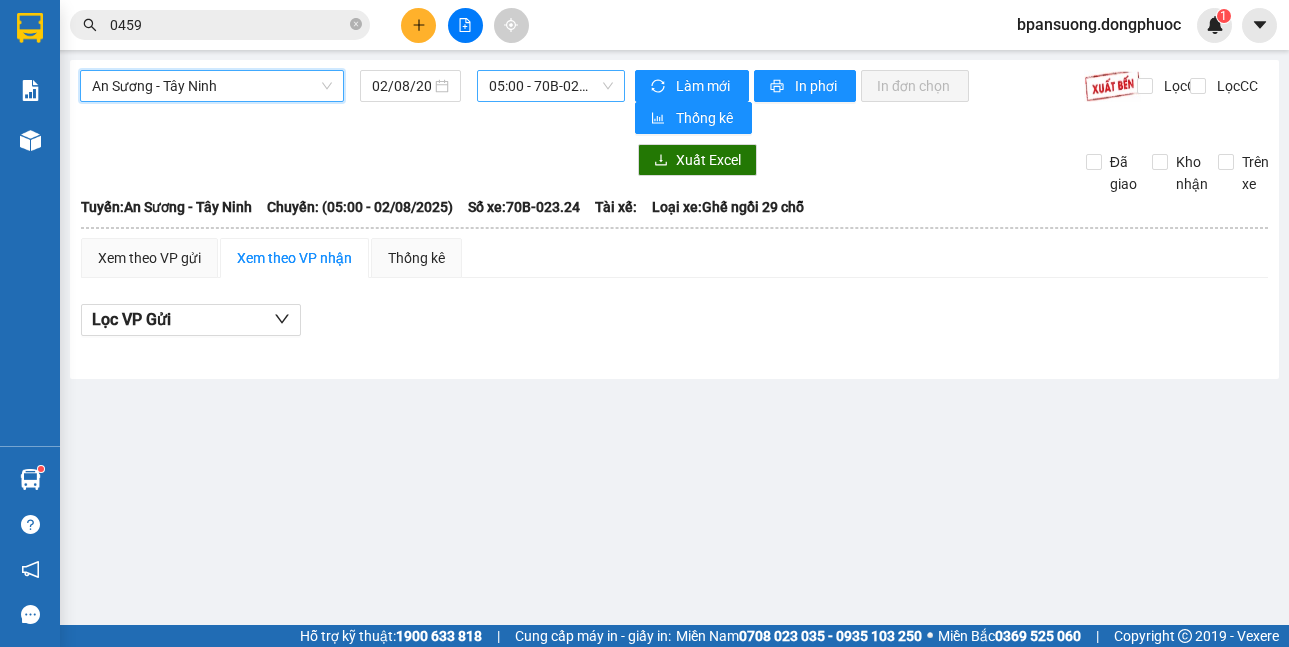 click on "05:00     - 70B-023.24" at bounding box center [551, 86] 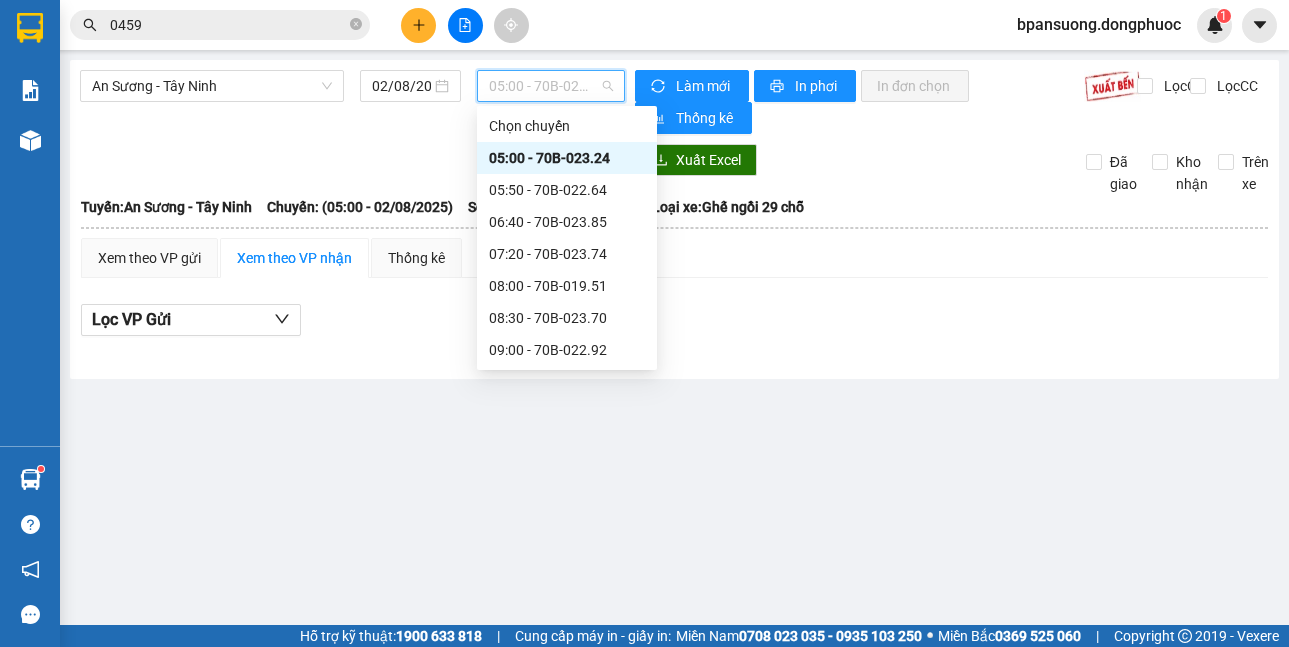 scroll, scrollTop: 200, scrollLeft: 0, axis: vertical 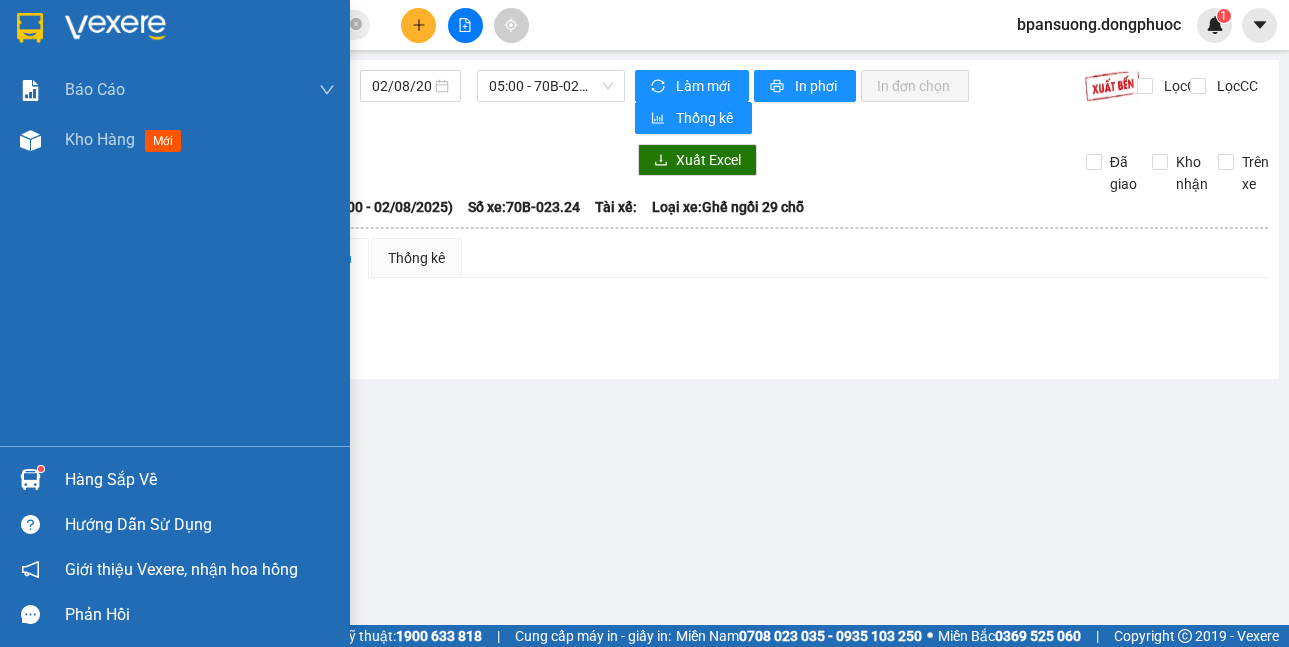 click at bounding box center [30, 479] 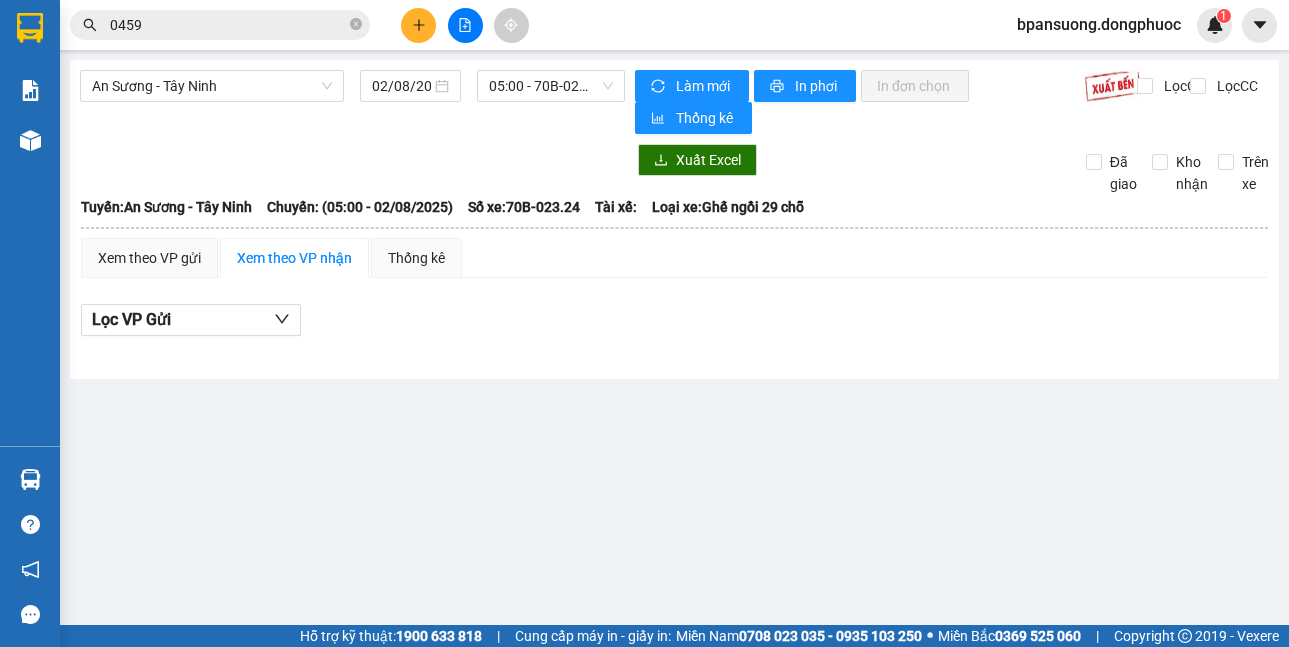 drag, startPoint x: 1004, startPoint y: 436, endPoint x: 123, endPoint y: 343, distance: 885.895 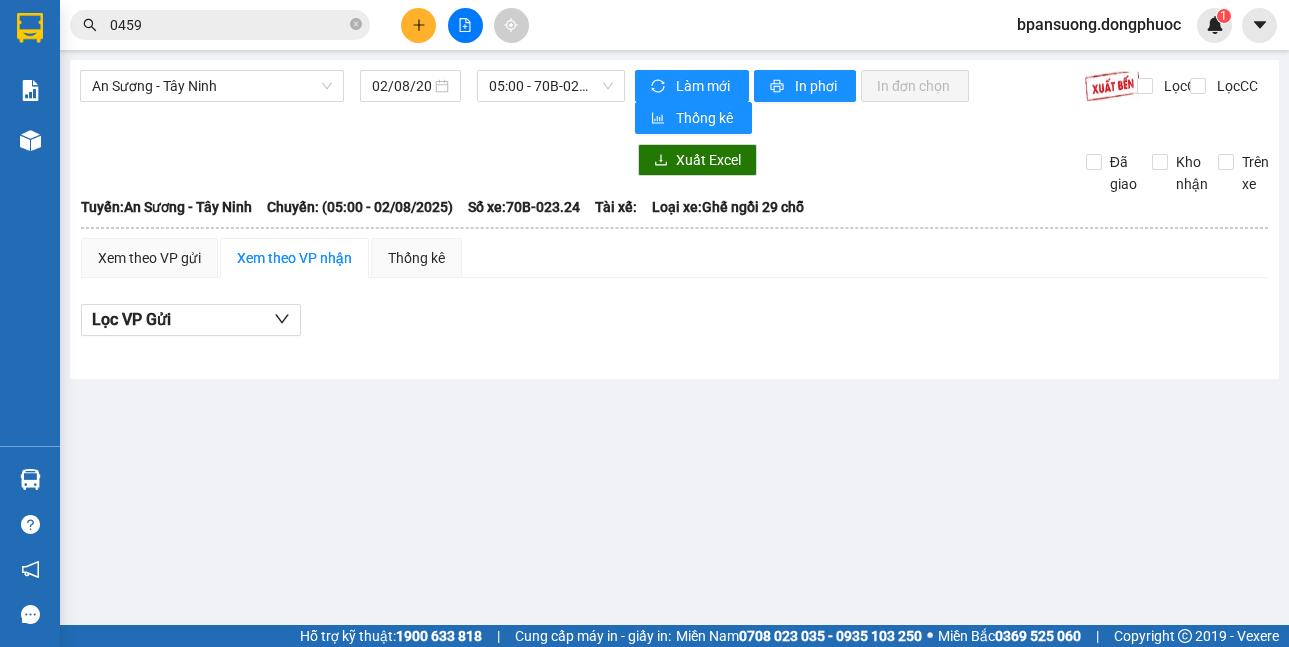 click on "Kết quả tìm kiếm ( 1503 )  Bộ lọc  Mã ĐH Trạng thái Món hàng Tổng cước Chưa cước Nhãn Người gửi VP Gửi Người nhận VP Nhận VPTN0108250071 18:39 - 01/08 VP Nhận   70B-022.92 08:33 - 02/08 HỘP NHA SL:  1 20.000 0937523477 NK KIM YẾN VP Tây Ninh 097681 0459 PHÚC HÂN VP Bến xe An Sương VPLK0108250002 08:00 - 01/08 VP Nhận   70B-020.82 11:31 - 01/08 HỘP NHA KHOA SL:  1 30.000 0973097226 NHÂN TÂM VP Long Khánh 097681 0459 PHÚC HÂN VP Bến xe An Sương VPLK3107250001 08:07 - 31/07 VP Nhận   70B-020.62 11:13 - 31/07 HỘP NHA KHOA SL:  1 30.000 0973097226 NHÂN TÂM VP Long Khánh 097681 0459 PHÚC HÂN VP Bến xe An Sương VPLK3007250001 08:39 - 30/07 VP Nhận   70B-023.70 13:21 - 30/07 HỘP NHA KHOA SL:  1 30.000 0973097226 NHÂN TÂM VP Long Khánh 097681 0459 PHÚC HÂN VP Bến xe An Sương VPTN2907250059 16:55 - 29/07 VP Nhận   70B-023.24 09:01 - 30/07 HỘP NHA SL:  1 20.000 0937523477 NK KIM YẾN VP Tây Ninh 097681 0459 PHÚC HÂN   1" at bounding box center (644, 323) 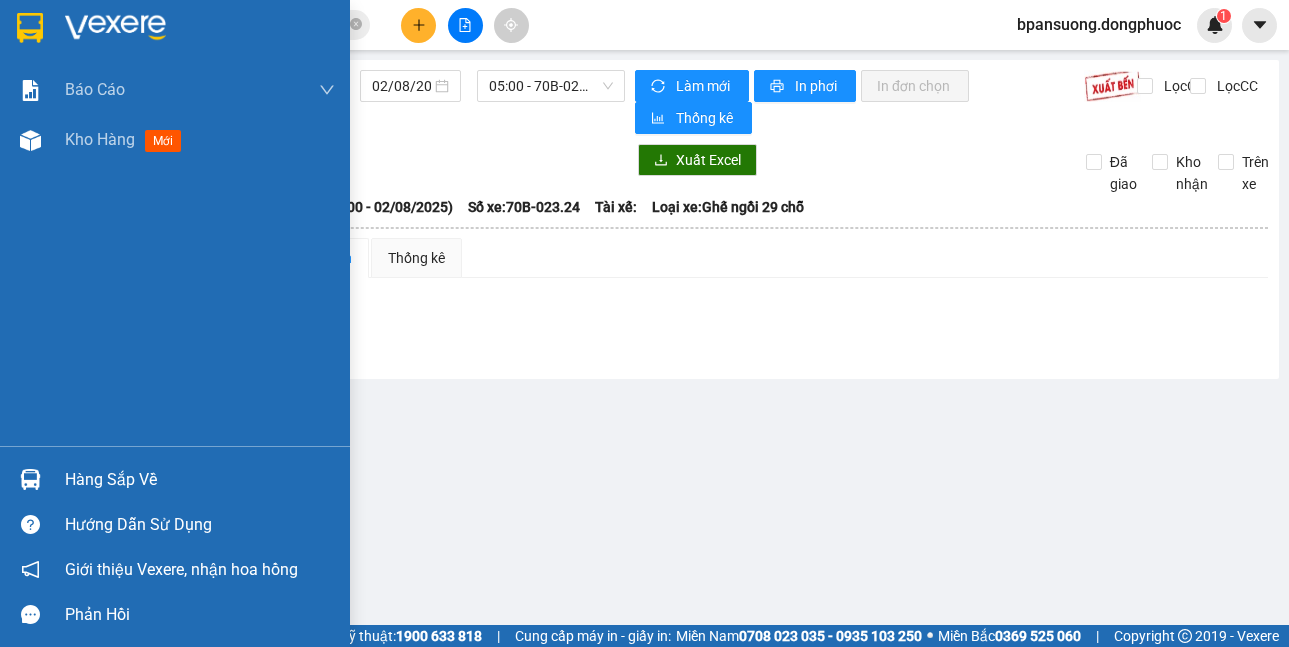 click at bounding box center [30, 479] 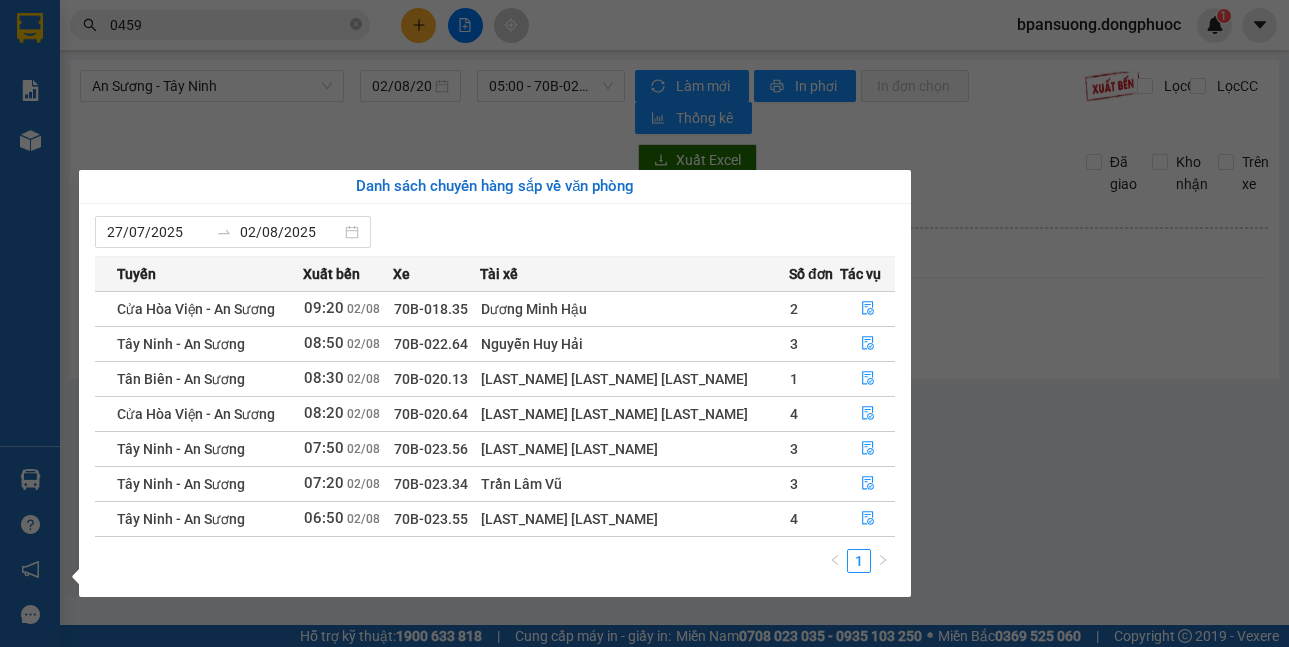 click on "Kết quả tìm kiếm ( 1503 )  Bộ lọc  Mã ĐH Trạng thái Món hàng Tổng cước Chưa cước Nhãn Người gửi VP Gửi Người nhận VP Nhận VPTN0108250071 18:39 - 01/08 VP Nhận   70B-022.92 08:33 - 02/08 HỘP NHA SL:  1 20.000 0937523477 NK KIM YẾN VP Tây Ninh 097681 0459 PHÚC HÂN VP Bến xe An Sương VPLK0108250002 08:00 - 01/08 VP Nhận   70B-020.82 11:31 - 01/08 HỘP NHA KHOA SL:  1 30.000 0973097226 NHÂN TÂM VP Long Khánh 097681 0459 PHÚC HÂN VP Bến xe An Sương VPLK3107250001 08:07 - 31/07 VP Nhận   70B-020.62 11:13 - 31/07 HỘP NHA KHOA SL:  1 30.000 0973097226 NHÂN TÂM VP Long Khánh 097681 0459 PHÚC HÂN VP Bến xe An Sương VPLK3007250001 08:39 - 30/07 VP Nhận   70B-023.70 13:21 - 30/07 HỘP NHA KHOA SL:  1 30.000 0973097226 NHÂN TÂM VP Long Khánh 097681 0459 PHÚC HÂN VP Bến xe An Sương VPTN2907250059 16:55 - 29/07 VP Nhận   70B-023.24 09:01 - 30/07 HỘP NHA SL:  1 20.000 0937523477 NK KIM YẾN VP Tây Ninh 097681 0459 PHÚC HÂN   1" at bounding box center [644, 323] 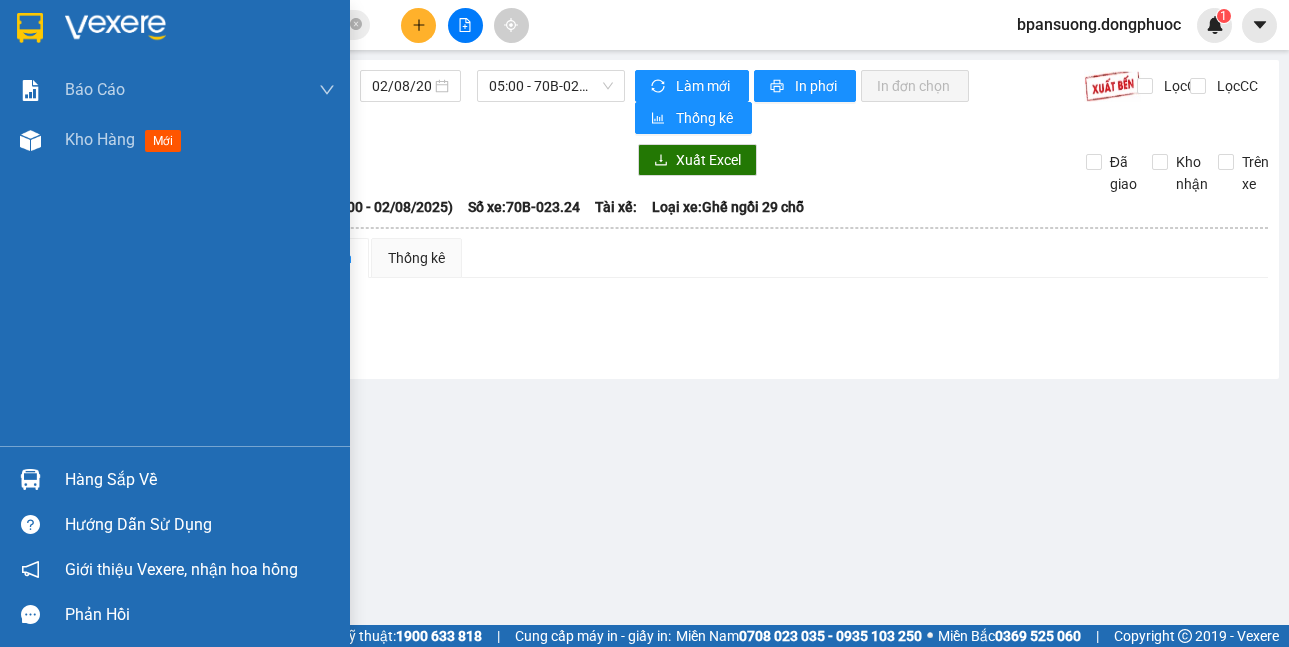 click at bounding box center [30, 479] 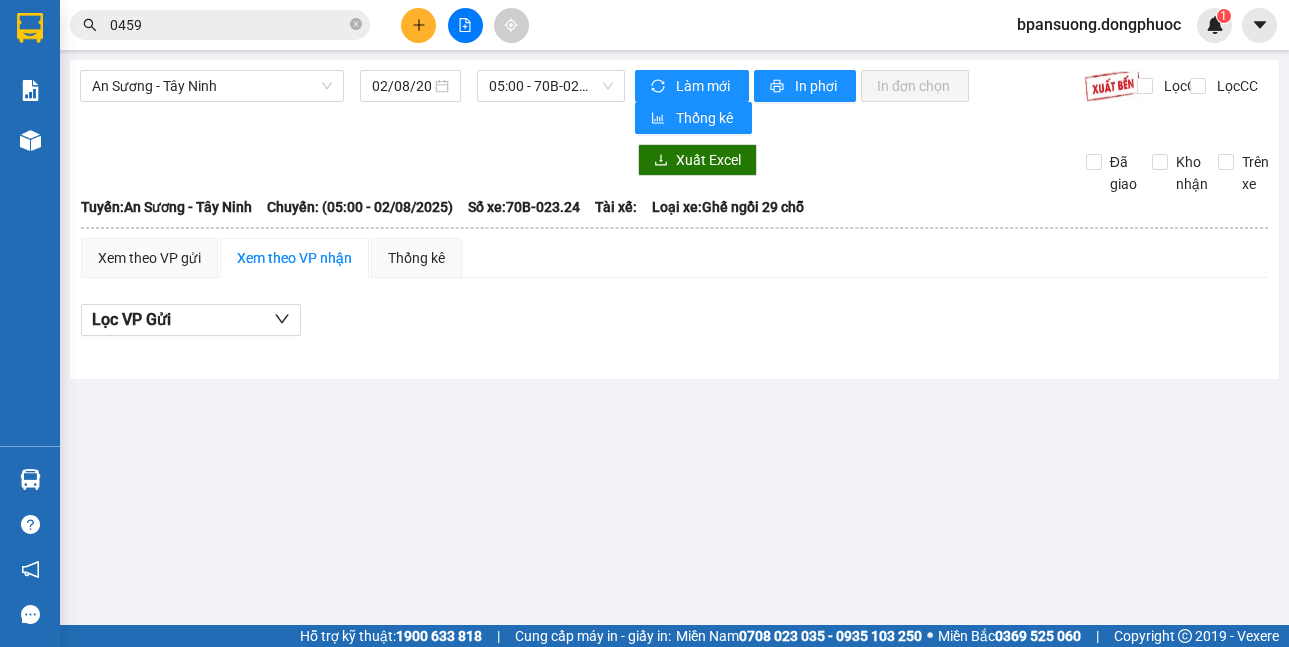drag, startPoint x: 1119, startPoint y: 426, endPoint x: 1141, endPoint y: 471, distance: 50.08992 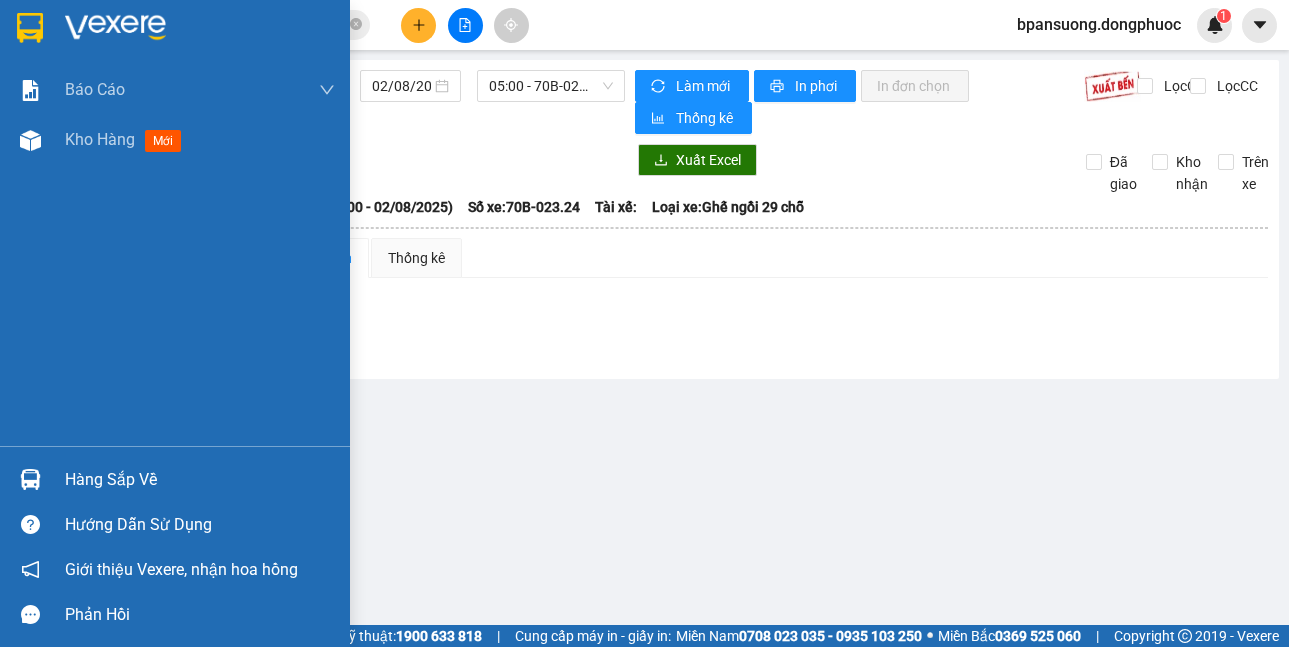 click at bounding box center (30, 479) 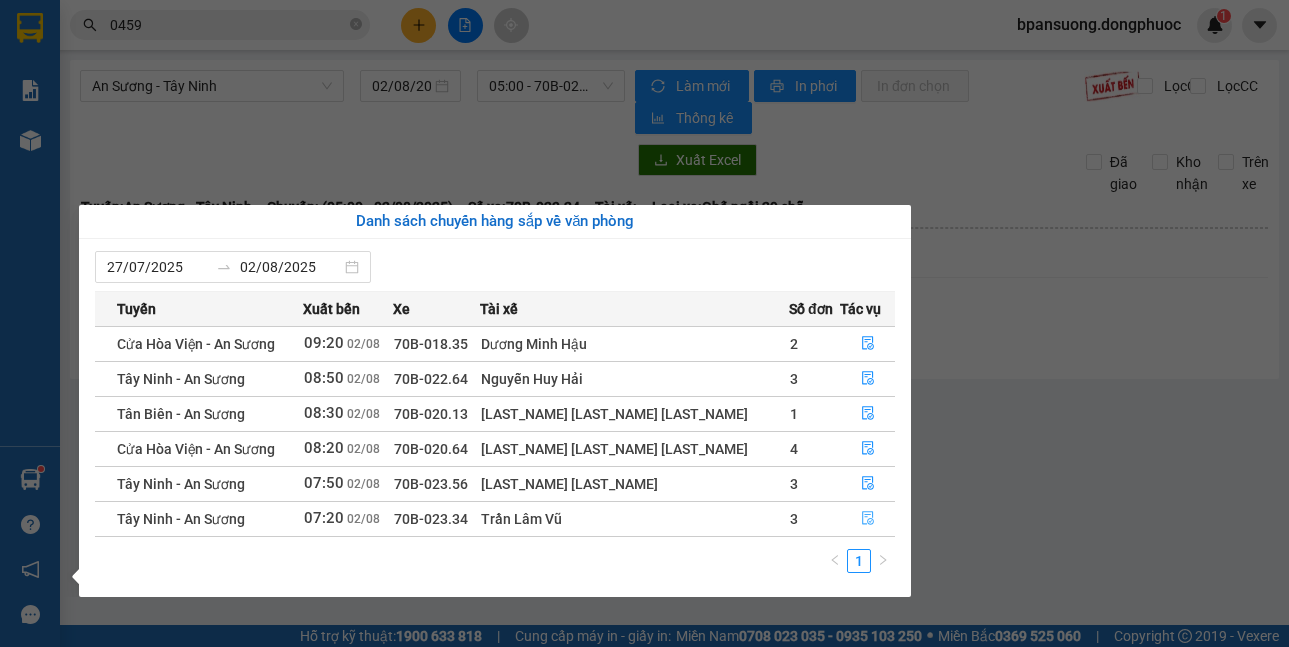 click 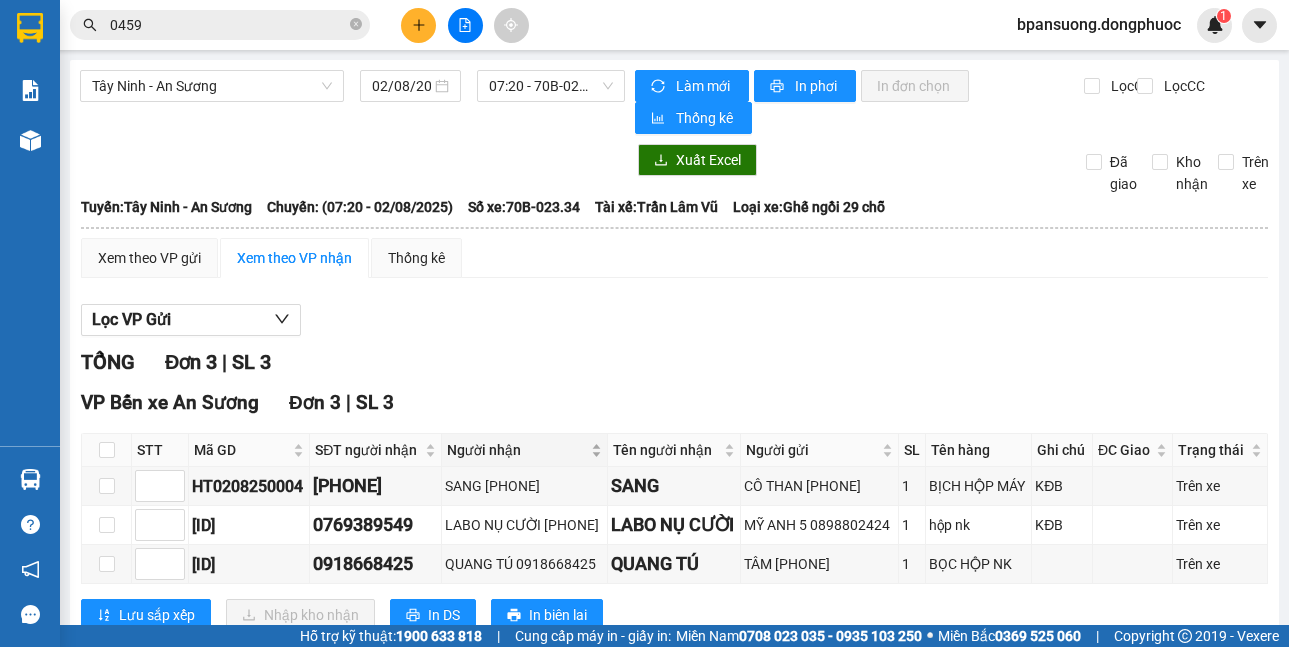scroll, scrollTop: 108, scrollLeft: 0, axis: vertical 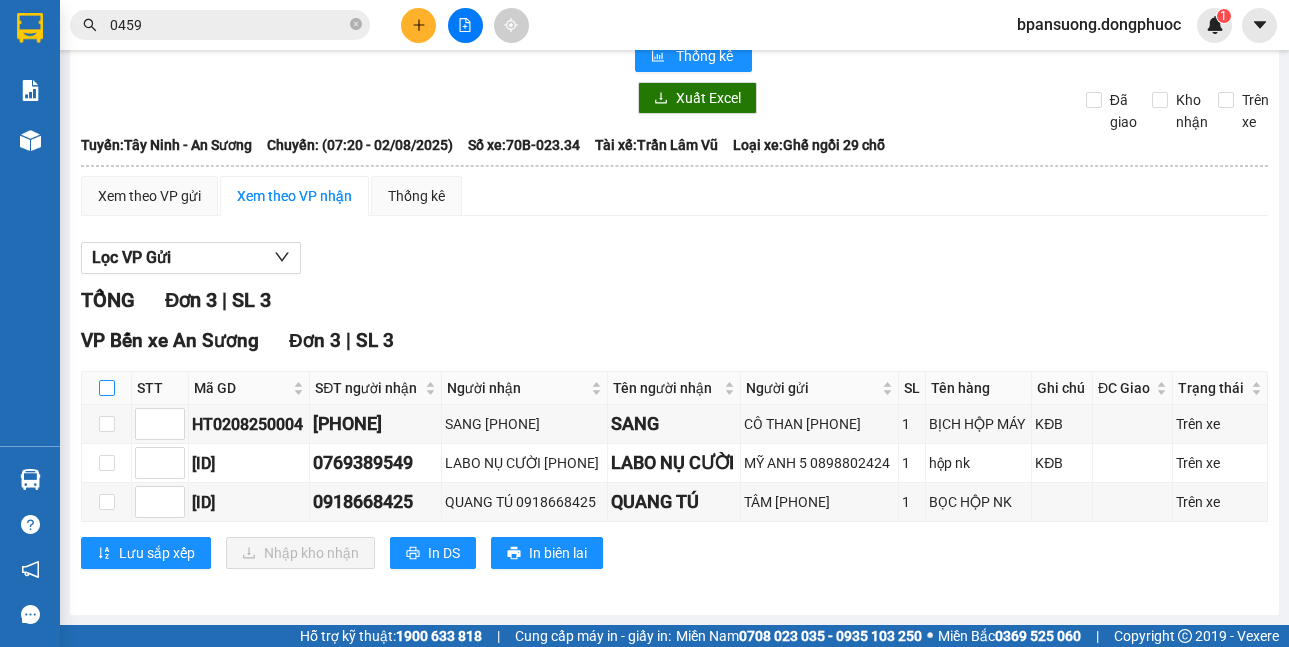 drag, startPoint x: 104, startPoint y: 352, endPoint x: 251, endPoint y: 556, distance: 251.44582 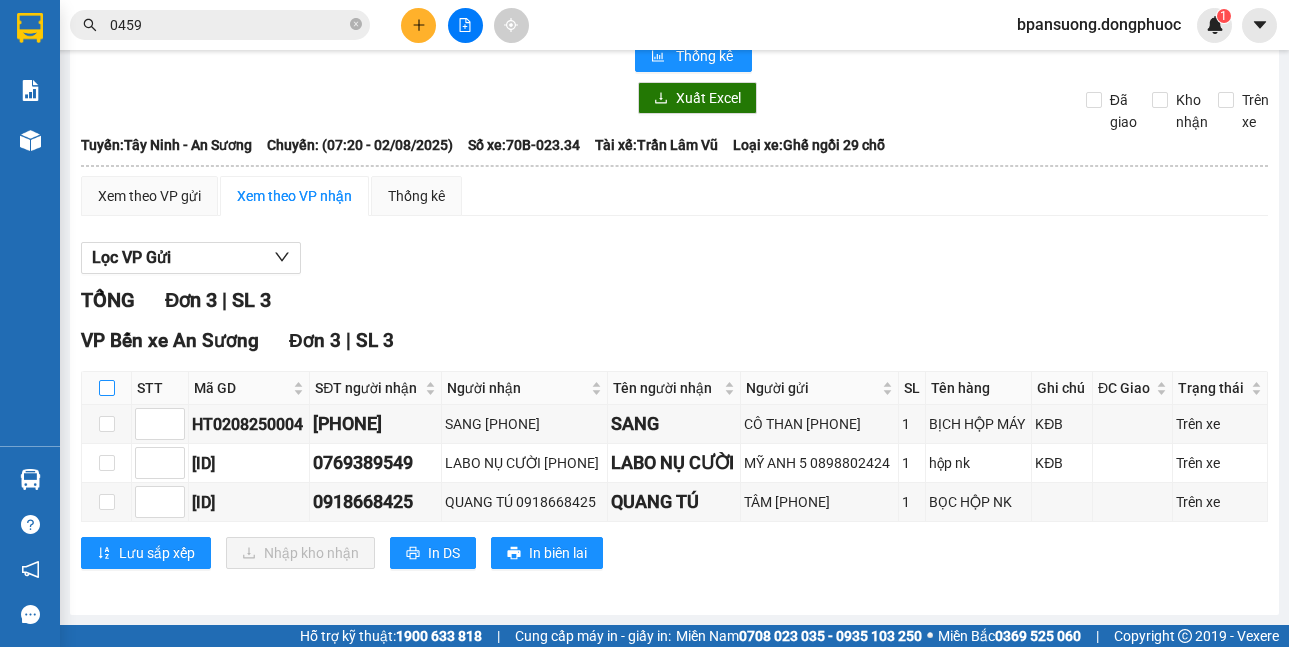 checkbox on "true" 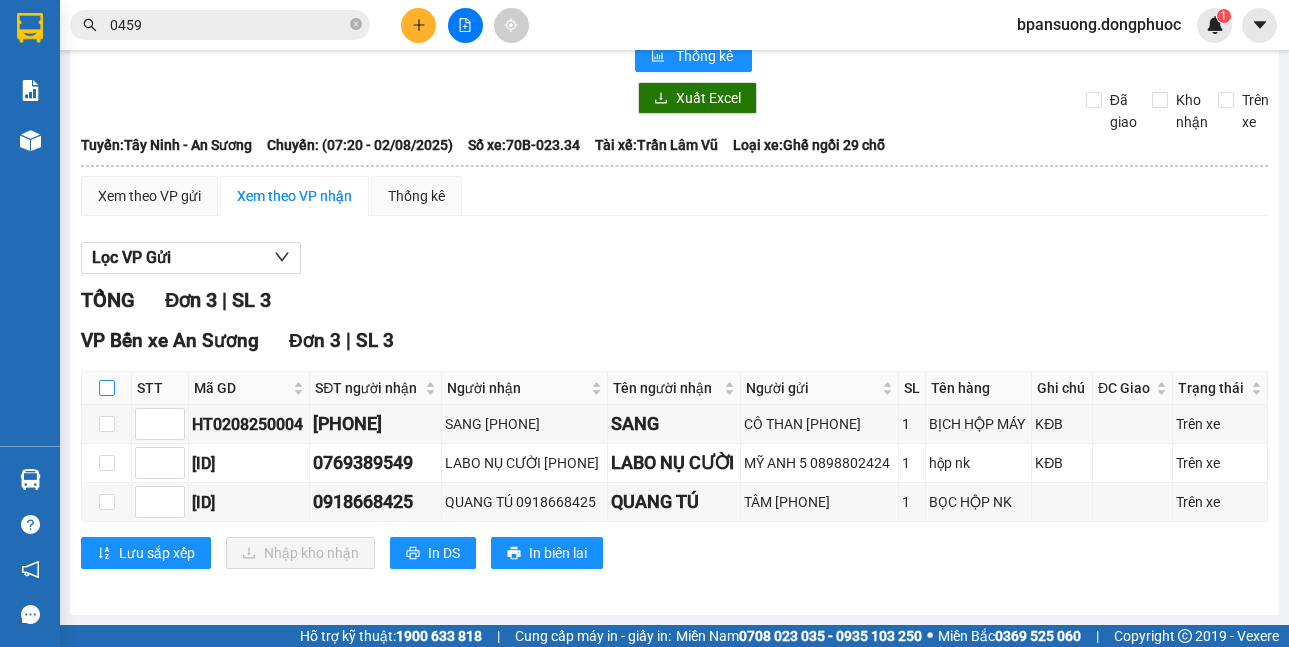 checkbox on "true" 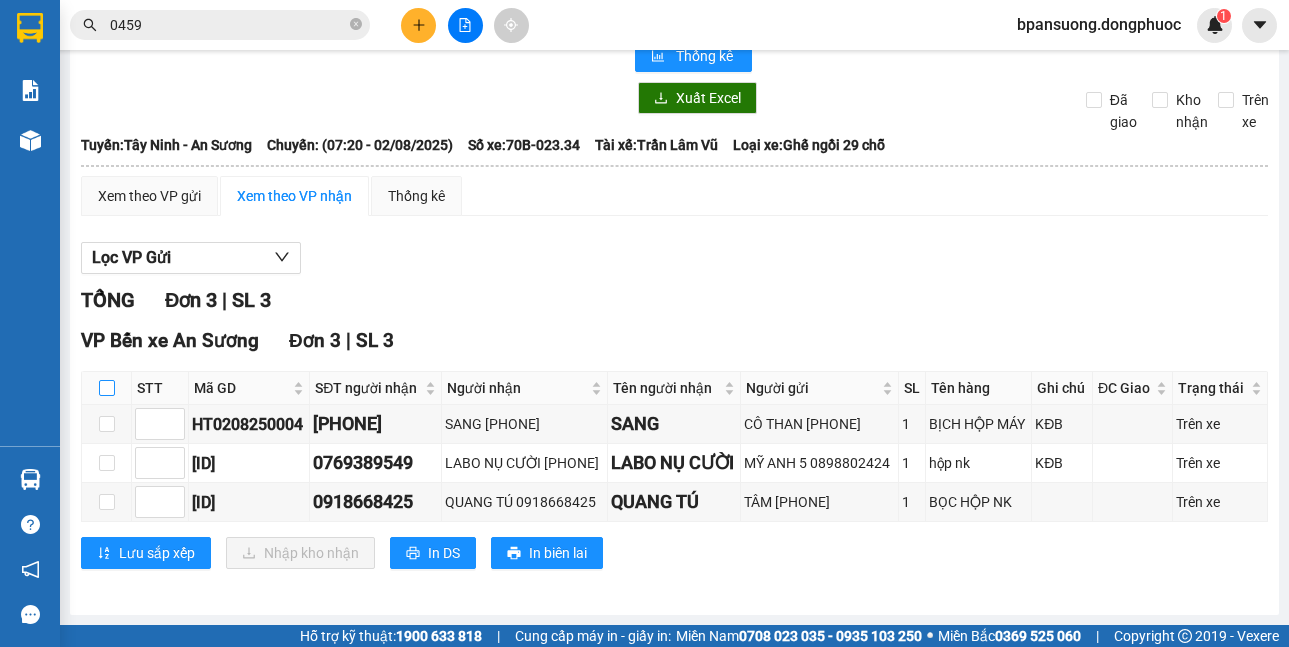 checkbox on "true" 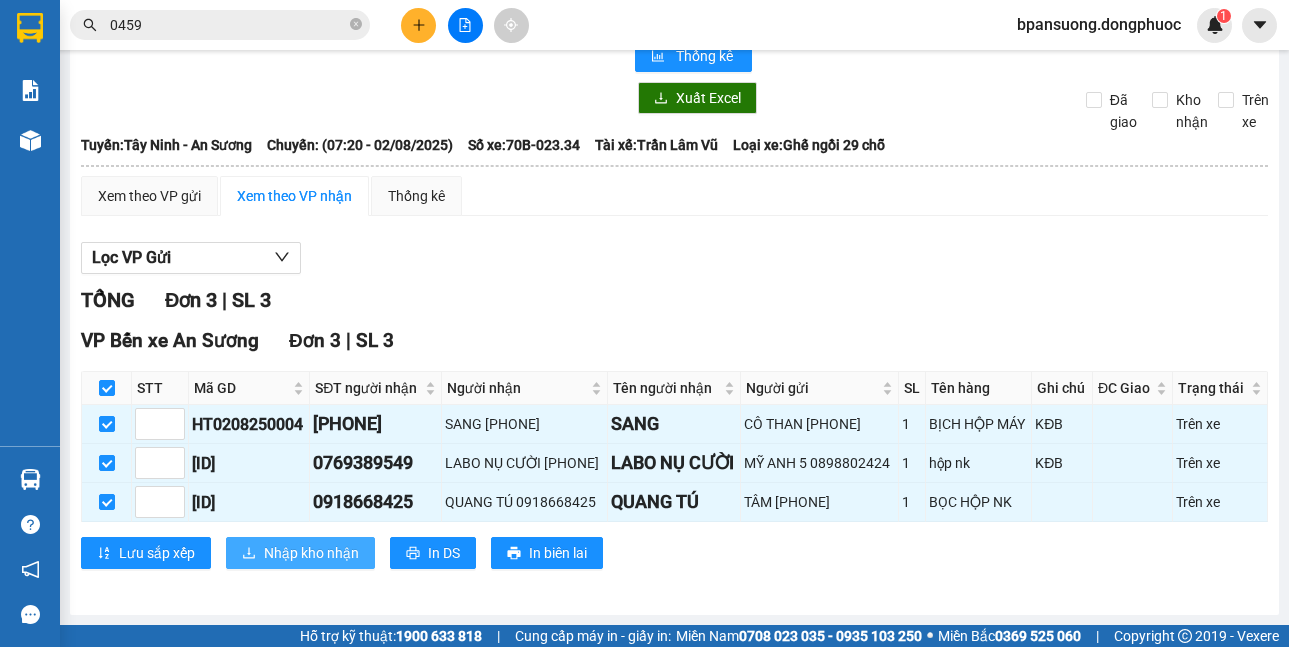 click on "Nhập kho nhận" at bounding box center [300, 553] 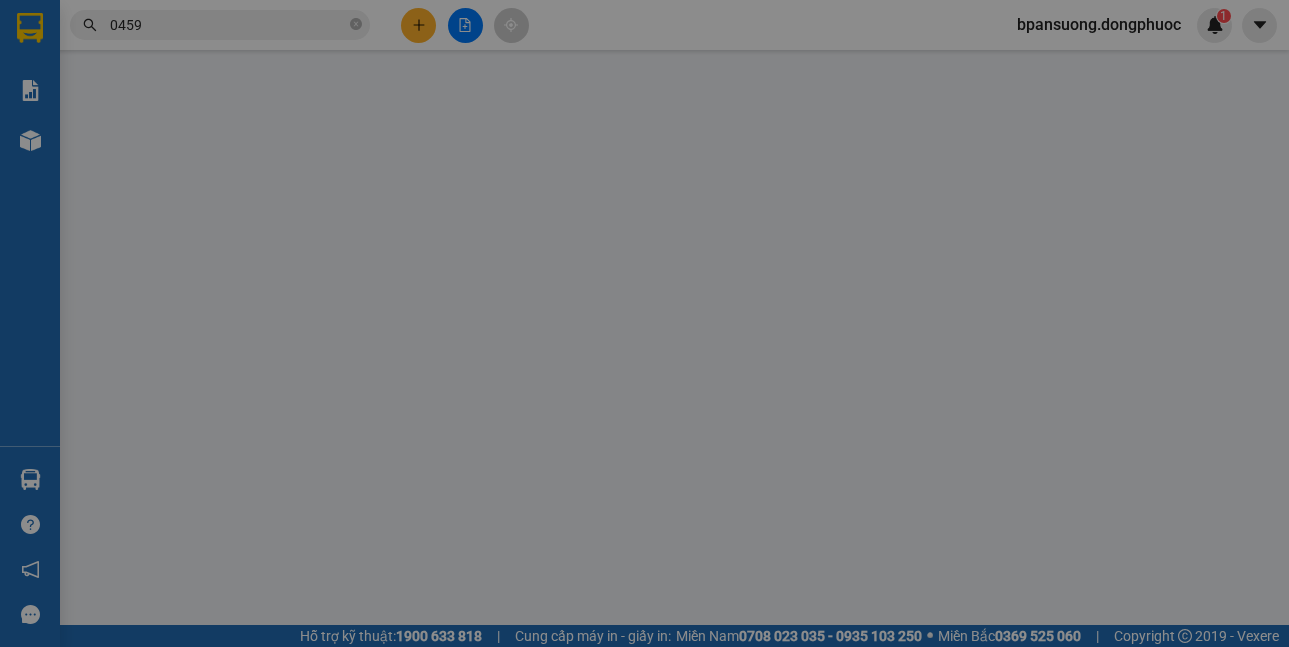 scroll, scrollTop: 0, scrollLeft: 0, axis: both 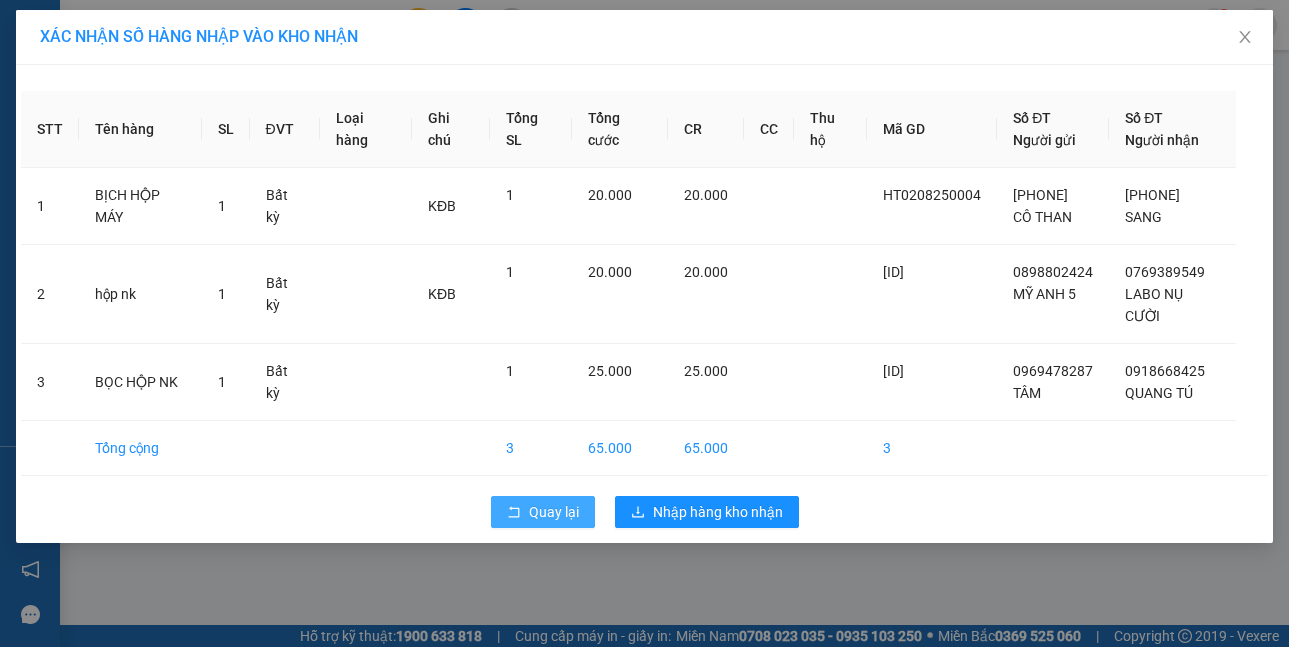 click 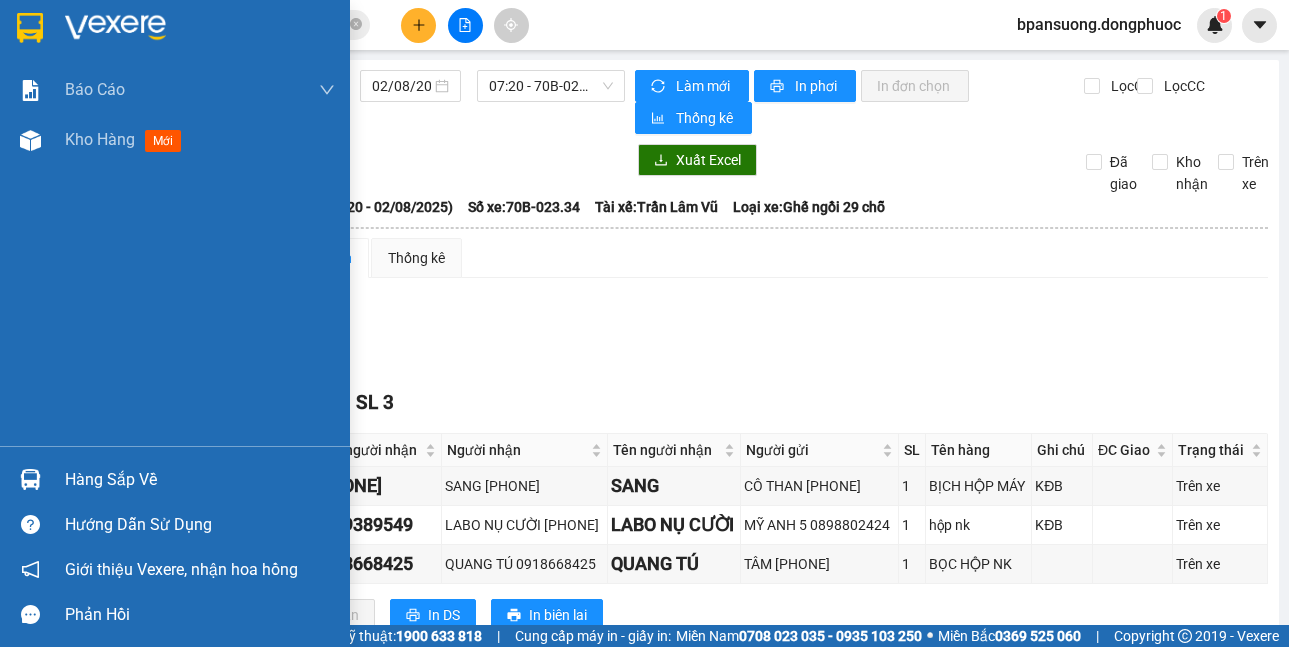 click at bounding box center [30, 479] 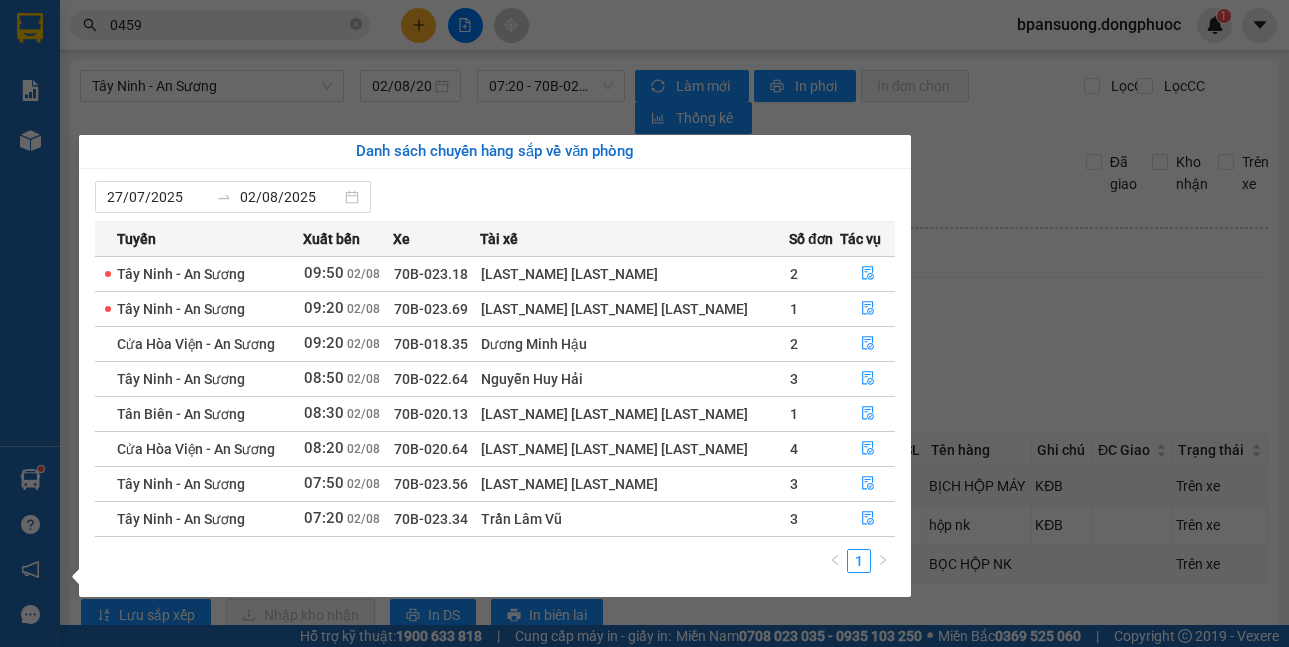 click on "Kết quả tìm kiếm ( 1503 )  Bộ lọc  Mã ĐH Trạng thái Món hàng Tổng cước Chưa cước Nhãn Người gửi VP Gửi Người nhận VP Nhận VPTN0108250071 18:39 - 01/08 VP Nhận   70B-022.92 08:33 - 02/08 HỘP NHA SL:  1 20.000 0937523477 NK KIM YẾN VP Tây Ninh 097681 0459 PHÚC HÂN VP Bến xe An Sương VPLK0108250002 08:00 - 01/08 VP Nhận   70B-020.82 11:31 - 01/08 HỘP NHA KHOA SL:  1 30.000 0973097226 NHÂN TÂM VP Long Khánh 097681 0459 PHÚC HÂN VP Bến xe An Sương VPLK3107250001 08:07 - 31/07 VP Nhận   70B-020.62 11:13 - 31/07 HỘP NHA KHOA SL:  1 30.000 0973097226 NHÂN TÂM VP Long Khánh 097681 0459 PHÚC HÂN VP Bến xe An Sương VPLK3007250001 08:39 - 30/07 VP Nhận   70B-023.70 13:21 - 30/07 HỘP NHA KHOA SL:  1 30.000 0973097226 NHÂN TÂM VP Long Khánh 097681 0459 PHÚC HÂN VP Bến xe An Sương VPTN2907250059 16:55 - 29/07 VP Nhận   70B-023.24 09:01 - 30/07 HỘP NHA SL:  1 20.000 0937523477 NK KIM YẾN VP Tây Ninh 097681 0459 PHÚC HÂN   1" at bounding box center (644, 323) 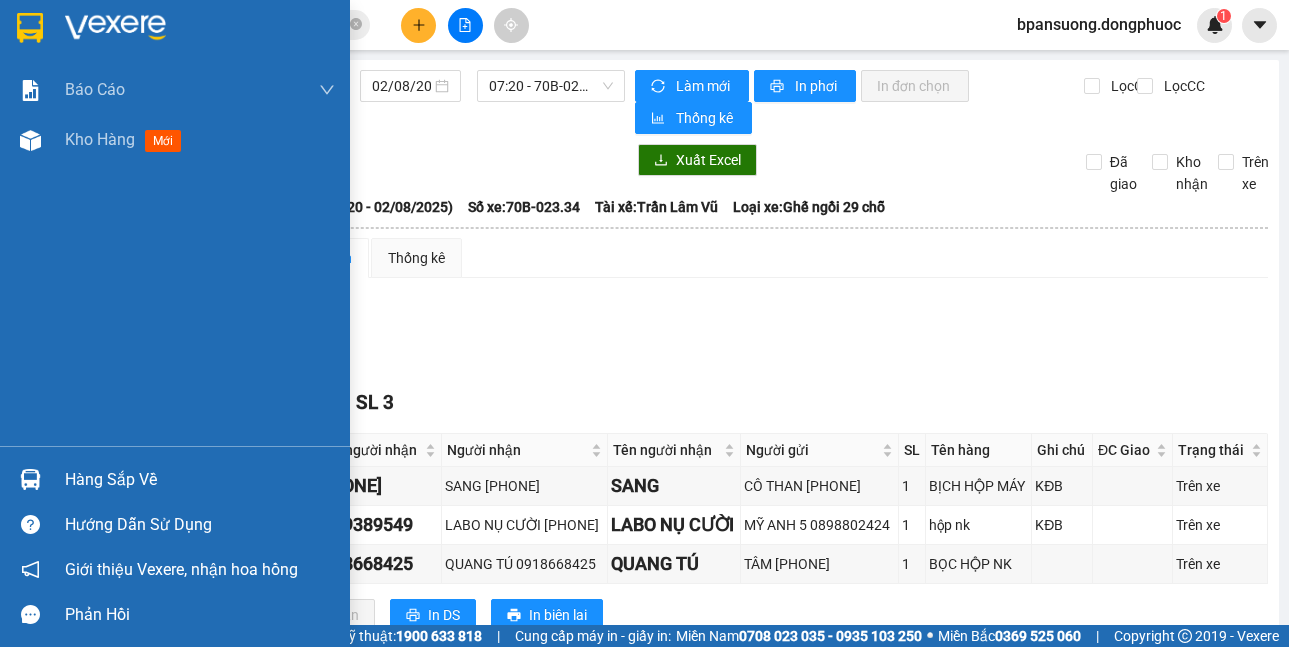 click at bounding box center [30, 479] 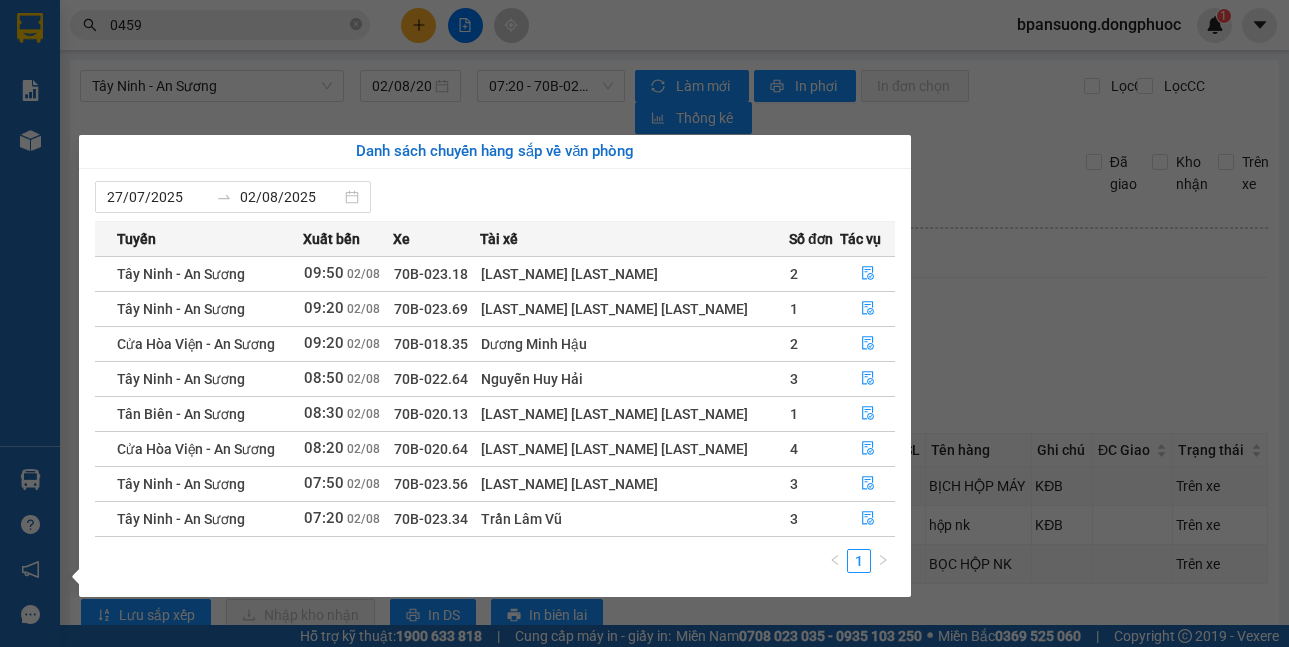 click on "Kết quả tìm kiếm ( 1503 )  Bộ lọc  Mã ĐH Trạng thái Món hàng Tổng cước Chưa cước Nhãn Người gửi VP Gửi Người nhận VP Nhận VPTN0108250071 18:39 - 01/08 VP Nhận   70B-022.92 08:33 - 02/08 HỘP NHA SL:  1 20.000 0937523477 NK KIM YẾN VP Tây Ninh 097681 0459 PHÚC HÂN VP Bến xe An Sương VPLK0108250002 08:00 - 01/08 VP Nhận   70B-020.82 11:31 - 01/08 HỘP NHA KHOA SL:  1 30.000 0973097226 NHÂN TÂM VP Long Khánh 097681 0459 PHÚC HÂN VP Bến xe An Sương VPLK3107250001 08:07 - 31/07 VP Nhận   70B-020.62 11:13 - 31/07 HỘP NHA KHOA SL:  1 30.000 0973097226 NHÂN TÂM VP Long Khánh 097681 0459 PHÚC HÂN VP Bến xe An Sương VPLK3007250001 08:39 - 30/07 VP Nhận   70B-023.70 13:21 - 30/07 HỘP NHA KHOA SL:  1 30.000 0973097226 NHÂN TÂM VP Long Khánh 097681 0459 PHÚC HÂN VP Bến xe An Sương VPTN2907250059 16:55 - 29/07 VP Nhận   70B-023.24 09:01 - 30/07 HỘP NHA SL:  1 20.000 0937523477 NK KIM YẾN VP Tây Ninh 097681 0459 PHÚC HÂN   1" at bounding box center [644, 323] 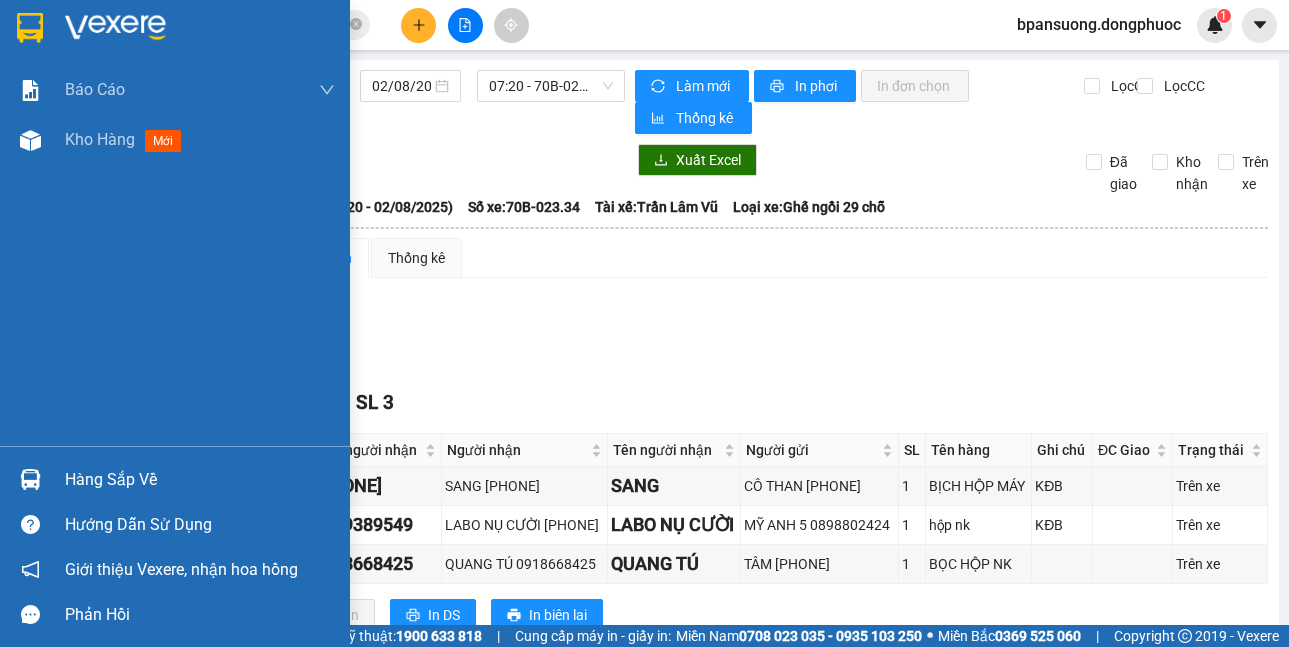 click at bounding box center (30, 479) 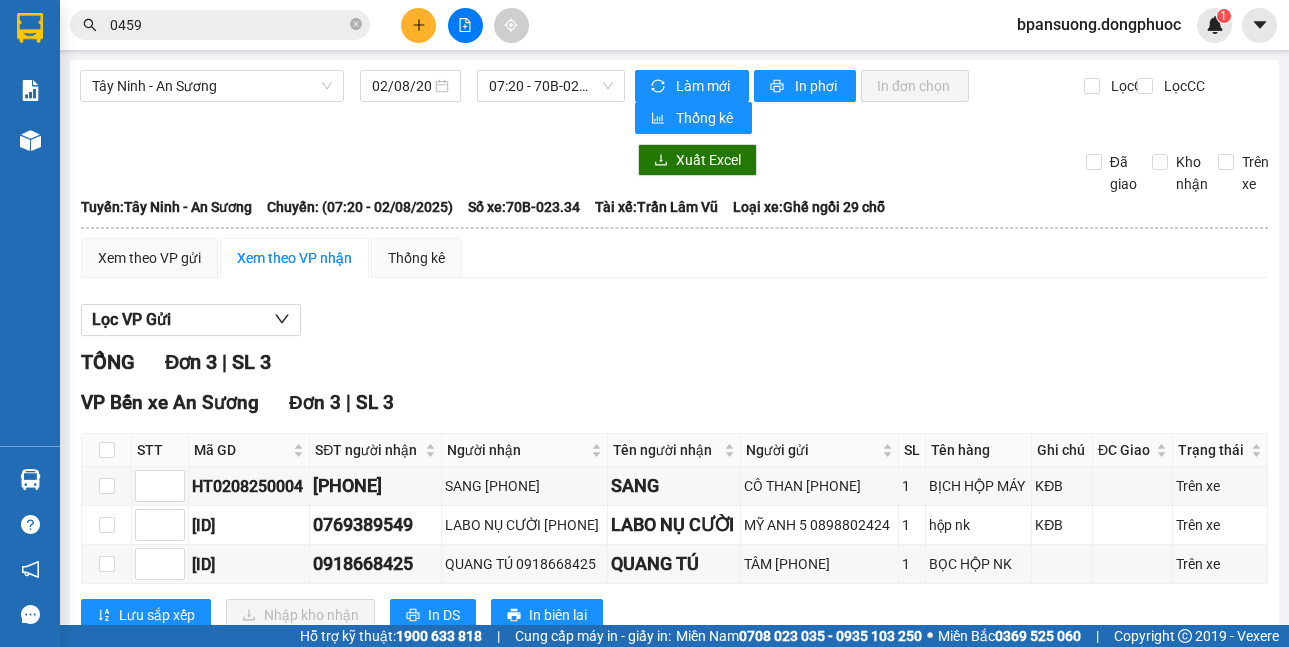 drag, startPoint x: 1072, startPoint y: 296, endPoint x: 1054, endPoint y: 275, distance: 27.658634 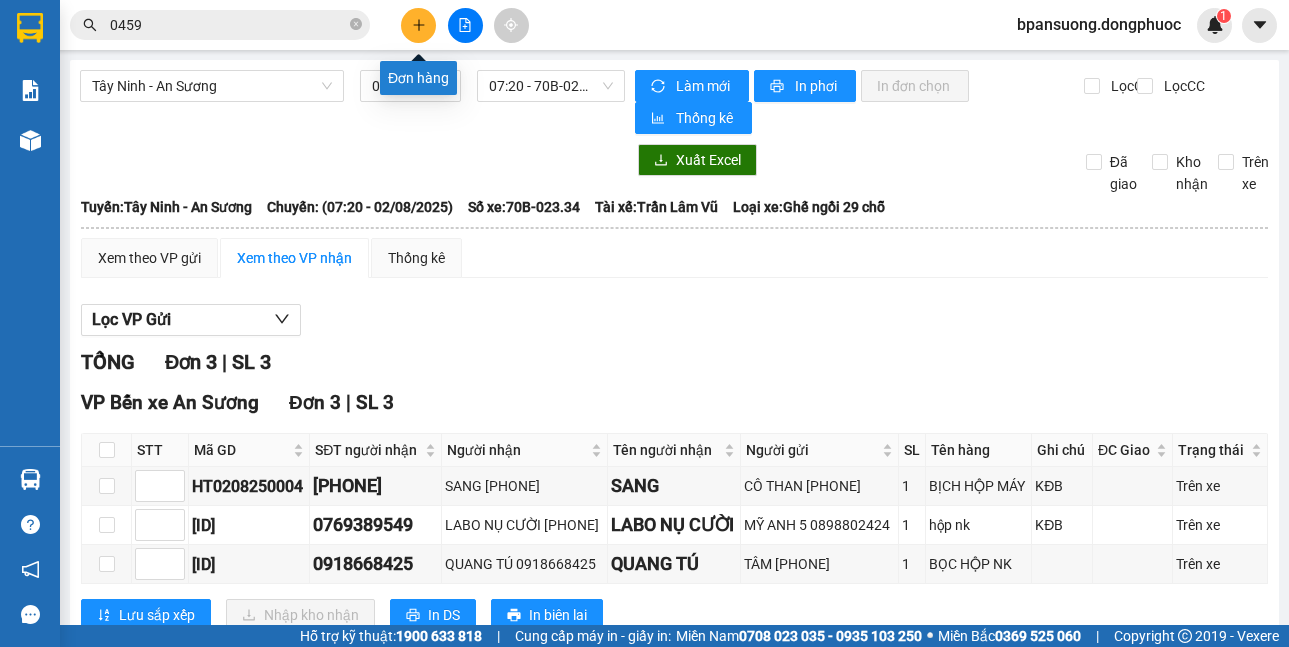 click 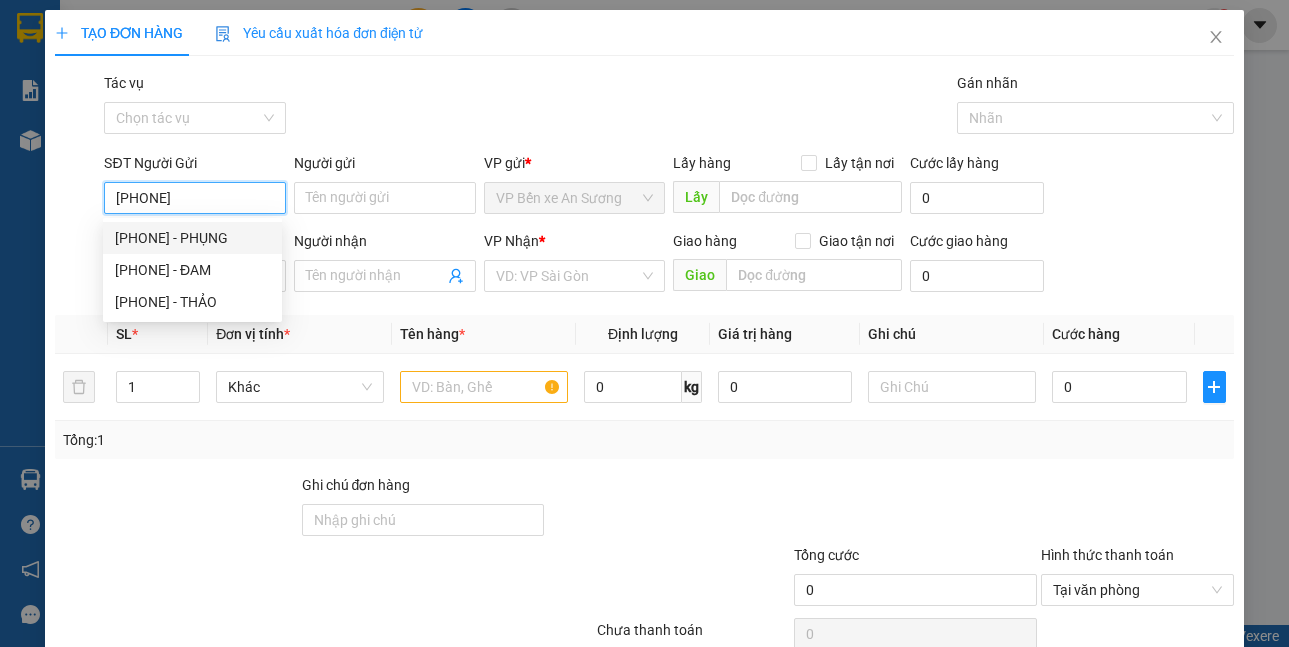 click on "0933899828 - PHỤNG" at bounding box center (192, 238) 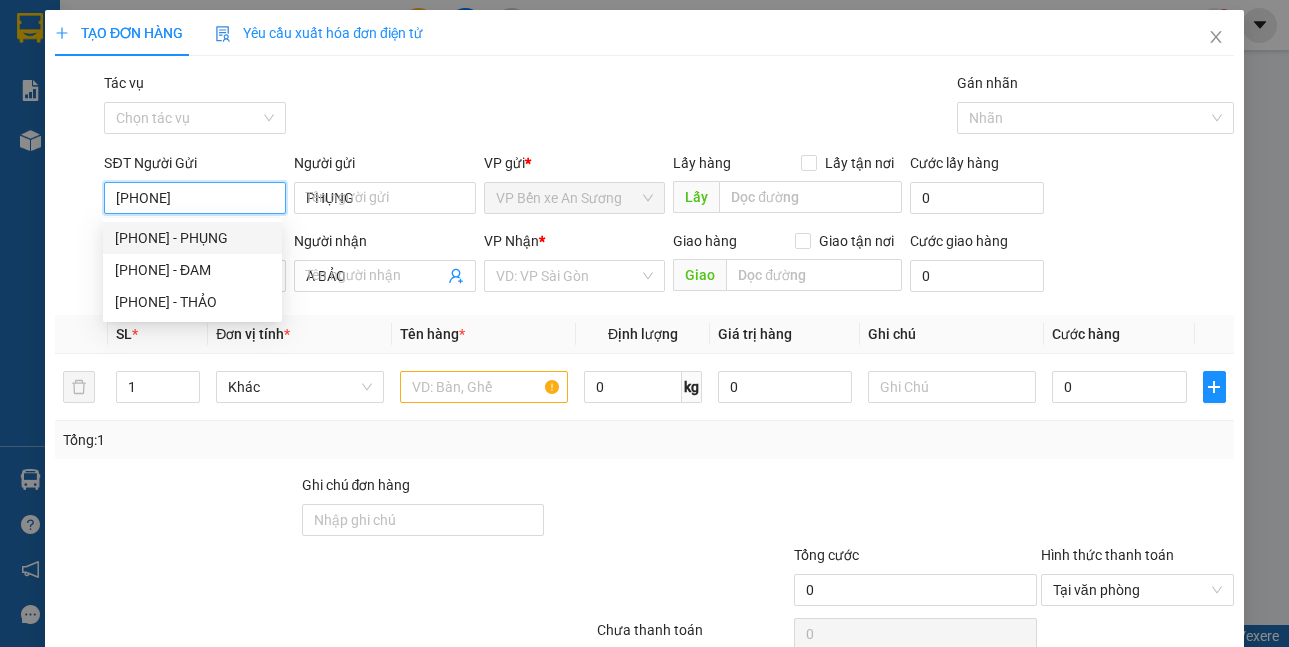 type on "65.000" 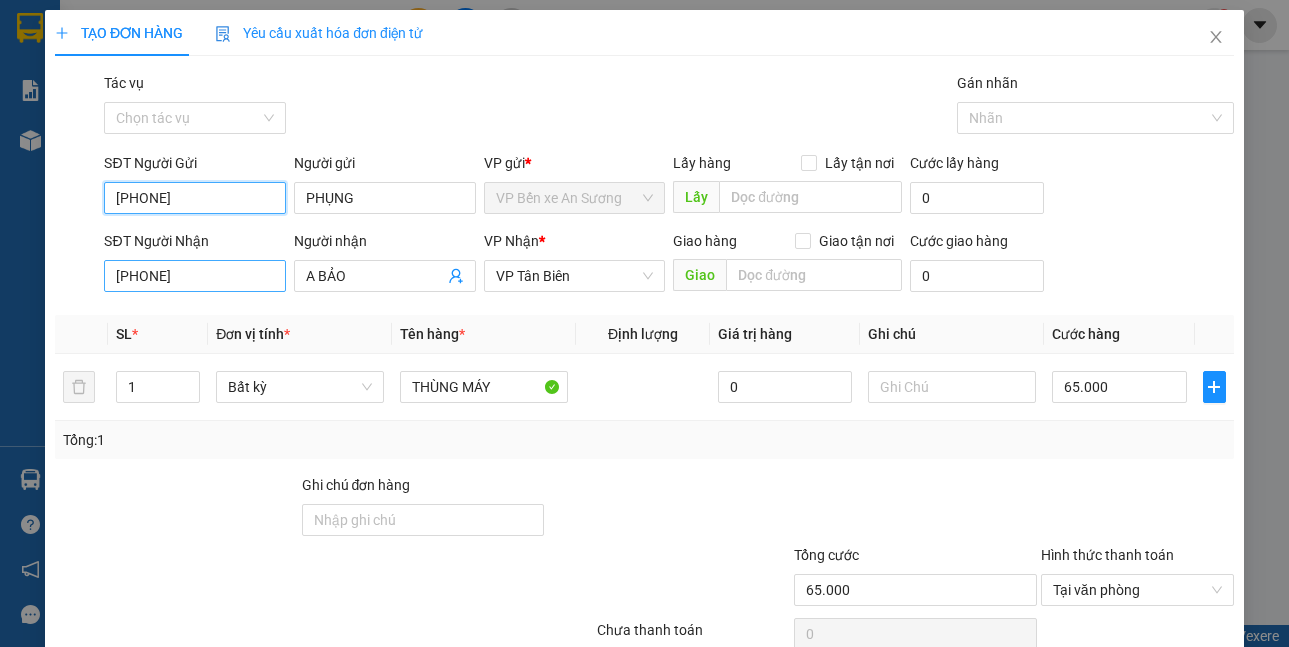 type on "[PHONE]" 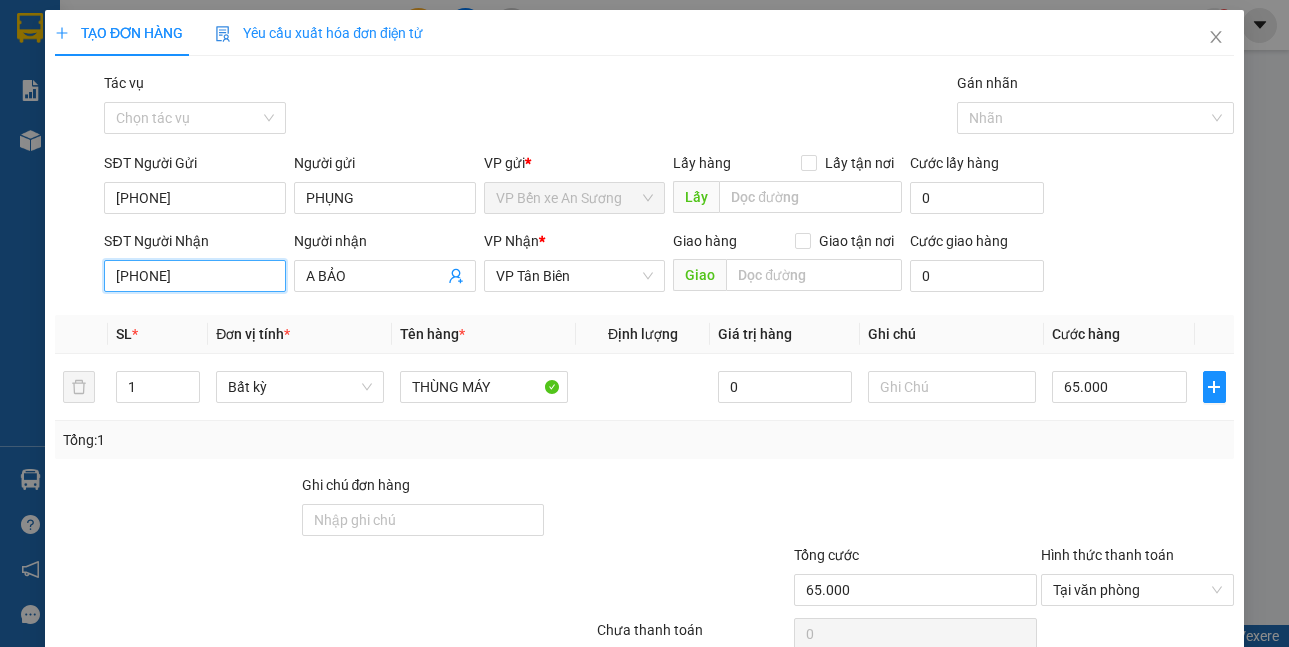 click on "[PHONE]" at bounding box center [195, 276] 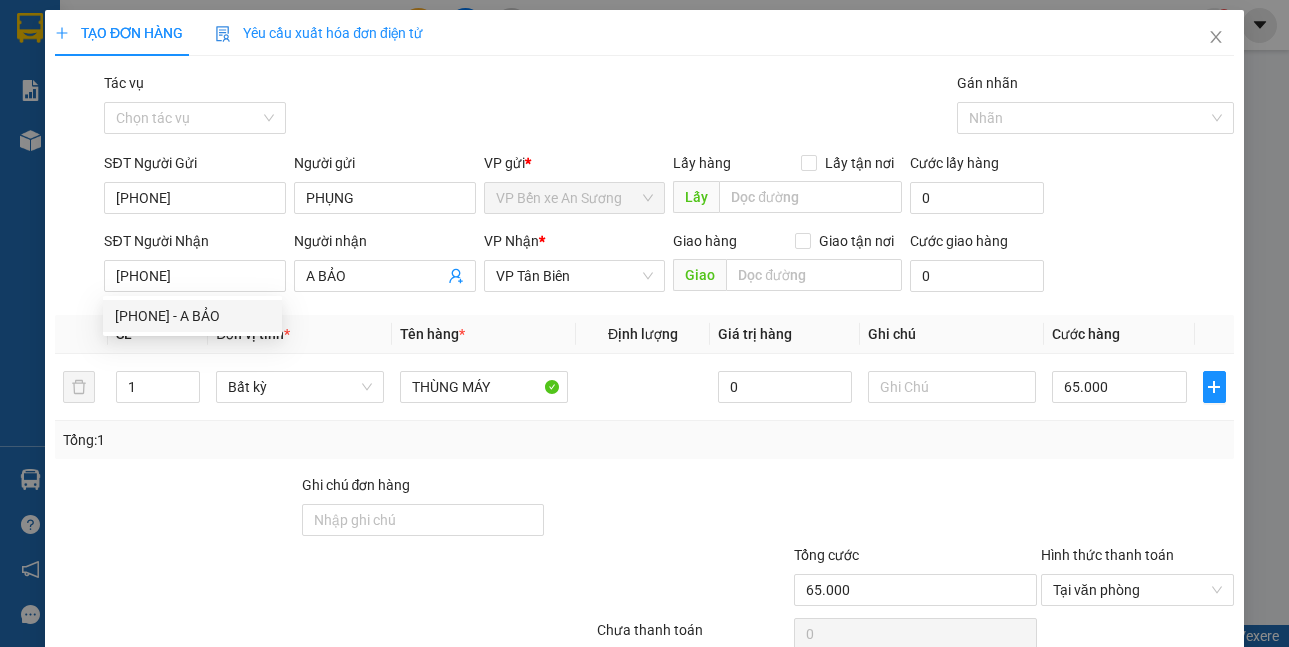 click on "Tên hàng  *" at bounding box center [484, 334] 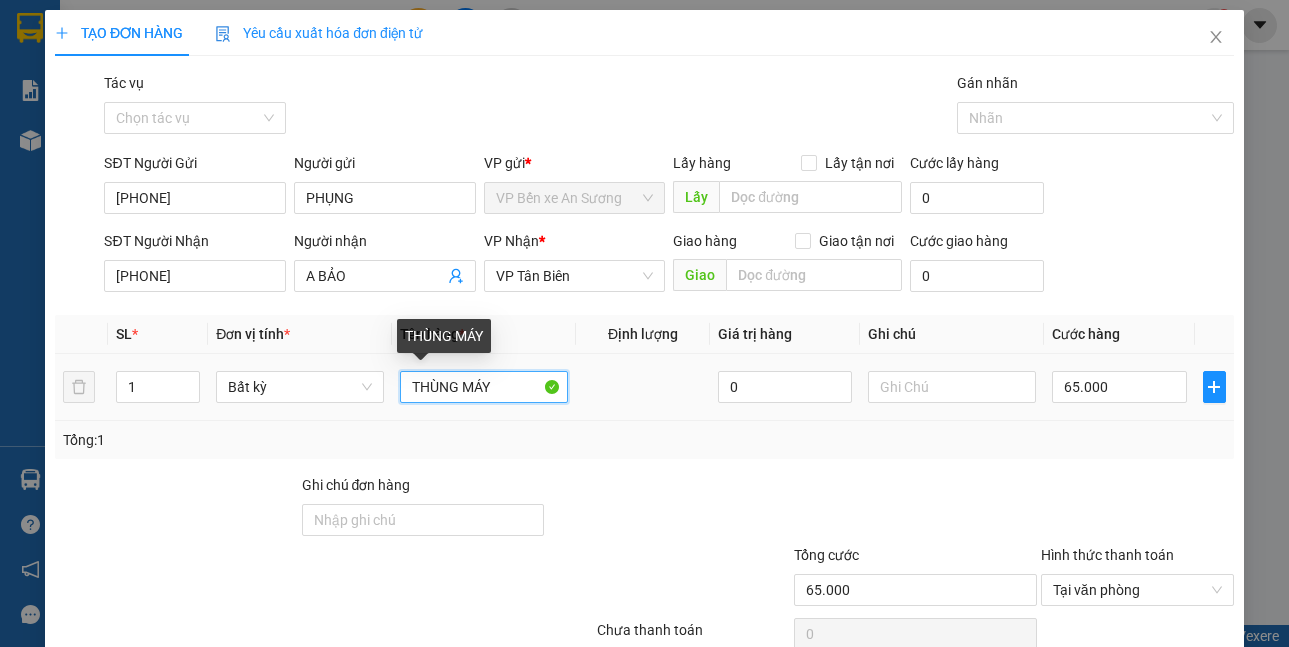 click on "THÙNG MÁY" at bounding box center (484, 387) 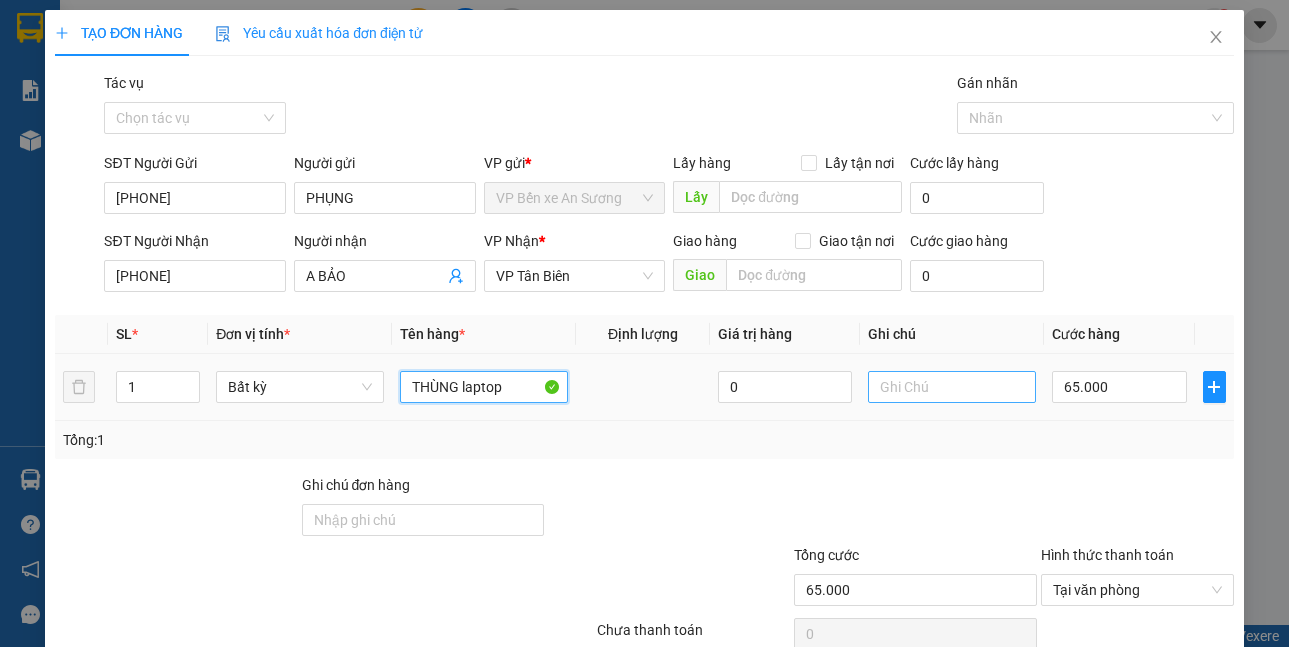 type on "THÙNG laptop" 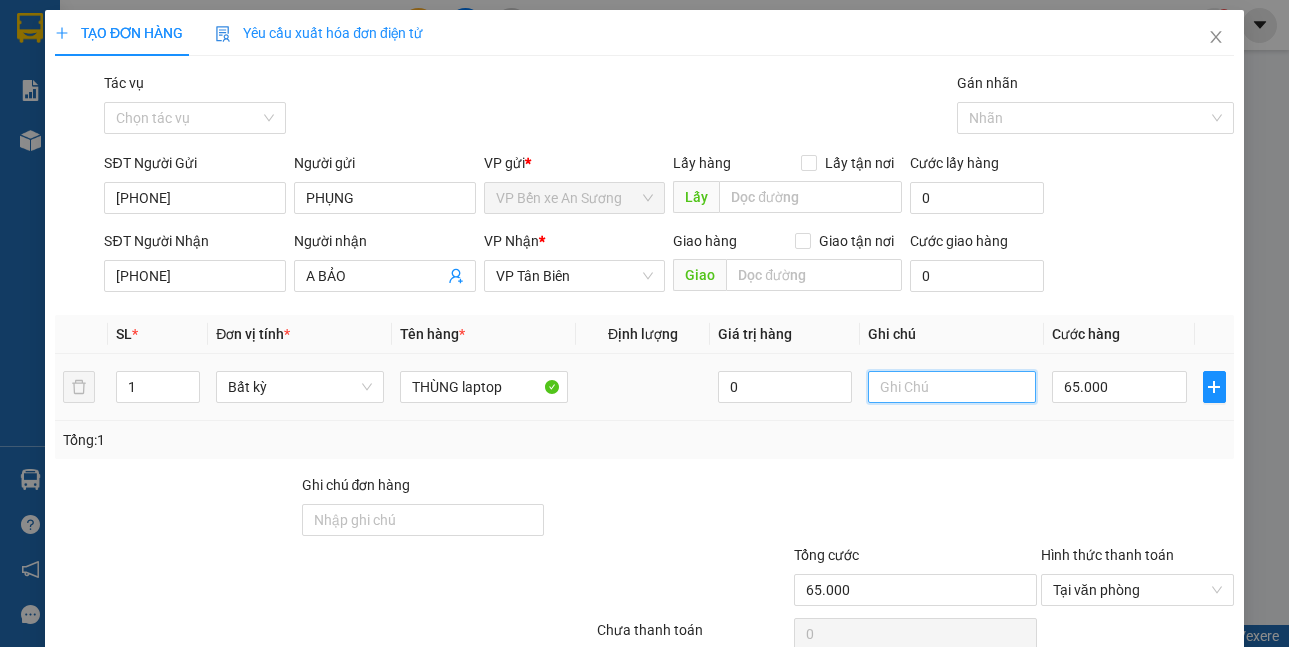 click at bounding box center [952, 387] 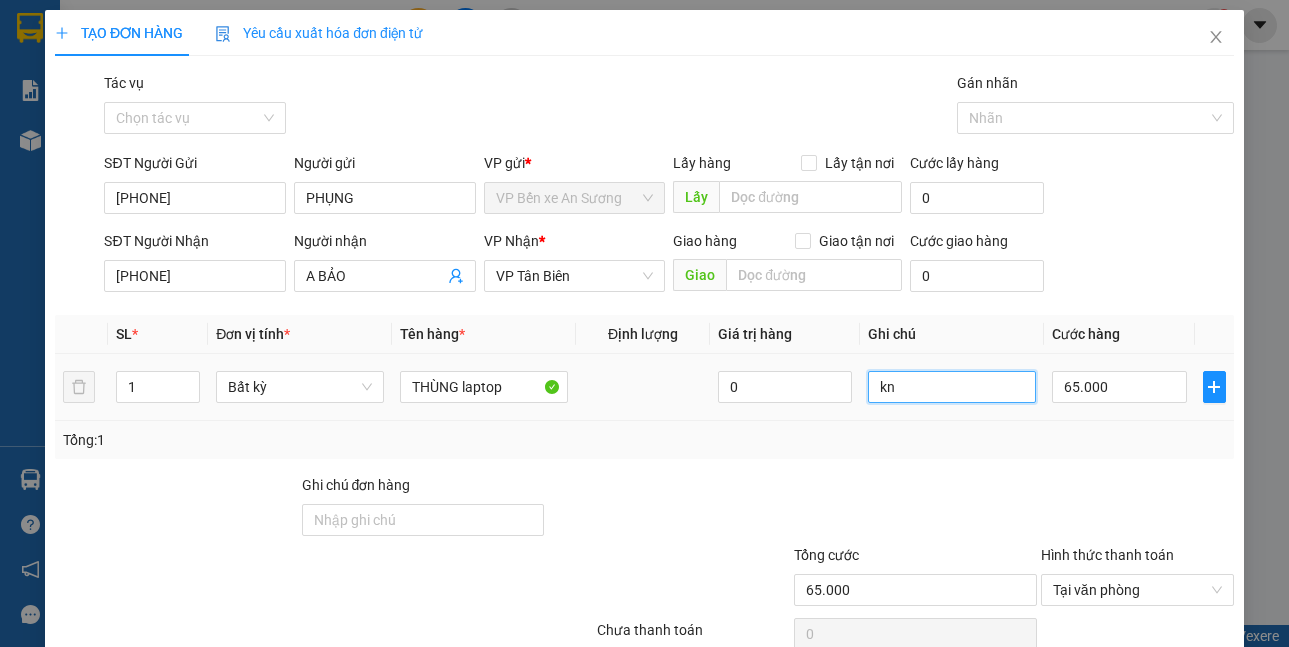 type on "k" 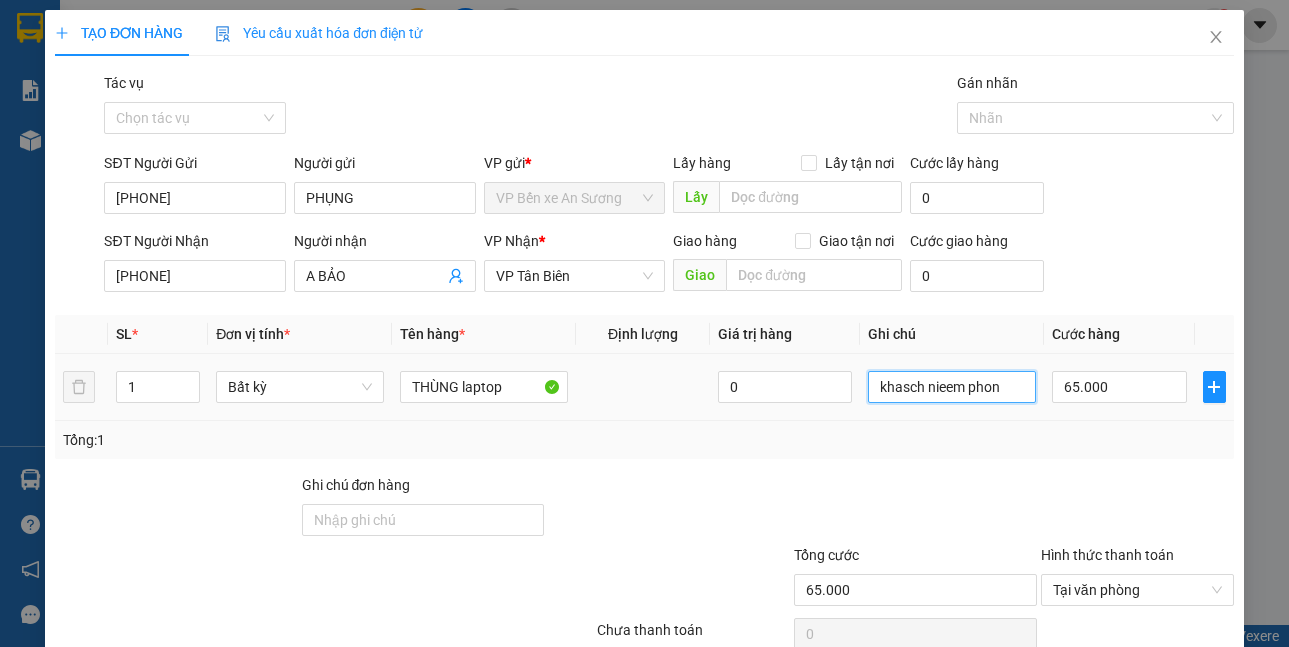 scroll, scrollTop: 0, scrollLeft: 0, axis: both 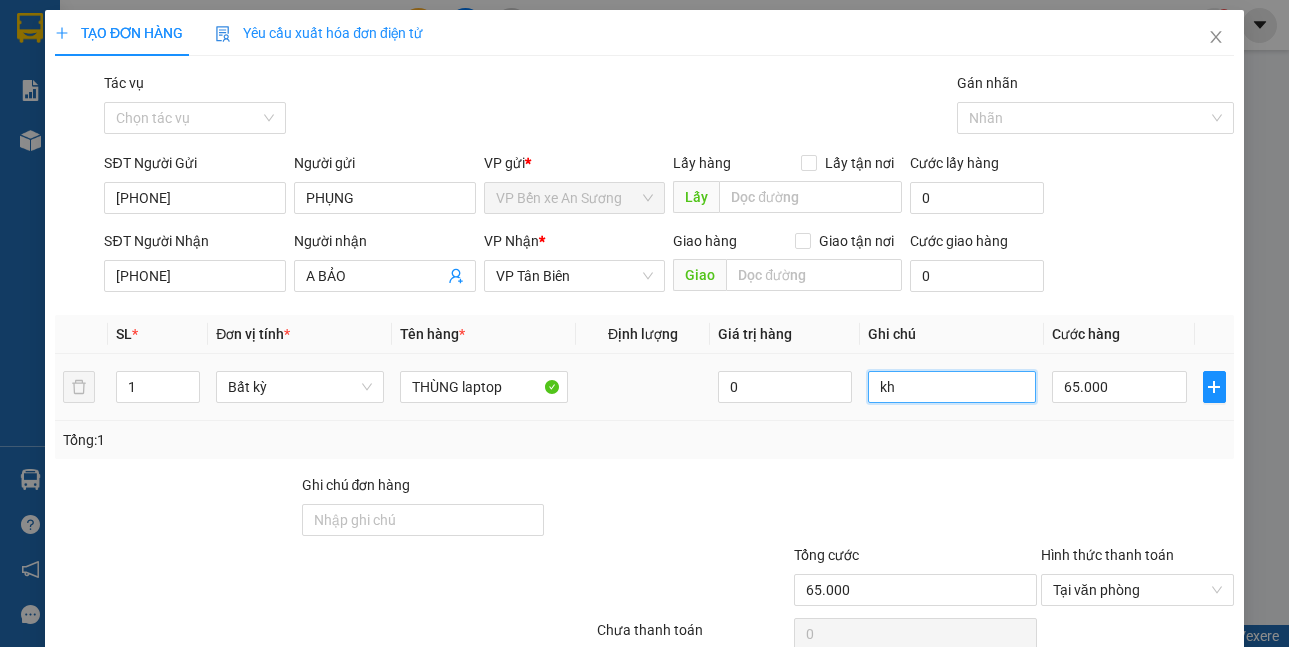 type on "k" 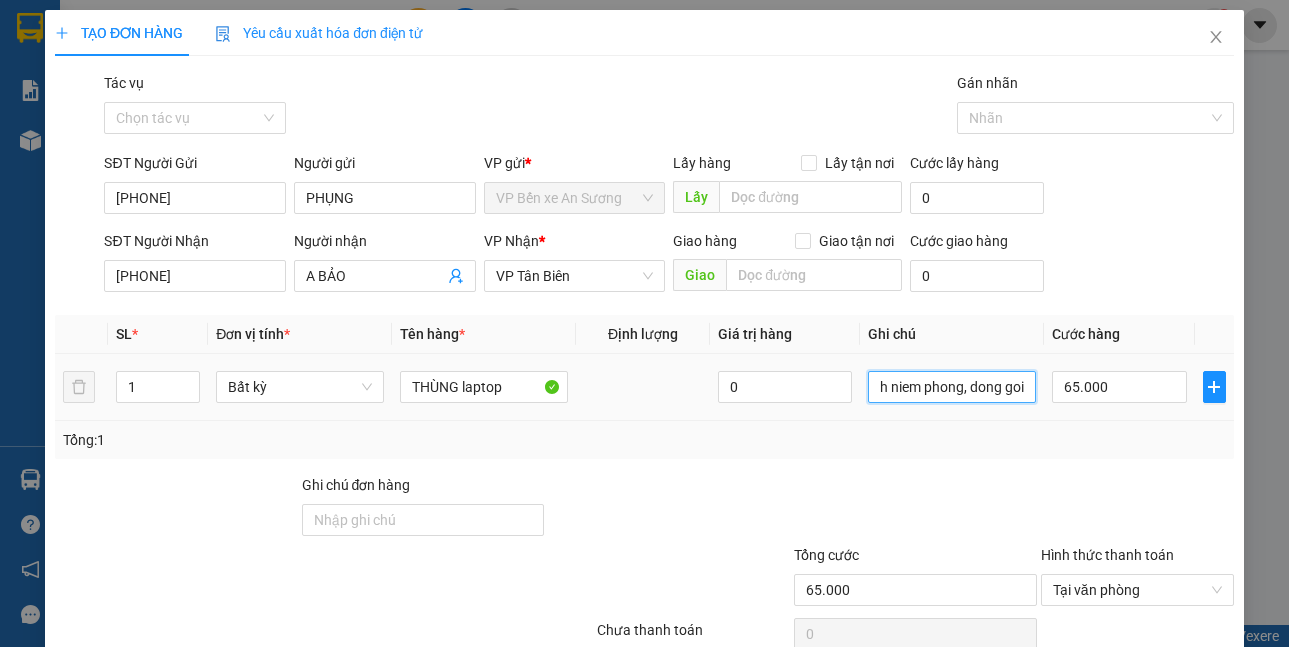scroll, scrollTop: 0, scrollLeft: 36, axis: horizontal 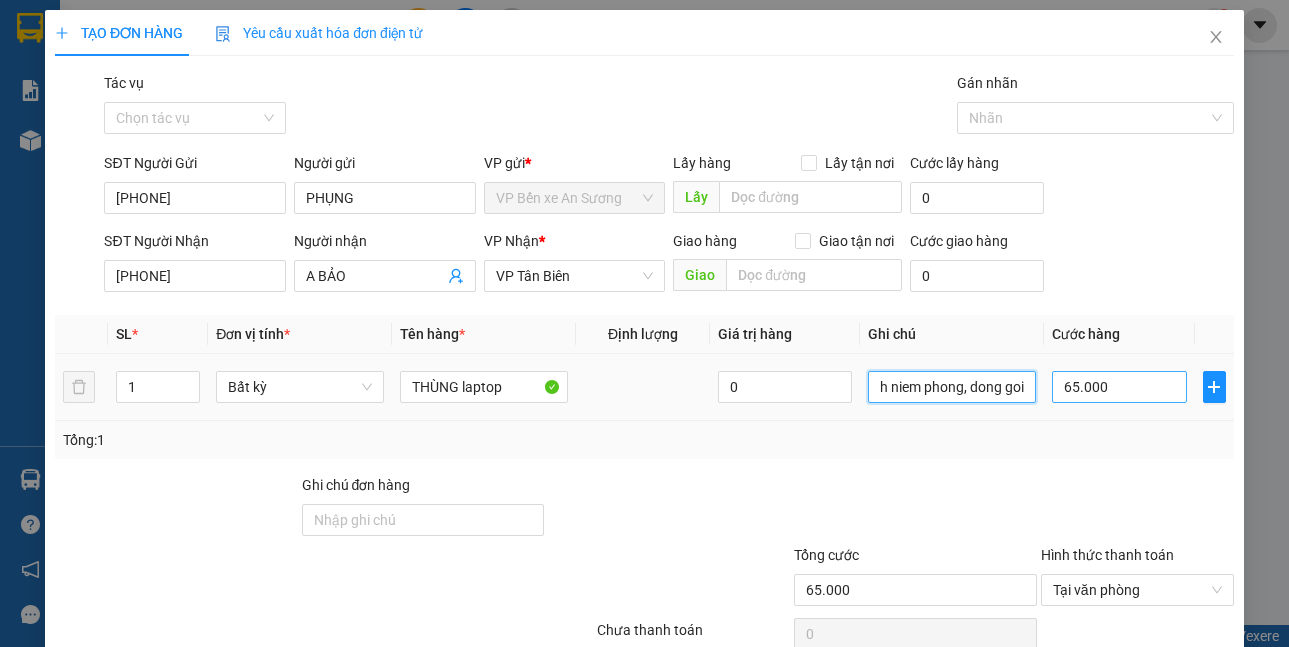type on "khach niem phong, dong goi" 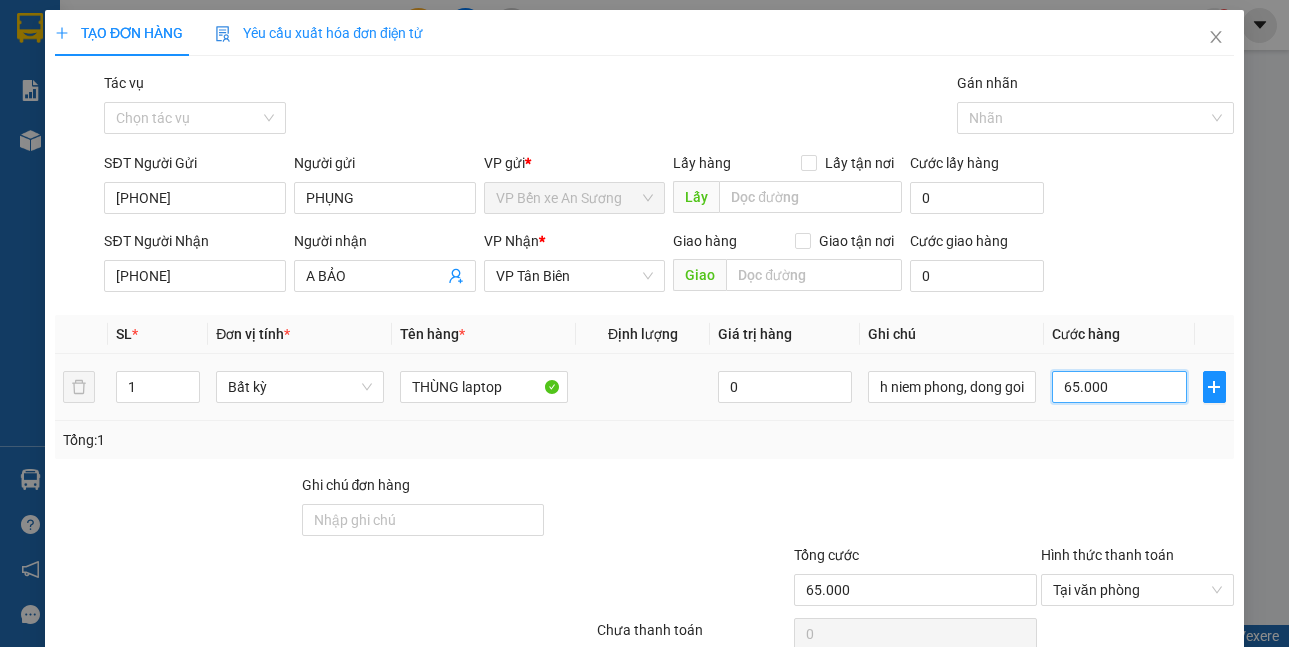 click on "65.000" at bounding box center [1119, 387] 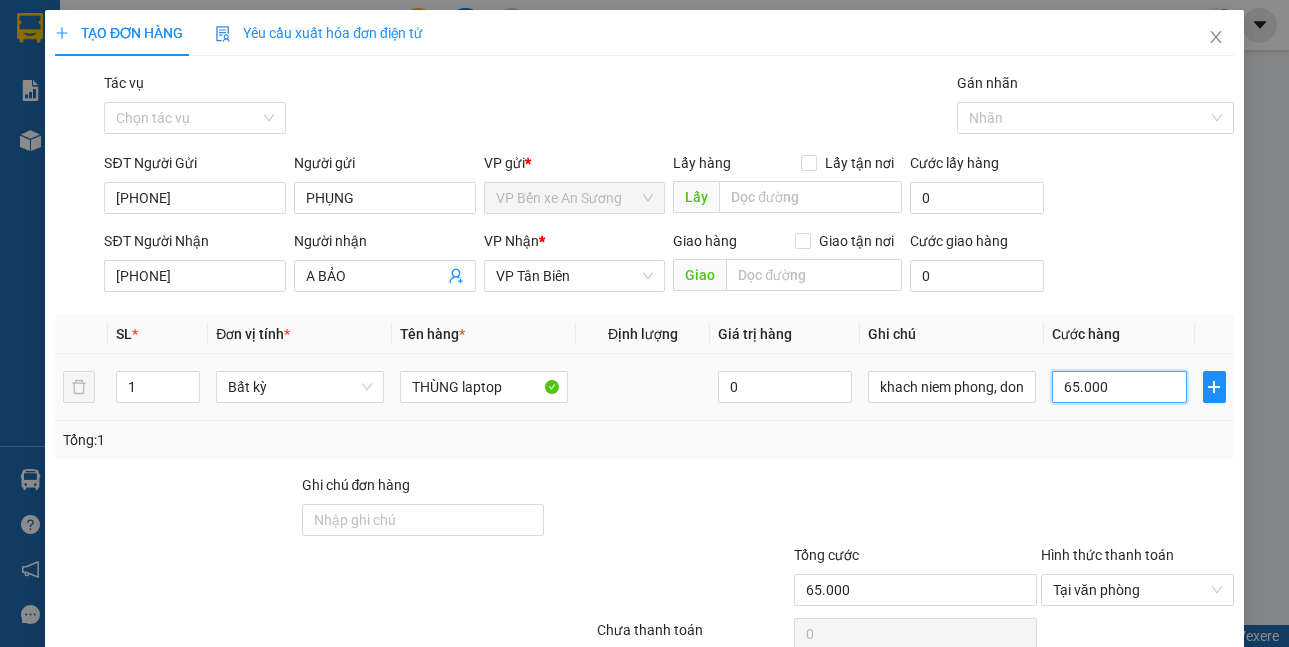 type on "7" 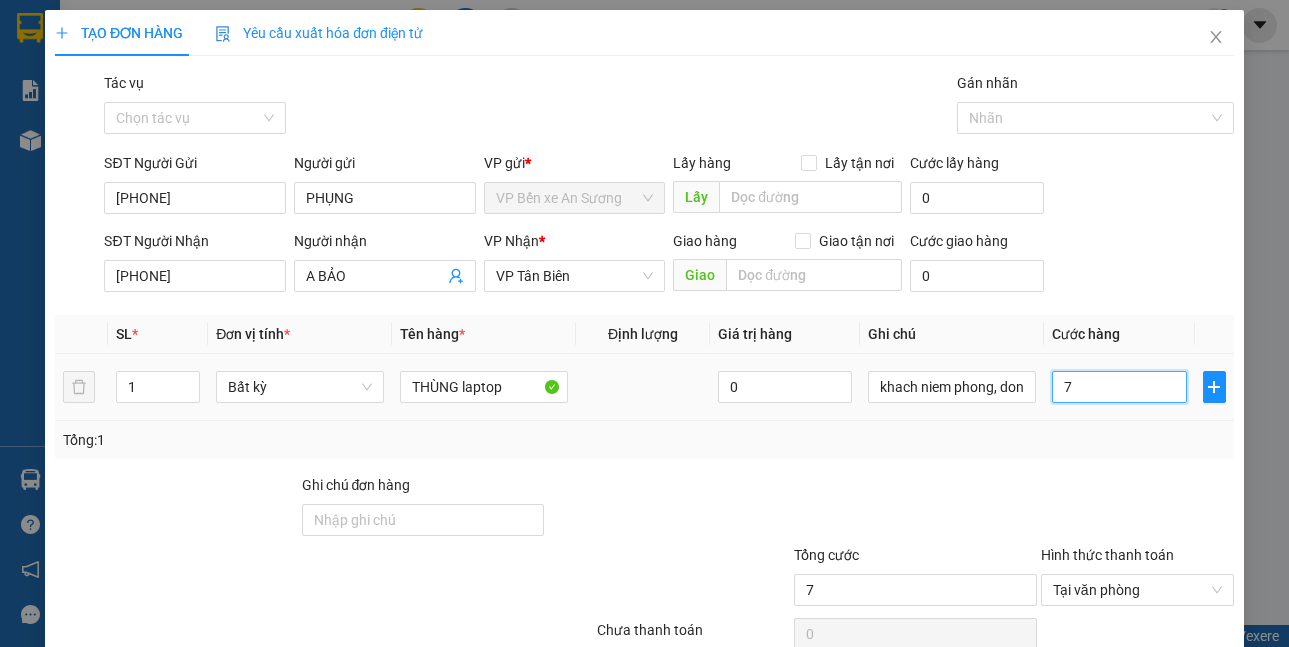 type on "70" 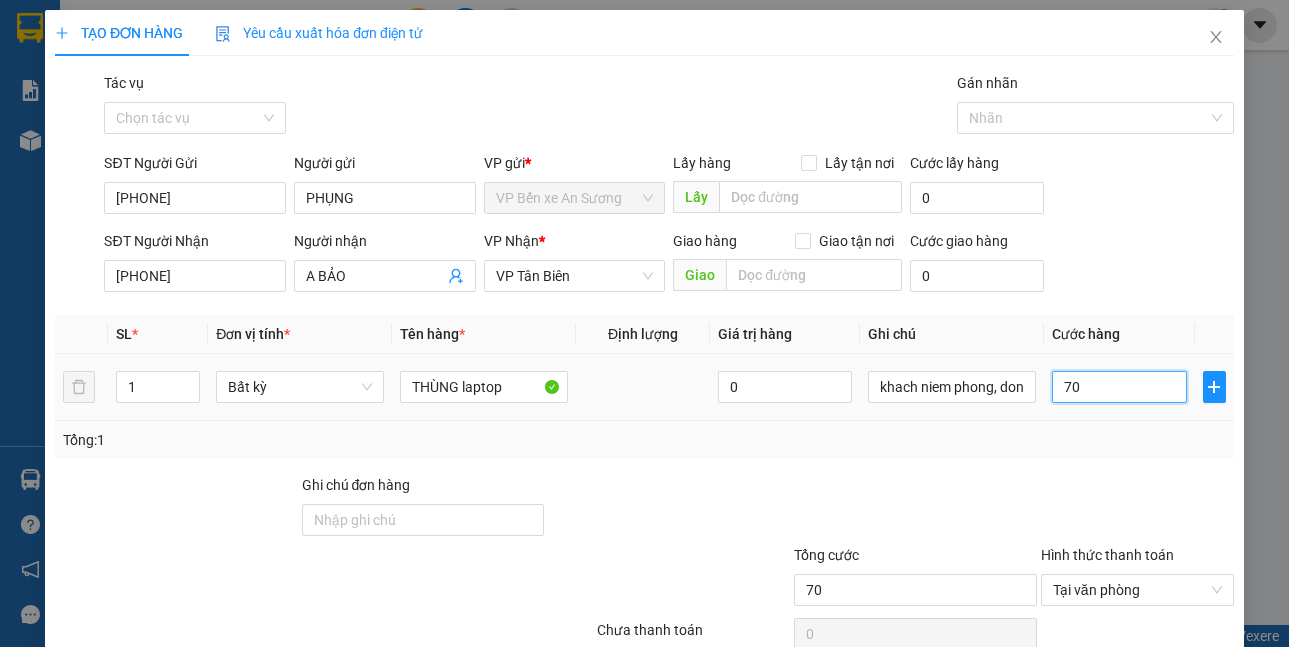 type on "7" 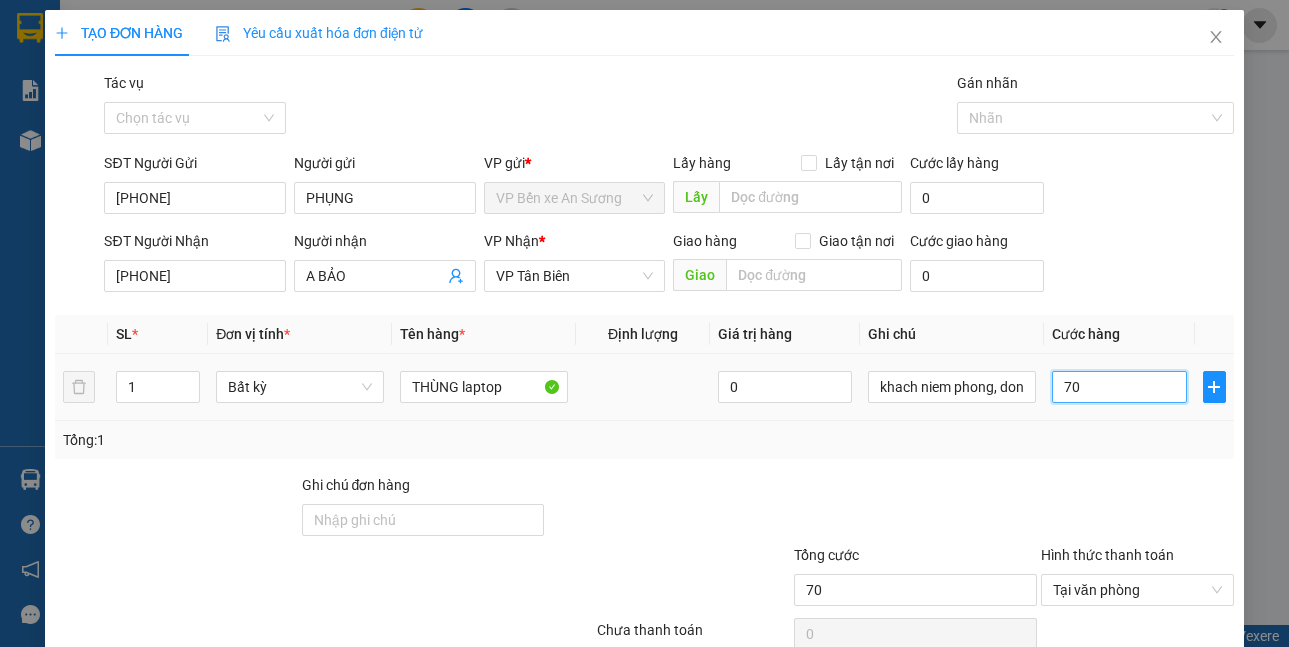 type on "7" 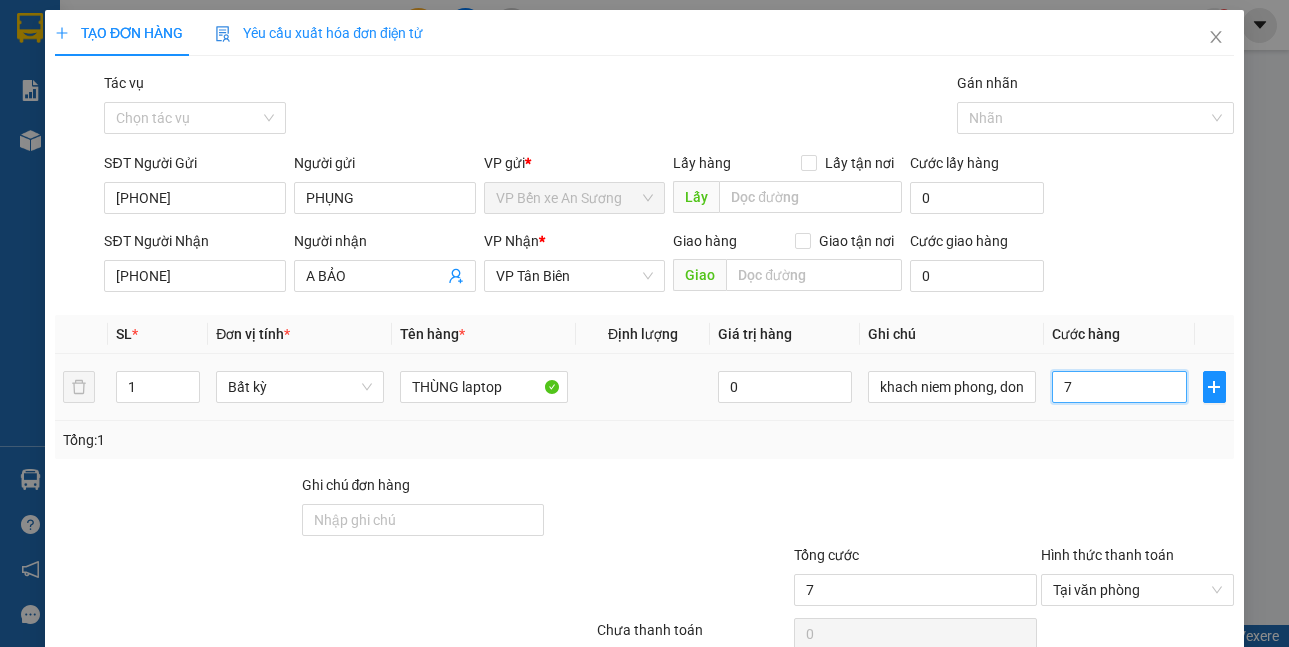 type on "0" 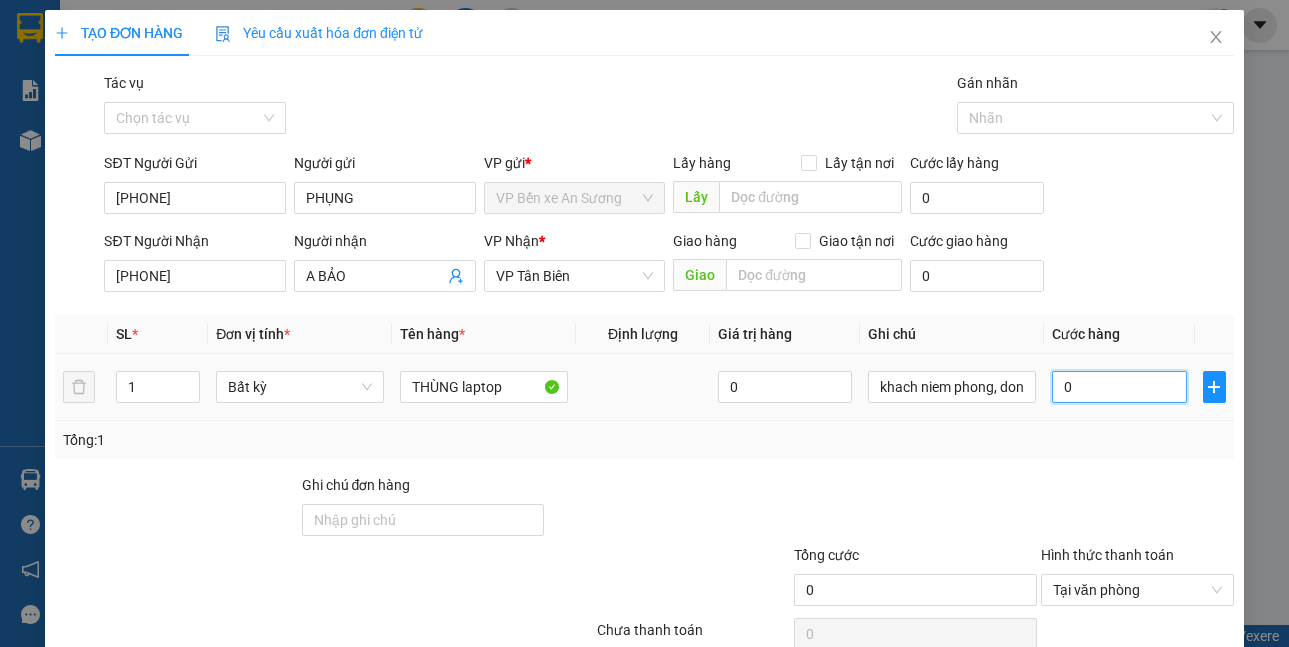 type on "0" 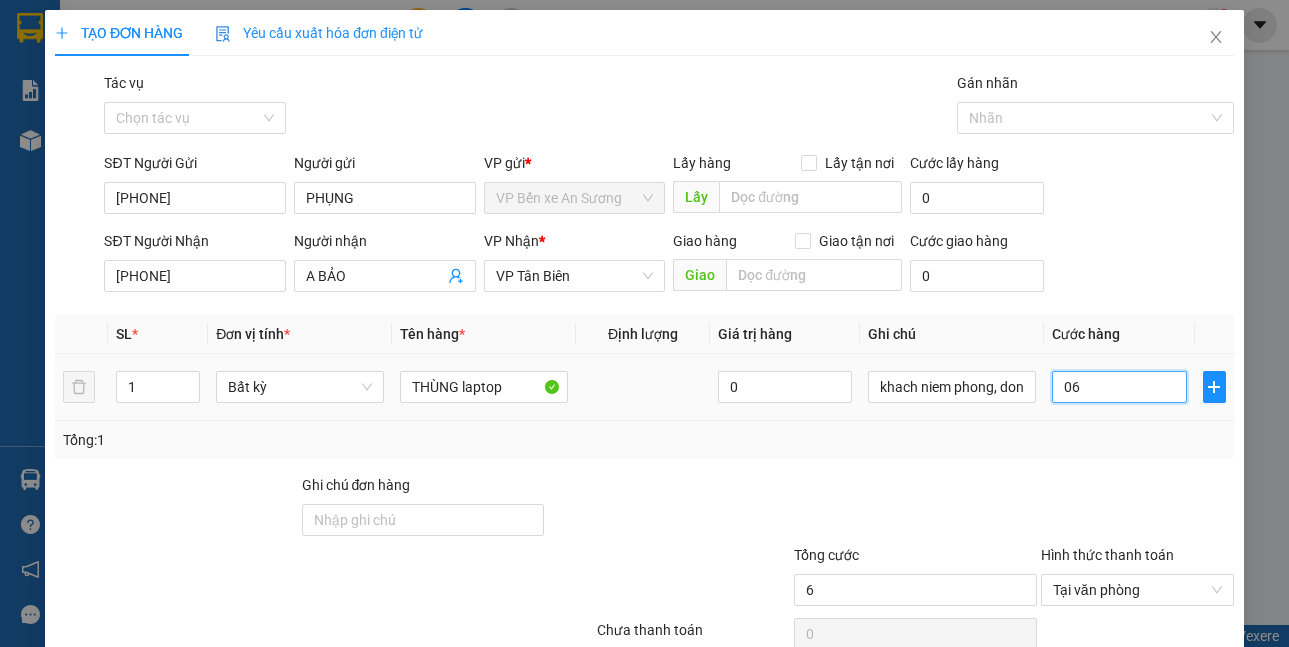type on "65" 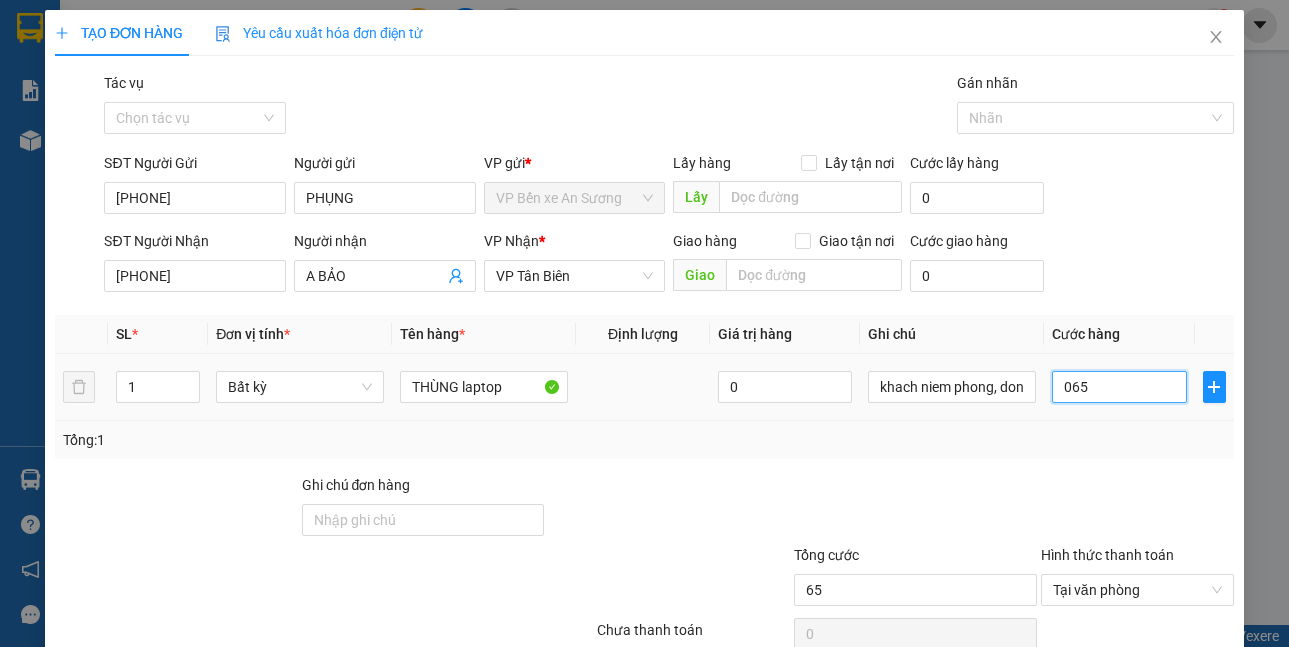 type on "065" 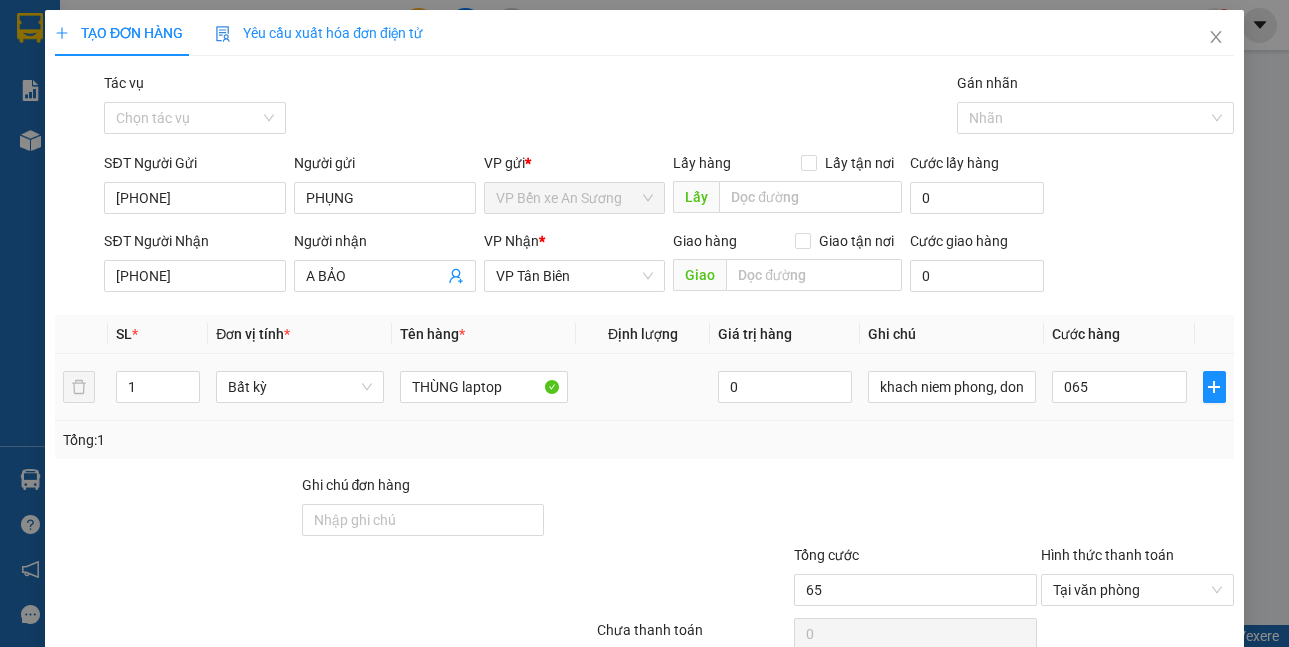 type on "65.000" 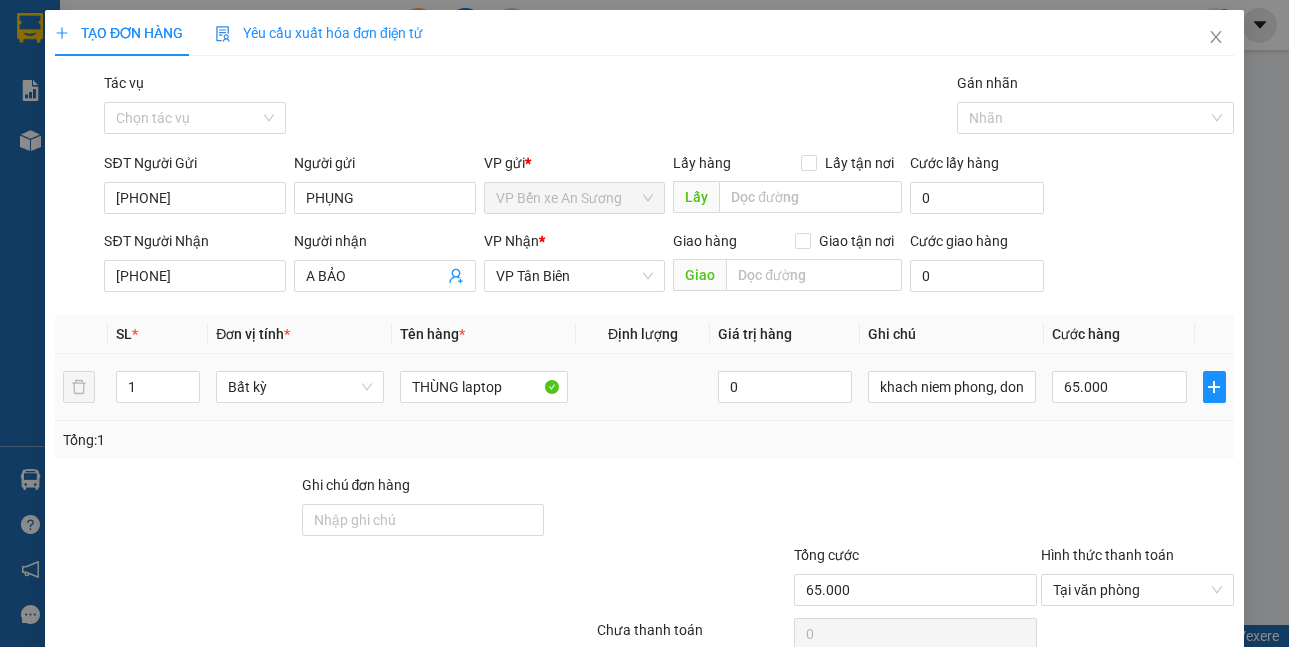 click on "Tổng:  1" at bounding box center (644, 440) 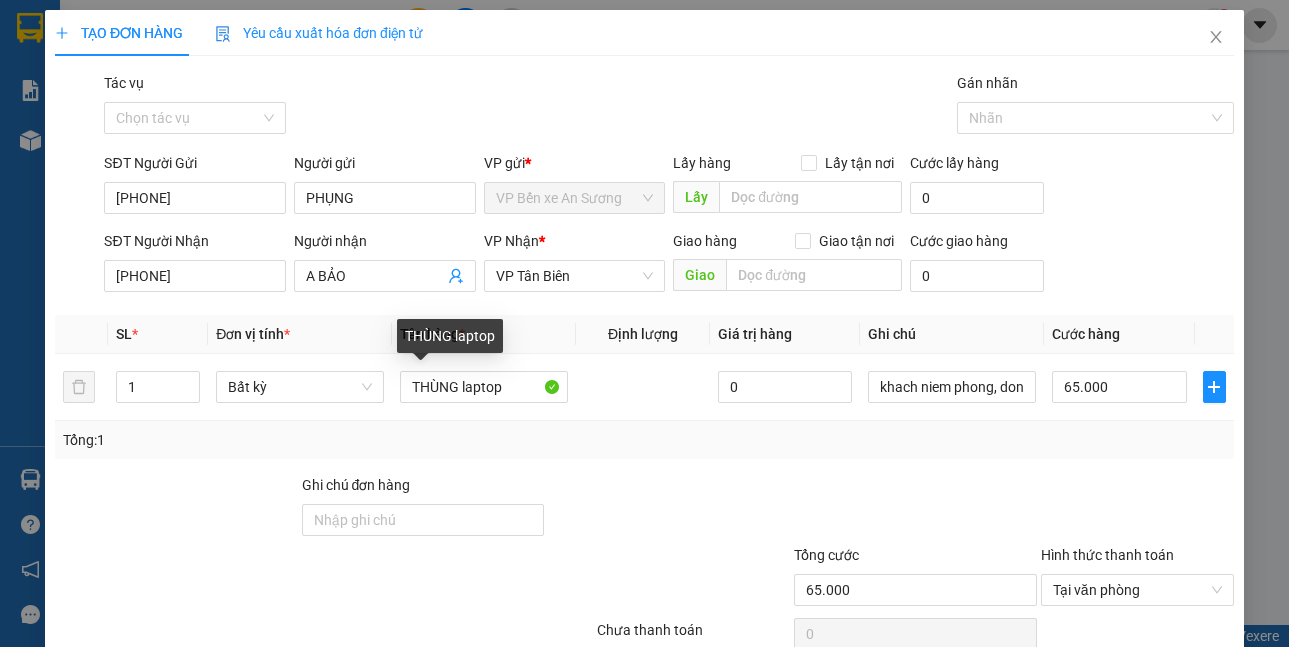 scroll, scrollTop: 93, scrollLeft: 0, axis: vertical 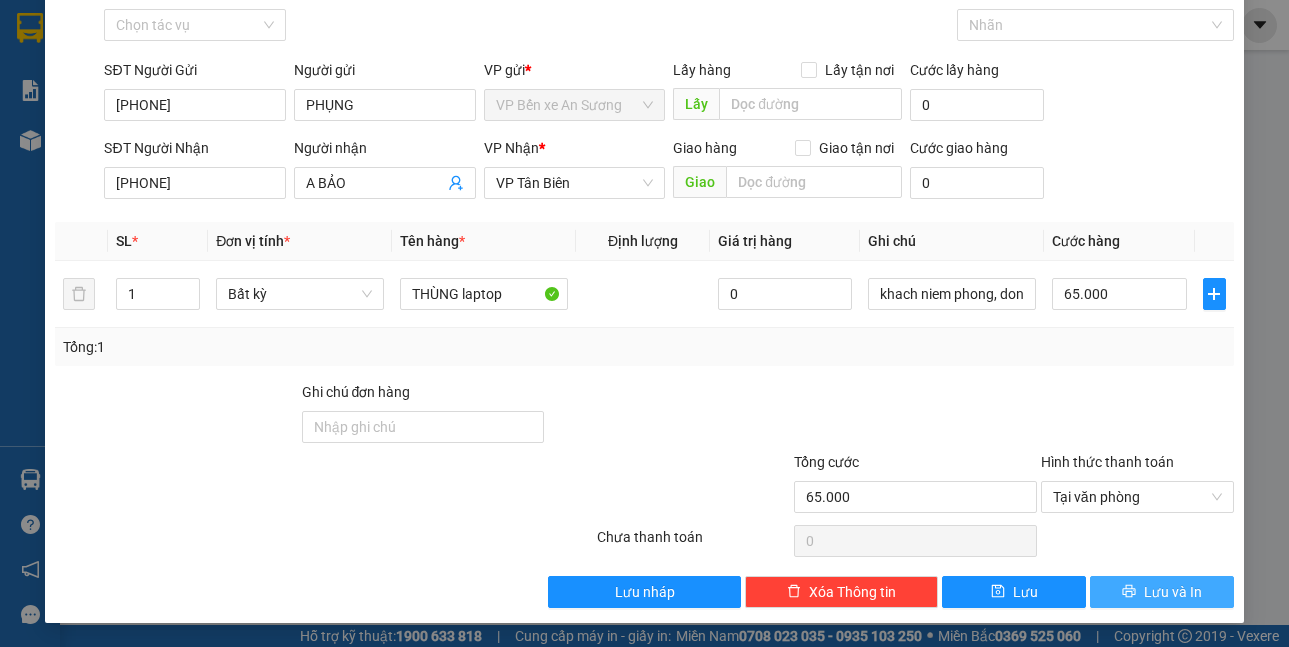 click at bounding box center [1129, 592] 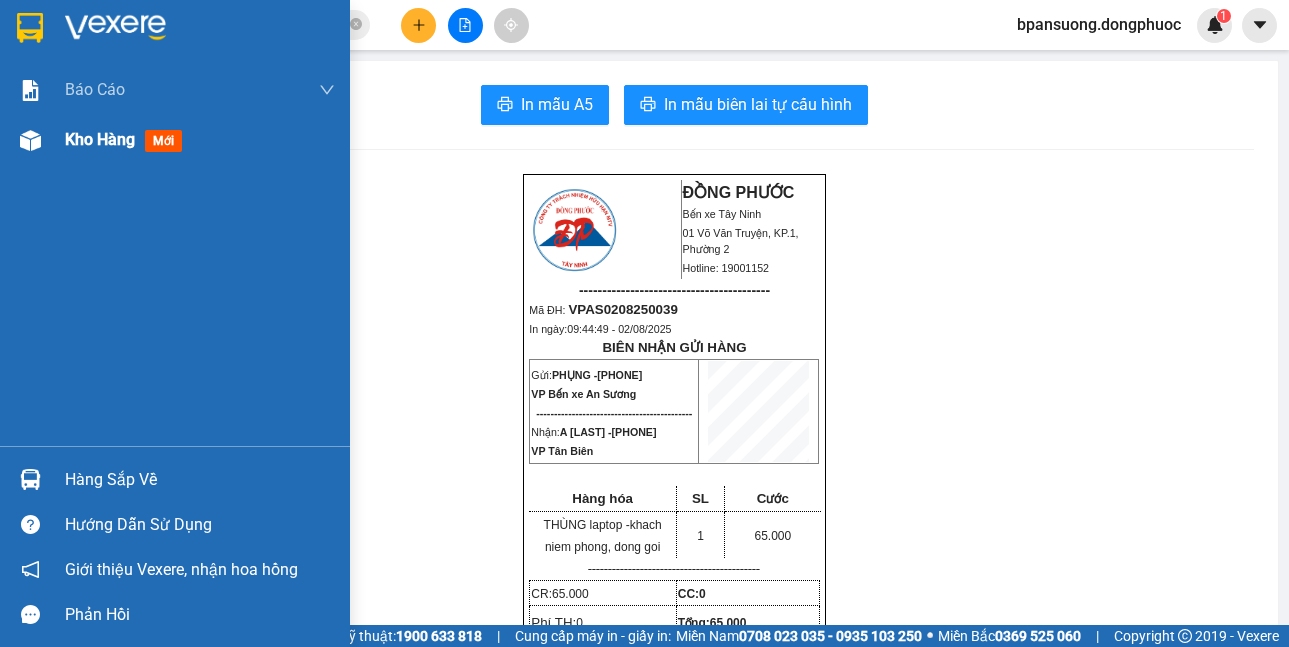 click at bounding box center (30, 140) 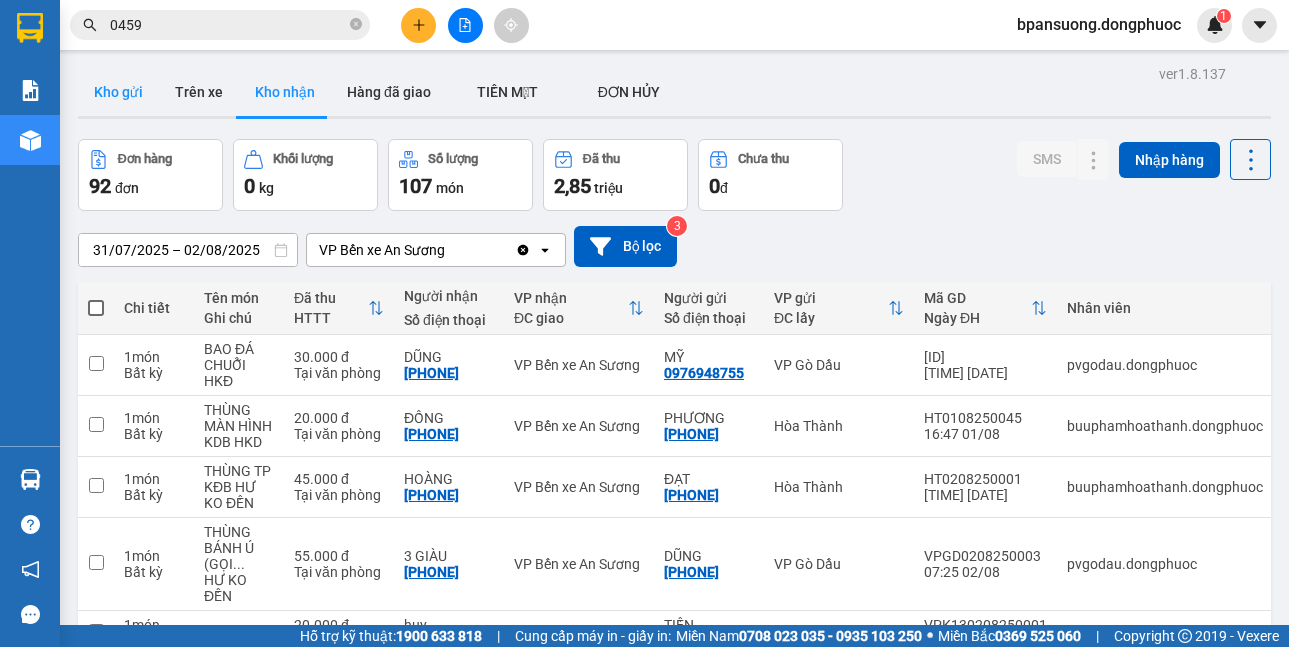 click on "Kho gửi" at bounding box center (118, 92) 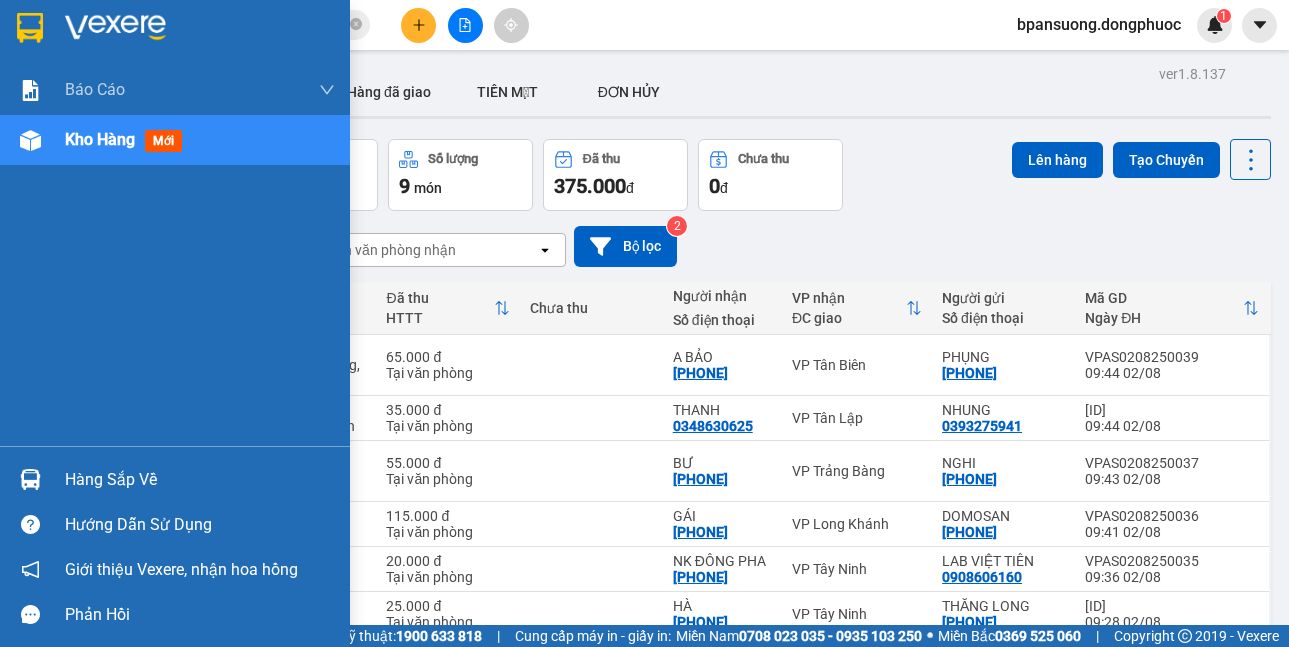 click at bounding box center (30, 479) 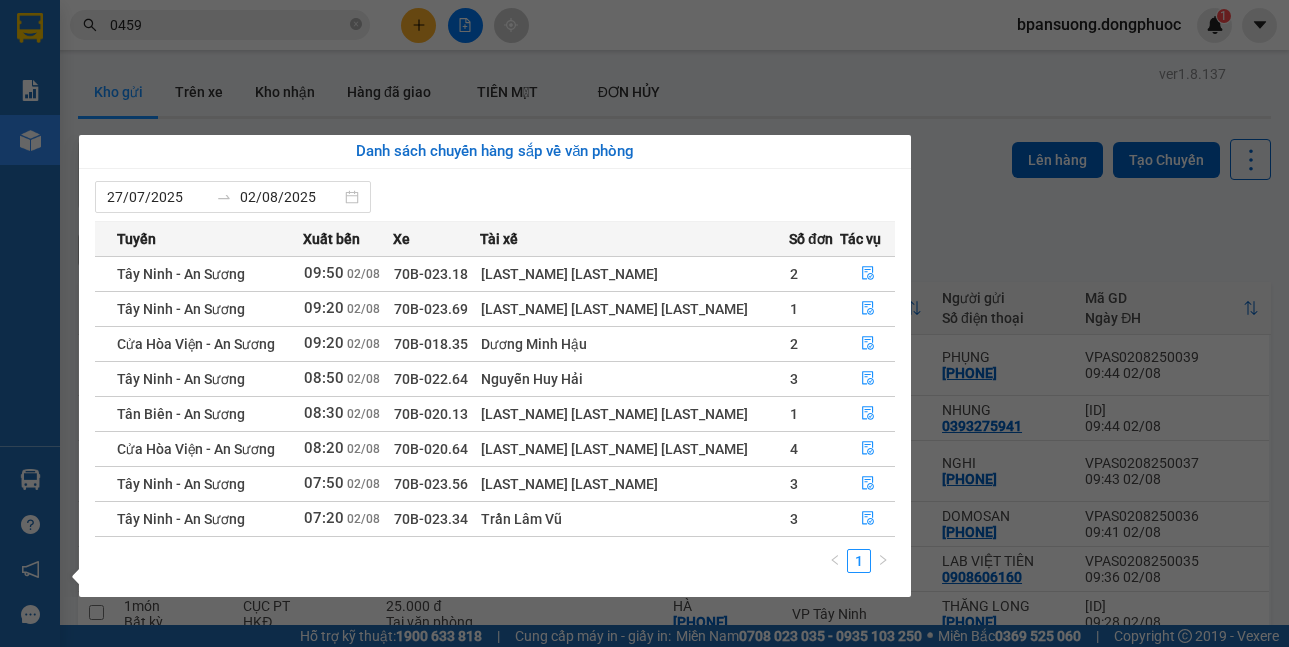 click on "Kết quả tìm kiếm ( 1503 )  Bộ lọc  Mã ĐH Trạng thái Món hàng Tổng cước Chưa cước Nhãn Người gửi VP Gửi Người nhận VP Nhận VPTN0108250071 18:39 - 01/08 VP Nhận   70B-022.92 08:33 - 02/08 HỘP NHA SL:  1 20.000 0937523477 NK KIM YẾN VP Tây Ninh 097681 0459 PHÚC HÂN VP Bến xe An Sương VPLK0108250002 08:00 - 01/08 VP Nhận   70B-020.82 11:31 - 01/08 HỘP NHA KHOA SL:  1 30.000 0973097226 NHÂN TÂM VP Long Khánh 097681 0459 PHÚC HÂN VP Bến xe An Sương VPLK3107250001 08:07 - 31/07 VP Nhận   70B-020.62 11:13 - 31/07 HỘP NHA KHOA SL:  1 30.000 0973097226 NHÂN TÂM VP Long Khánh 097681 0459 PHÚC HÂN VP Bến xe An Sương VPLK3007250001 08:39 - 30/07 VP Nhận   70B-023.70 13:21 - 30/07 HỘP NHA KHOA SL:  1 30.000 0973097226 NHÂN TÂM VP Long Khánh 097681 0459 PHÚC HÂN VP Bến xe An Sương VPTN2907250059 16:55 - 29/07 VP Nhận   70B-023.24 09:01 - 30/07 HỘP NHA SL:  1 20.000 0937523477 NK KIM YẾN VP Tây Ninh 097681 0459 PHÚC HÂN   1" at bounding box center (644, 323) 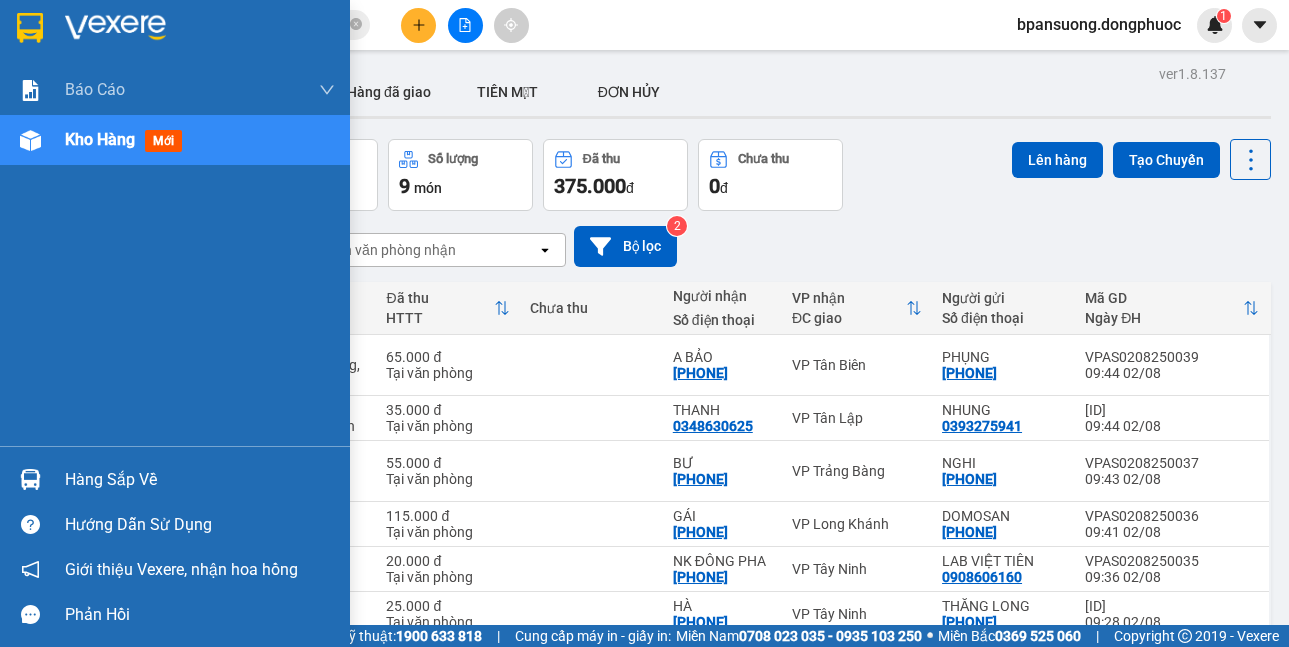 click at bounding box center [30, 479] 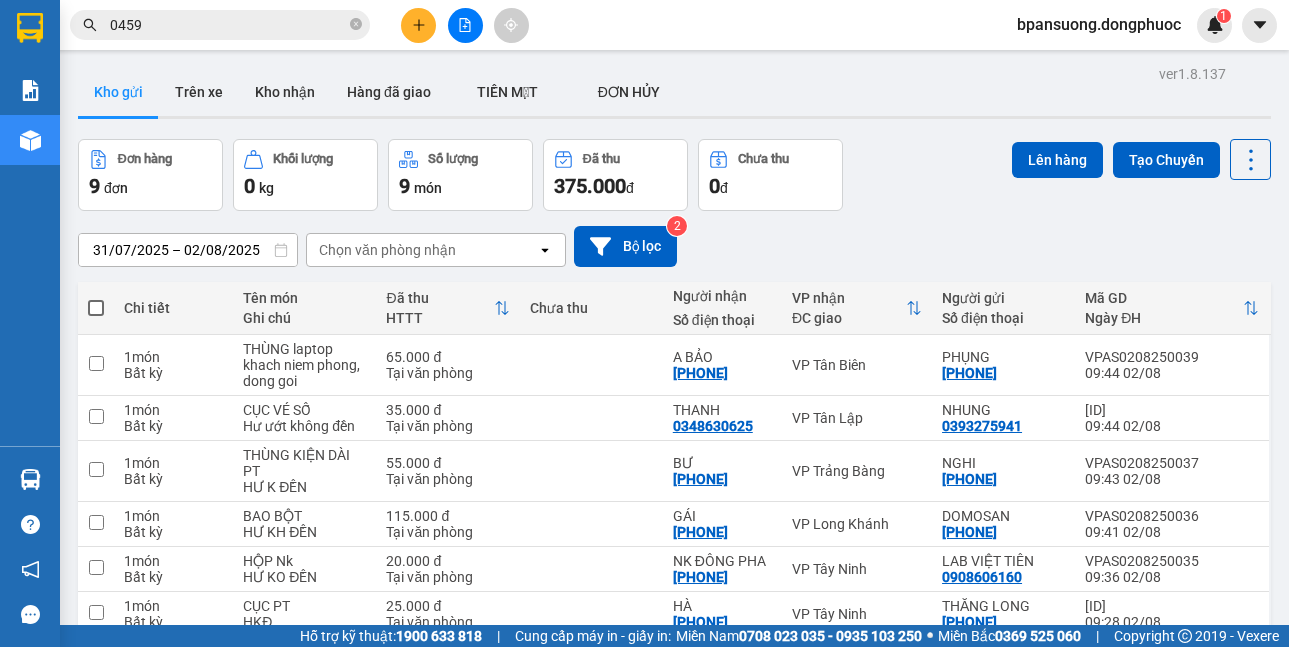 click on "Kết quả tìm kiếm ( 1503 )  Bộ lọc  Mã ĐH Trạng thái Món hàng Tổng cước Chưa cước Nhãn Người gửi VP Gửi Người nhận VP Nhận VPTN0108250071 18:39 - 01/08 VP Nhận   70B-022.92 08:33 - 02/08 HỘP NHA SL:  1 20.000 0937523477 NK KIM YẾN VP Tây Ninh 097681 0459 PHÚC HÂN VP Bến xe An Sương VPLK0108250002 08:00 - 01/08 VP Nhận   70B-020.82 11:31 - 01/08 HỘP NHA KHOA SL:  1 30.000 0973097226 NHÂN TÂM VP Long Khánh 097681 0459 PHÚC HÂN VP Bến xe An Sương VPLK3107250001 08:07 - 31/07 VP Nhận   70B-020.62 11:13 - 31/07 HỘP NHA KHOA SL:  1 30.000 0973097226 NHÂN TÂM VP Long Khánh 097681 0459 PHÚC HÂN VP Bến xe An Sương VPLK3007250001 08:39 - 30/07 VP Nhận   70B-023.70 13:21 - 30/07 HỘP NHA KHOA SL:  1 30.000 0973097226 NHÂN TÂM VP Long Khánh 097681 0459 PHÚC HÂN VP Bến xe An Sương VPTN2907250059 16:55 - 29/07 VP Nhận   70B-023.24 09:01 - 30/07 HỘP NHA SL:  1 20.000 0937523477 NK KIM YẾN VP Tây Ninh 097681 0459 PHÚC HÂN   1" at bounding box center (644, 323) 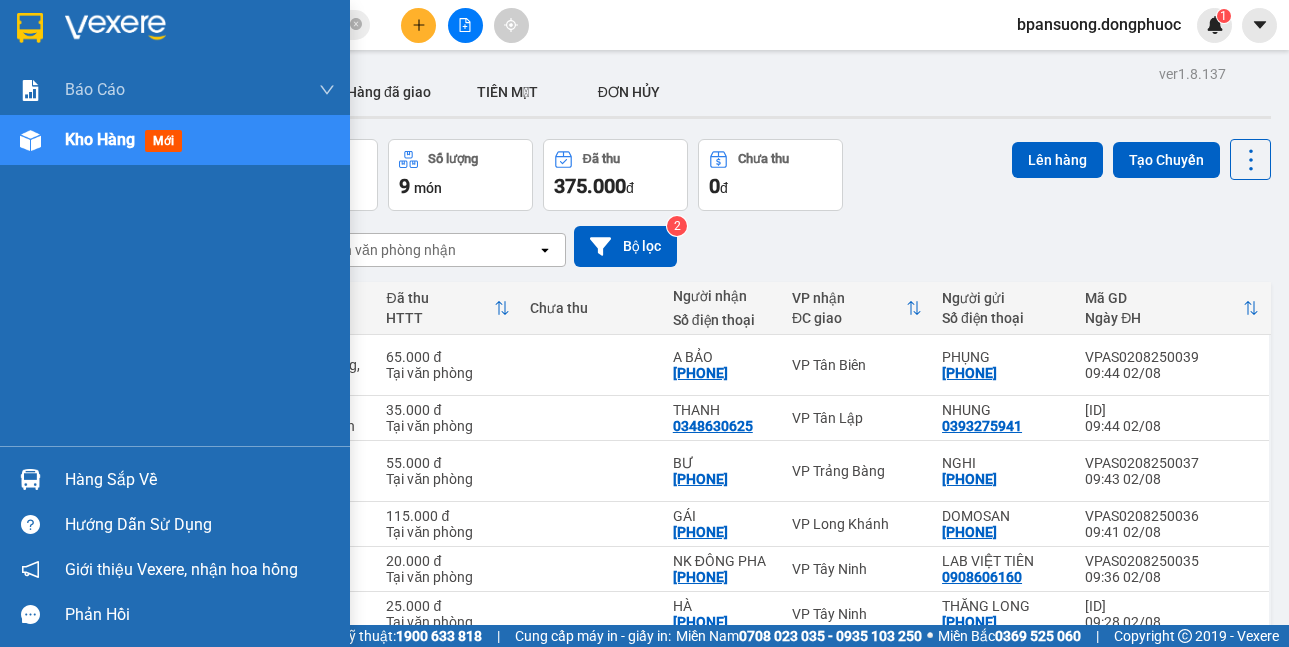click at bounding box center (30, 479) 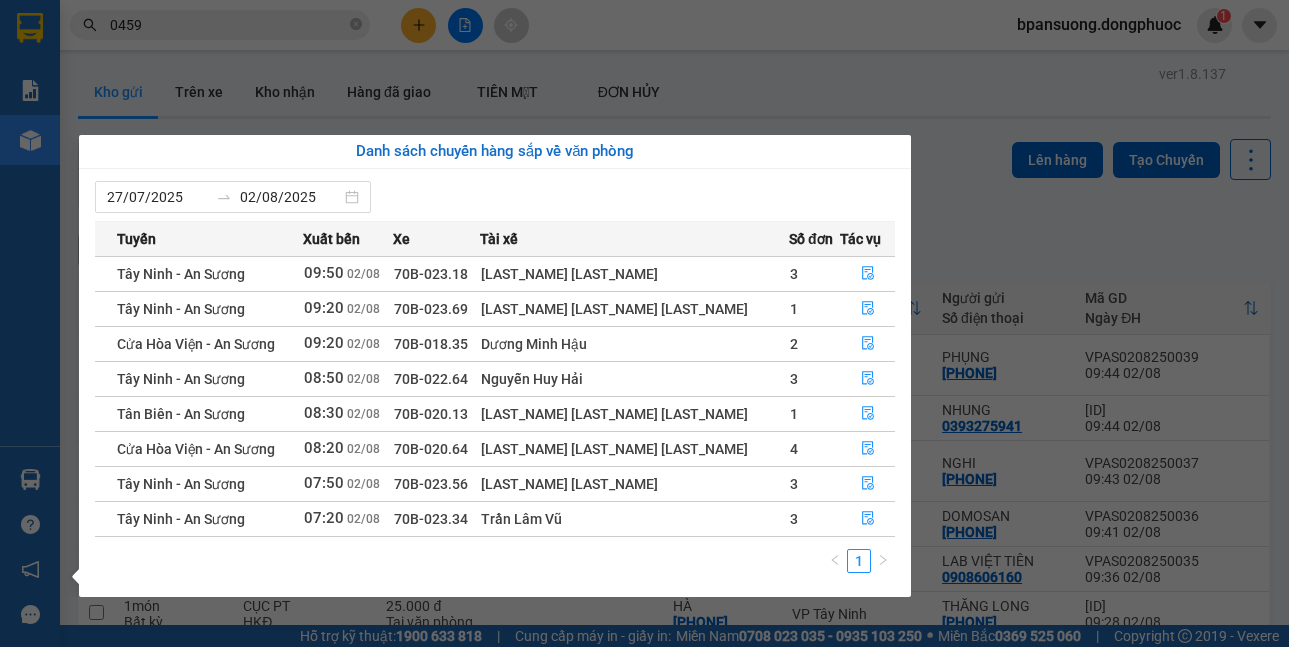 drag, startPoint x: 947, startPoint y: 62, endPoint x: 942, endPoint y: 74, distance: 13 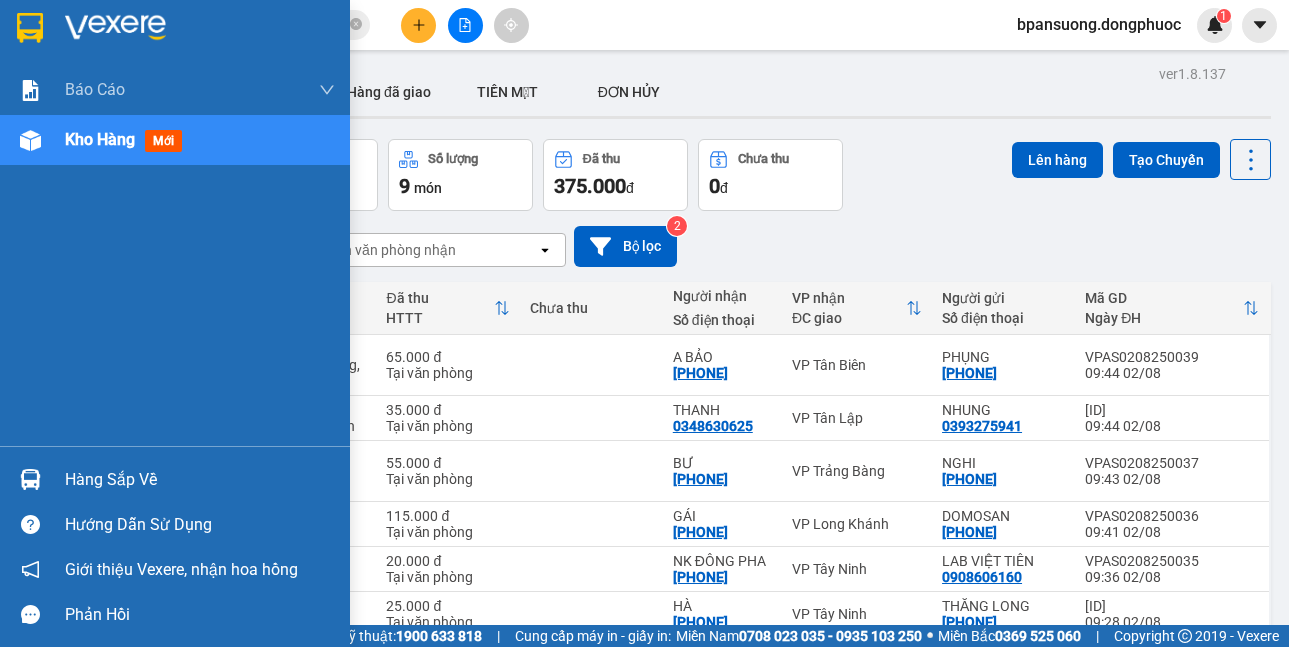 drag, startPoint x: 55, startPoint y: 501, endPoint x: 57, endPoint y: 478, distance: 23.086792 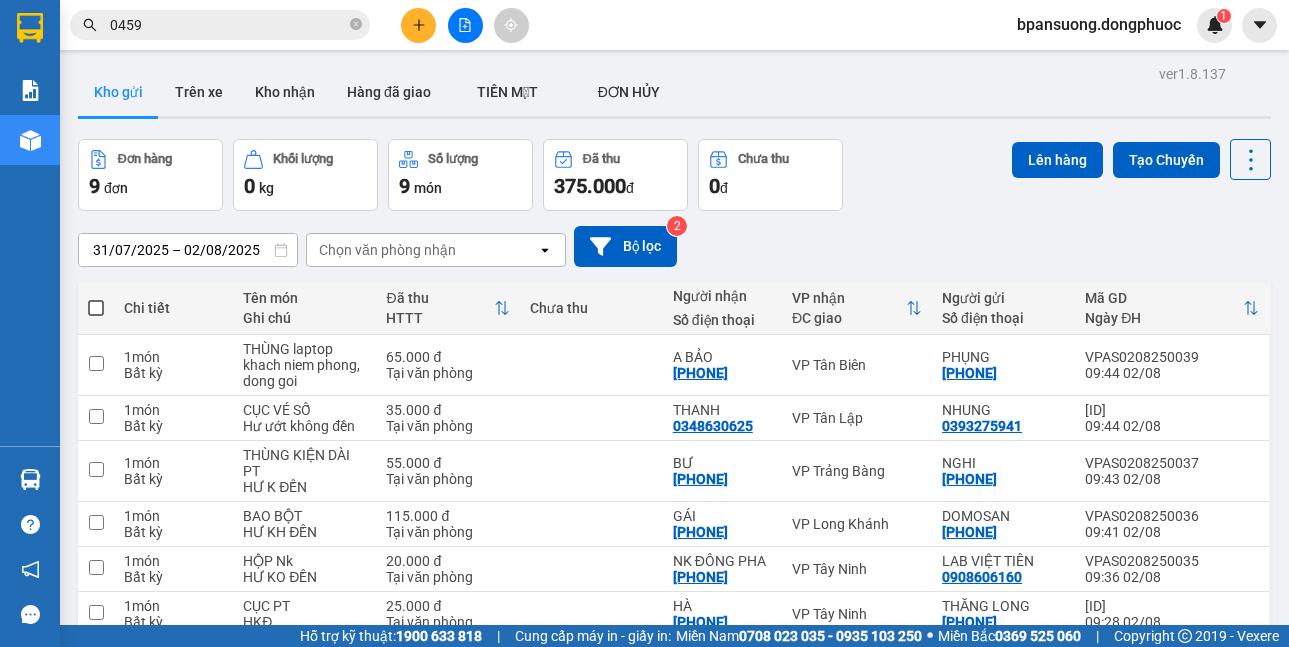 click on "Kết quả tìm kiếm ( 1503 )  Bộ lọc  Mã ĐH Trạng thái Món hàng Tổng cước Chưa cước Nhãn Người gửi VP Gửi Người nhận VP Nhận VPTN0108250071 18:39 - 01/08 VP Nhận   70B-022.92 08:33 - 02/08 HỘP NHA SL:  1 20.000 0937523477 NK KIM YẾN VP Tây Ninh 097681 0459 PHÚC HÂN VP Bến xe An Sương VPLK0108250002 08:00 - 01/08 VP Nhận   70B-020.82 11:31 - 01/08 HỘP NHA KHOA SL:  1 30.000 0973097226 NHÂN TÂM VP Long Khánh 097681 0459 PHÚC HÂN VP Bến xe An Sương VPLK3107250001 08:07 - 31/07 VP Nhận   70B-020.62 11:13 - 31/07 HỘP NHA KHOA SL:  1 30.000 0973097226 NHÂN TÂM VP Long Khánh 097681 0459 PHÚC HÂN VP Bến xe An Sương VPLK3007250001 08:39 - 30/07 VP Nhận   70B-023.70 13:21 - 30/07 HỘP NHA KHOA SL:  1 30.000 0973097226 NHÂN TÂM VP Long Khánh 097681 0459 PHÚC HÂN VP Bến xe An Sương VPTN2907250059 16:55 - 29/07 VP Nhận   70B-023.24 09:01 - 30/07 HỘP NHA SL:  1 20.000 0937523477 NK KIM YẾN VP Tây Ninh 097681 0459 PHÚC HÂN   1" at bounding box center (644, 323) 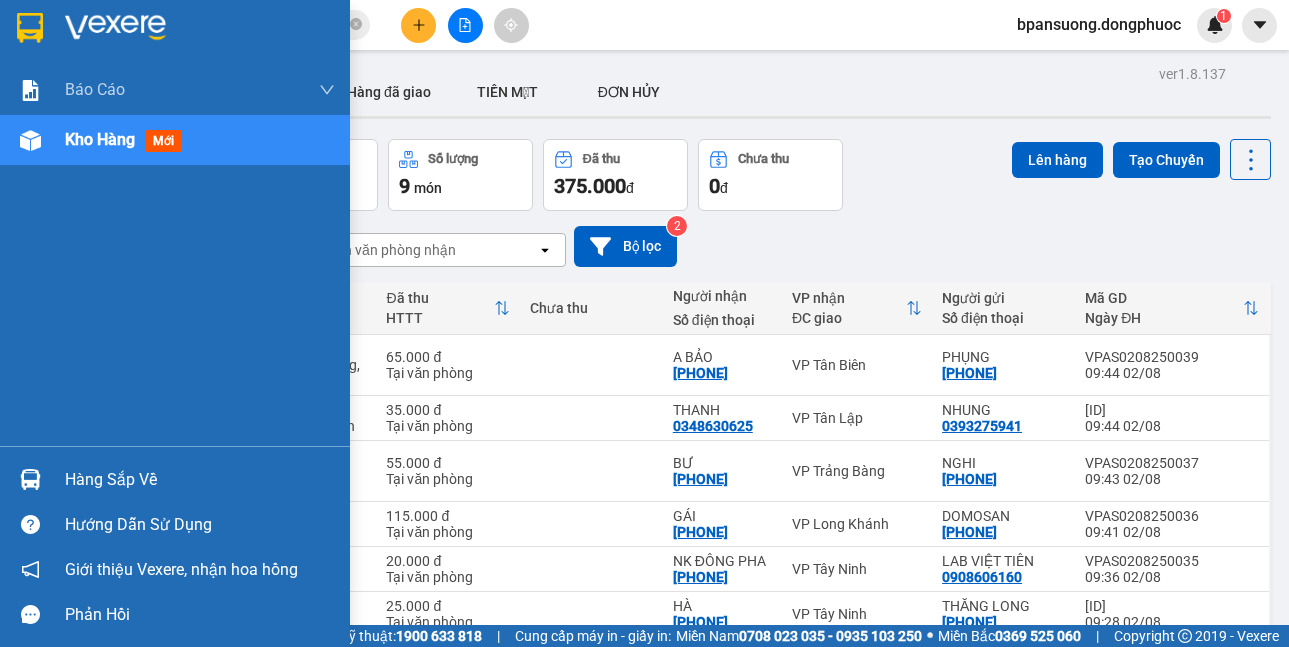 drag, startPoint x: 37, startPoint y: 478, endPoint x: 112, endPoint y: 455, distance: 78.44743 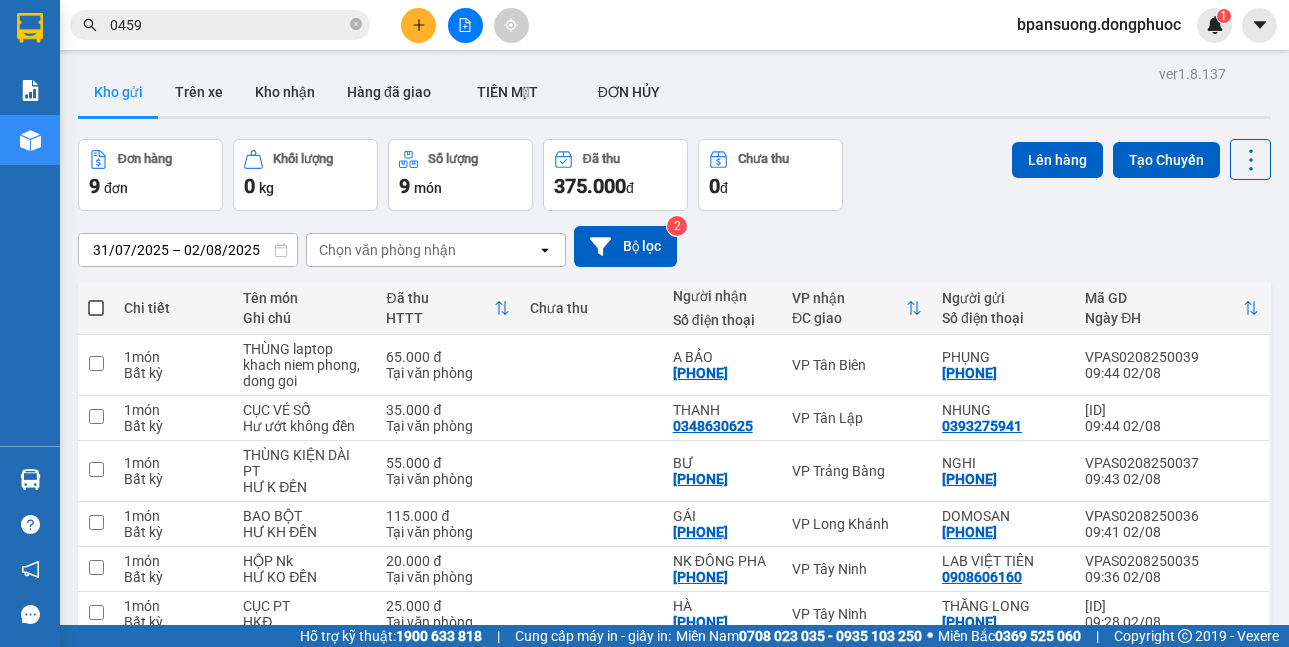 drag, startPoint x: 923, startPoint y: 98, endPoint x: 76, endPoint y: 508, distance: 941.0149 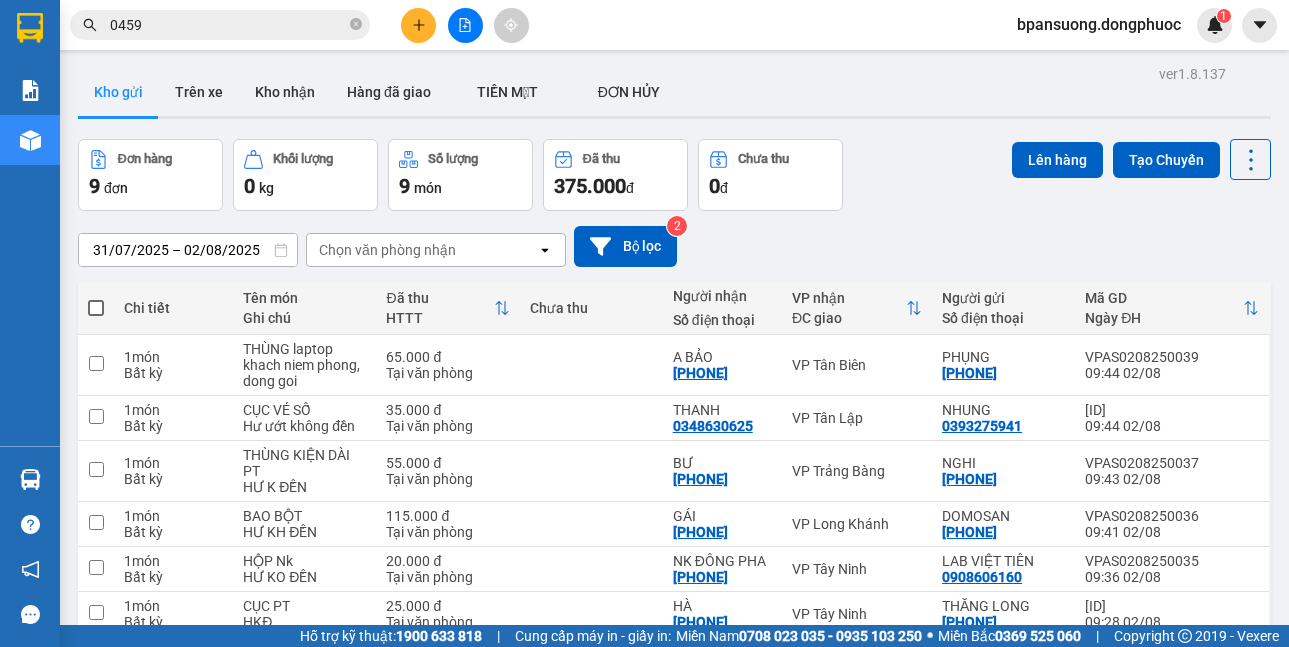 click on "Kết quả tìm kiếm ( 1503 )  Bộ lọc  Mã ĐH Trạng thái Món hàng Tổng cước Chưa cước Nhãn Người gửi VP Gửi Người nhận VP Nhận VPTN0108250071 18:39 - 01/08 VP Nhận   70B-022.92 08:33 - 02/08 HỘP NHA SL:  1 20.000 0937523477 NK KIM YẾN VP Tây Ninh 097681 0459 PHÚC HÂN VP Bến xe An Sương VPLK0108250002 08:00 - 01/08 VP Nhận   70B-020.82 11:31 - 01/08 HỘP NHA KHOA SL:  1 30.000 0973097226 NHÂN TÂM VP Long Khánh 097681 0459 PHÚC HÂN VP Bến xe An Sương VPLK3107250001 08:07 - 31/07 VP Nhận   70B-020.62 11:13 - 31/07 HỘP NHA KHOA SL:  1 30.000 0973097226 NHÂN TÂM VP Long Khánh 097681 0459 PHÚC HÂN VP Bến xe An Sương VPLK3007250001 08:39 - 30/07 VP Nhận   70B-023.70 13:21 - 30/07 HỘP NHA KHOA SL:  1 30.000 0973097226 NHÂN TÂM VP Long Khánh 097681 0459 PHÚC HÂN VP Bến xe An Sương VPTN2907250059 16:55 - 29/07 VP Nhận   70B-023.24 09:01 - 30/07 HỘP NHA SL:  1 20.000 0937523477 NK KIM YẾN VP Tây Ninh 097681 0459 PHÚC HÂN   1" at bounding box center [644, 323] 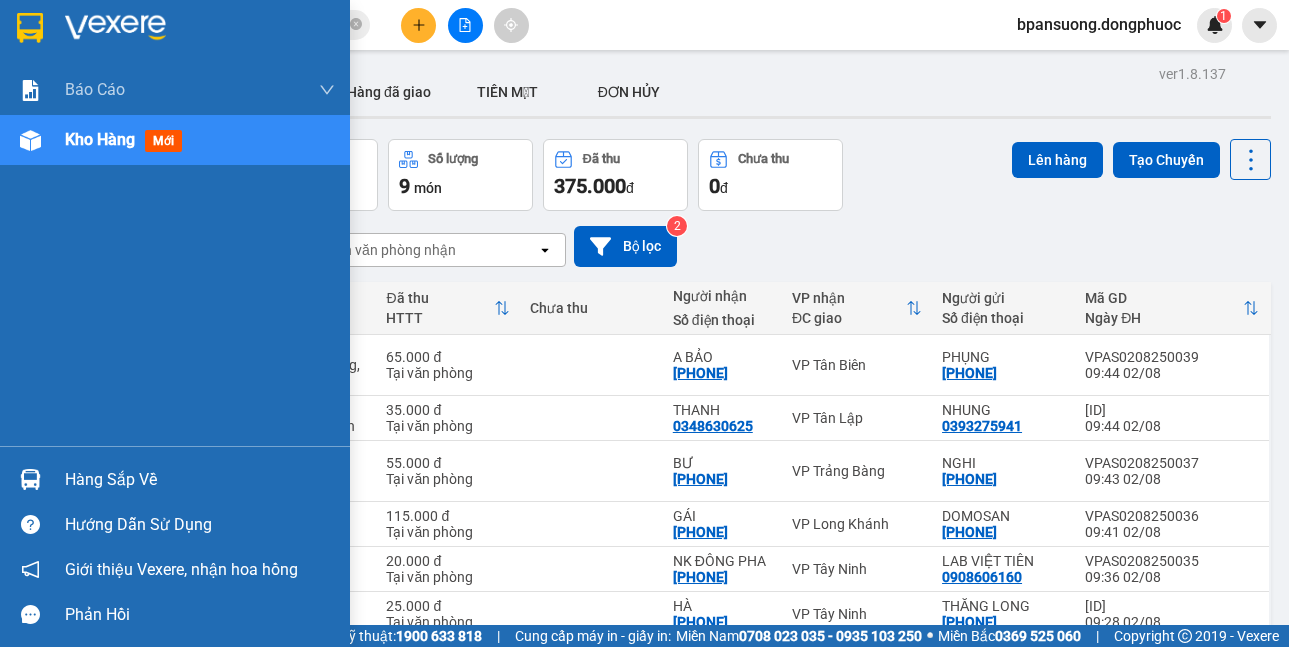 click on "Hàng sắp về" at bounding box center [200, 480] 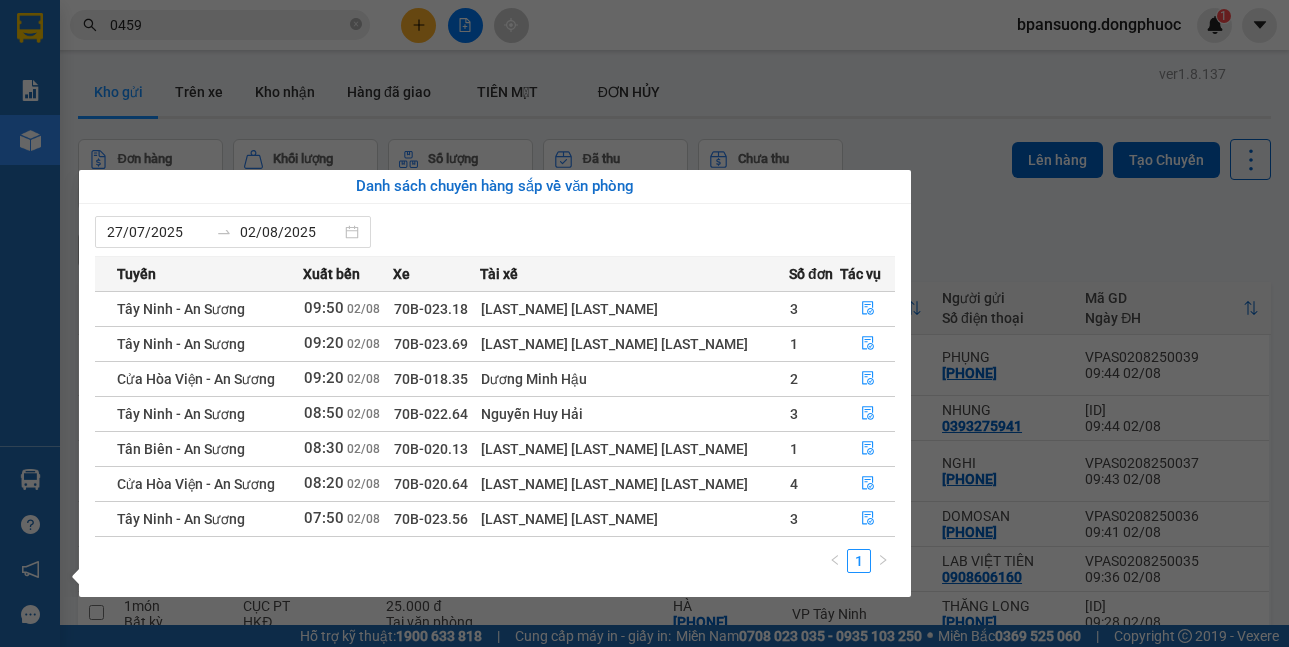 click on "Kết quả tìm kiếm ( 1503 )  Bộ lọc  Mã ĐH Trạng thái Món hàng Tổng cước Chưa cước Nhãn Người gửi VP Gửi Người nhận VP Nhận VPTN0108250071 18:39 - 01/08 VP Nhận   70B-022.92 08:33 - 02/08 HỘP NHA SL:  1 20.000 0937523477 NK KIM YẾN VP Tây Ninh 097681 0459 PHÚC HÂN VP Bến xe An Sương VPLK0108250002 08:00 - 01/08 VP Nhận   70B-020.82 11:31 - 01/08 HỘP NHA KHOA SL:  1 30.000 0973097226 NHÂN TÂM VP Long Khánh 097681 0459 PHÚC HÂN VP Bến xe An Sương VPLK3107250001 08:07 - 31/07 VP Nhận   70B-020.62 11:13 - 31/07 HỘP NHA KHOA SL:  1 30.000 0973097226 NHÂN TÂM VP Long Khánh 097681 0459 PHÚC HÂN VP Bến xe An Sương VPLK3007250001 08:39 - 30/07 VP Nhận   70B-023.70 13:21 - 30/07 HỘP NHA KHOA SL:  1 30.000 0973097226 NHÂN TÂM VP Long Khánh 097681 0459 PHÚC HÂN VP Bến xe An Sương VPTN2907250059 16:55 - 29/07 VP Nhận   70B-023.24 09:01 - 30/07 HỘP NHA SL:  1 20.000 0937523477 NK KIM YẾN VP Tây Ninh 097681 0459 PHÚC HÂN   1" at bounding box center [644, 323] 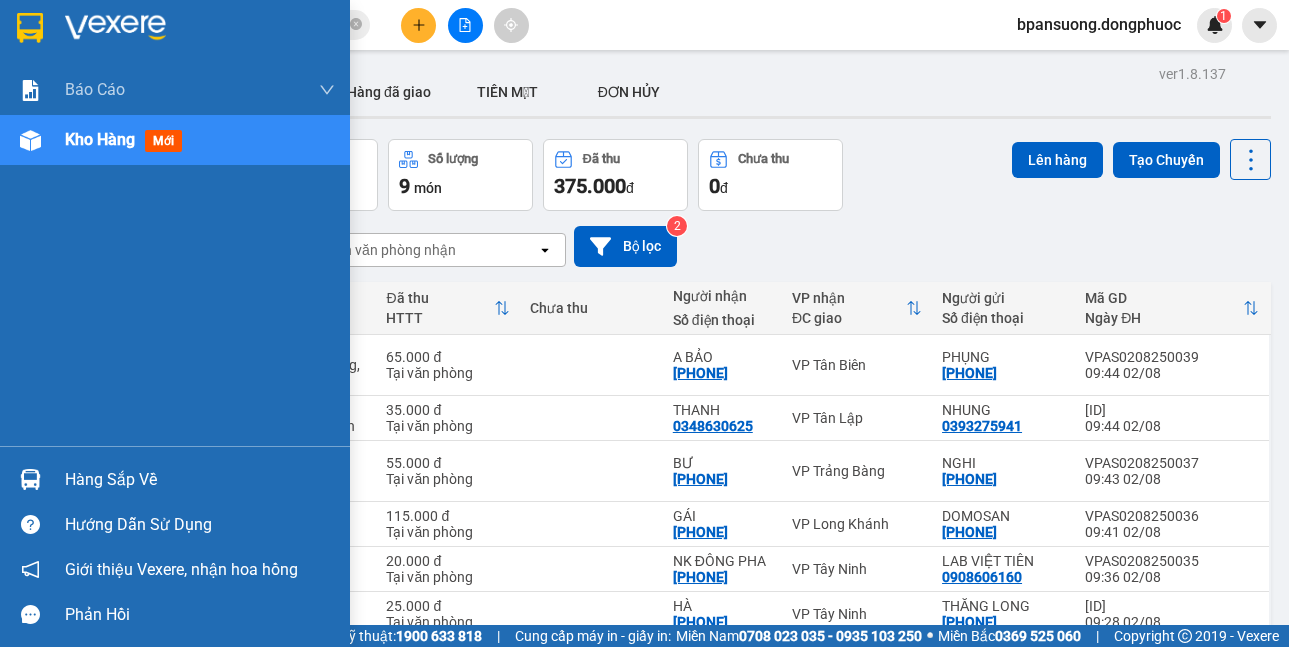 click at bounding box center [30, 479] 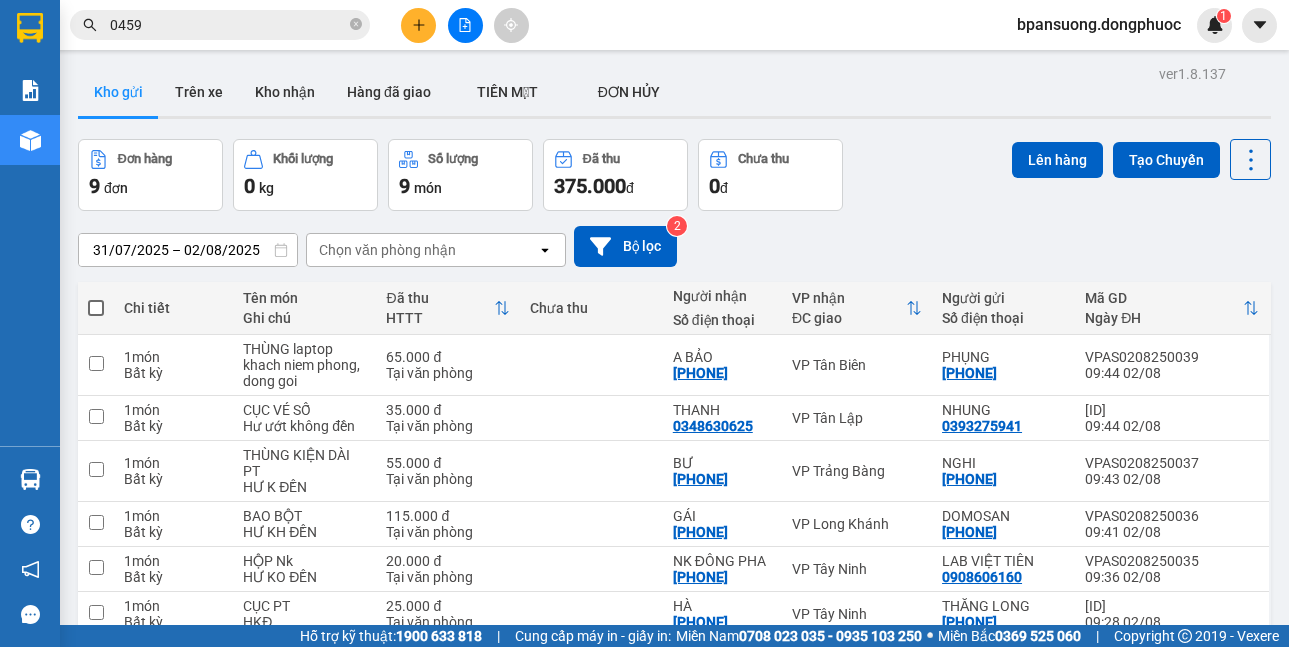 click on "Kết quả tìm kiếm ( 1503 )  Bộ lọc  Mã ĐH Trạng thái Món hàng Tổng cước Chưa cước Nhãn Người gửi VP Gửi Người nhận VP Nhận VPTN0108250071 18:39 - 01/08 VP Nhận   70B-022.92 08:33 - 02/08 HỘP NHA SL:  1 20.000 0937523477 NK KIM YẾN VP Tây Ninh 097681 0459 PHÚC HÂN VP Bến xe An Sương VPLK0108250002 08:00 - 01/08 VP Nhận   70B-020.82 11:31 - 01/08 HỘP NHA KHOA SL:  1 30.000 0973097226 NHÂN TÂM VP Long Khánh 097681 0459 PHÚC HÂN VP Bến xe An Sương VPLK3107250001 08:07 - 31/07 VP Nhận   70B-020.62 11:13 - 31/07 HỘP NHA KHOA SL:  1 30.000 0973097226 NHÂN TÂM VP Long Khánh 097681 0459 PHÚC HÂN VP Bến xe An Sương VPLK3007250001 08:39 - 30/07 VP Nhận   70B-023.70 13:21 - 30/07 HỘP NHA KHOA SL:  1 30.000 0973097226 NHÂN TÂM VP Long Khánh 097681 0459 PHÚC HÂN VP Bến xe An Sương VPTN2907250059 16:55 - 29/07 VP Nhận   70B-023.24 09:01 - 30/07 HỘP NHA SL:  1 20.000 0937523477 NK KIM YẾN VP Tây Ninh 097681 0459 PHÚC HÂN   1" at bounding box center [644, 323] 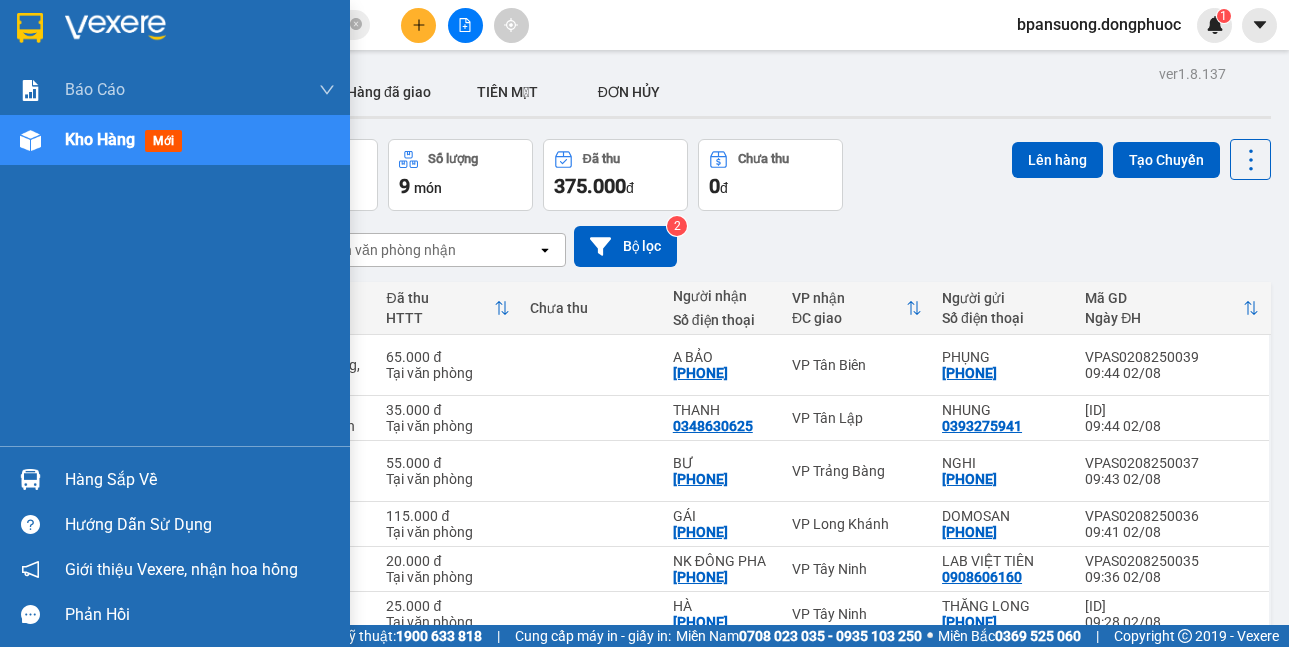 click on "Hàng sắp về" at bounding box center [175, 479] 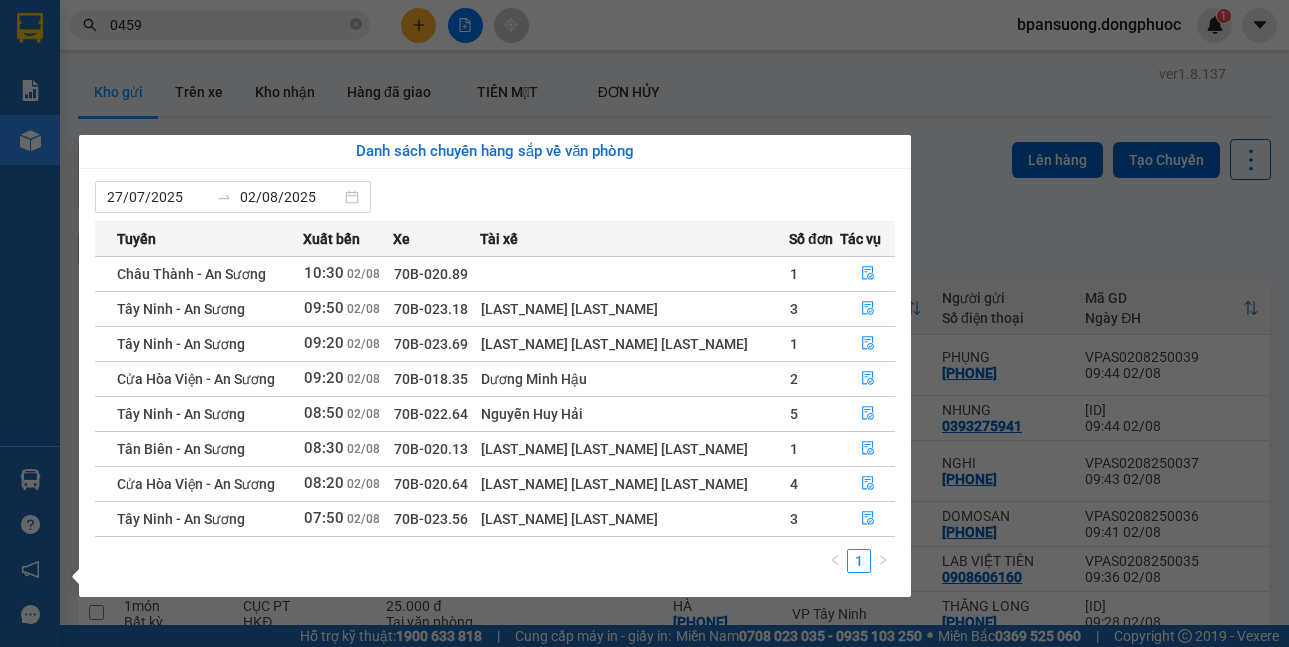 click on "Kết quả tìm kiếm ( 1503 )  Bộ lọc  Mã ĐH Trạng thái Món hàng Tổng cước Chưa cước Nhãn Người gửi VP Gửi Người nhận VP Nhận VPTN0108250071 18:39 - 01/08 VP Nhận   70B-022.92 08:33 - 02/08 HỘP NHA SL:  1 20.000 0937523477 NK KIM YẾN VP Tây Ninh 097681 0459 PHÚC HÂN VP Bến xe An Sương VPLK0108250002 08:00 - 01/08 VP Nhận   70B-020.82 11:31 - 01/08 HỘP NHA KHOA SL:  1 30.000 0973097226 NHÂN TÂM VP Long Khánh 097681 0459 PHÚC HÂN VP Bến xe An Sương VPLK3107250001 08:07 - 31/07 VP Nhận   70B-020.62 11:13 - 31/07 HỘP NHA KHOA SL:  1 30.000 0973097226 NHÂN TÂM VP Long Khánh 097681 0459 PHÚC HÂN VP Bến xe An Sương VPLK3007250001 08:39 - 30/07 VP Nhận   70B-023.70 13:21 - 30/07 HỘP NHA KHOA SL:  1 30.000 0973097226 NHÂN TÂM VP Long Khánh 097681 0459 PHÚC HÂN VP Bến xe An Sương VPTN2907250059 16:55 - 29/07 VP Nhận   70B-023.24 09:01 - 30/07 HỘP NHA SL:  1 20.000 0937523477 NK KIM YẾN VP Tây Ninh 097681 0459 PHÚC HÂN   1" at bounding box center [644, 323] 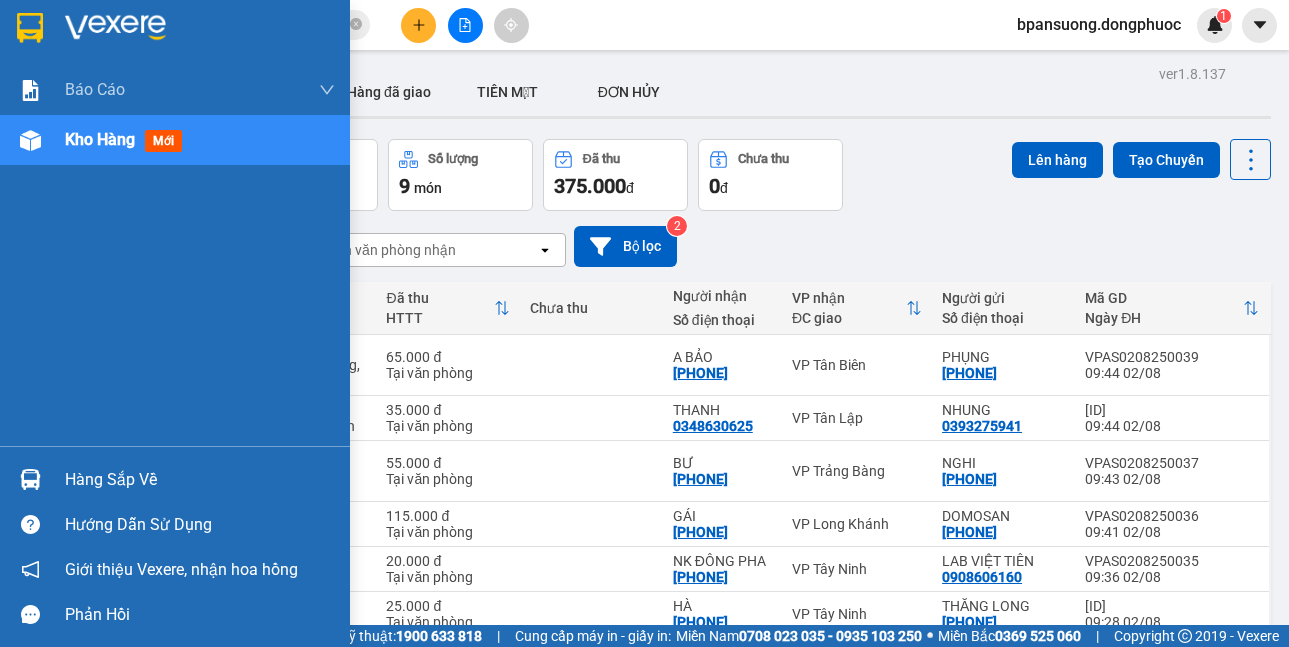 click at bounding box center (30, 479) 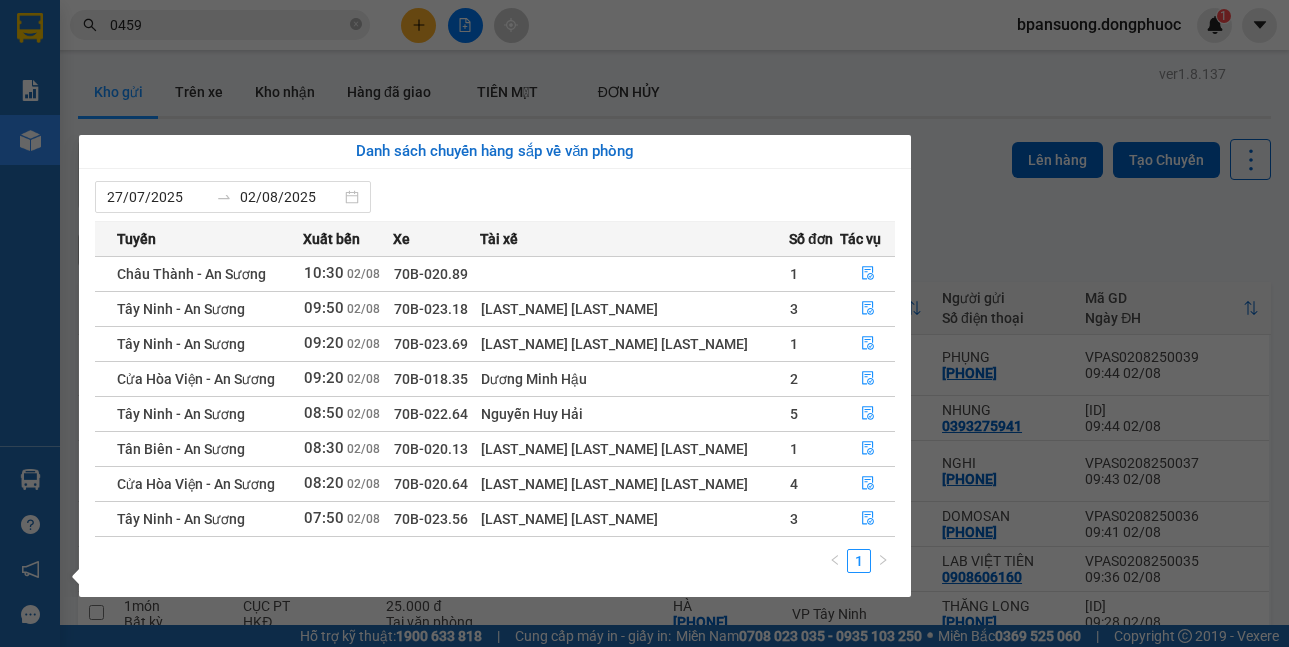 click on "Kết quả tìm kiếm ( 1503 )  Bộ lọc  Mã ĐH Trạng thái Món hàng Tổng cước Chưa cước Nhãn Người gửi VP Gửi Người nhận VP Nhận VPTN0108250071 18:39 - 01/08 VP Nhận   70B-022.92 08:33 - 02/08 HỘP NHA SL:  1 20.000 0937523477 NK KIM YẾN VP Tây Ninh 097681 0459 PHÚC HÂN VP Bến xe An Sương VPLK0108250002 08:00 - 01/08 VP Nhận   70B-020.82 11:31 - 01/08 HỘP NHA KHOA SL:  1 30.000 0973097226 NHÂN TÂM VP Long Khánh 097681 0459 PHÚC HÂN VP Bến xe An Sương VPLK3107250001 08:07 - 31/07 VP Nhận   70B-020.62 11:13 - 31/07 HỘP NHA KHOA SL:  1 30.000 0973097226 NHÂN TÂM VP Long Khánh 097681 0459 PHÚC HÂN VP Bến xe An Sương VPLK3007250001 08:39 - 30/07 VP Nhận   70B-023.70 13:21 - 30/07 HỘP NHA KHOA SL:  1 30.000 0973097226 NHÂN TÂM VP Long Khánh 097681 0459 PHÚC HÂN VP Bến xe An Sương VPTN2907250059 16:55 - 29/07 VP Nhận   70B-023.24 09:01 - 30/07 HỘP NHA SL:  1 20.000 0937523477 NK KIM YẾN VP Tây Ninh 097681 0459 PHÚC HÂN   1" at bounding box center [644, 323] 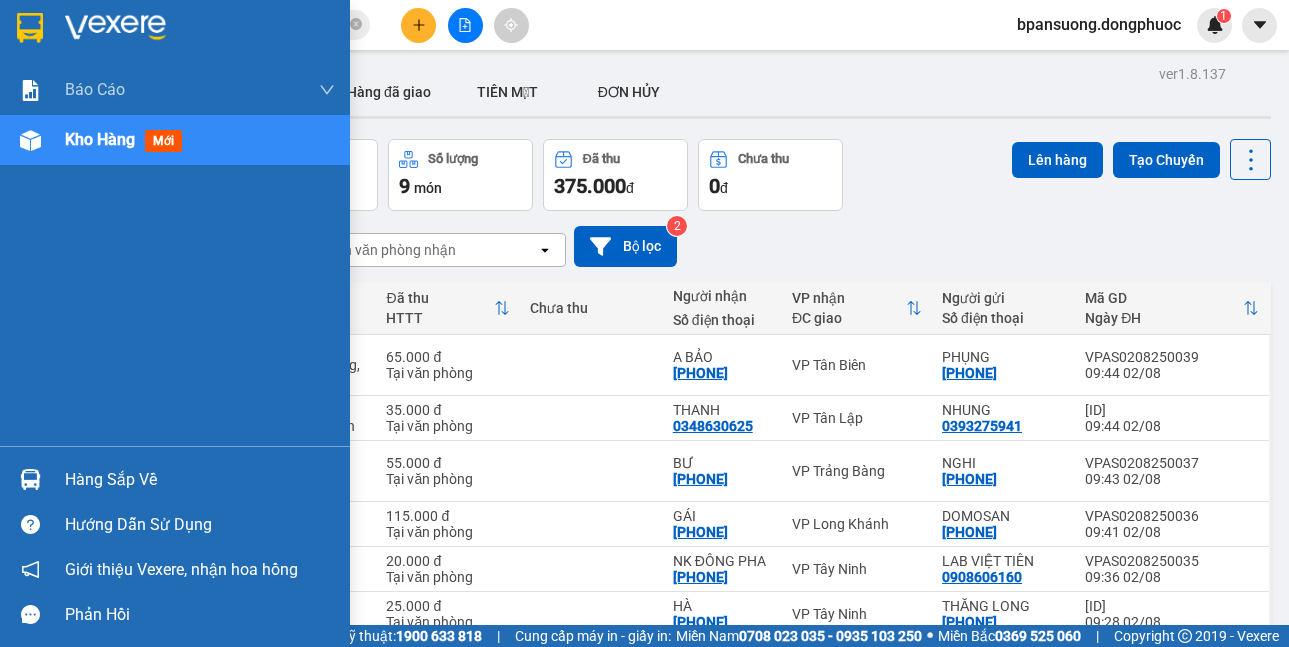click at bounding box center (30, 479) 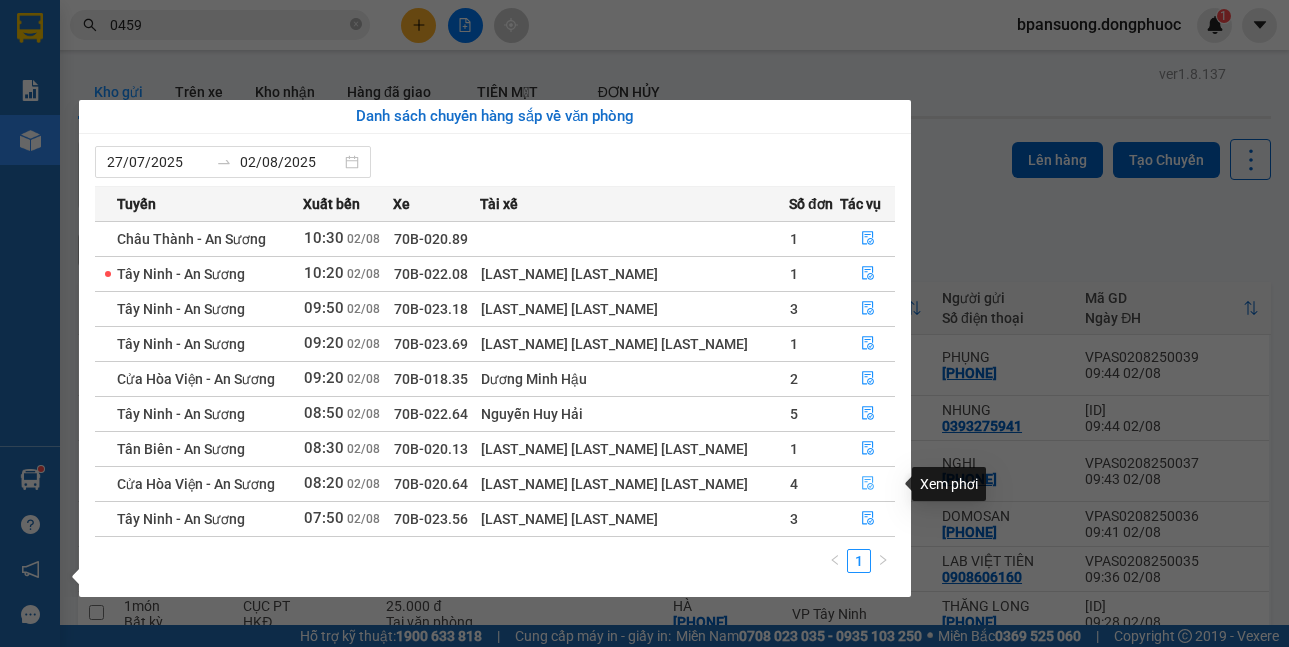 click at bounding box center (867, 484) 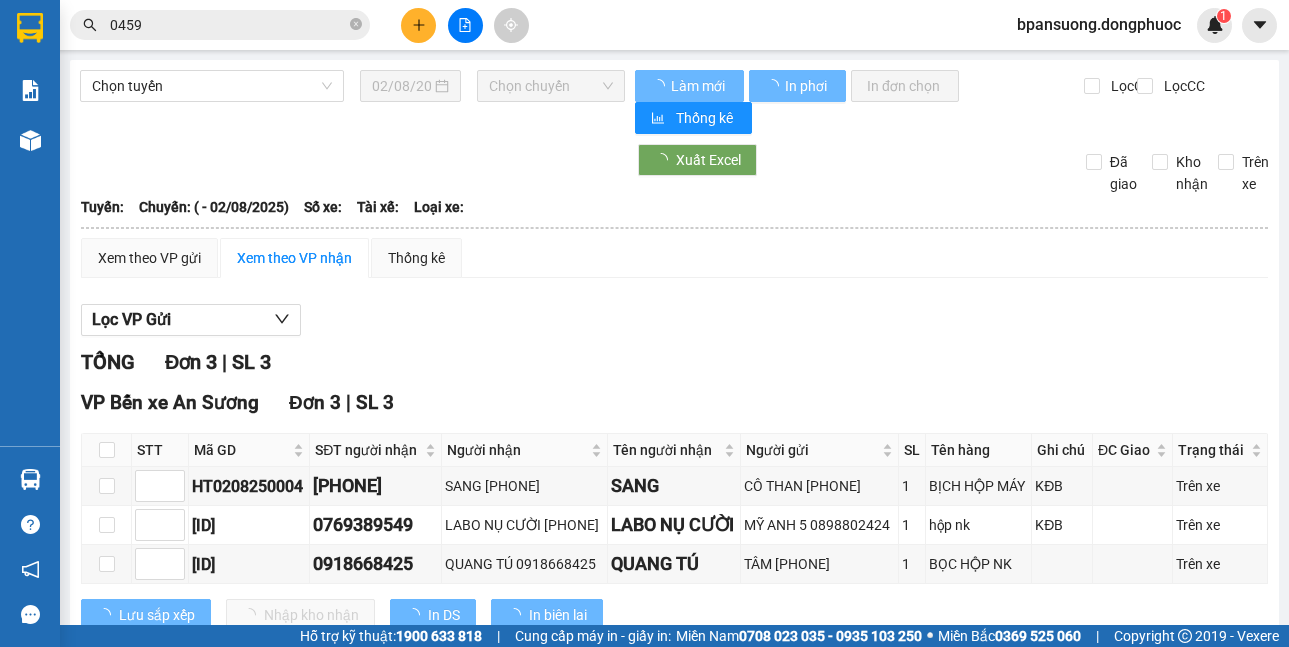 scroll, scrollTop: 108, scrollLeft: 0, axis: vertical 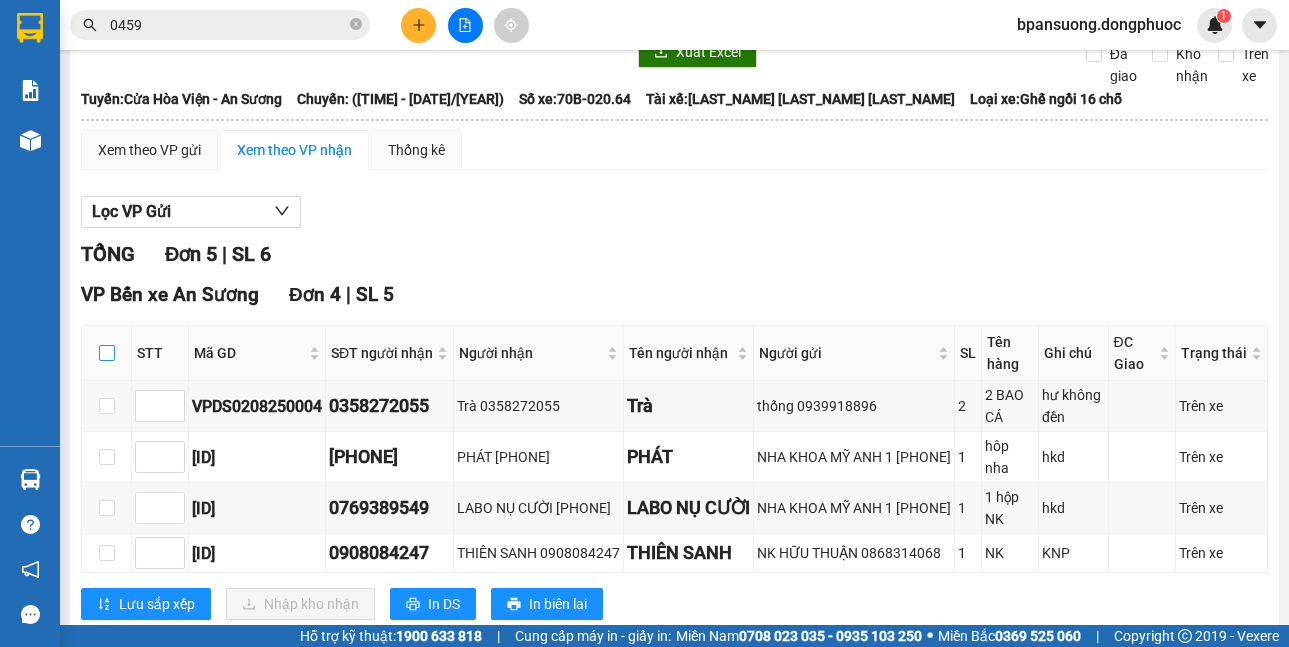 click at bounding box center (107, 353) 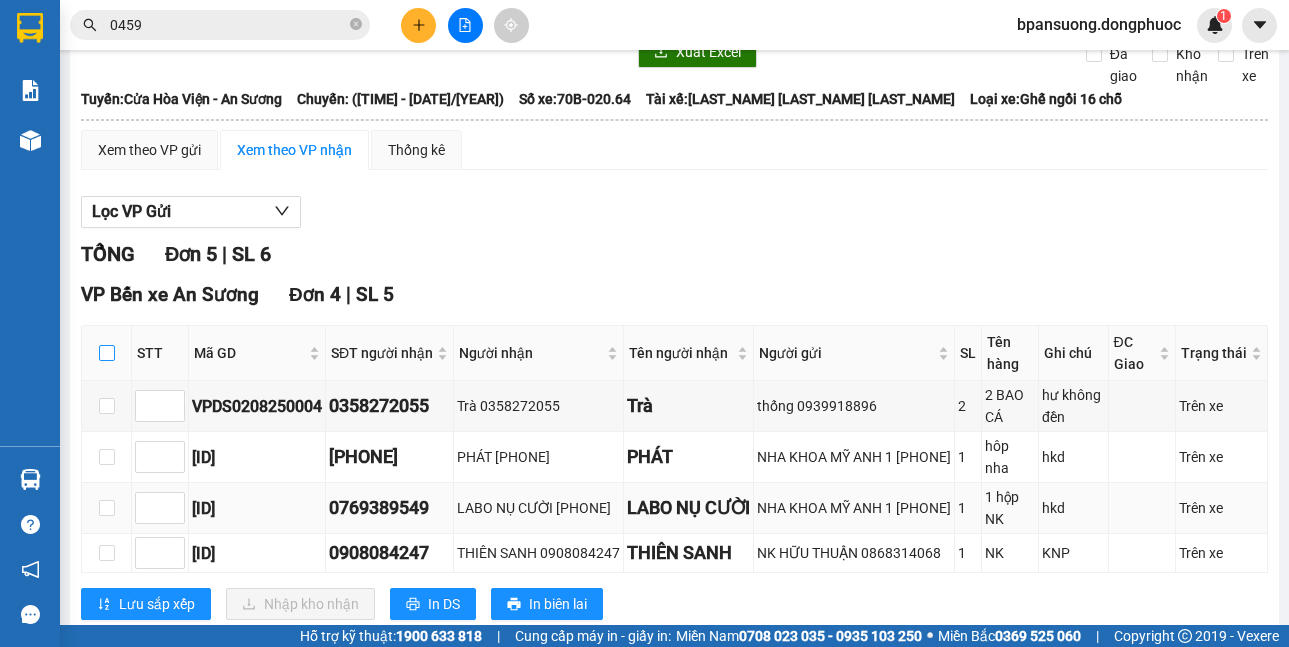 checkbox on "true" 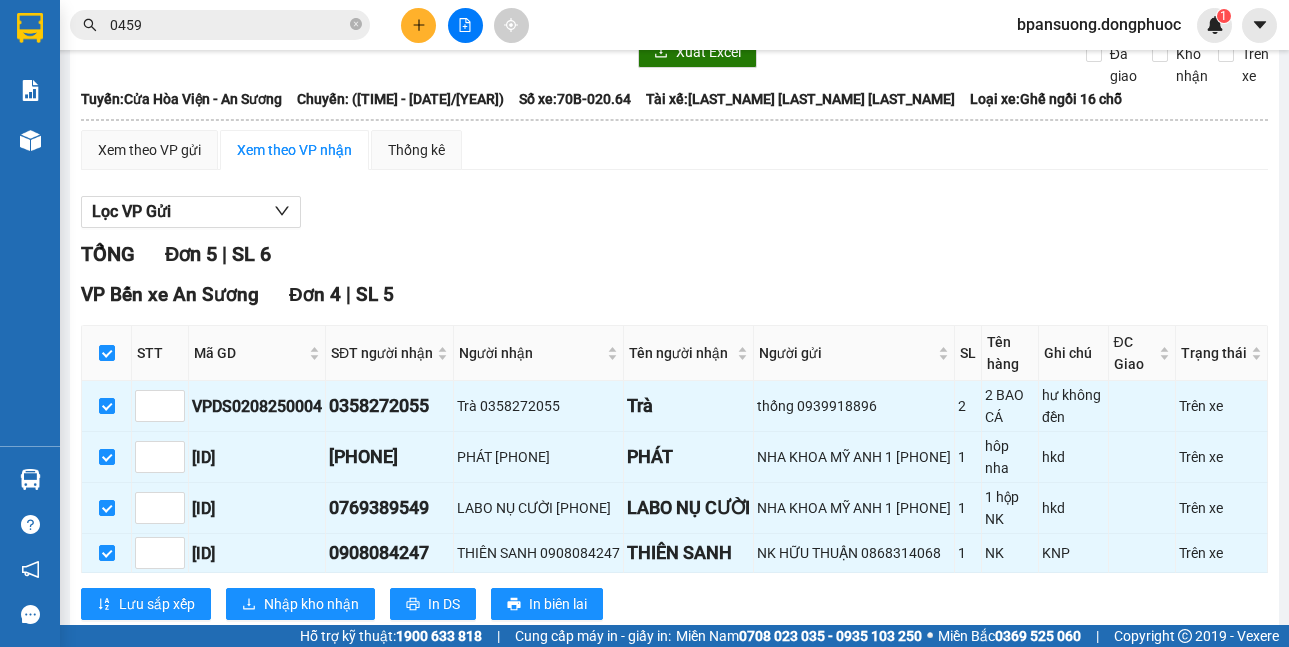 scroll, scrollTop: 371, scrollLeft: 0, axis: vertical 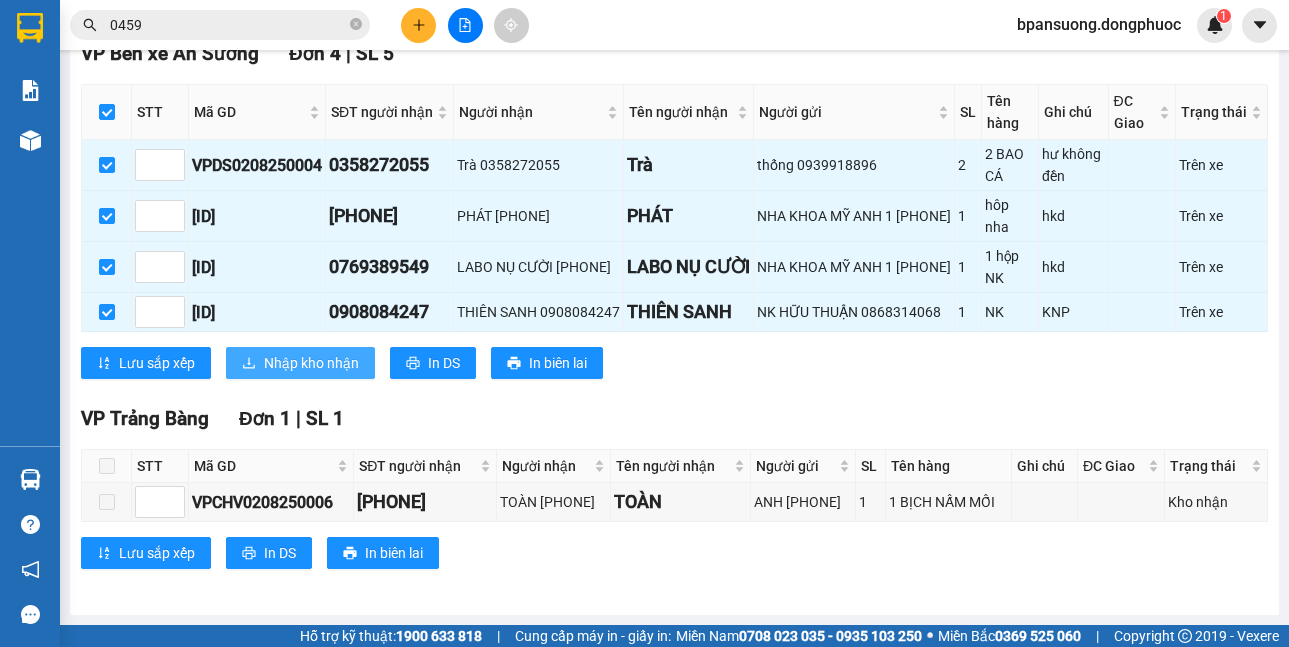click on "Nhập kho nhận" at bounding box center [300, 363] 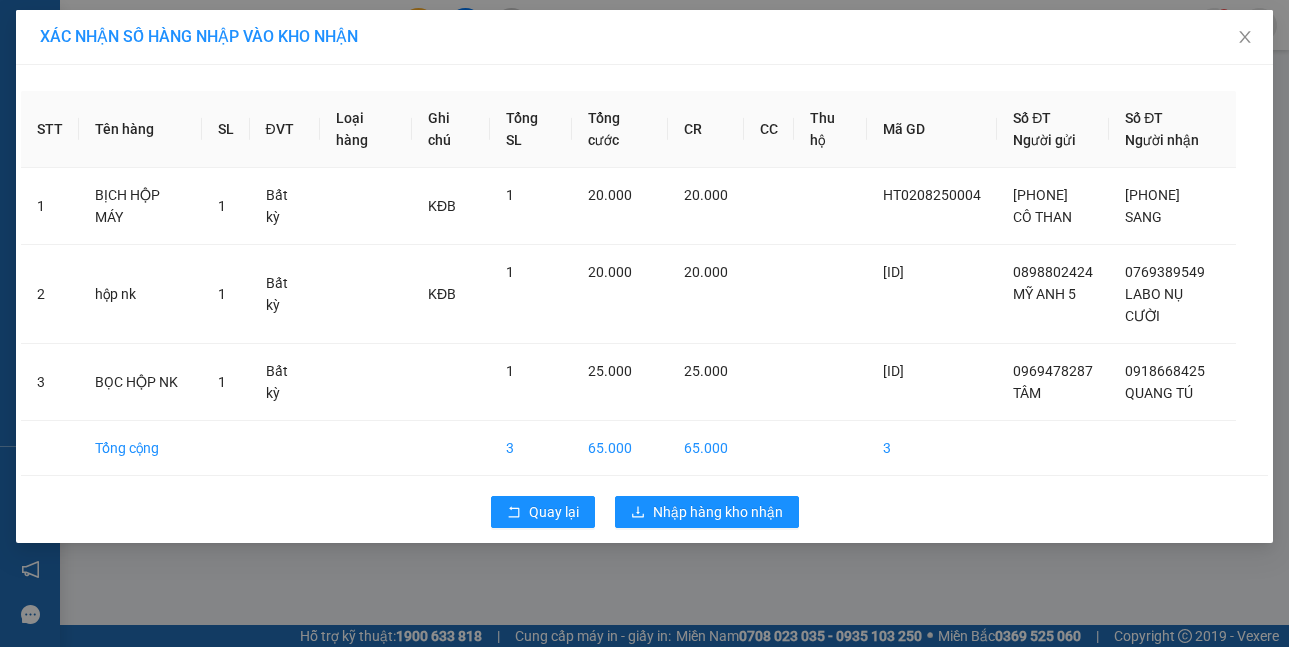 scroll, scrollTop: 0, scrollLeft: 0, axis: both 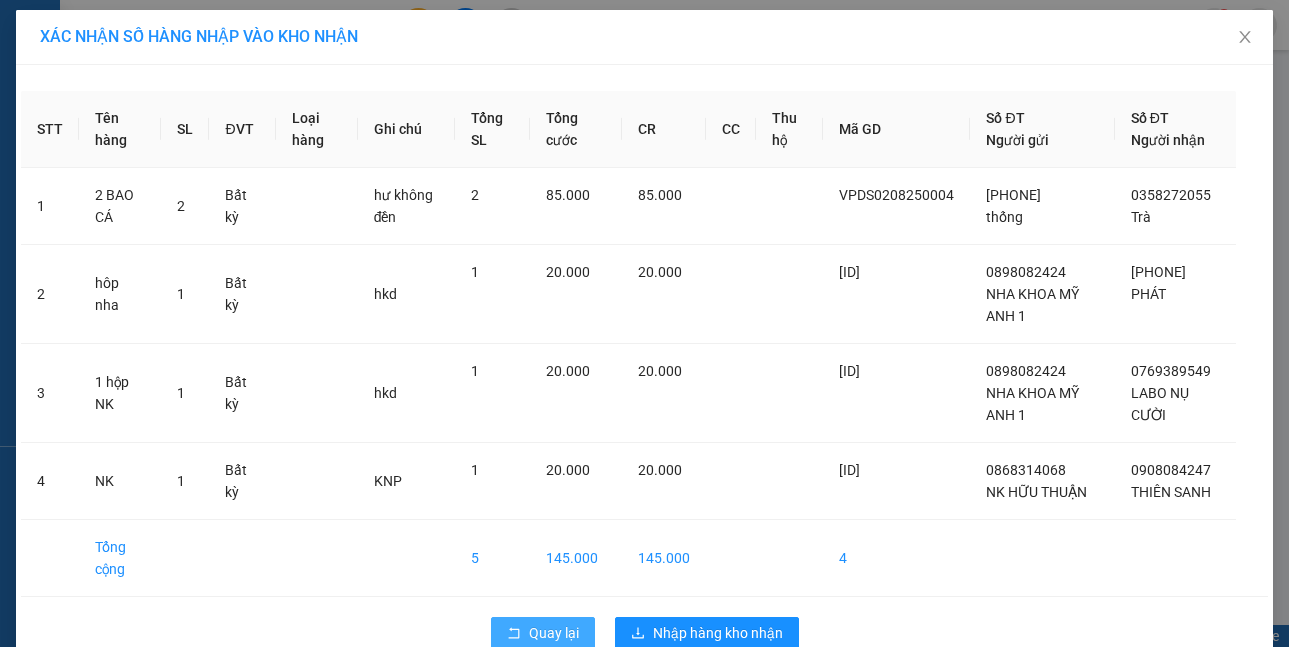 click 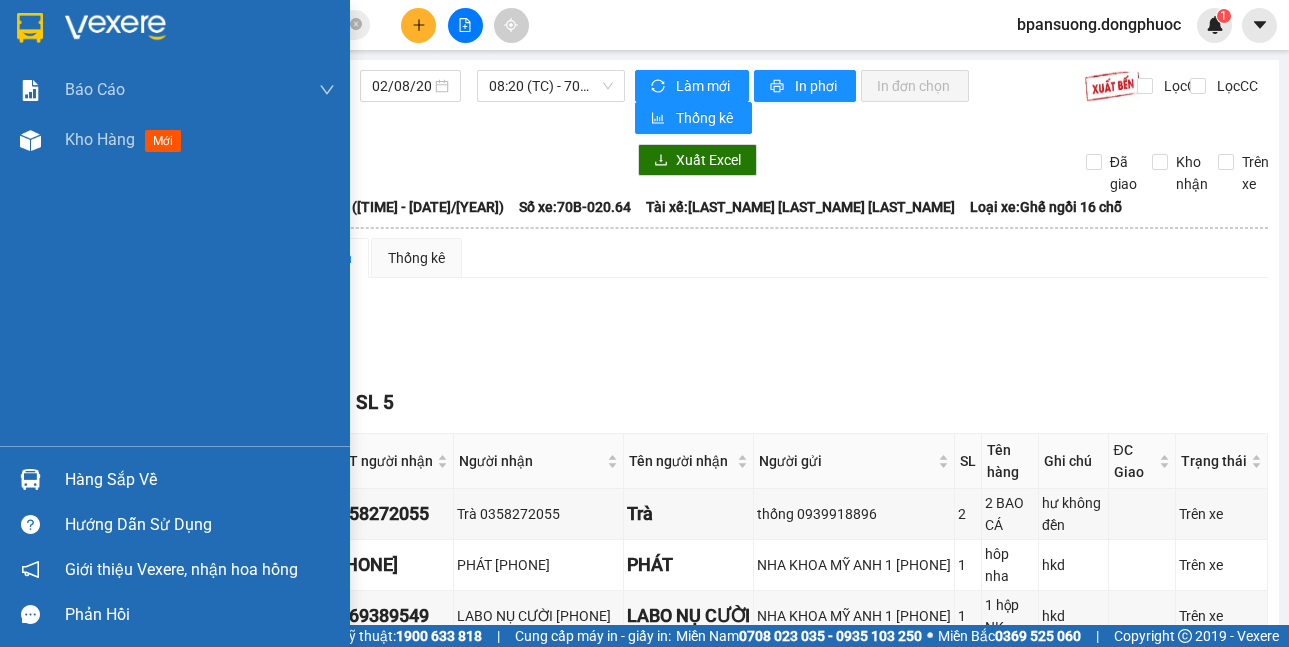 click on "Hàng sắp về" at bounding box center (175, 479) 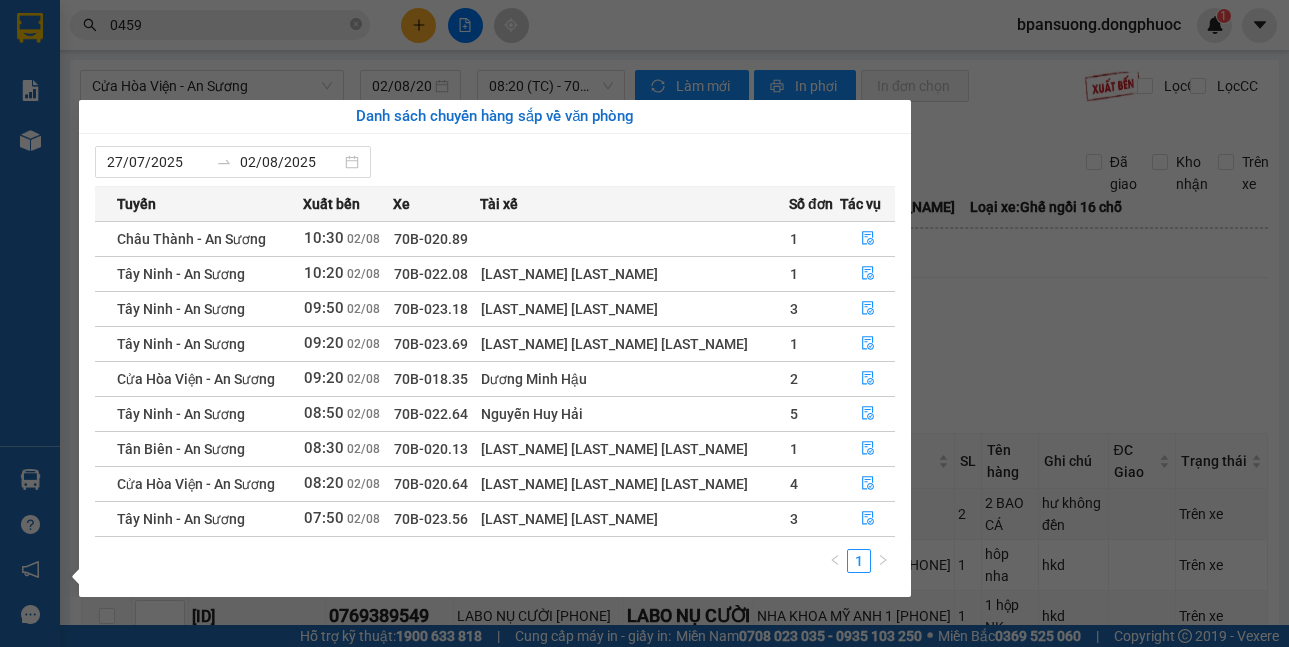 click on "Kết quả tìm kiếm ( 1503 )  Bộ lọc  Mã ĐH Trạng thái Món hàng Tổng cước Chưa cước Nhãn Người gửi VP Gửi Người nhận VP Nhận VPTN0108250071 18:39 - 01/08 VP Nhận   70B-022.92 08:33 - 02/08 HỘP NHA SL:  1 20.000 0937523477 NK KIM YẾN VP Tây Ninh 097681 0459 PHÚC HÂN VP Bến xe An Sương VPLK0108250002 08:00 - 01/08 VP Nhận   70B-020.82 11:31 - 01/08 HỘP NHA KHOA SL:  1 30.000 0973097226 NHÂN TÂM VP Long Khánh 097681 0459 PHÚC HÂN VP Bến xe An Sương VPLK3107250001 08:07 - 31/07 VP Nhận   70B-020.62 11:13 - 31/07 HỘP NHA KHOA SL:  1 30.000 0973097226 NHÂN TÂM VP Long Khánh 097681 0459 PHÚC HÂN VP Bến xe An Sương VPLK3007250001 08:39 - 30/07 VP Nhận   70B-023.70 13:21 - 30/07 HỘP NHA KHOA SL:  1 30.000 0973097226 NHÂN TÂM VP Long Khánh 097681 0459 PHÚC HÂN VP Bến xe An Sương VPTN2907250059 16:55 - 29/07 VP Nhận   70B-023.24 09:01 - 30/07 HỘP NHA SL:  1 20.000 0937523477 NK KIM YẾN VP Tây Ninh 097681 0459 PHÚC HÂN   1" at bounding box center [644, 323] 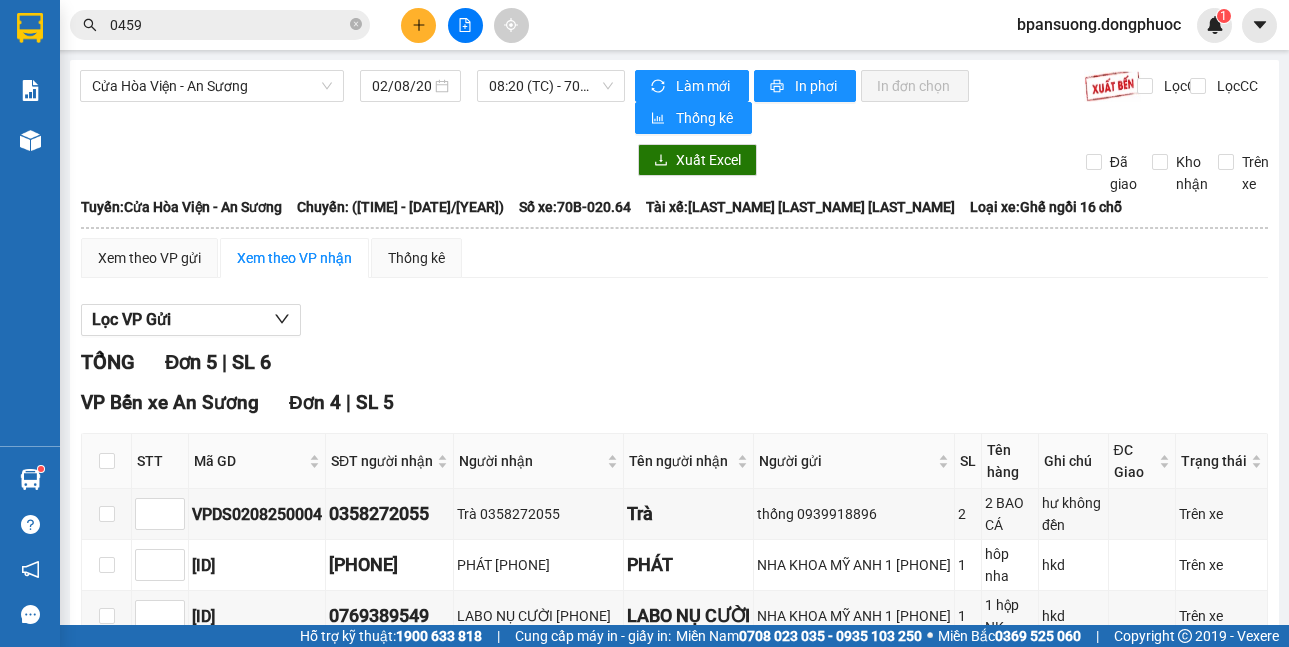 scroll, scrollTop: 371, scrollLeft: 0, axis: vertical 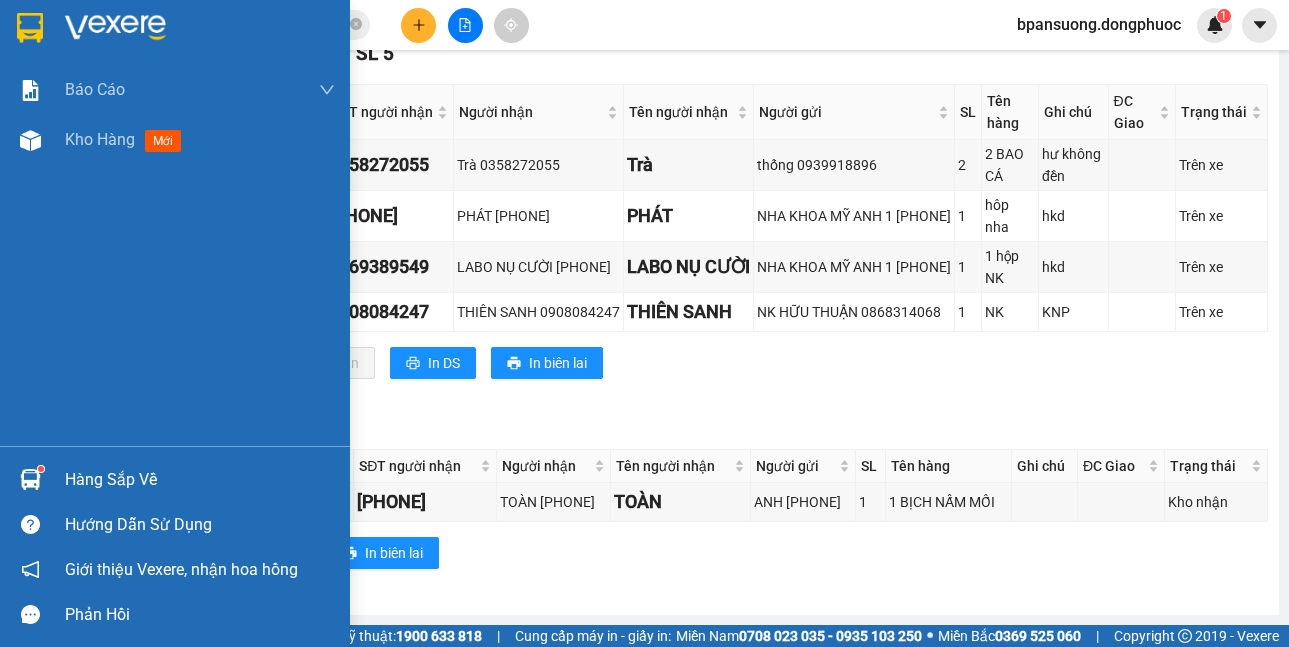 click at bounding box center (30, 479) 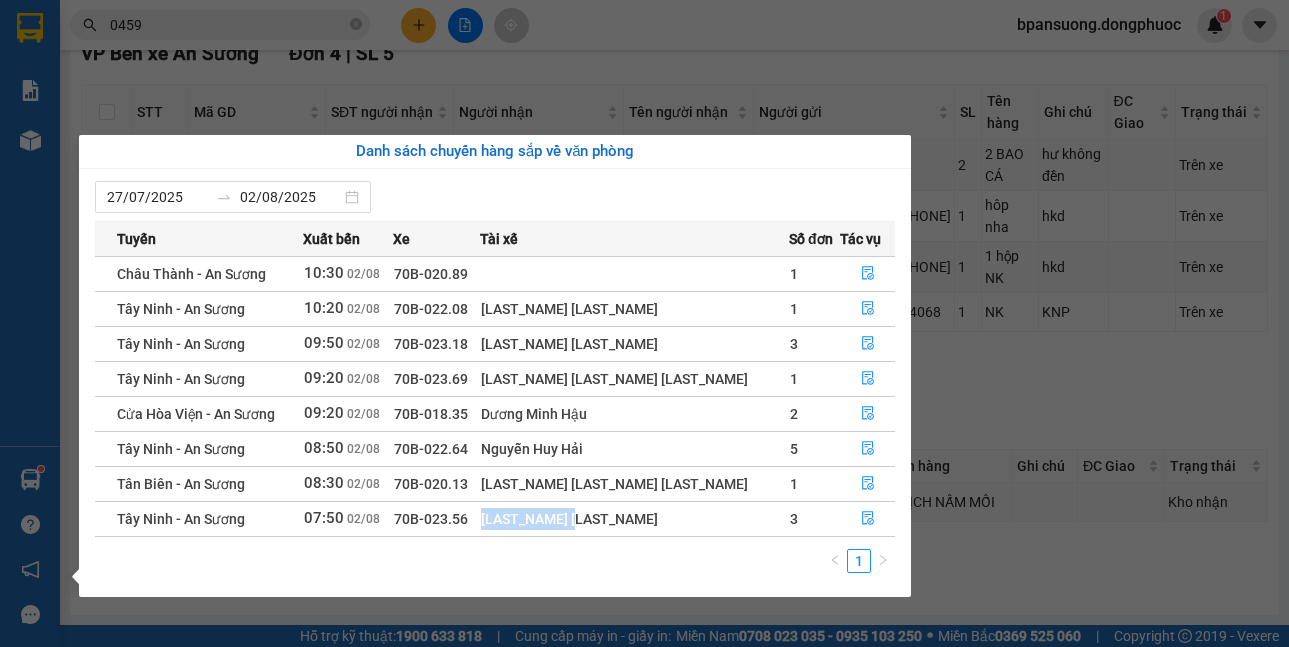 drag, startPoint x: 581, startPoint y: 524, endPoint x: 753, endPoint y: 525, distance: 172.00291 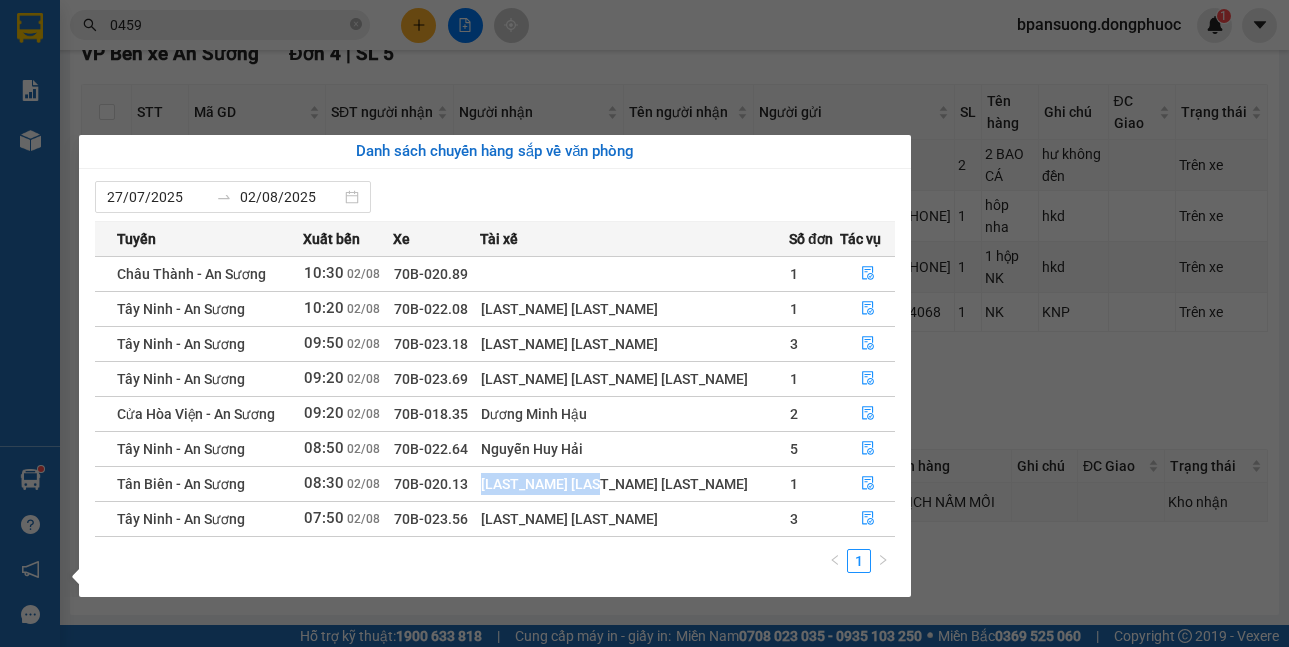 drag, startPoint x: 558, startPoint y: 485, endPoint x: 743, endPoint y: 485, distance: 185 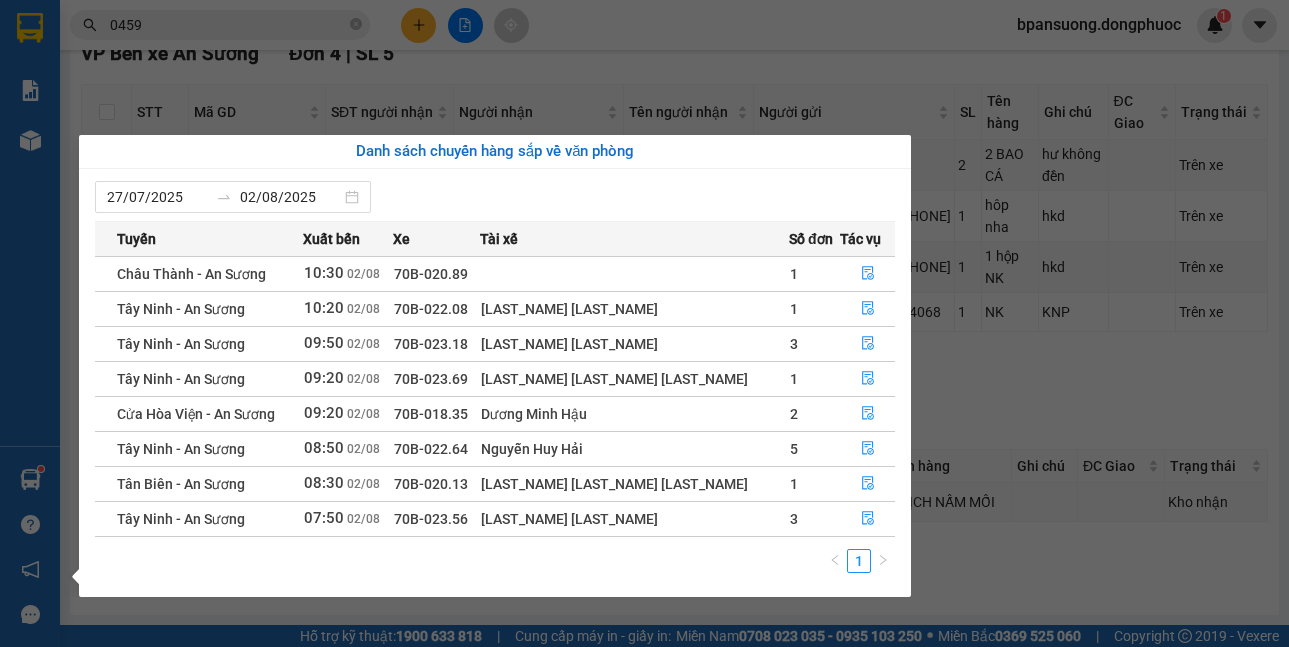 click on "Quảng Văn Phú" at bounding box center (634, 519) 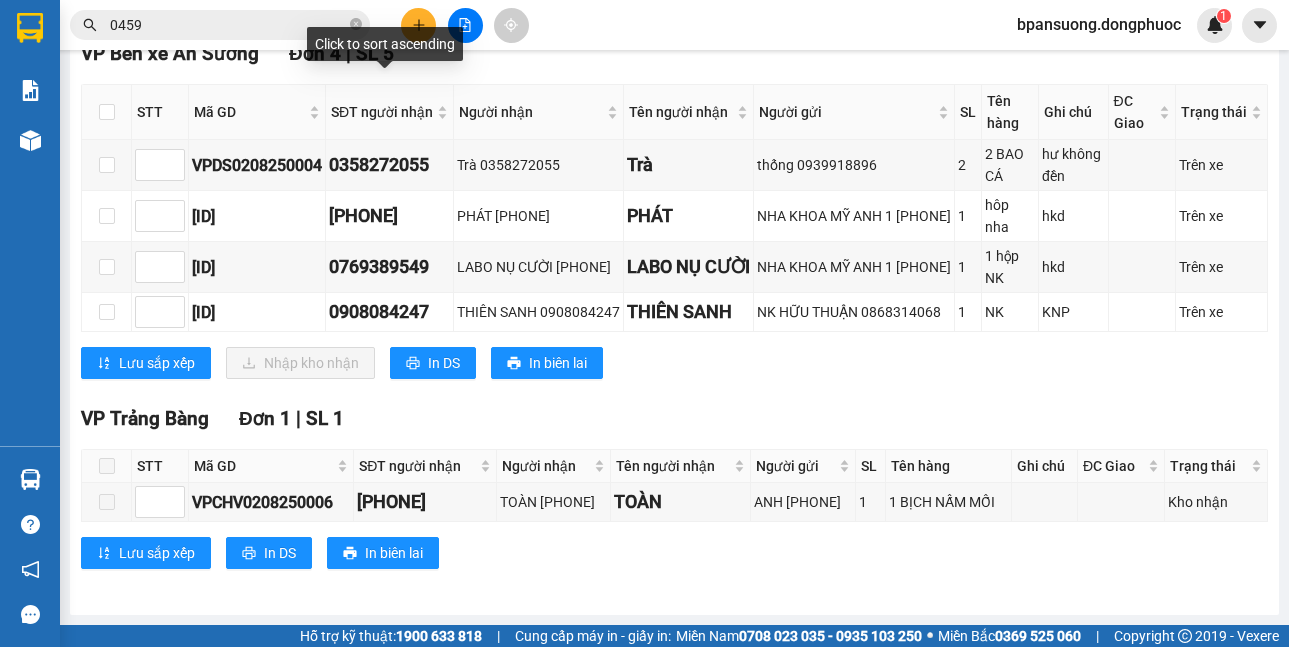 click 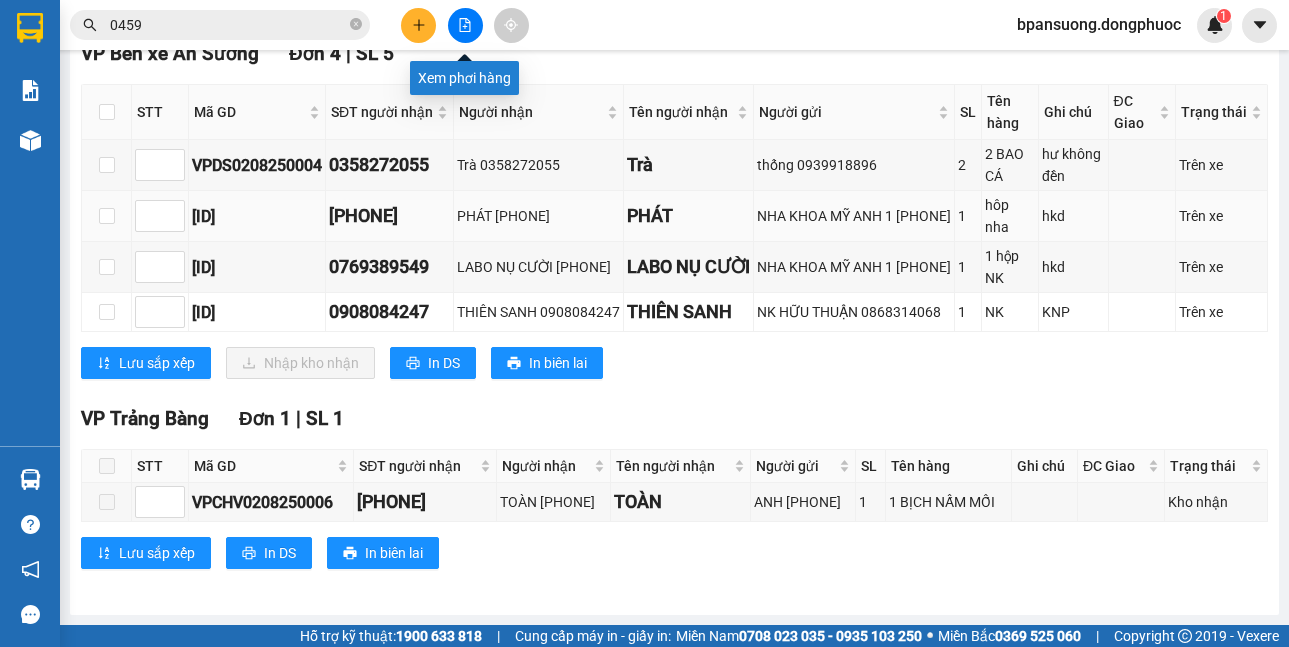 scroll, scrollTop: 0, scrollLeft: 0, axis: both 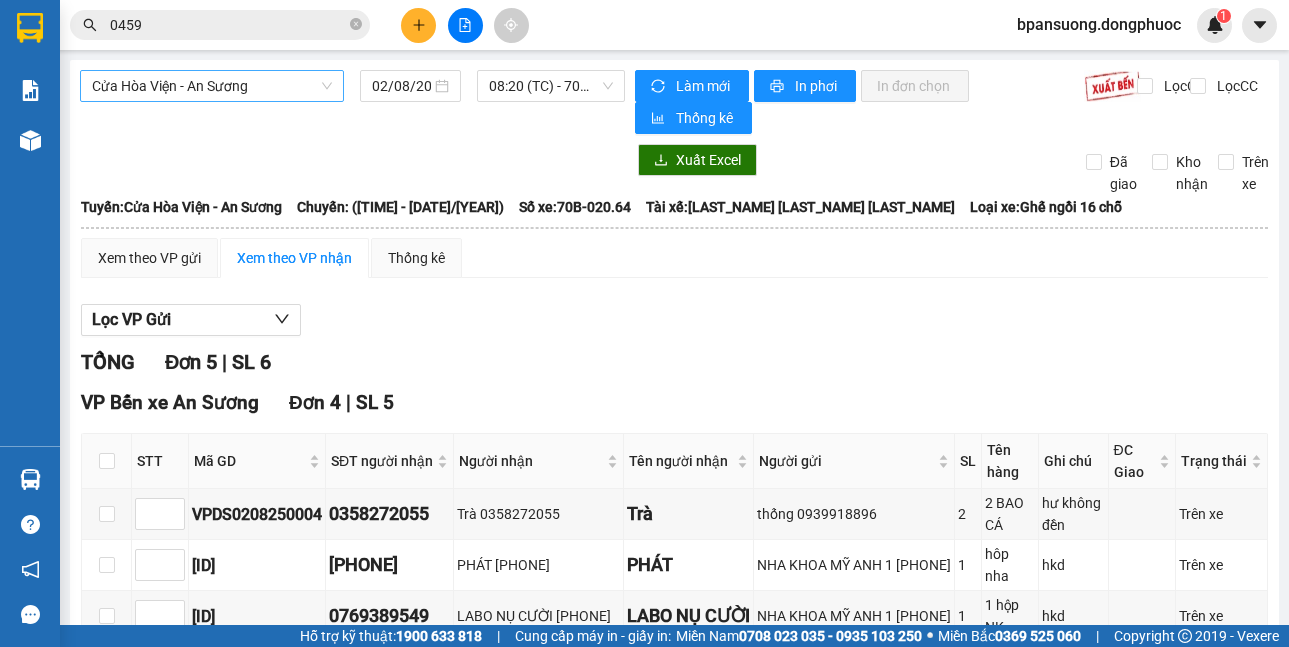 click on "Cửa Hòa Viện - An Sương" at bounding box center (212, 86) 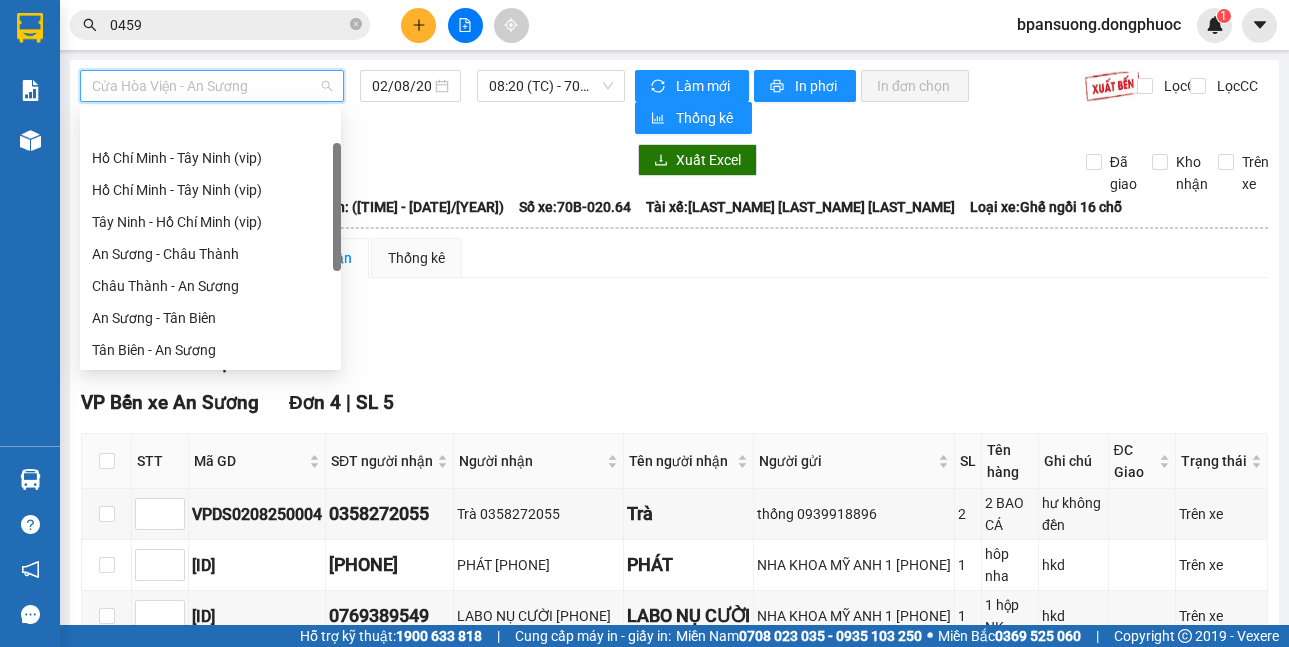 scroll, scrollTop: 64, scrollLeft: 0, axis: vertical 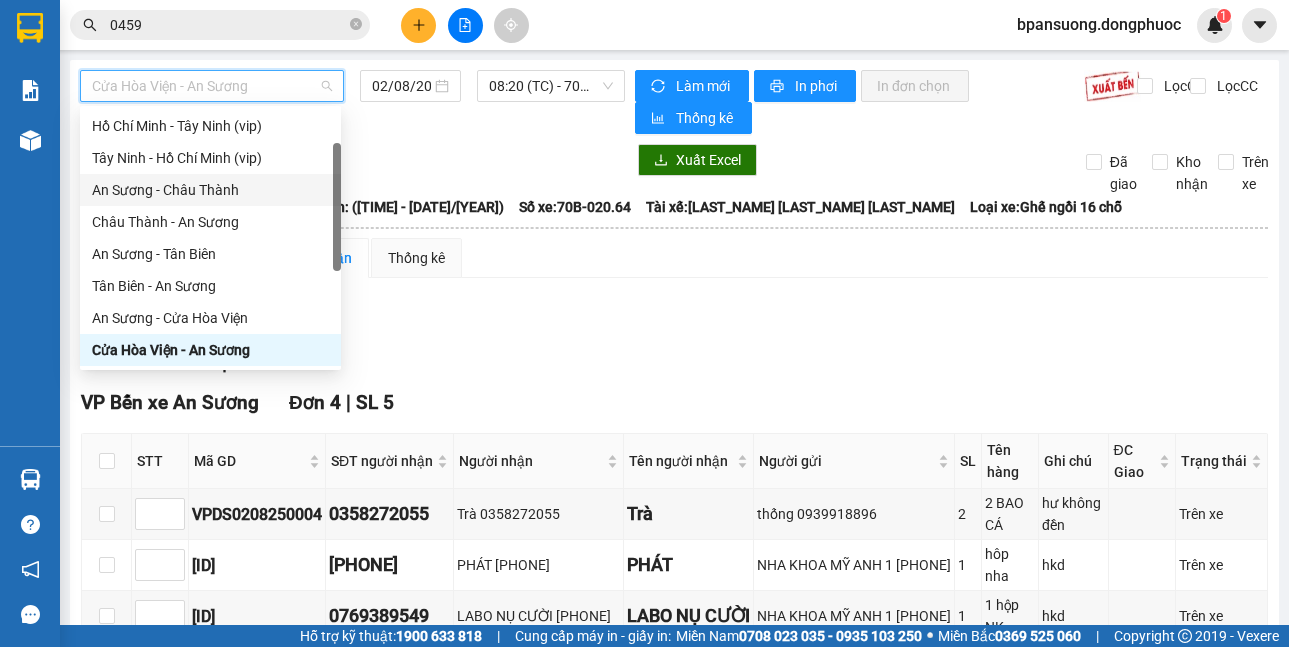 click on "An Sương - Châu Thành" at bounding box center [210, 190] 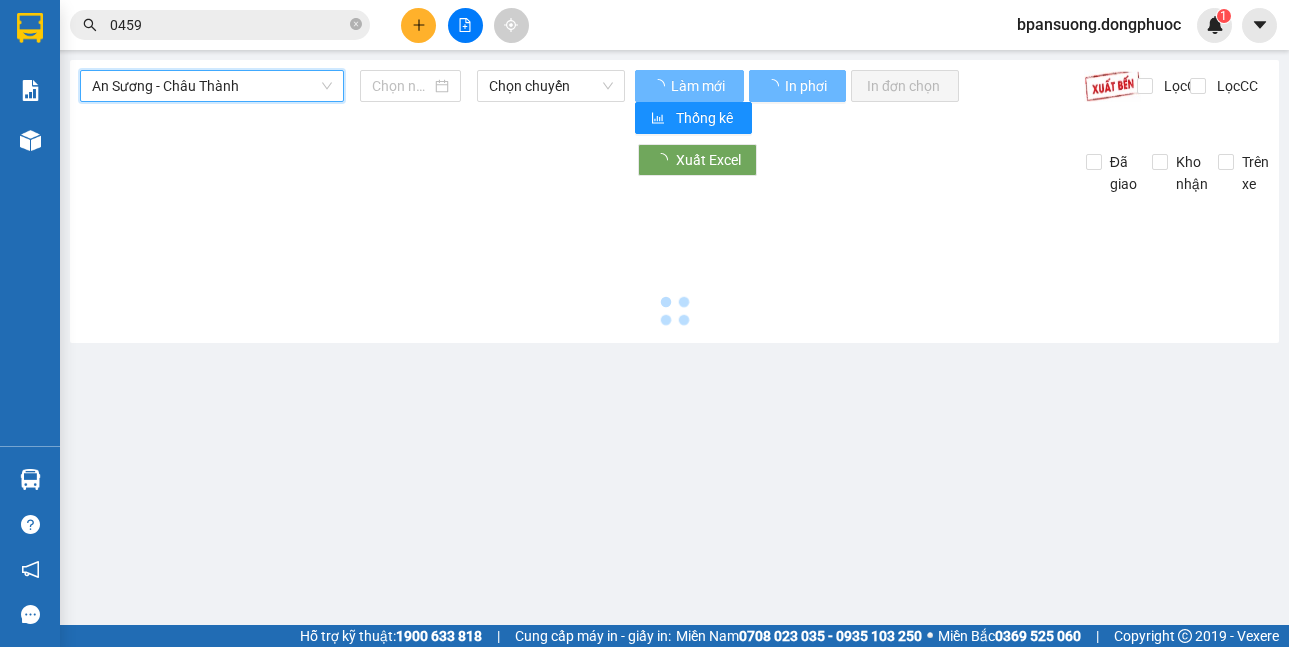 type on "02/08/2025" 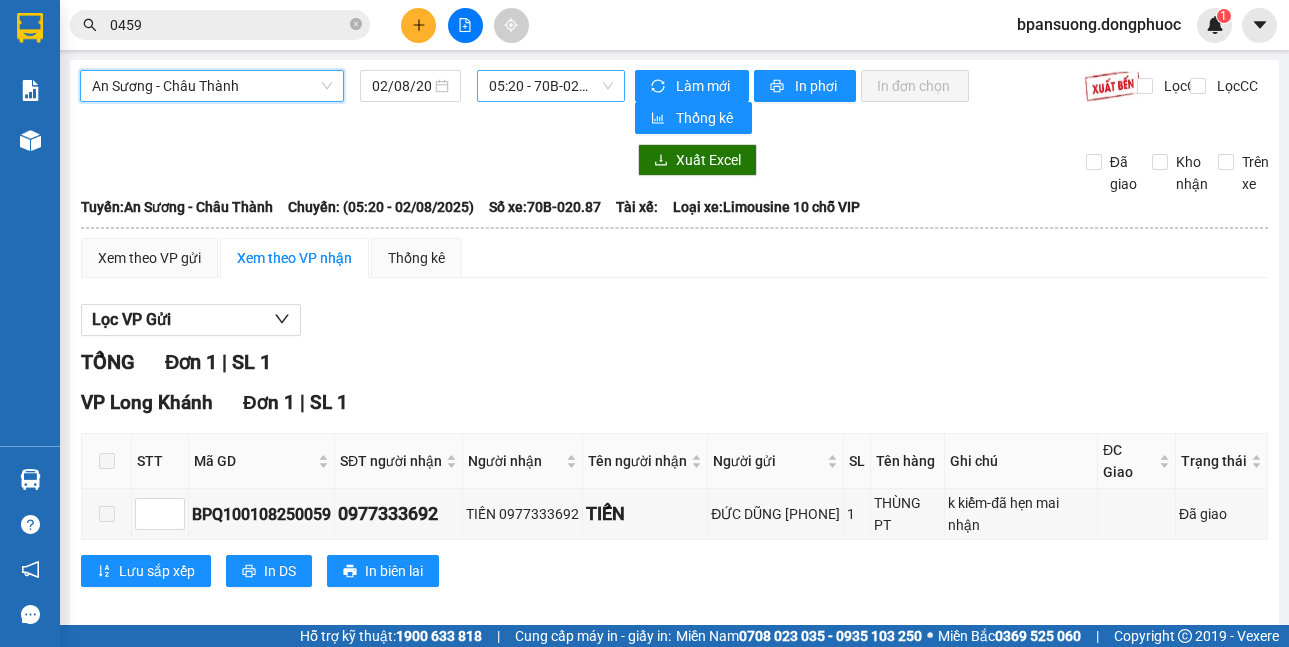 click on "05:20     - 70B-020.87" at bounding box center (551, 86) 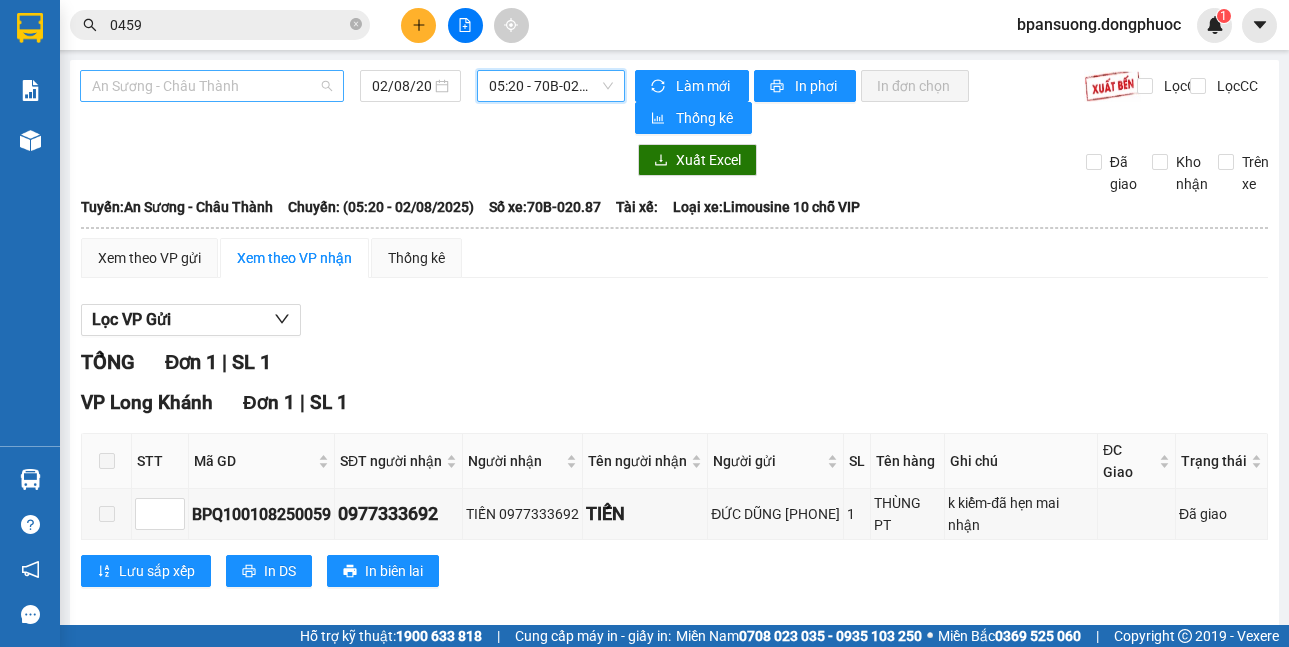 click on "An Sương - Châu Thành" at bounding box center [212, 86] 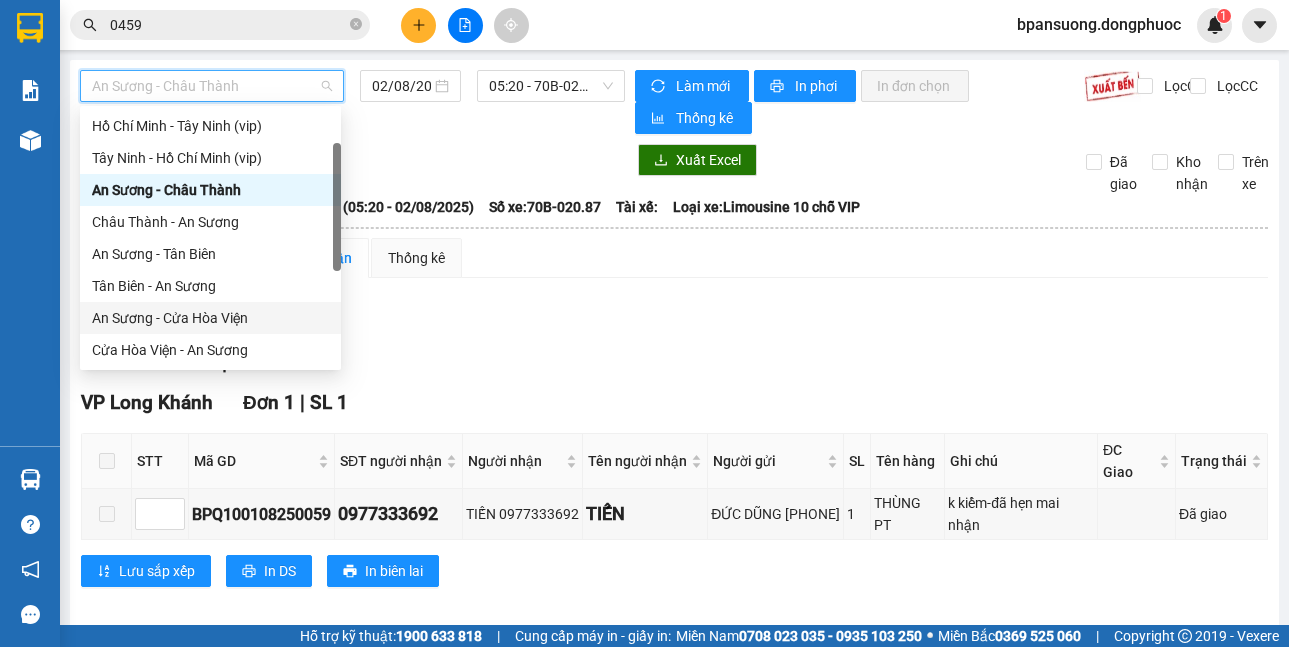 click on "An Sương - Cửa Hòa Viện" at bounding box center (210, 318) 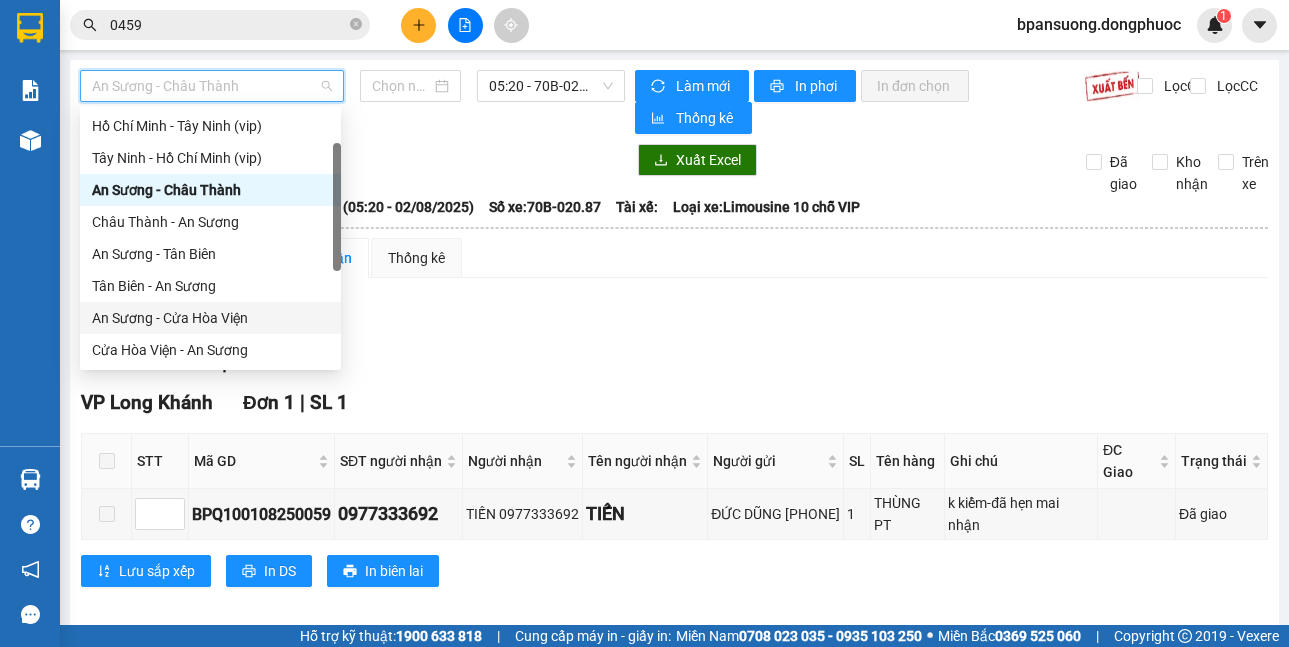 type on "02/08/2025" 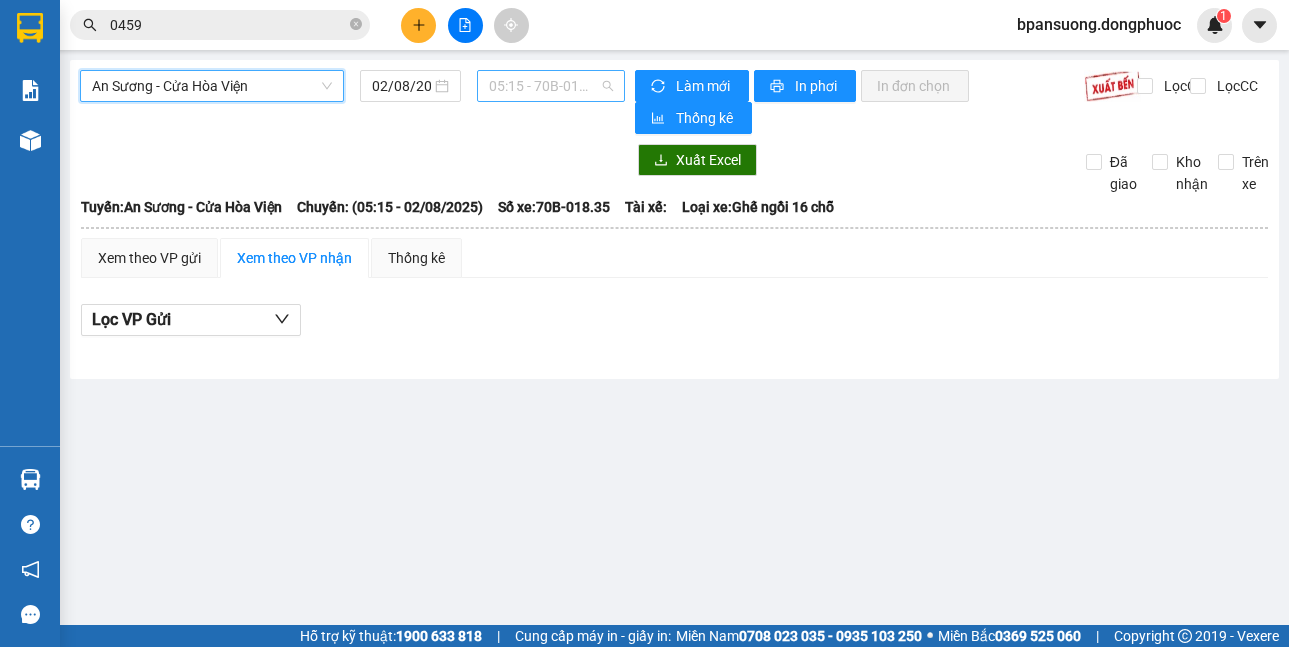 click on "05:15     - 70B-018.35" at bounding box center (551, 86) 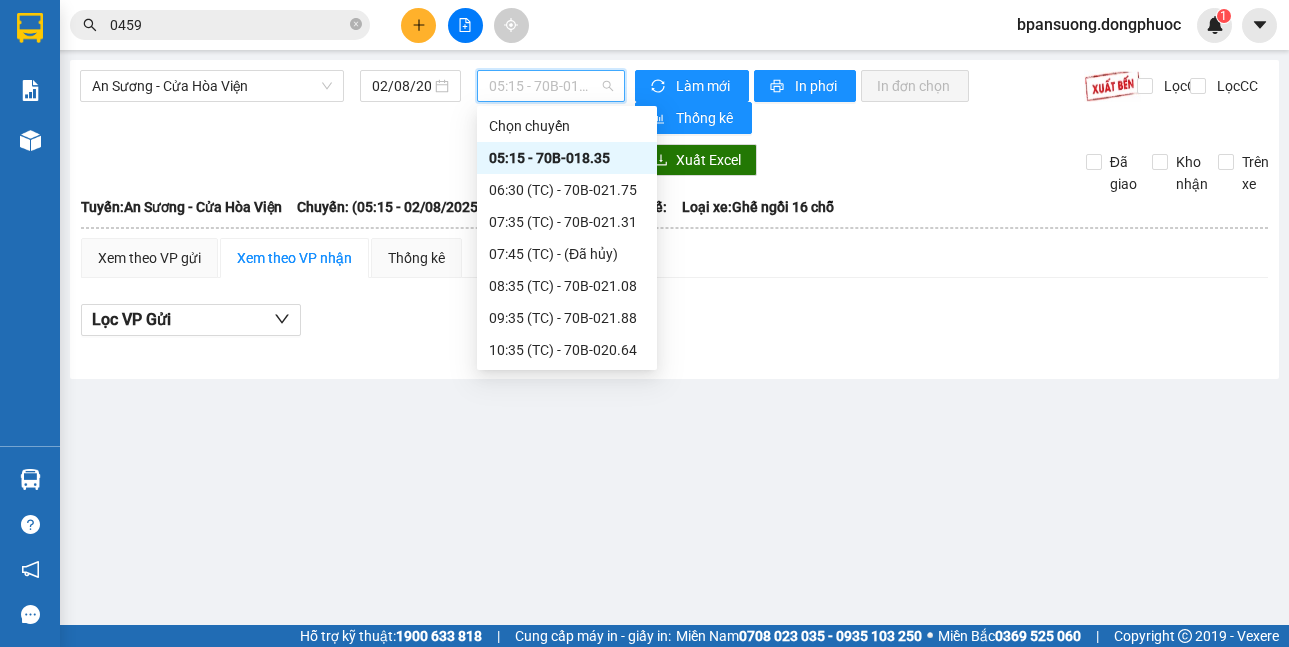 scroll, scrollTop: 200, scrollLeft: 0, axis: vertical 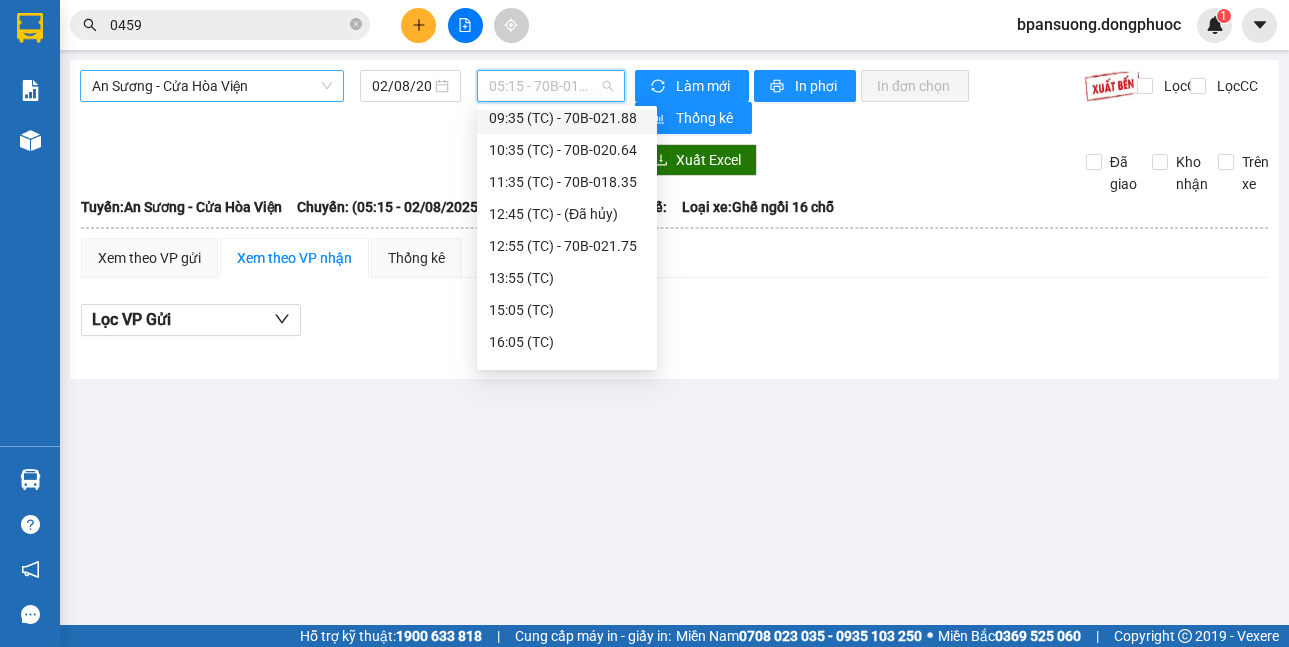 click on "An Sương - Cửa Hòa Viện" at bounding box center [212, 86] 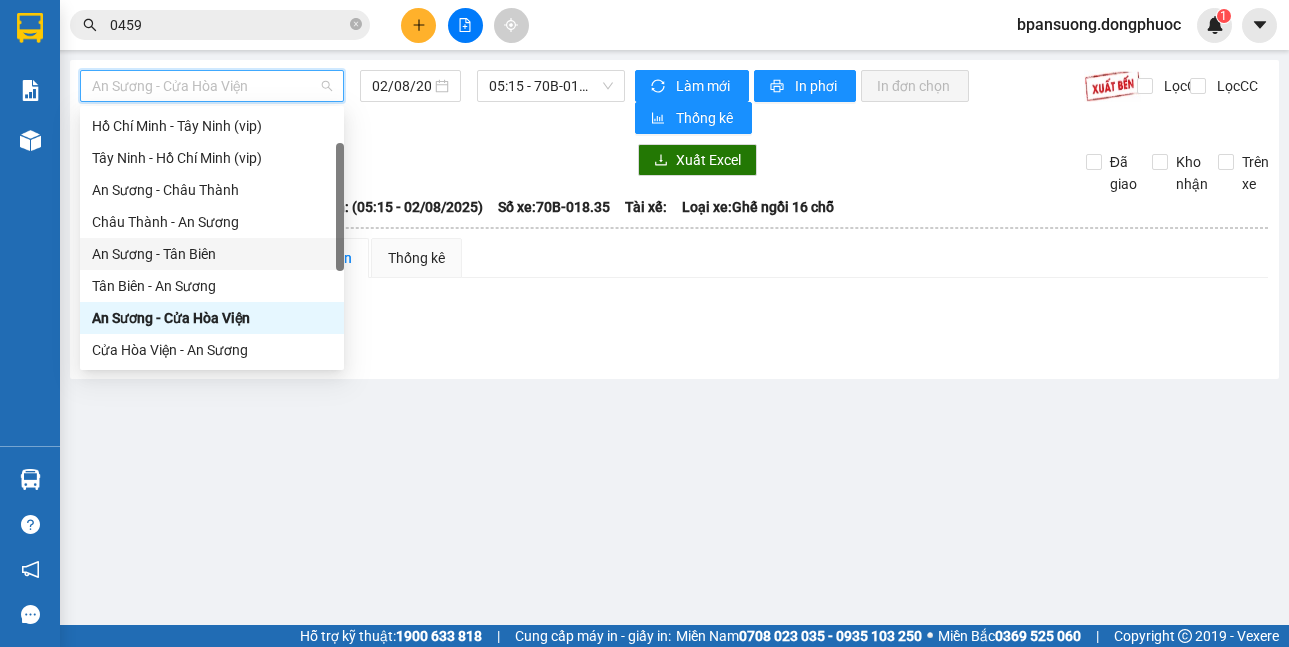 click on "An Sương - Tân Biên" at bounding box center [212, 254] 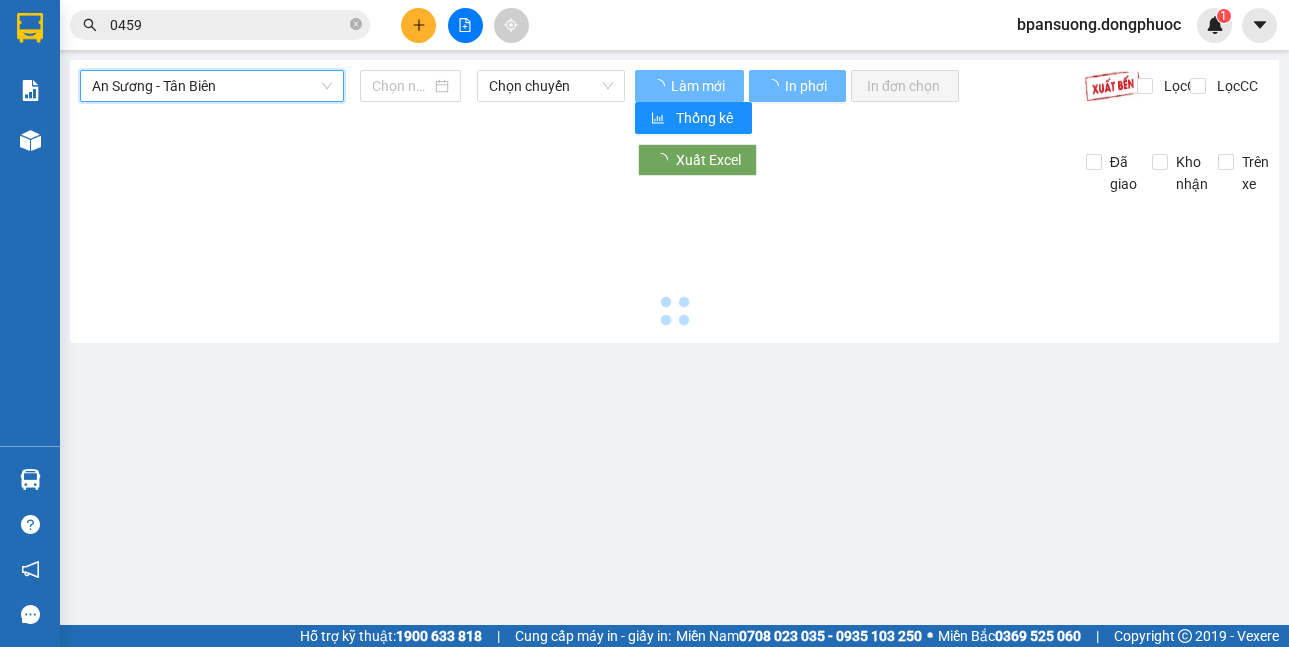 type on "02/08/2025" 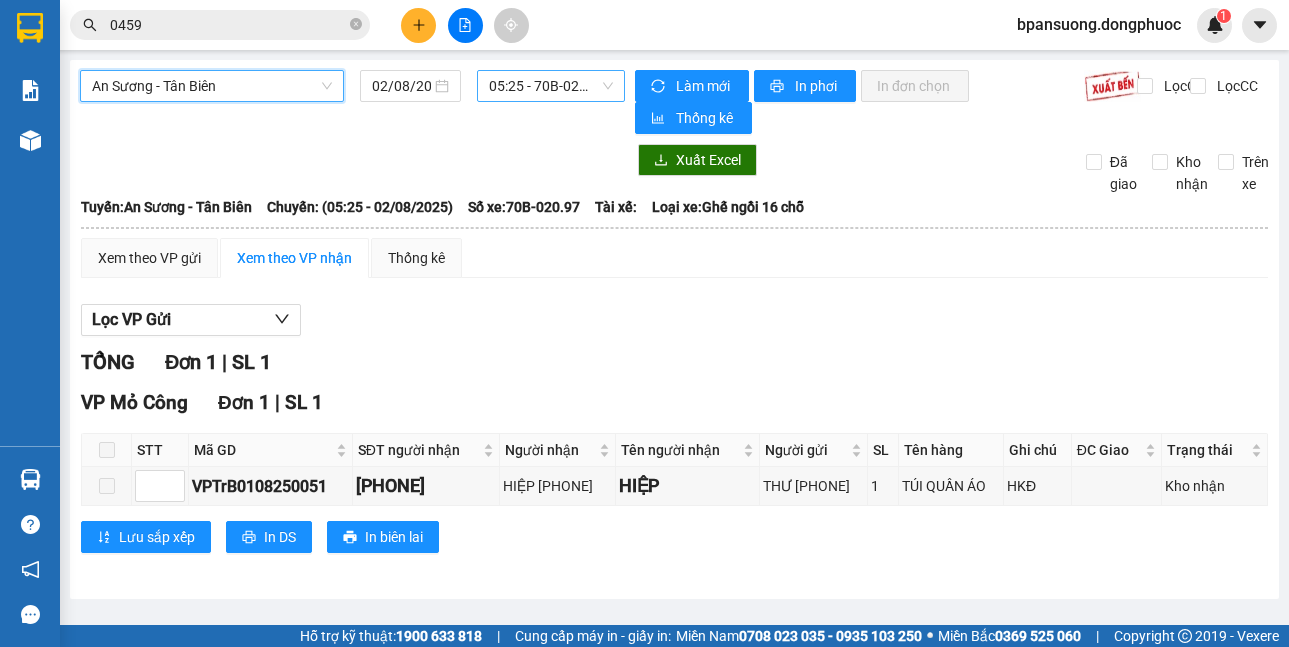 click on "05:25     - 70B-020.97" at bounding box center (551, 86) 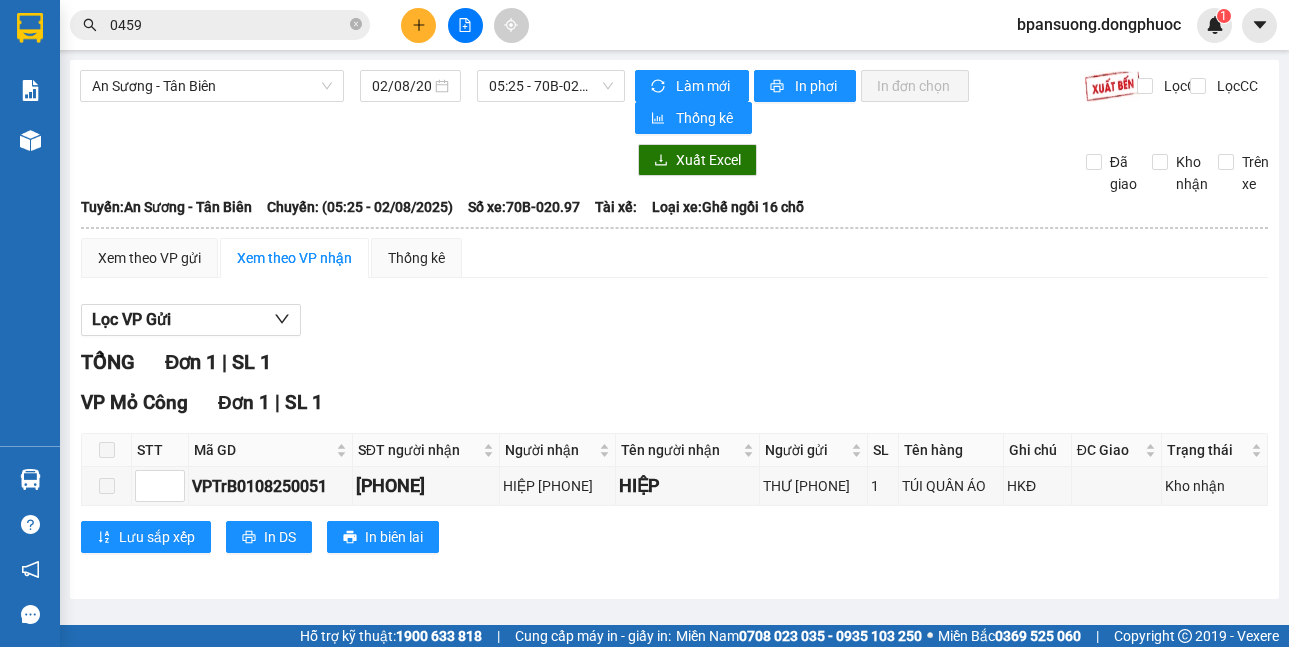 click on "Lọc VP Gửi TỔNG Đơn   1 | SL   1 VP Mỏ Công Đơn   1 | SL   1 STT Mã GD SĐT người nhận Người nhận Tên người nhận Người gửi SL Tên hàng Ghi chú ĐC Giao Trạng thái Ký nhận                           VPTrB0108250051 0888933792 HIỆP 0888933792 HIỆP THƯ 0944366088 1  TÚI QUẦN ÁO HKĐ Kho nhận Lưu sắp xếp In DS In biên lai Đồng Phước   19001152   Bến xe Tây Ninh, 01 Võ Văn Truyện, KP 1, Phường 2 VP Bến xe An Sương  -  10:33 - 02/08/2025 Tuyến:  An Sương - Tân Biên Chuyến:   (05:25 - 02/08/2025) Số xe:  70B-020.97   Loại xe:  Ghế ngồi 16 chỗ STT Mã GD SĐT người nhận Người nhận Tên người nhận Người gửi SL Tên hàng Ghi chú ĐC Giao Trạng thái Ký nhận VP Mỏ Công Đơn   1 | SL   1 1 VPTrB0108250051 0888933792 HIỆP 0888933792 HIỆP THƯ 0944366088 1  TÚI QUẦN ÁO HKĐ Kho nhận Tổng 1 1 Cước rồi :   40.000  VNĐ Chưa cước :   0  VNĐ Thu hộ:  0  VNĐ" at bounding box center [674, 436] 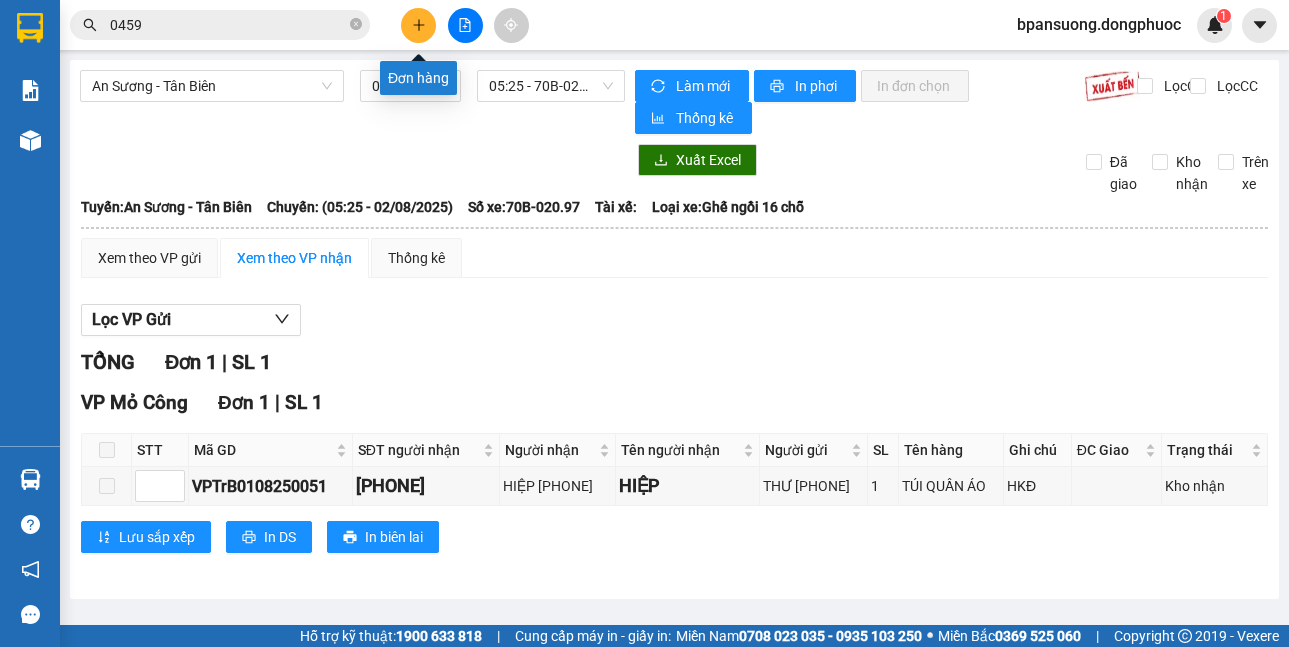 click 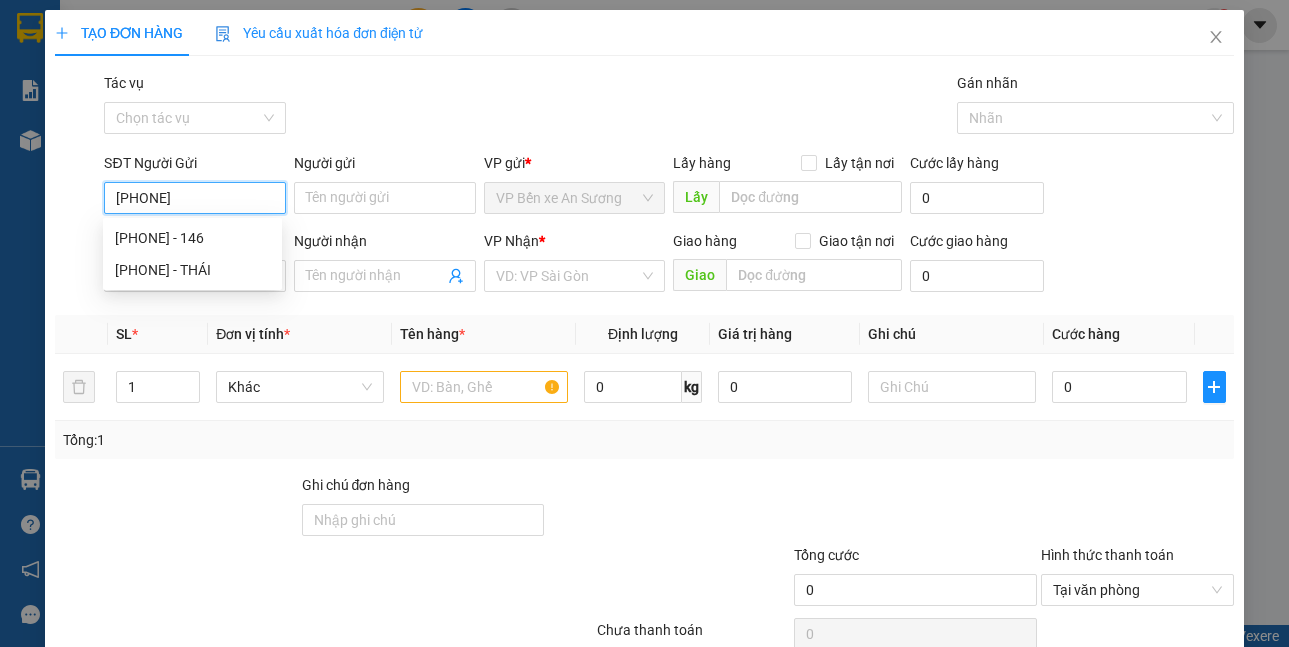 type on "0906733291" 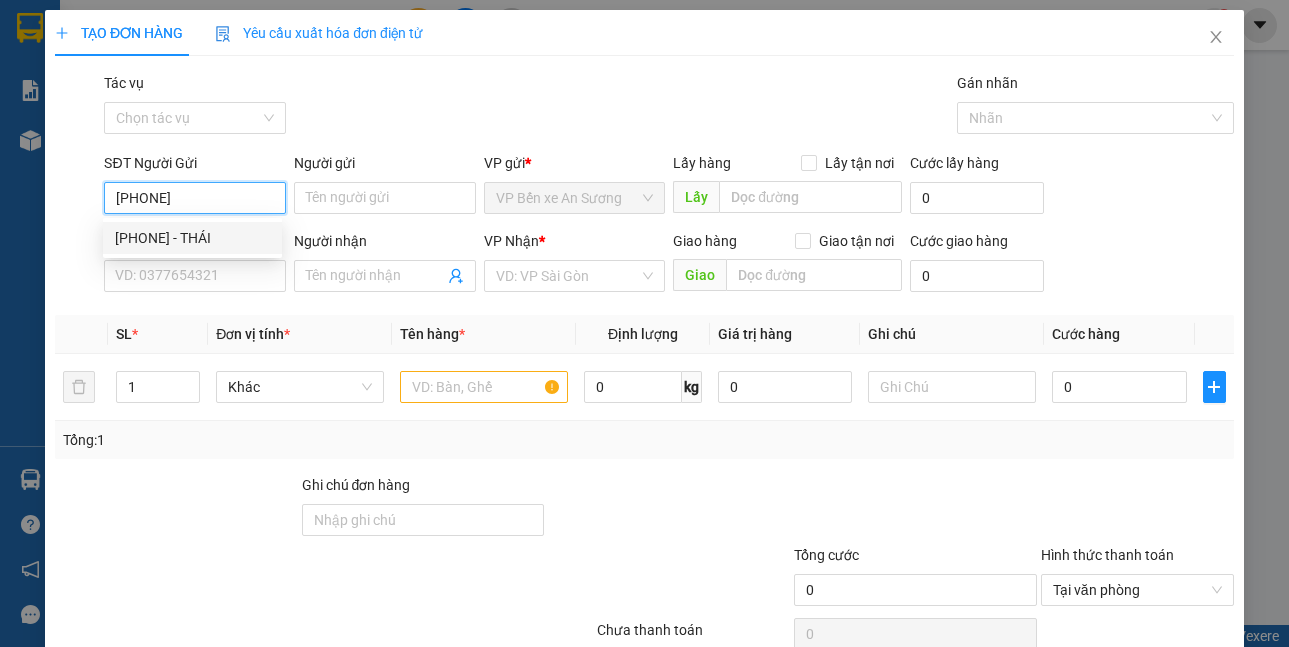 click on "0906733291 - THÁI" at bounding box center [192, 238] 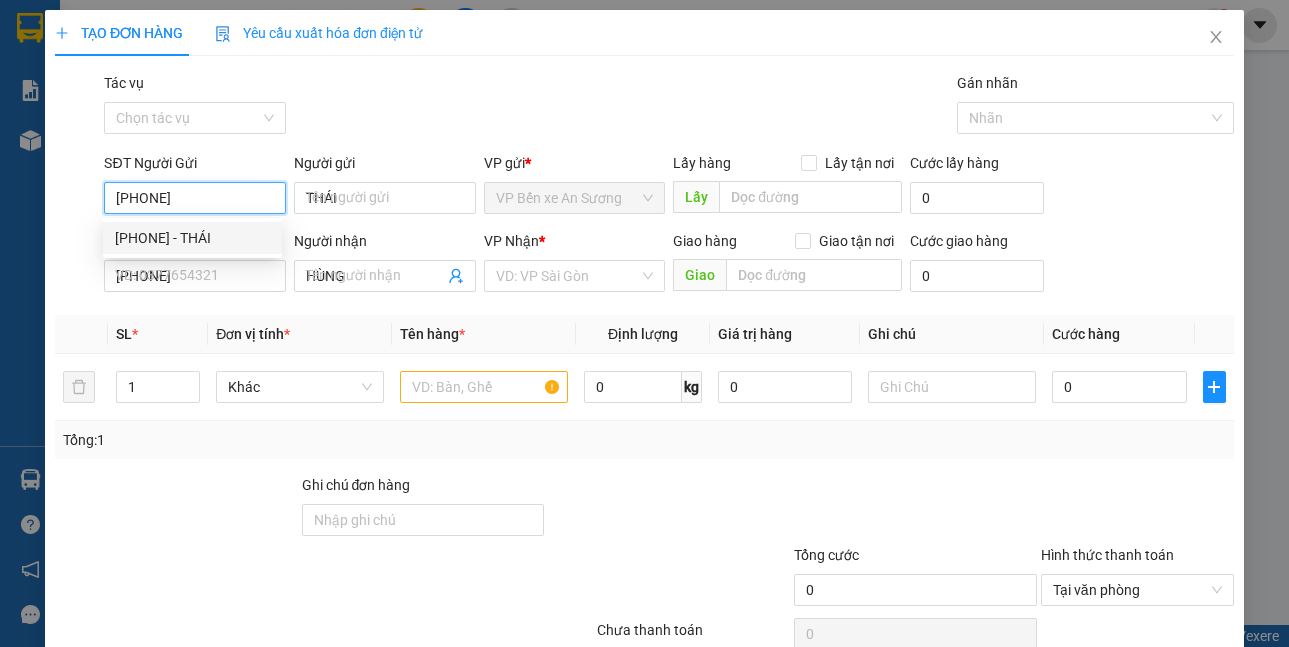 type on "30.000" 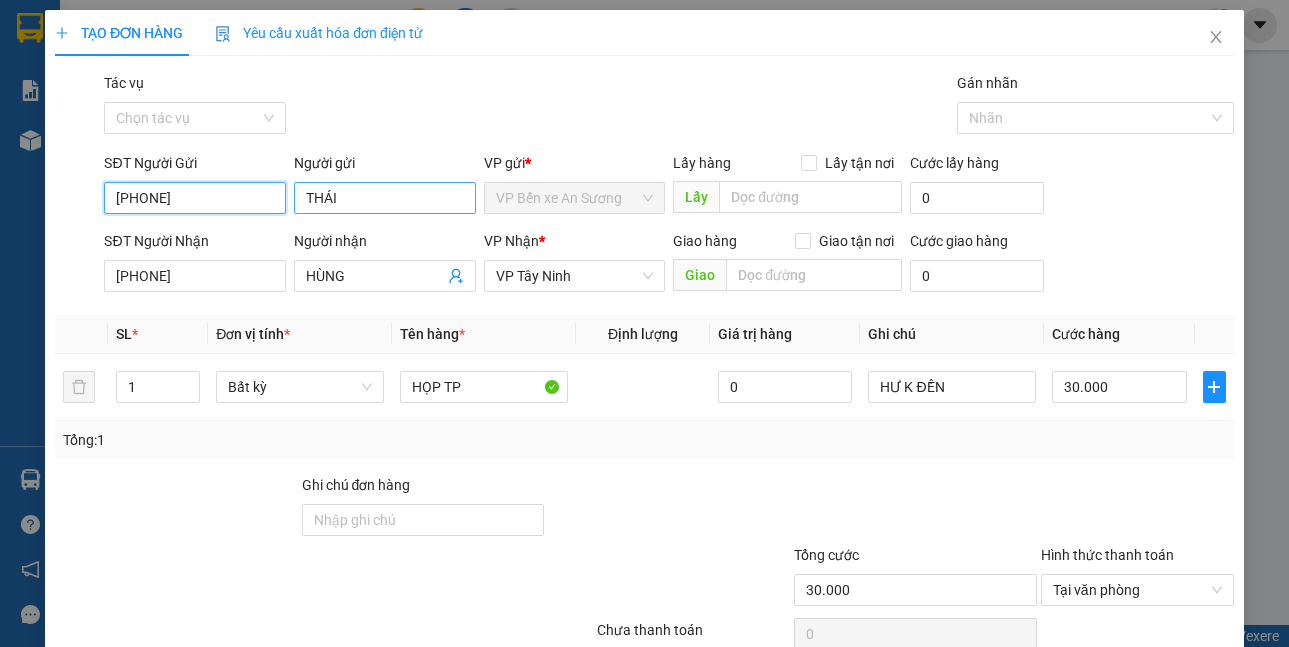 type on "0906733291" 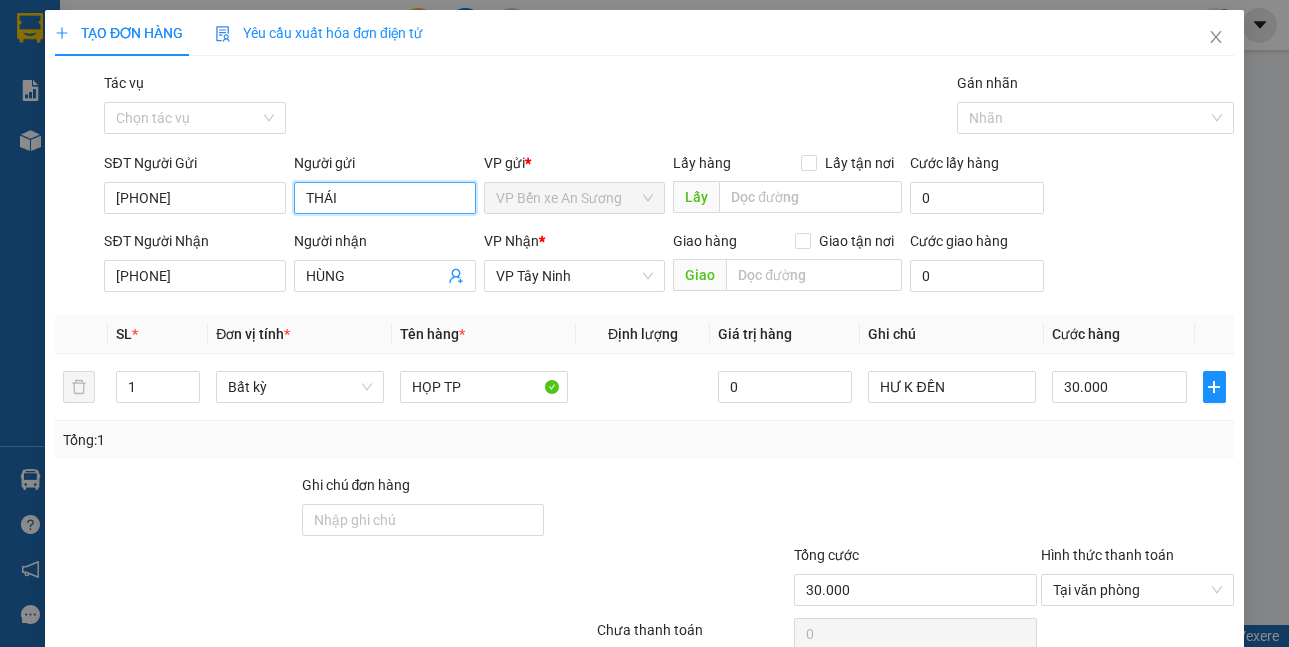 click on "THÁI" at bounding box center (385, 198) 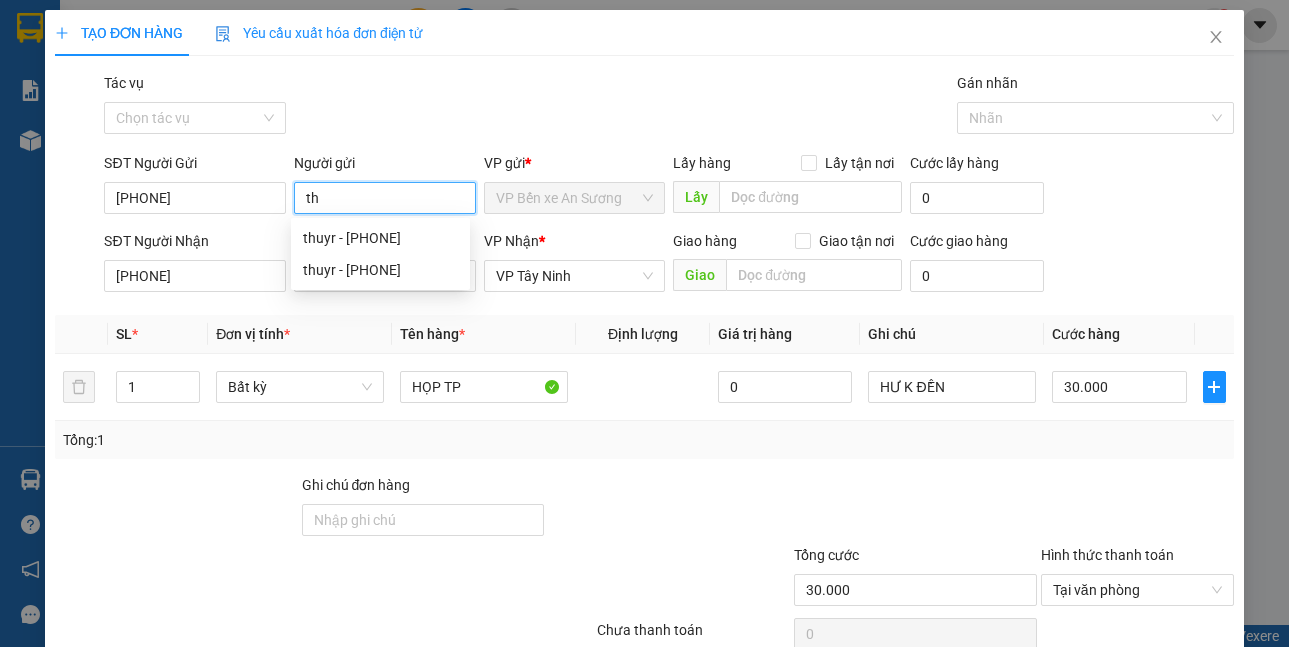 type on "t" 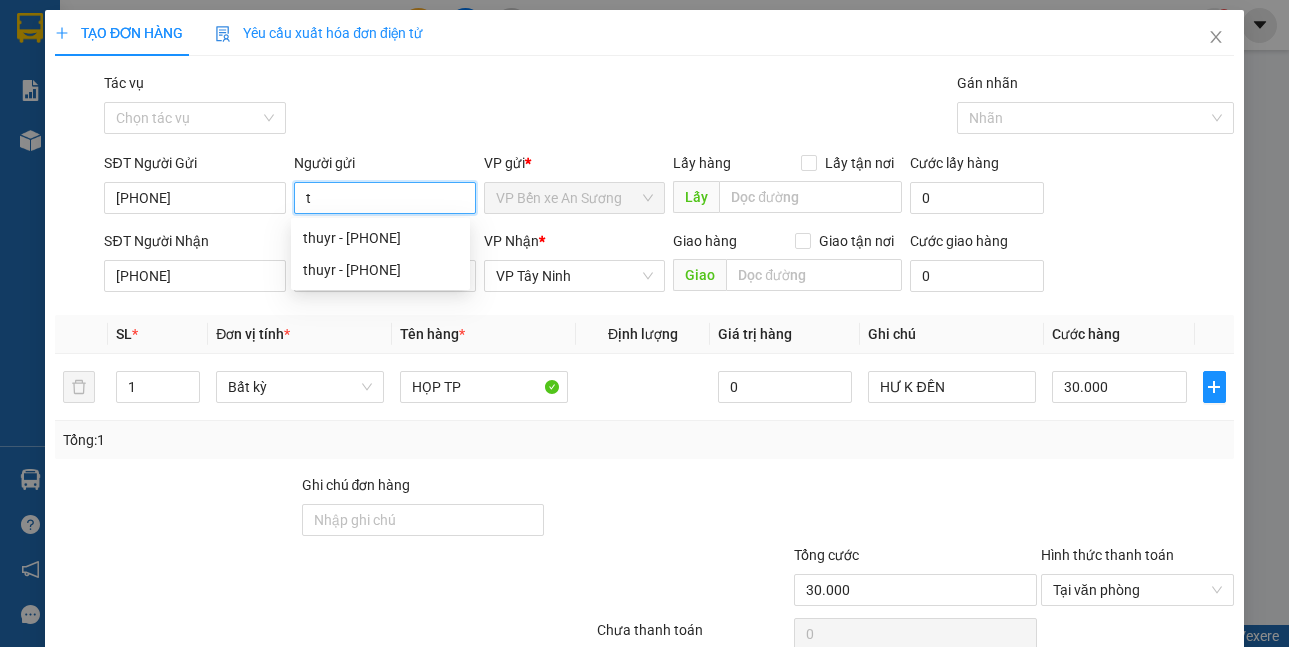type on "t" 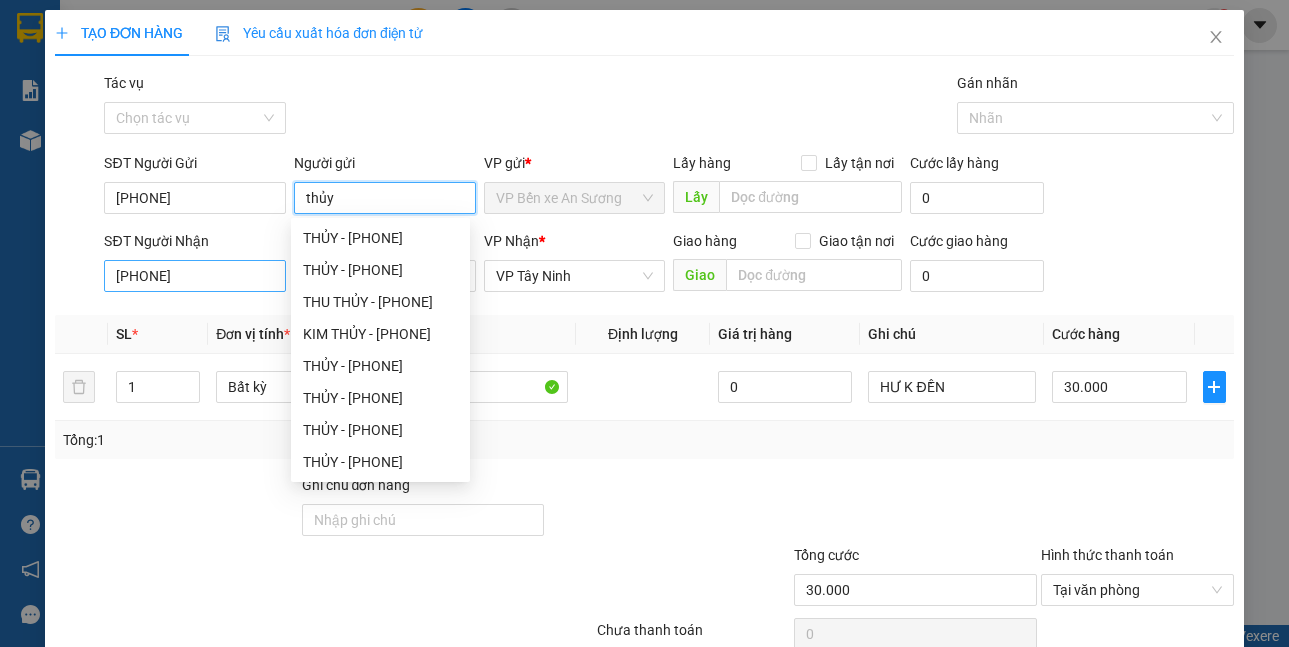 type on "thủy" 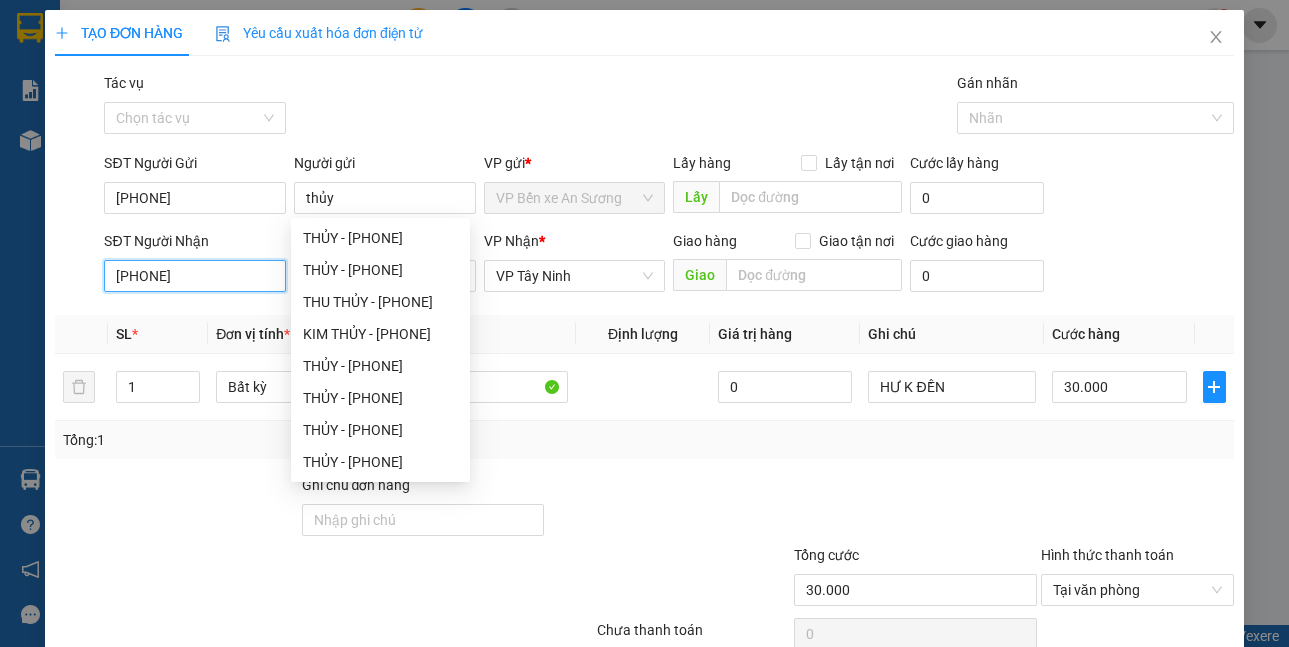 click on "0913880394" at bounding box center [195, 276] 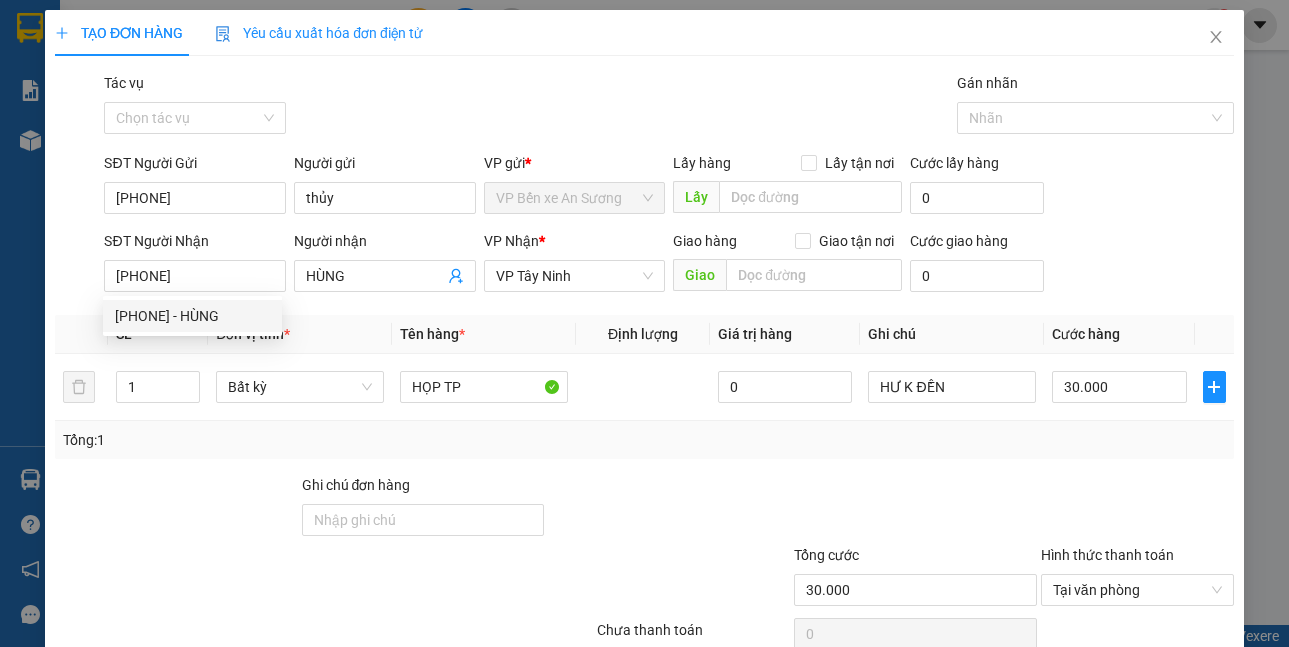 click on "Đơn vị tính  *" at bounding box center (300, 334) 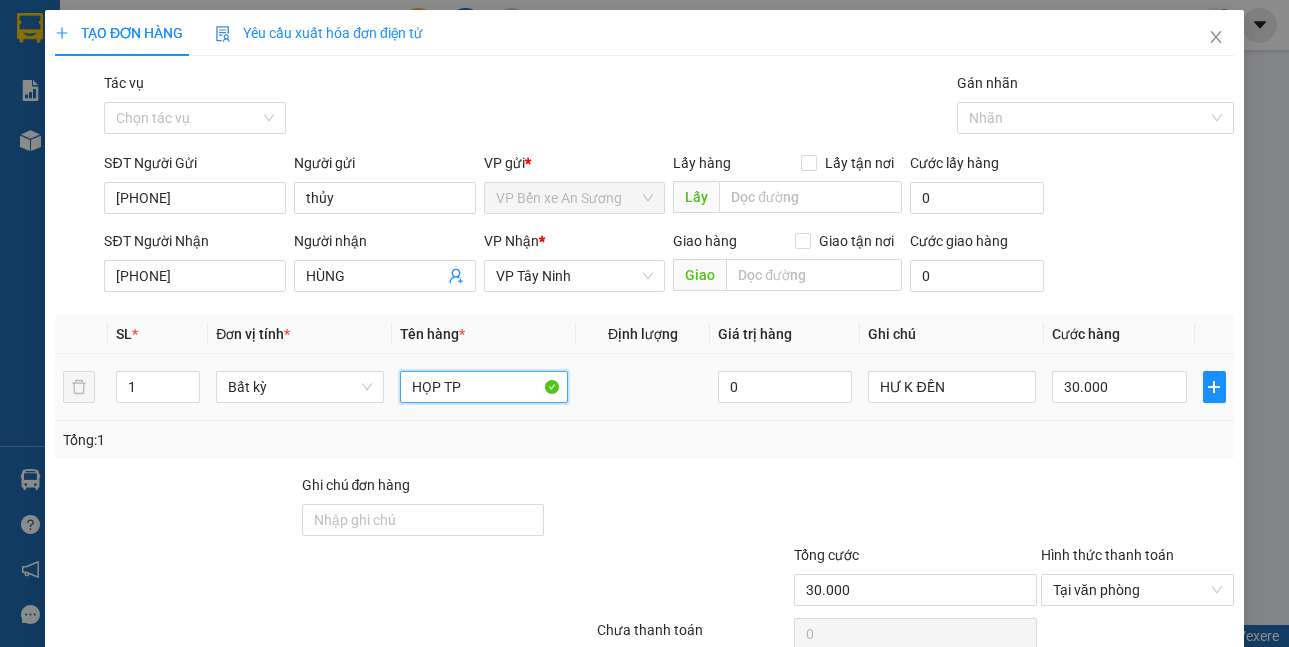 click on "HỌP TP" at bounding box center (484, 387) 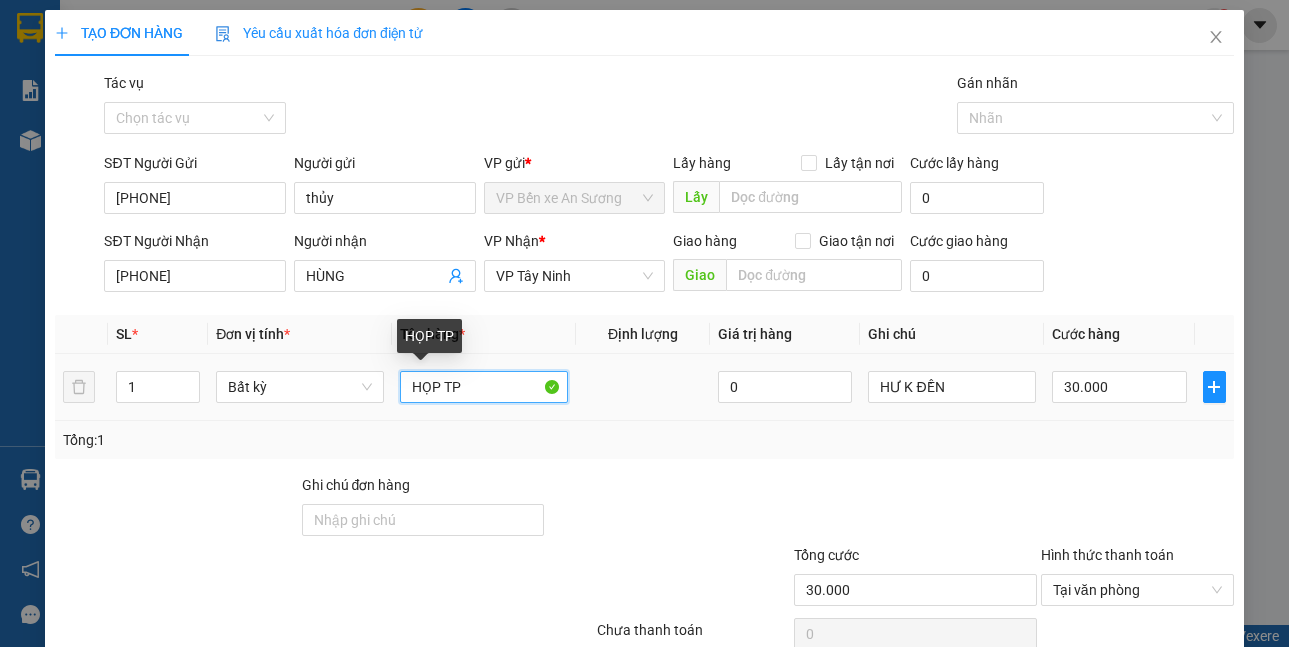 click on "HỌP TP" at bounding box center [484, 387] 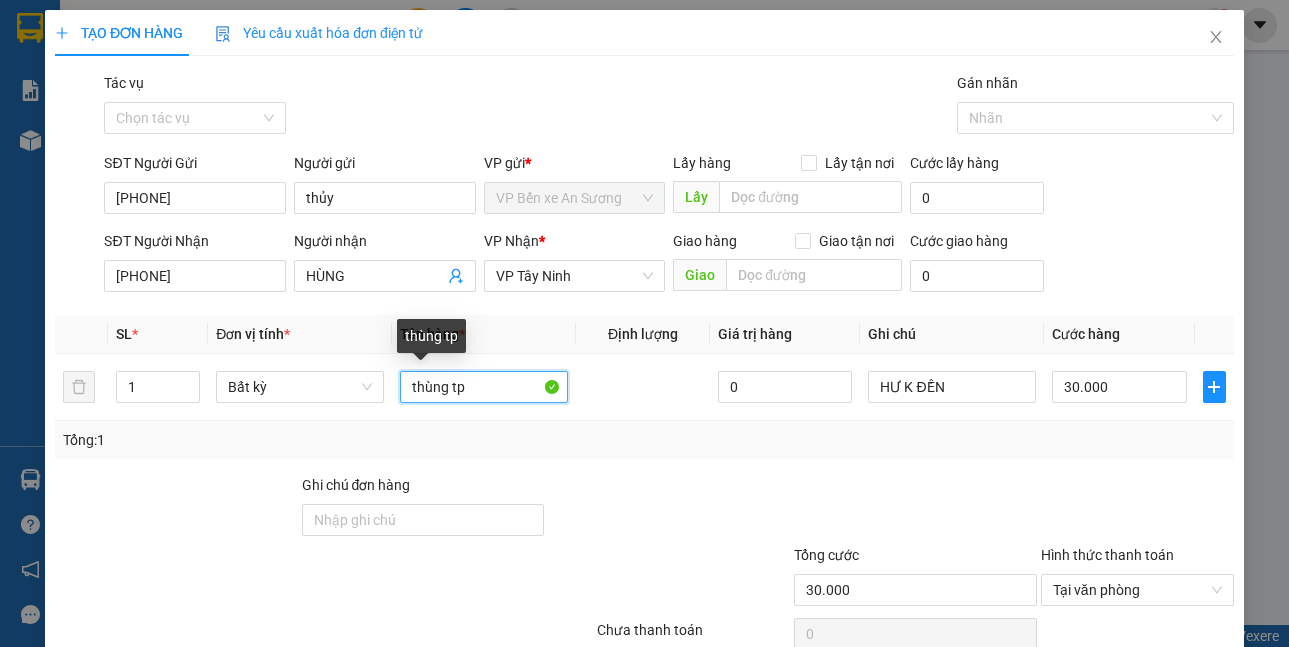 type on "thùng tp" 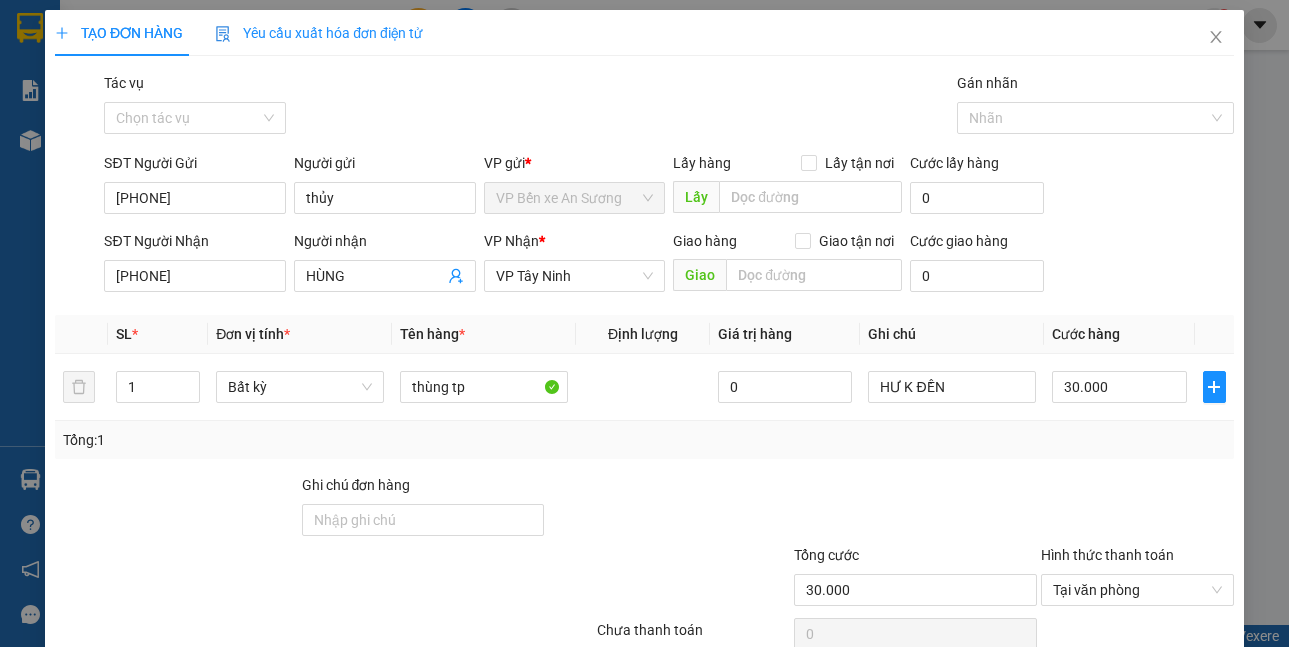click on "Transit Pickup Surcharge Ids Transit Deliver Surcharge Ids Transit Deliver Surcharge Transit Deliver Surcharge Gói vận chuyển  * Tiêu chuẩn Tác vụ Chọn tác vụ Gán nhãn   Nhãn SĐT Người Gửi 0906733291 Người gửi thủy VP gửi  * VP Bến xe An Sương Lấy hàng Lấy tận nơi Lấy Cước lấy hàng 0 SĐT Người Nhận 0913880394 Người nhận HÙNG VP Nhận  * VP Tây Ninh Giao hàng Giao tận nơi Giao Cước giao hàng 0 SL  * Đơn vị tính  * Tên hàng  * Định lượng Giá trị hàng Ghi chú Cước hàng                   1 Bất kỳ thùng tp 0 HƯ K ĐỀN 30.000 Tổng:  1 Ghi chú đơn hàng Tổng cước 30.000 Hình thức thanh toán Tại văn phòng Số tiền thu trước 0 Chưa thanh toán 0 Chọn HT Thanh Toán Lưu nháp Xóa Thông tin Lưu Lưu và In thùng tp" at bounding box center (644, 386) 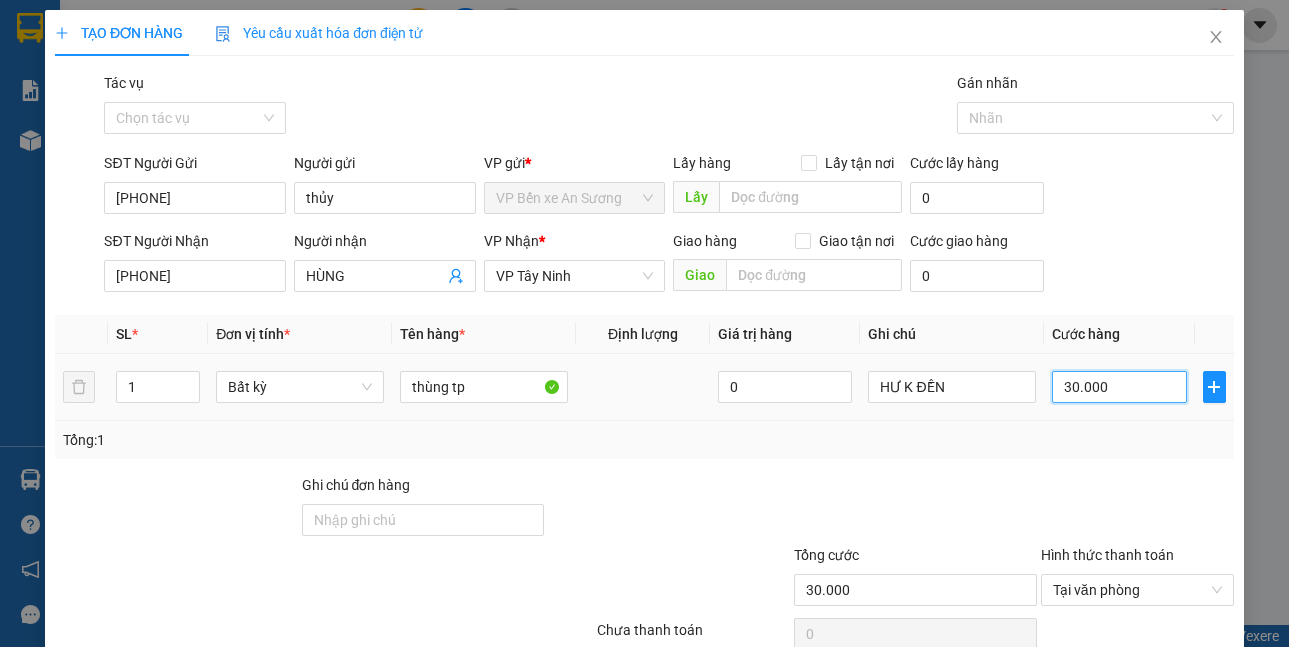 click on "30.000" at bounding box center [1119, 387] 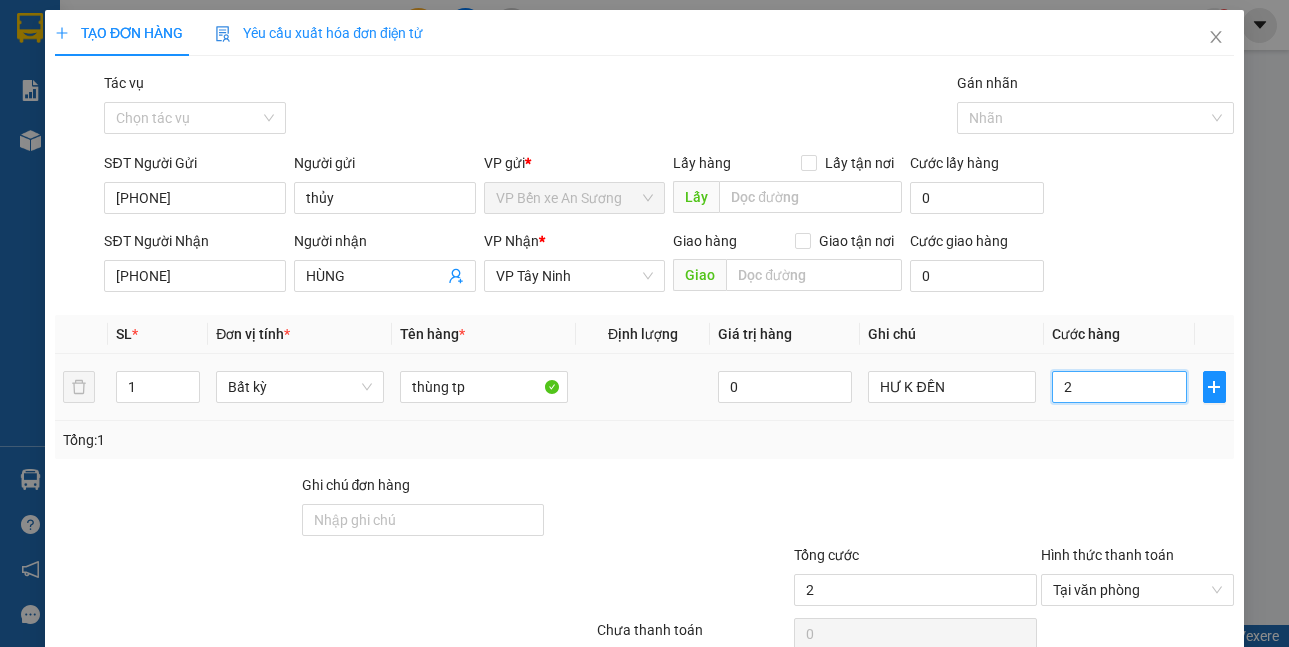 type on "25" 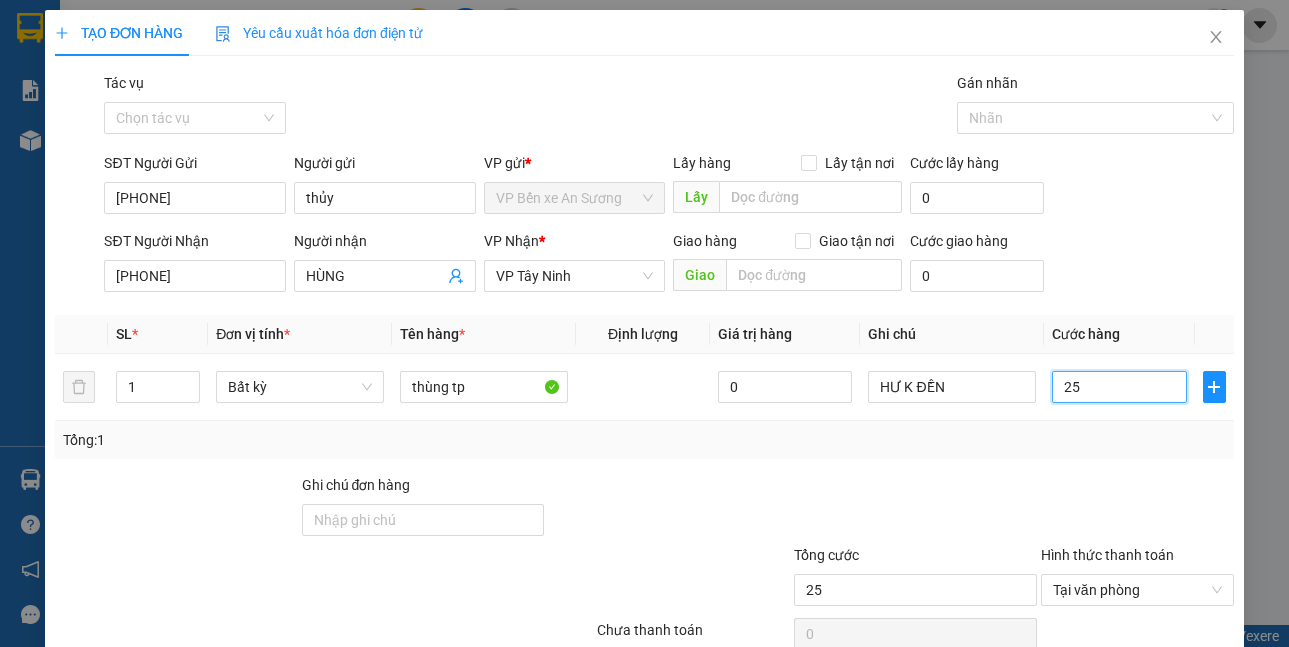 type on "25" 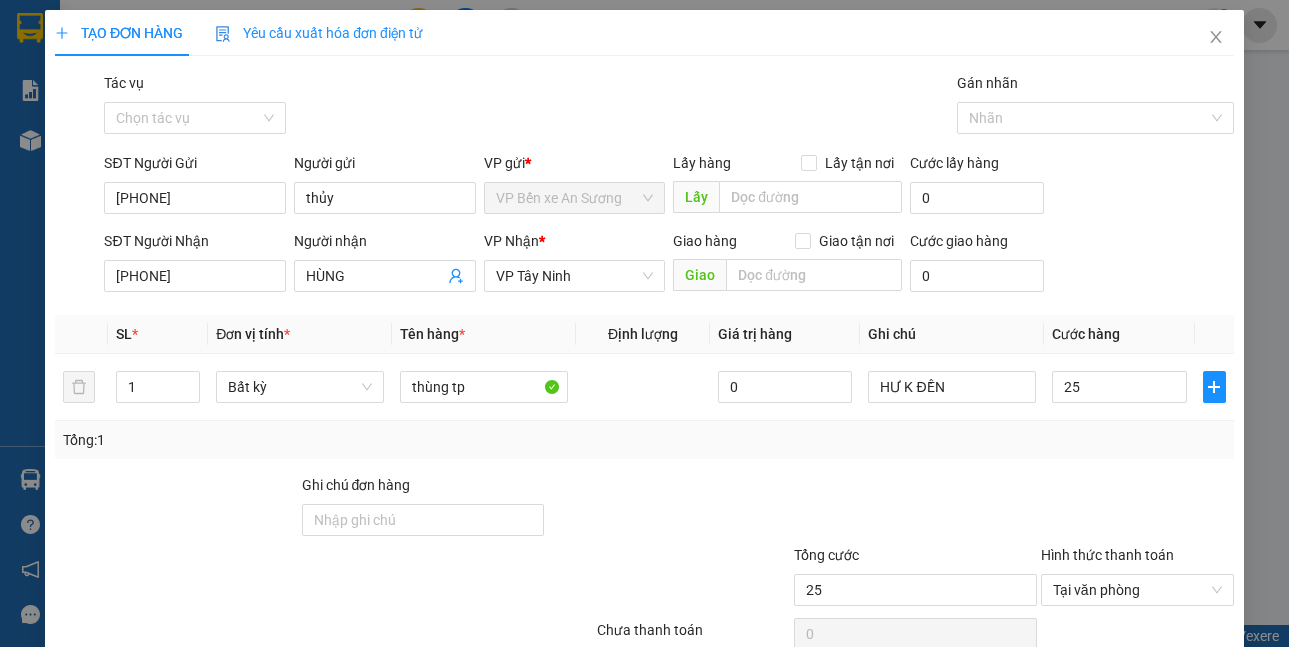 type on "25.000" 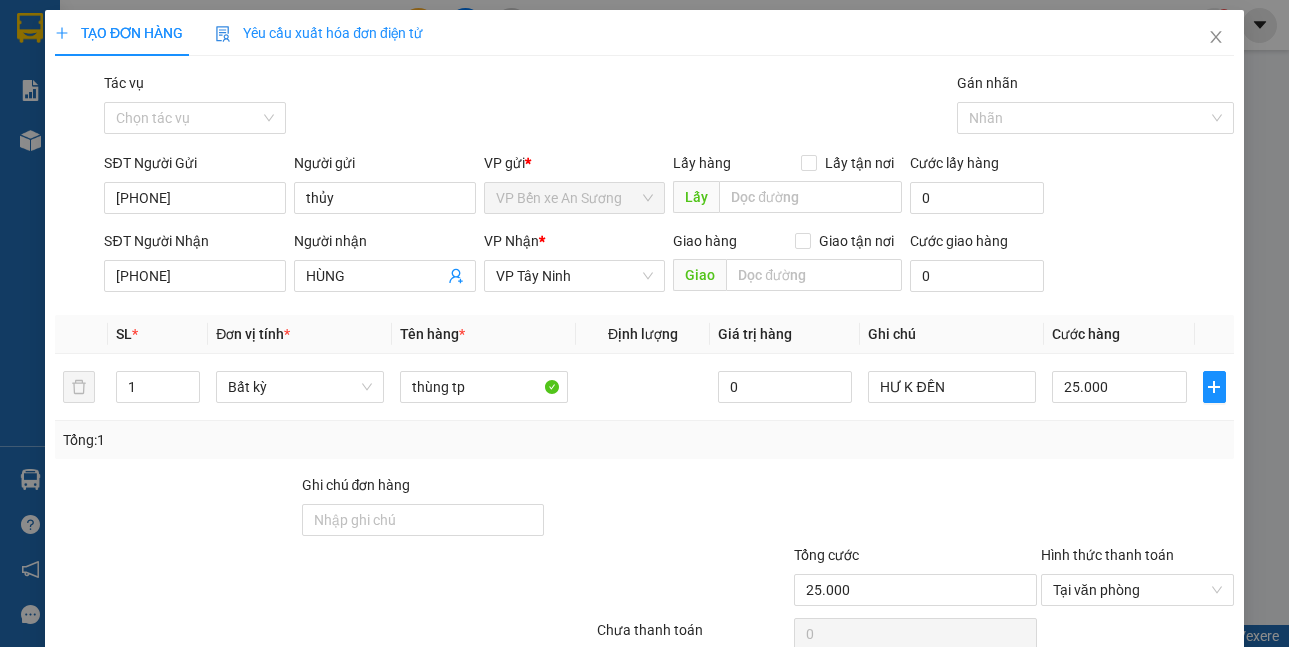 click at bounding box center [915, 509] 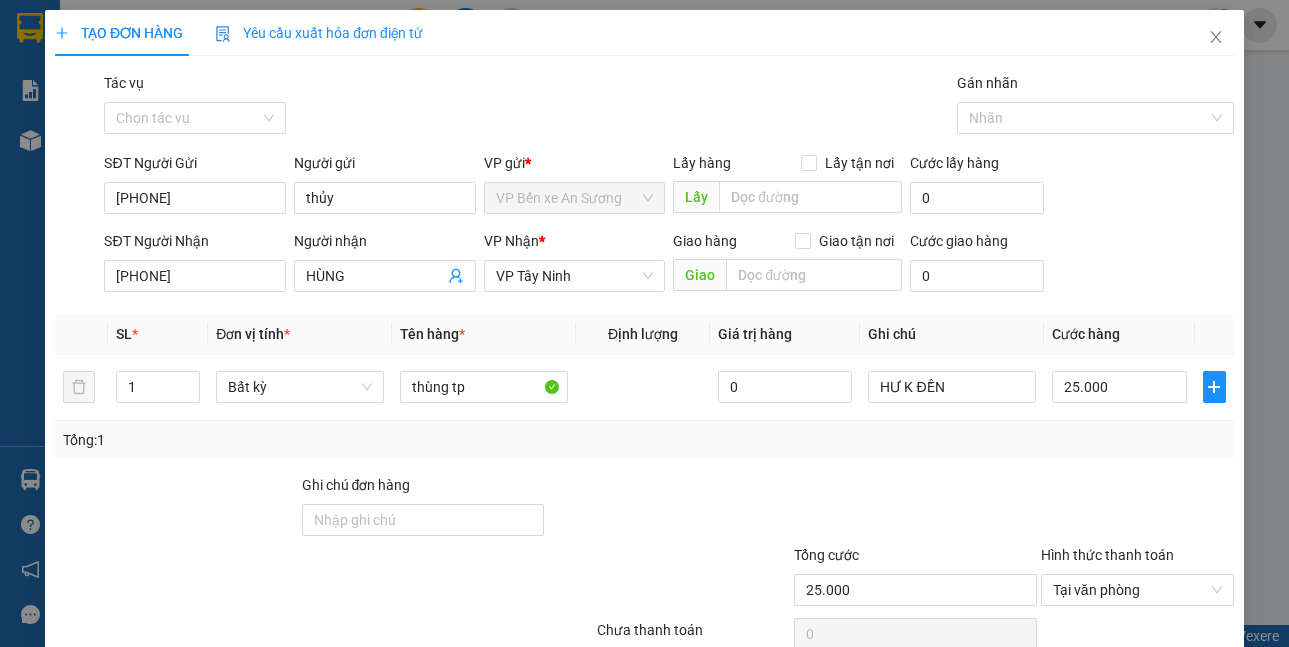 click at bounding box center (669, 509) 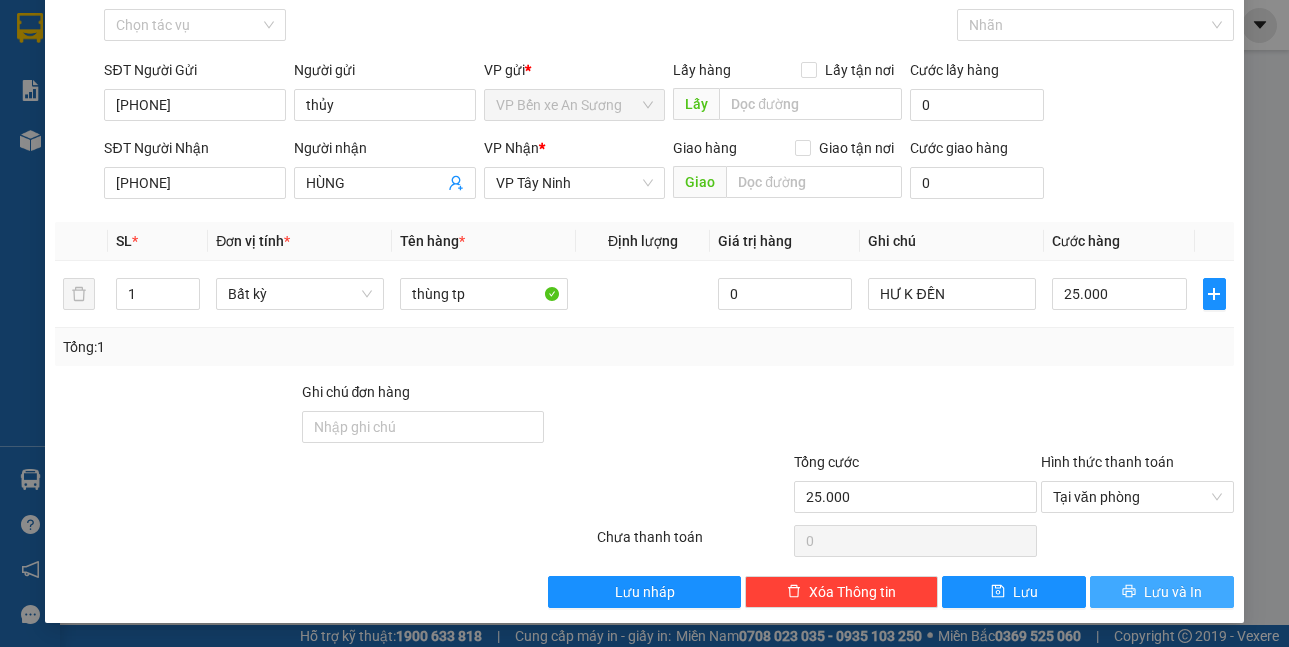 click on "Lưu và In" at bounding box center [1173, 592] 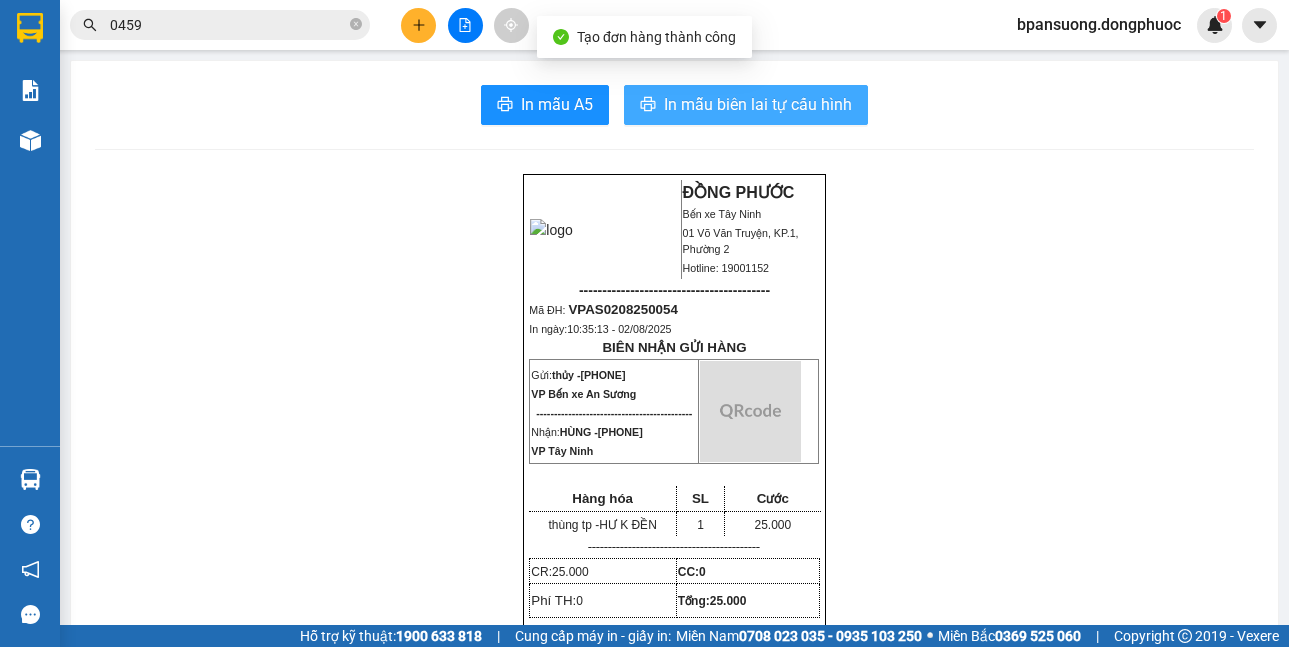 click on "In mẫu biên lai tự cấu hình" at bounding box center [758, 104] 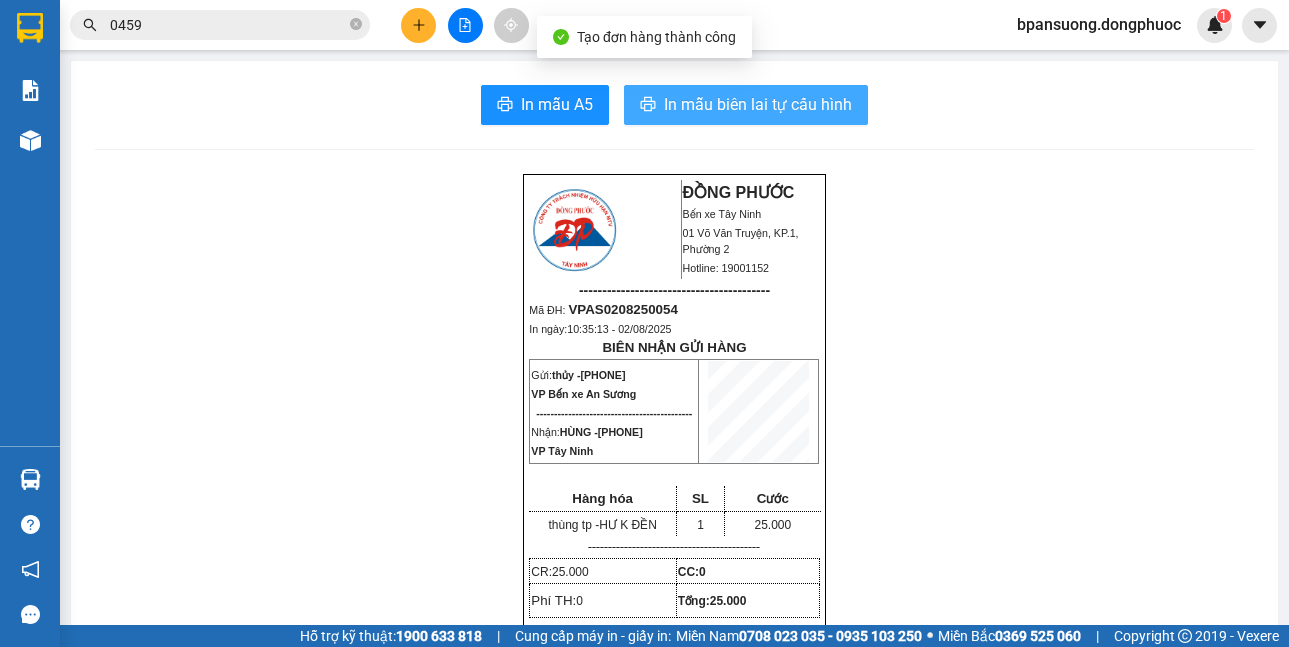 scroll, scrollTop: 0, scrollLeft: 0, axis: both 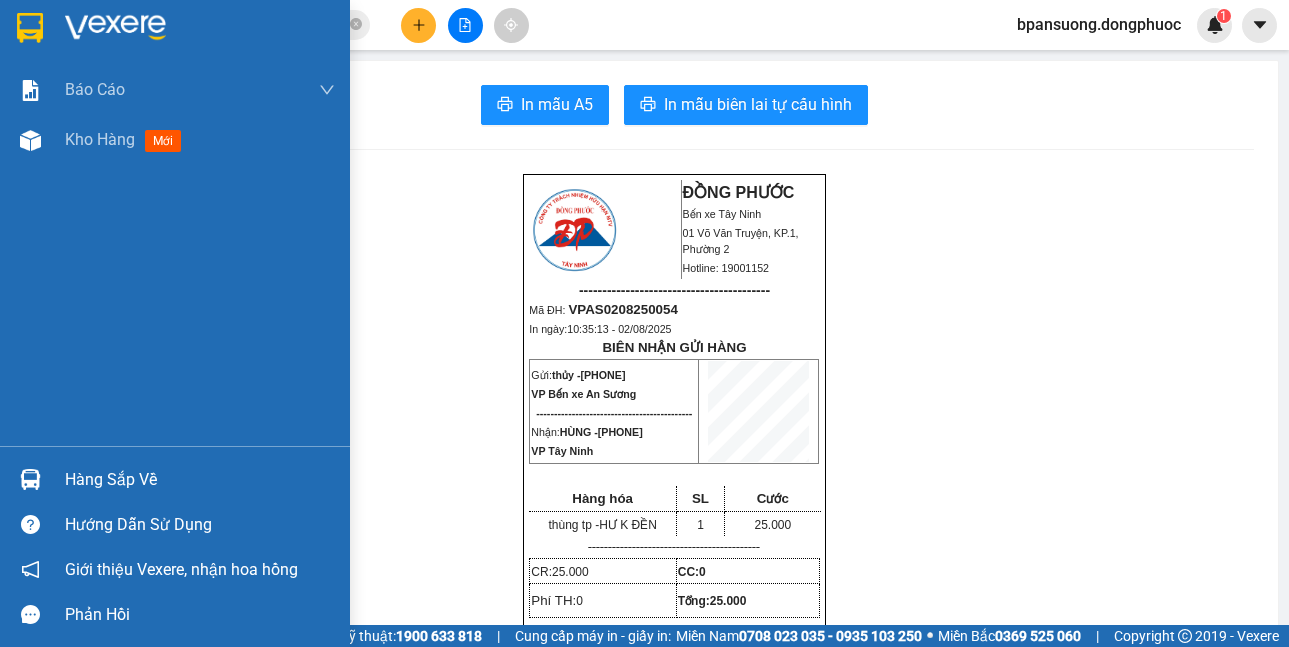 click at bounding box center [30, 479] 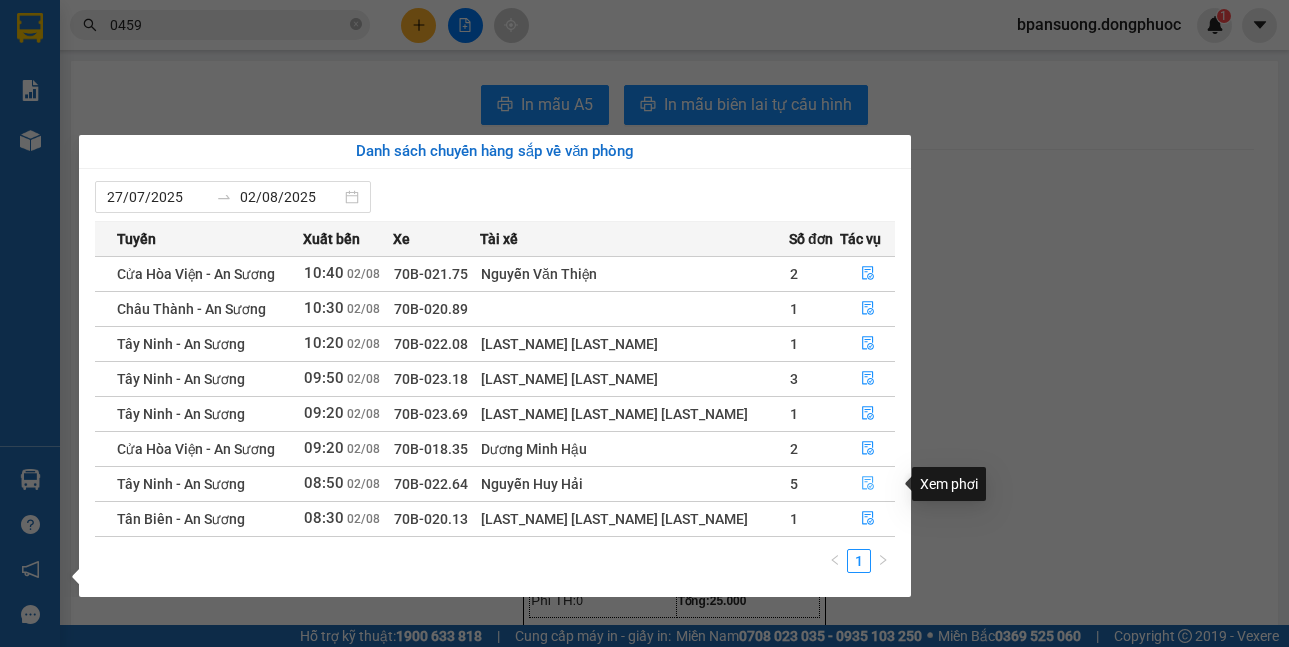 click 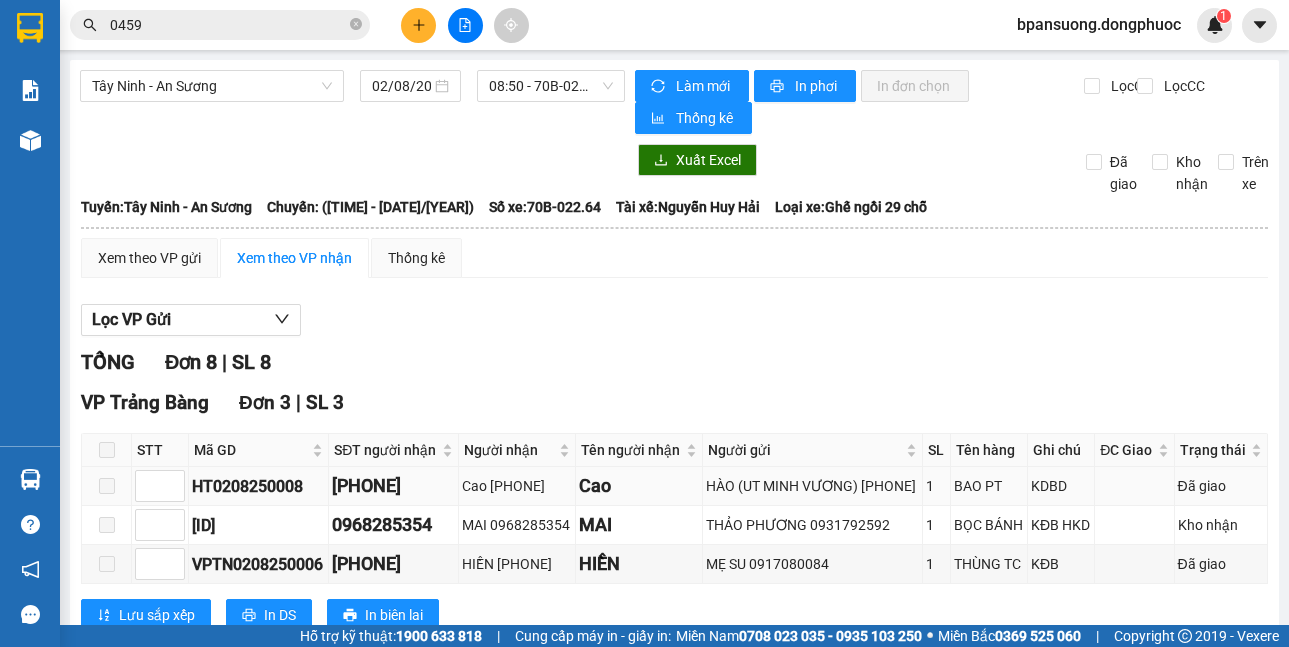 scroll, scrollTop: 634, scrollLeft: 0, axis: vertical 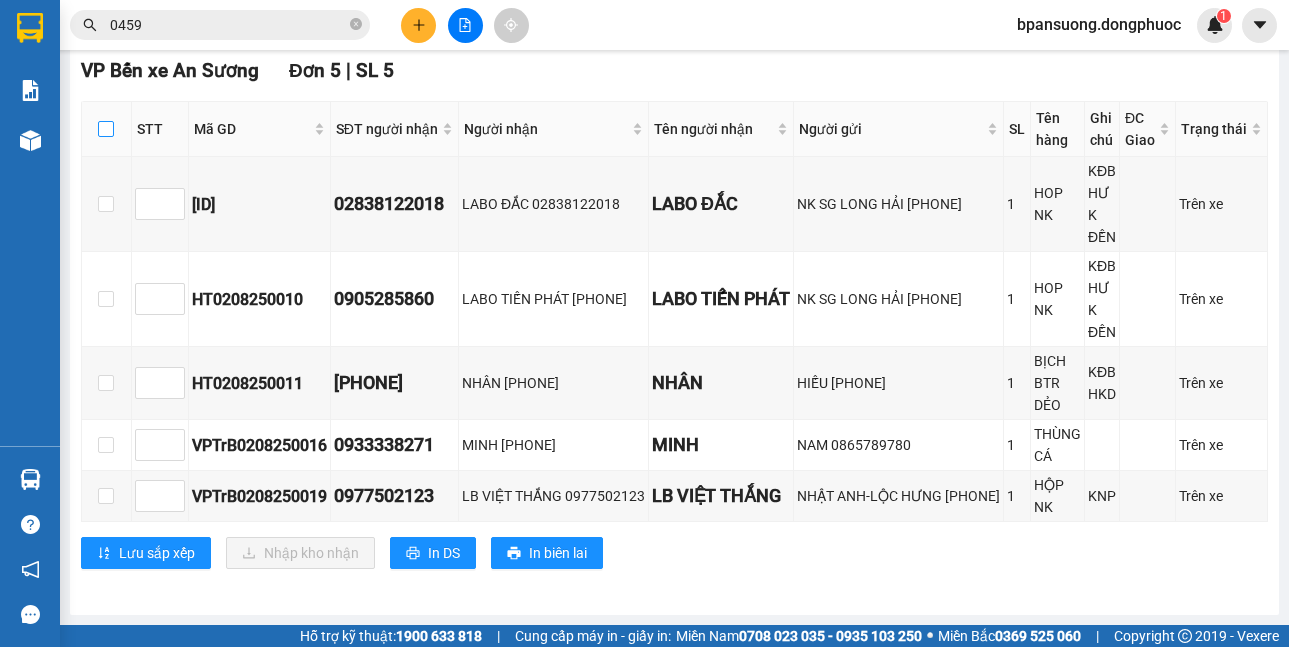 click at bounding box center [106, 129] 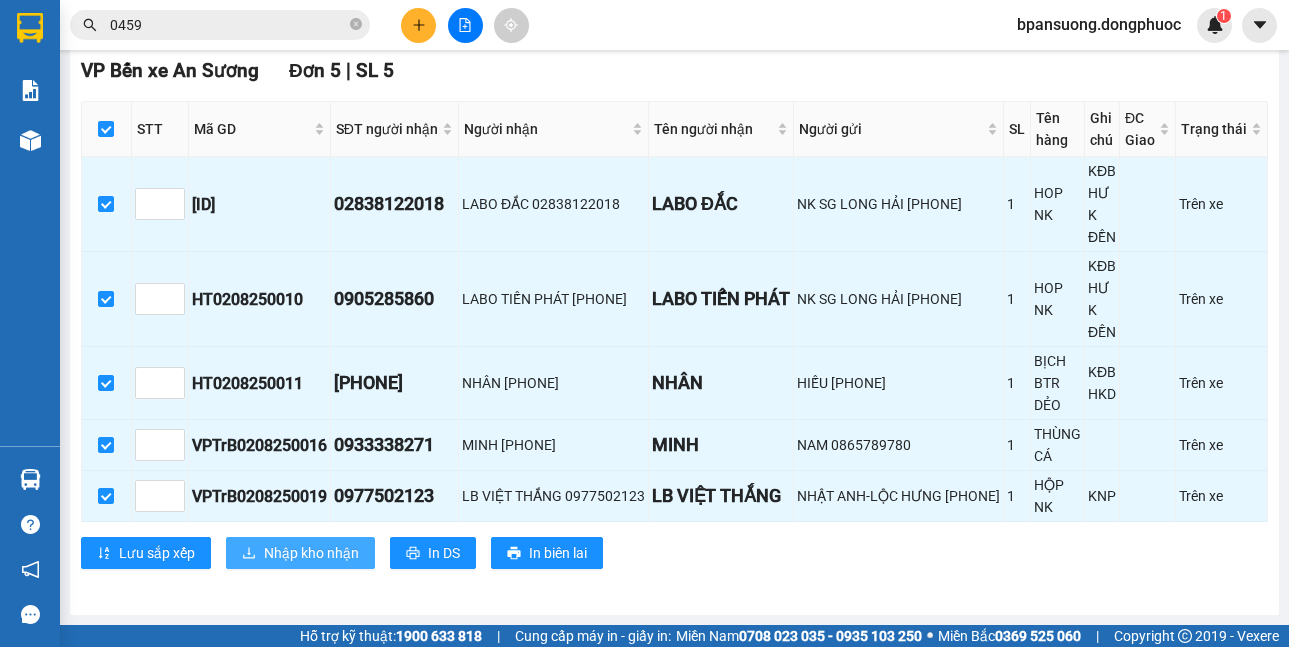 click on "Nhập kho nhận" at bounding box center (300, 553) 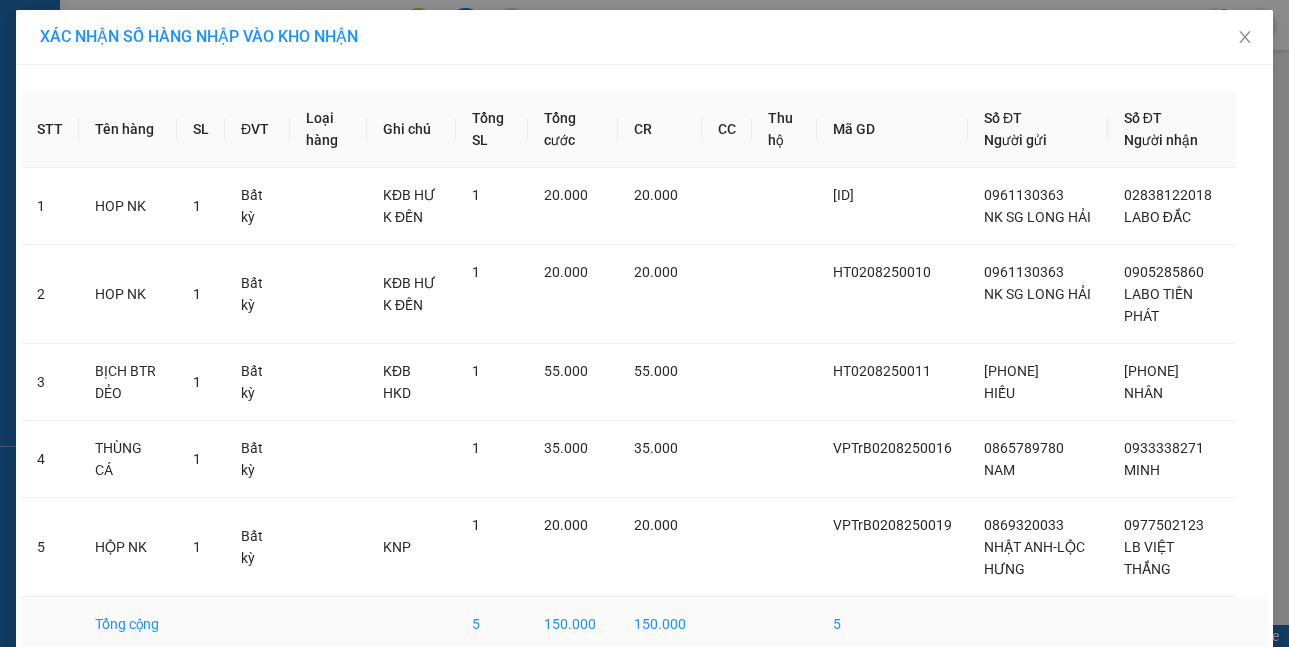 scroll, scrollTop: 96, scrollLeft: 0, axis: vertical 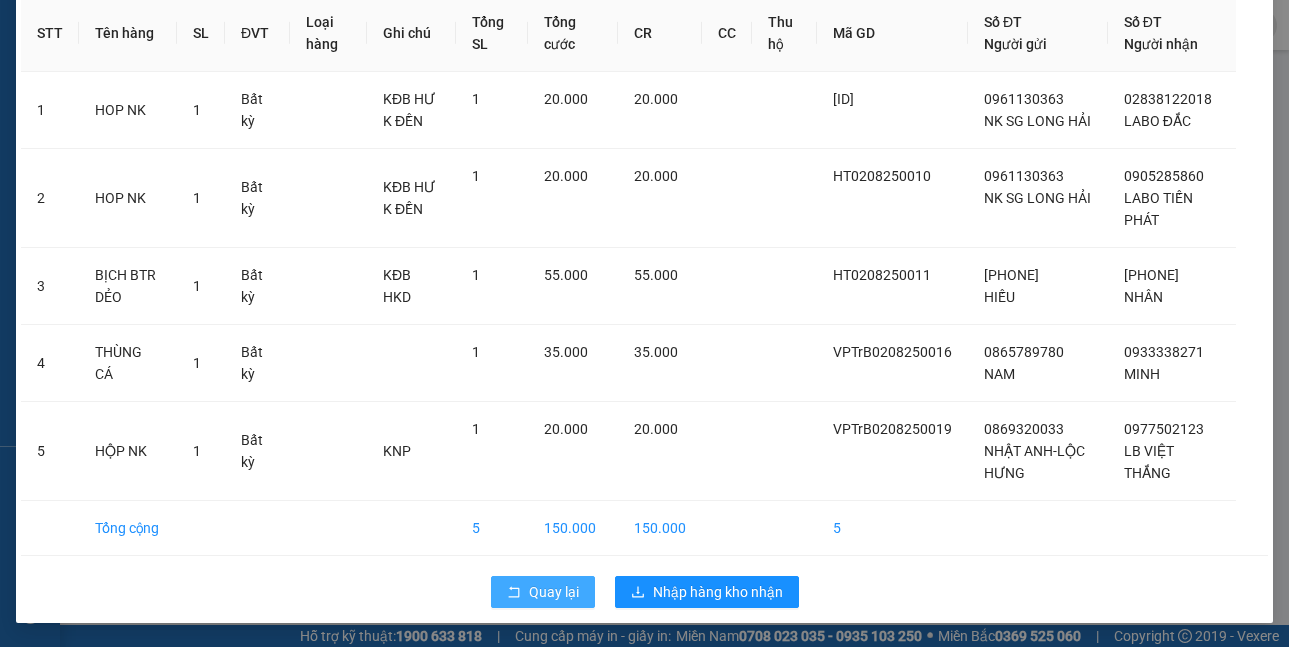 click on "Quay lại" at bounding box center (554, 592) 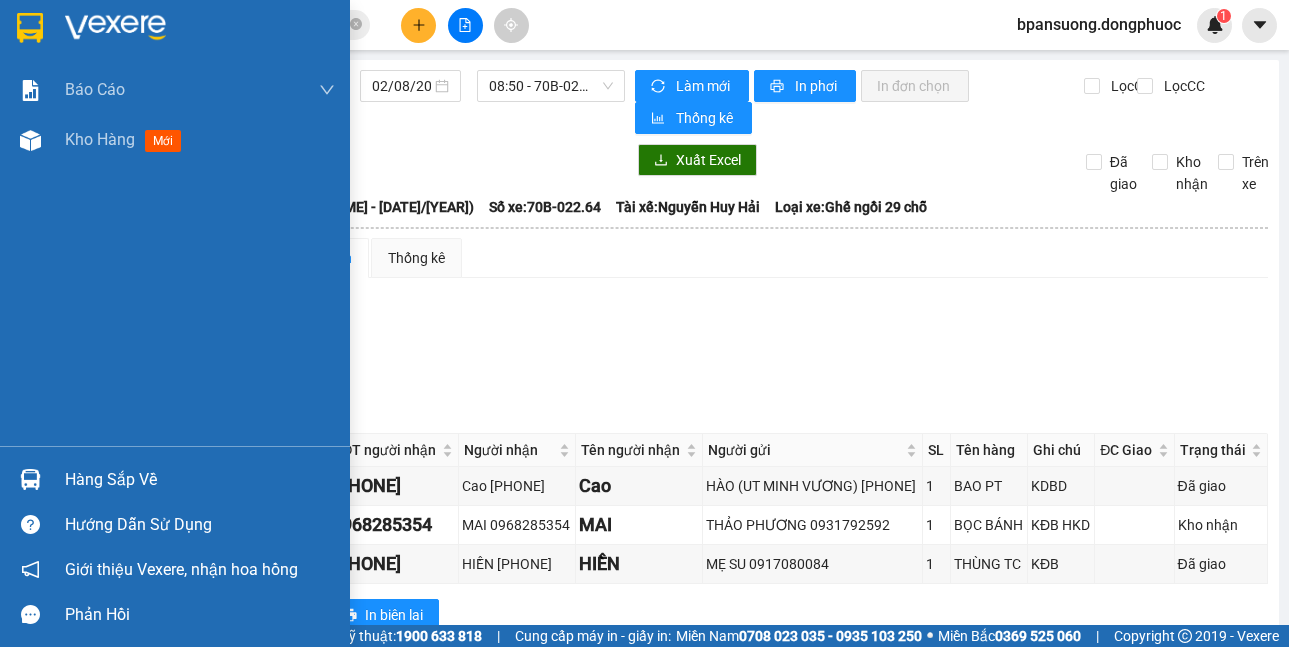 click on "Hàng sắp về" at bounding box center [200, 480] 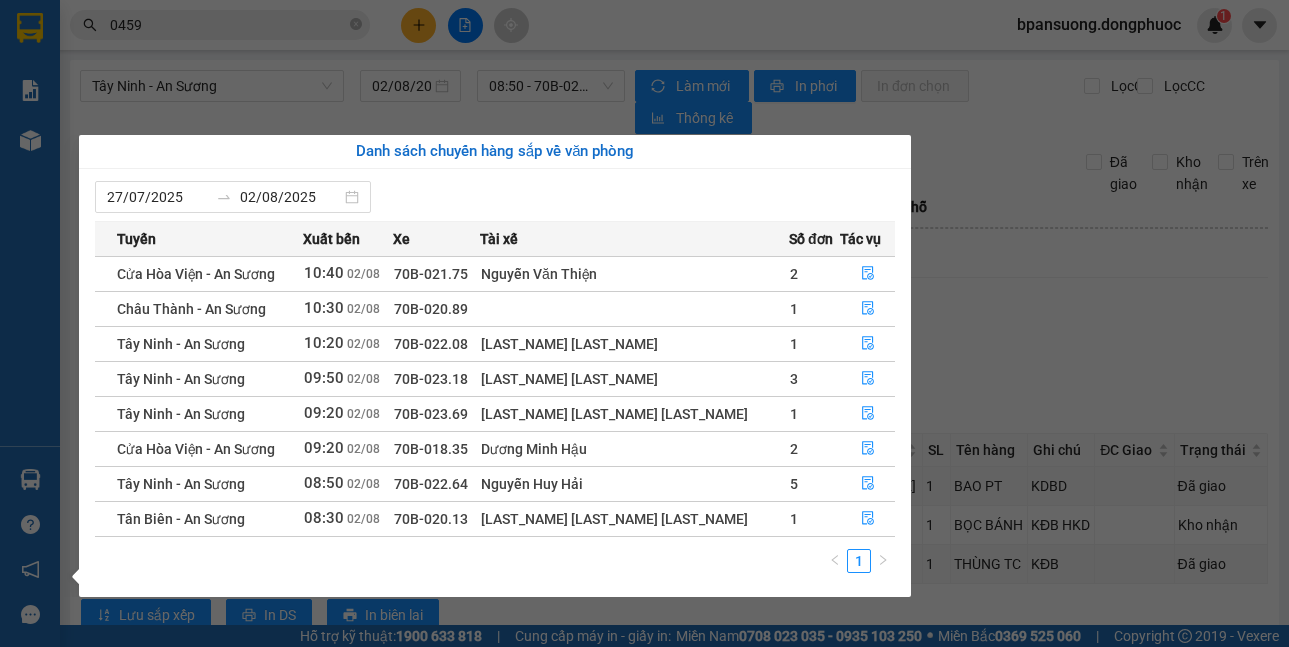 click on "Kết quả tìm kiếm ( 1503 )  Bộ lọc  Mã ĐH Trạng thái Món hàng Tổng cước Chưa cước Nhãn Người gửi VP Gửi Người nhận VP Nhận VPTN0108250071 18:39 - 01/08 VP Nhận   70B-022.92 08:33 - 02/08 HỘP NHA SL:  1 20.000 0937523477 NK KIM YẾN VP Tây Ninh 097681 0459 PHÚC HÂN VP Bến xe An Sương VPLK0108250002 08:00 - 01/08 VP Nhận   70B-020.82 11:31 - 01/08 HỘP NHA KHOA SL:  1 30.000 0973097226 NHÂN TÂM VP Long Khánh 097681 0459 PHÚC HÂN VP Bến xe An Sương VPLK3107250001 08:07 - 31/07 VP Nhận   70B-020.62 11:13 - 31/07 HỘP NHA KHOA SL:  1 30.000 0973097226 NHÂN TÂM VP Long Khánh 097681 0459 PHÚC HÂN VP Bến xe An Sương VPLK3007250001 08:39 - 30/07 VP Nhận   70B-023.70 13:21 - 30/07 HỘP NHA KHOA SL:  1 30.000 0973097226 NHÂN TÂM VP Long Khánh 097681 0459 PHÚC HÂN VP Bến xe An Sương VPTN2907250059 16:55 - 29/07 VP Nhận   70B-023.24 09:01 - 30/07 HỘP NHA SL:  1 20.000 0937523477 NK KIM YẾN VP Tây Ninh 097681 0459 PHÚC HÂN   1" at bounding box center [644, 323] 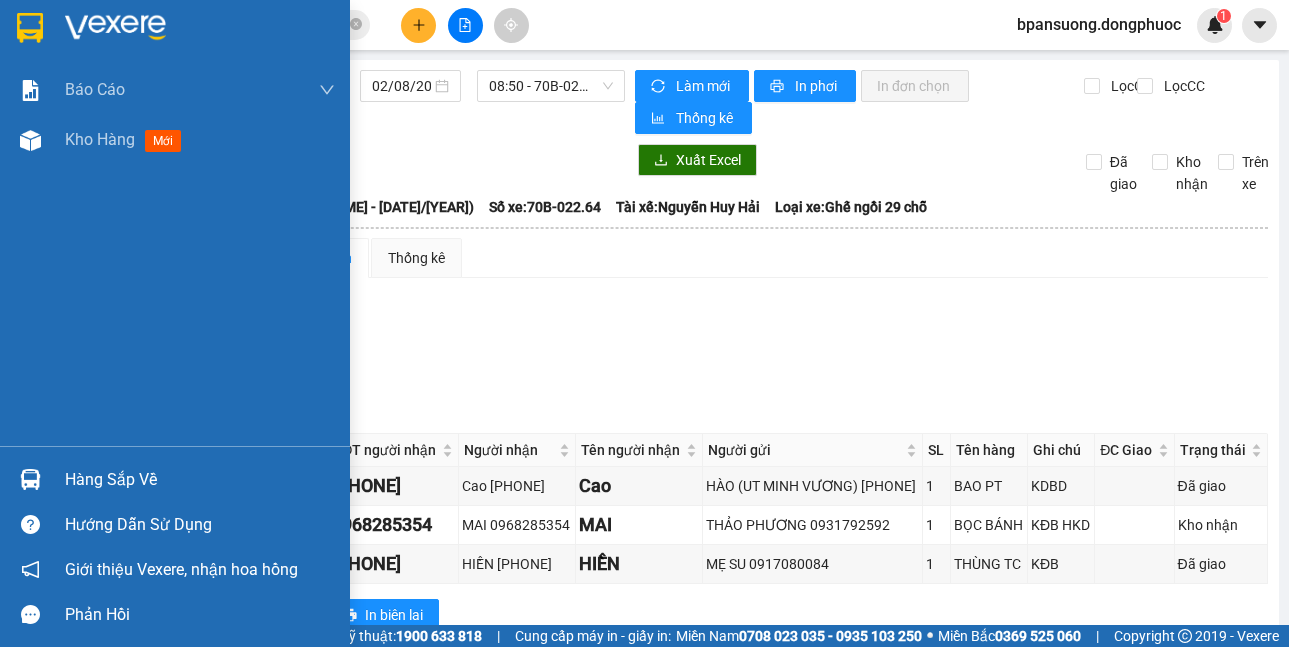 click on "Hàng sắp về" at bounding box center [175, 479] 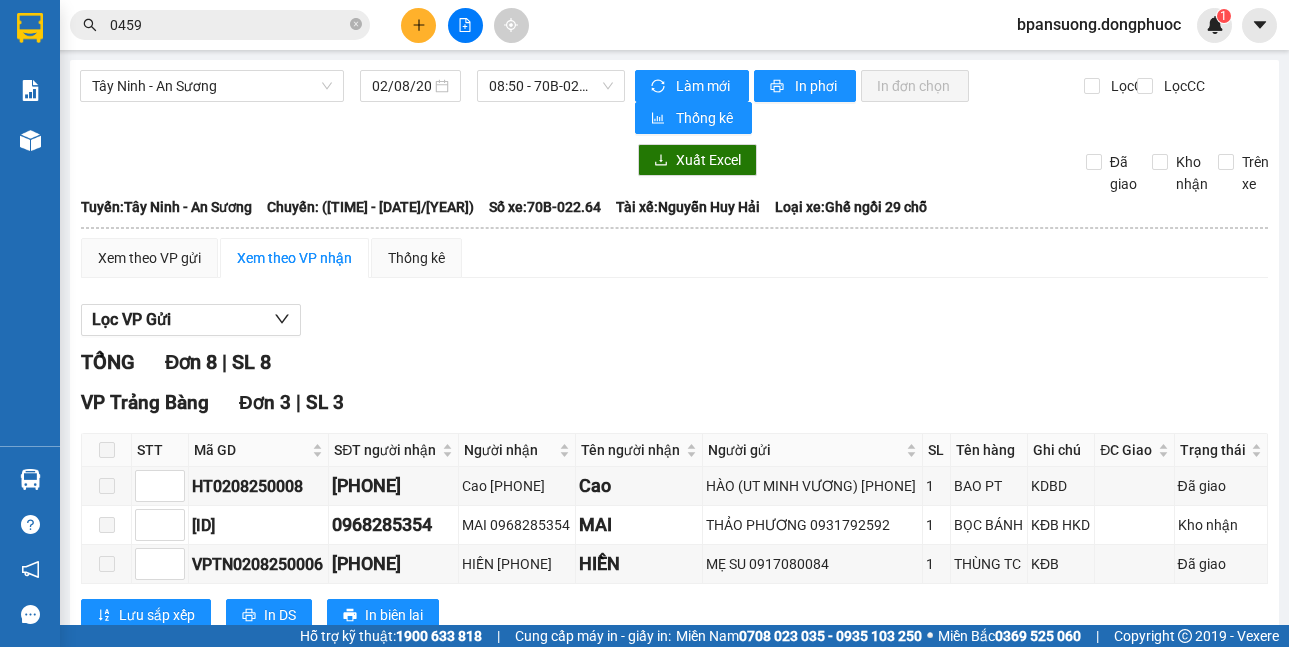 click on "Kết quả tìm kiếm ( 1503 )  Bộ lọc  Mã ĐH Trạng thái Món hàng Tổng cước Chưa cước Nhãn Người gửi VP Gửi Người nhận VP Nhận VPTN0108250071 18:39 - 01/08 VP Nhận   70B-022.92 08:33 - 02/08 HỘP NHA SL:  1 20.000 0937523477 NK KIM YẾN VP Tây Ninh 097681 0459 PHÚC HÂN VP Bến xe An Sương VPLK0108250002 08:00 - 01/08 VP Nhận   70B-020.82 11:31 - 01/08 HỘP NHA KHOA SL:  1 30.000 0973097226 NHÂN TÂM VP Long Khánh 097681 0459 PHÚC HÂN VP Bến xe An Sương VPLK3107250001 08:07 - 31/07 VP Nhận   70B-020.62 11:13 - 31/07 HỘP NHA KHOA SL:  1 30.000 0973097226 NHÂN TÂM VP Long Khánh 097681 0459 PHÚC HÂN VP Bến xe An Sương VPLK3007250001 08:39 - 30/07 VP Nhận   70B-023.70 13:21 - 30/07 HỘP NHA KHOA SL:  1 30.000 0973097226 NHÂN TÂM VP Long Khánh 097681 0459 PHÚC HÂN VP Bến xe An Sương VPTN2907250059 16:55 - 29/07 VP Nhận   70B-023.24 09:01 - 30/07 HỘP NHA SL:  1 20.000 0937523477 NK KIM YẾN VP Tây Ninh 097681 0459 PHÚC HÂN   1" at bounding box center (644, 323) 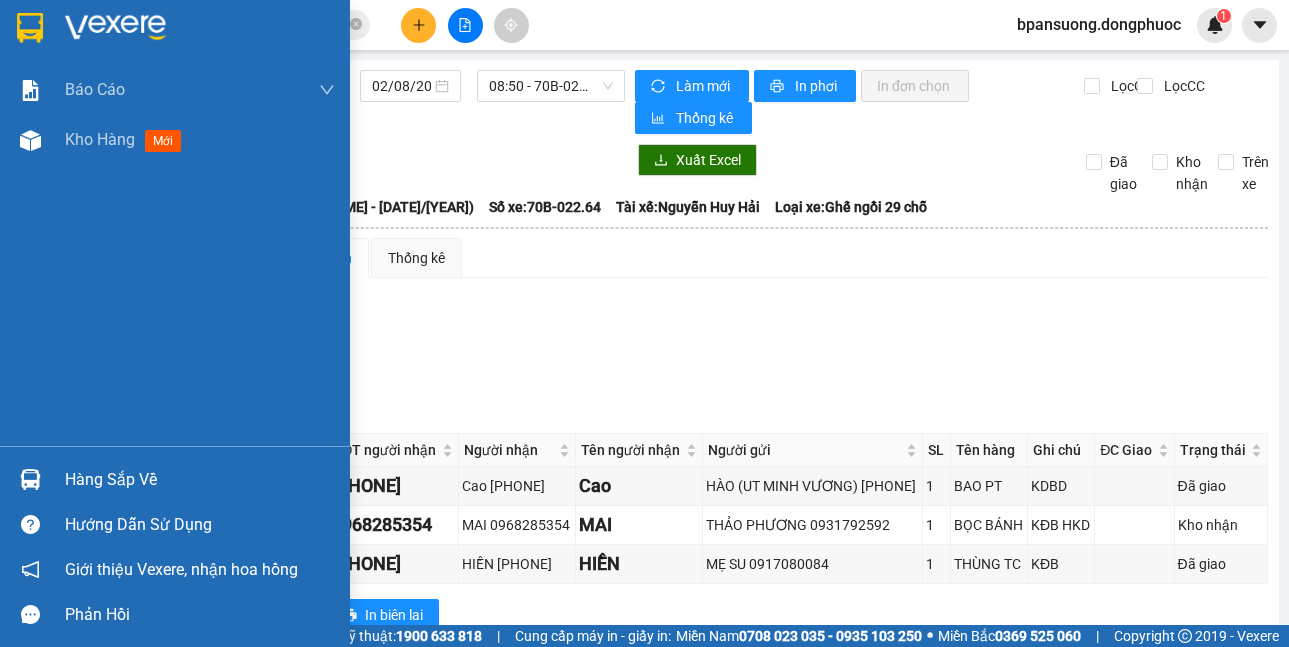 click at bounding box center (30, 479) 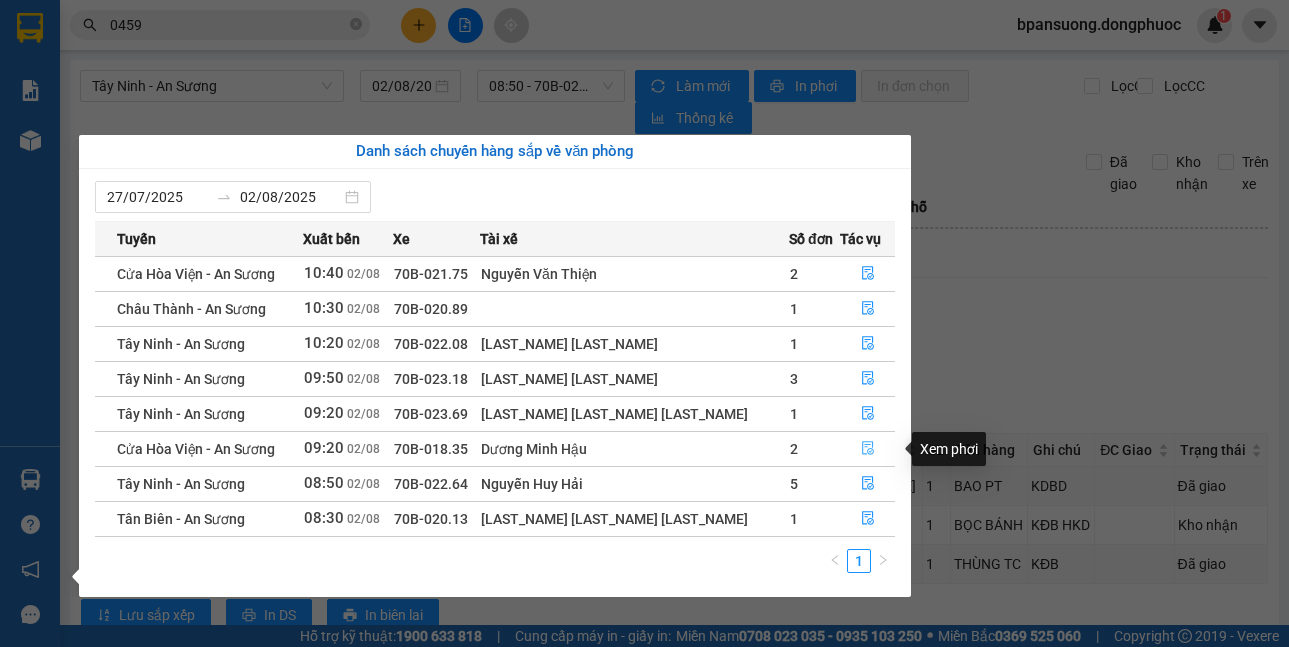 click 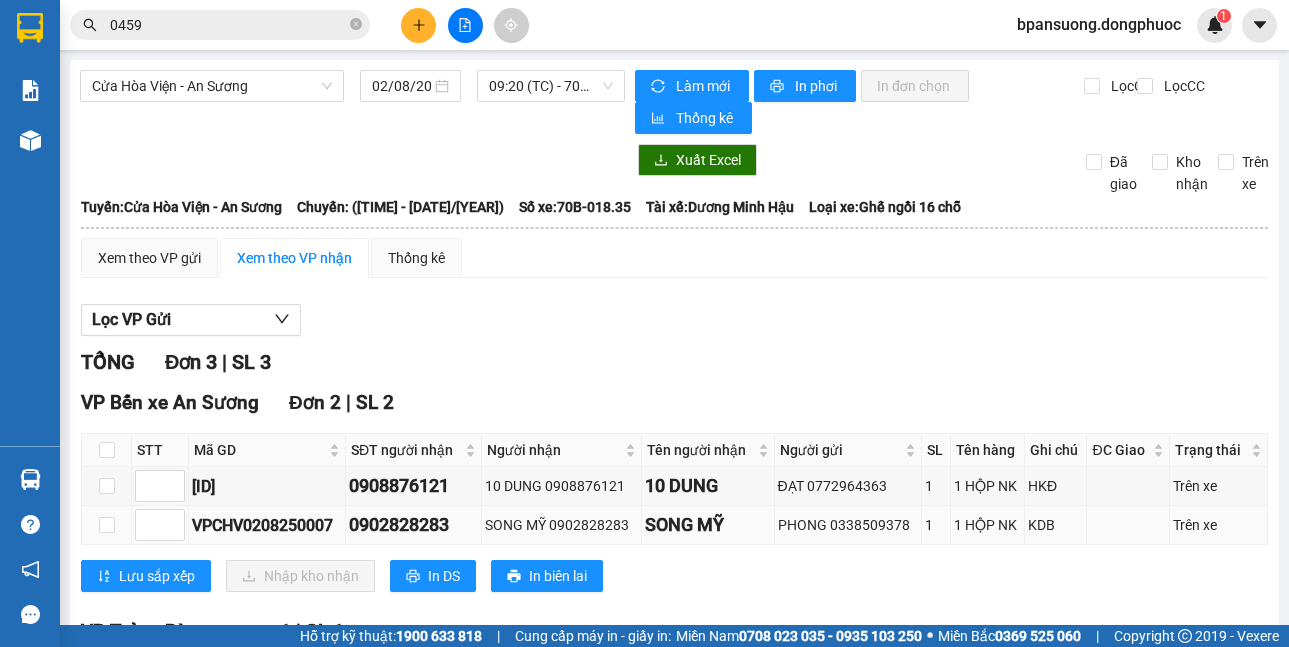 scroll, scrollTop: 213, scrollLeft: 0, axis: vertical 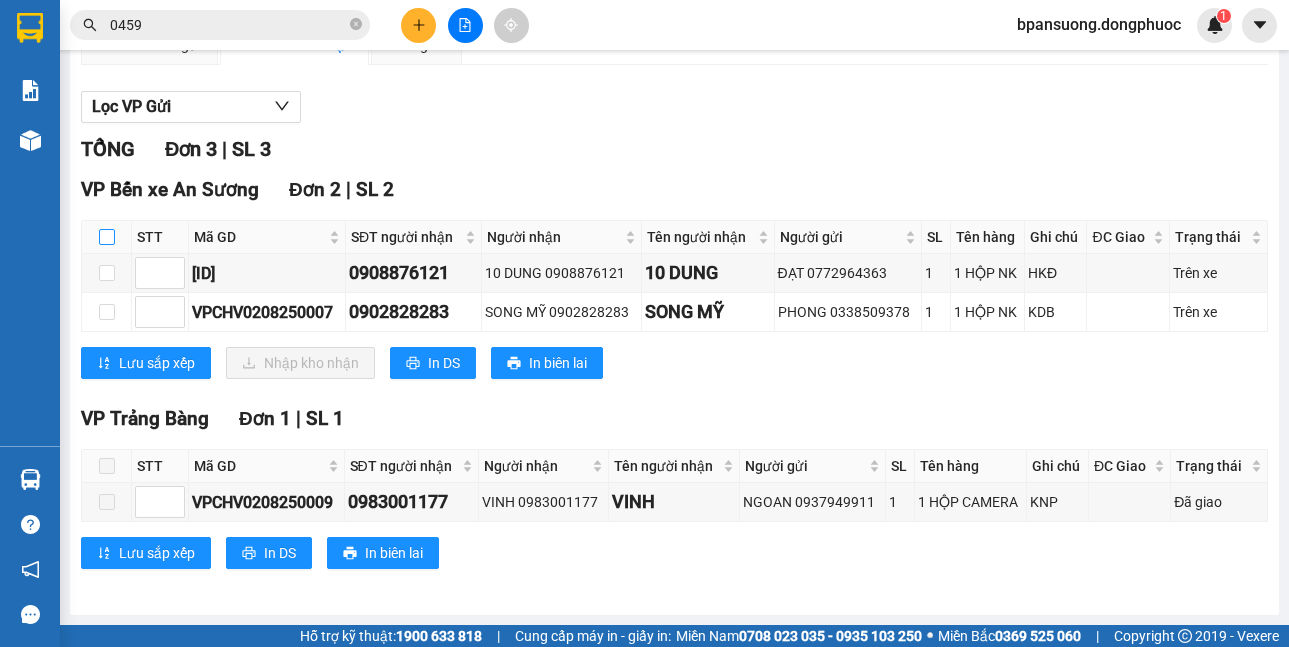 click at bounding box center (107, 237) 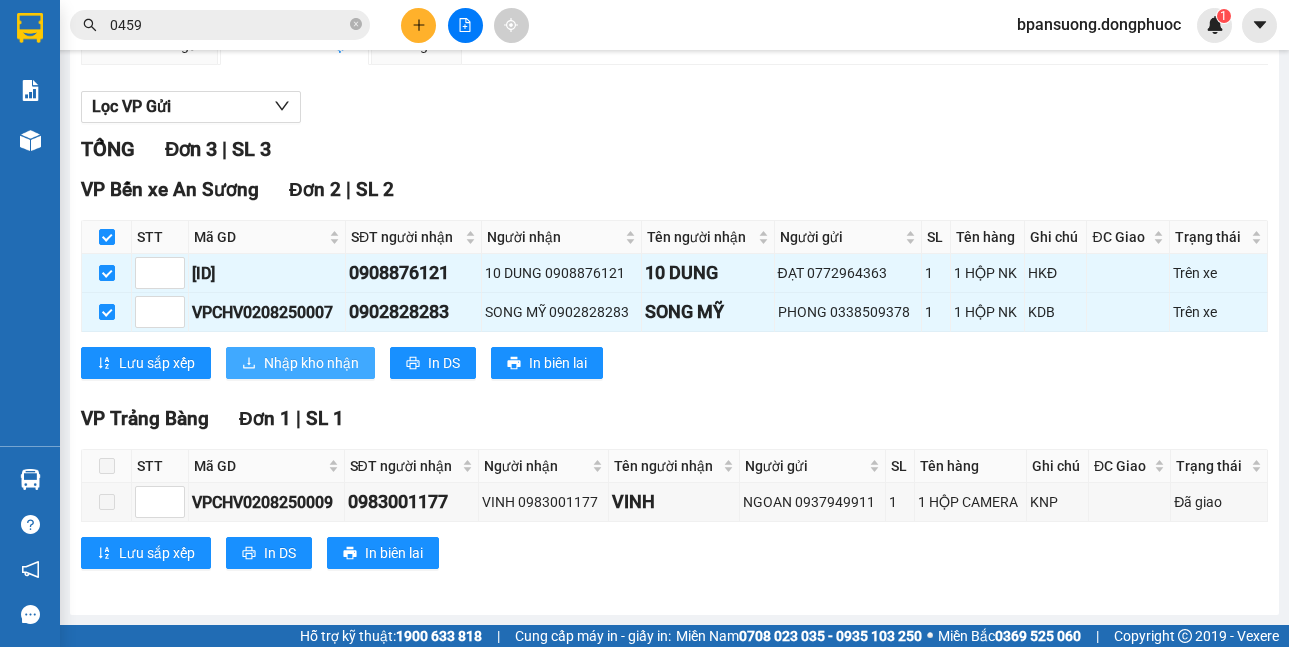 click on "Nhập kho nhận" at bounding box center (311, 363) 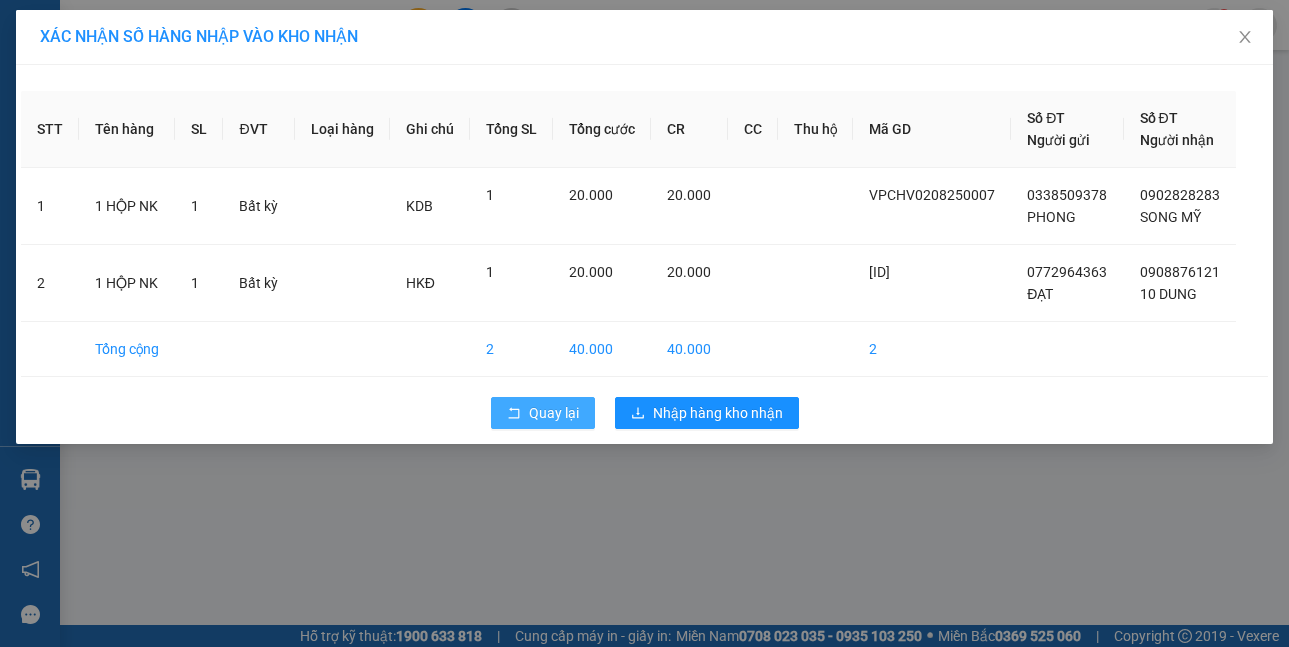 click on "Quay lại" at bounding box center [554, 413] 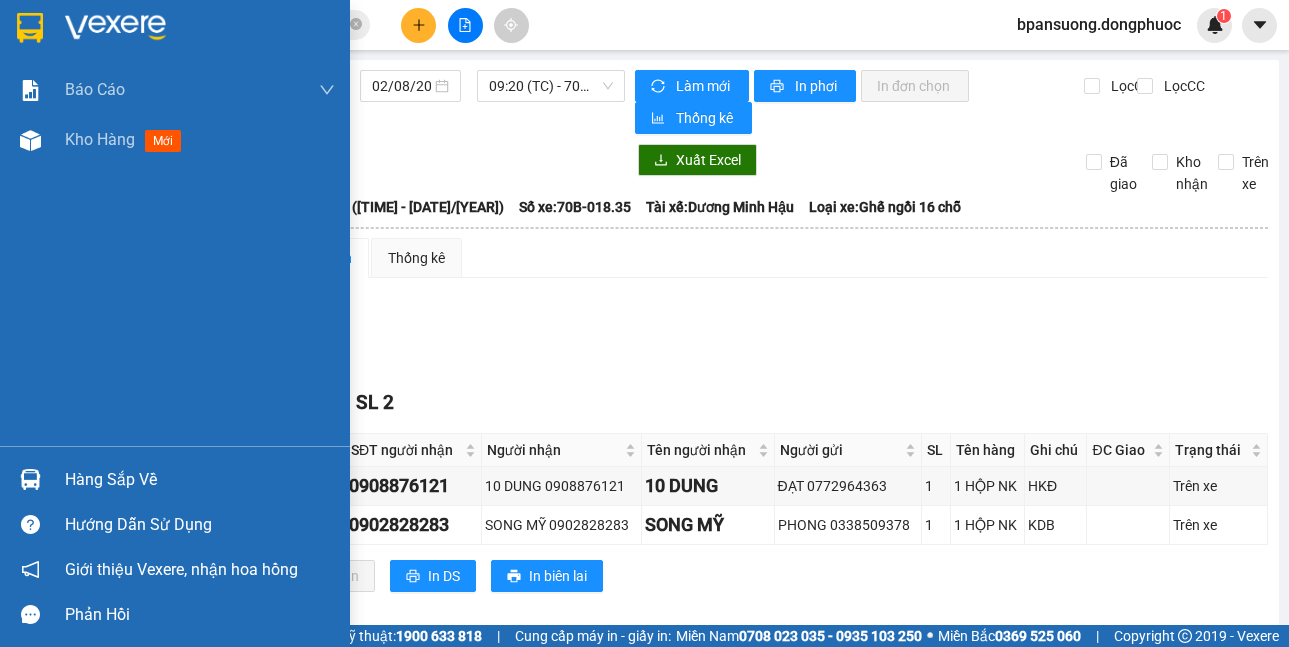click at bounding box center [30, 479] 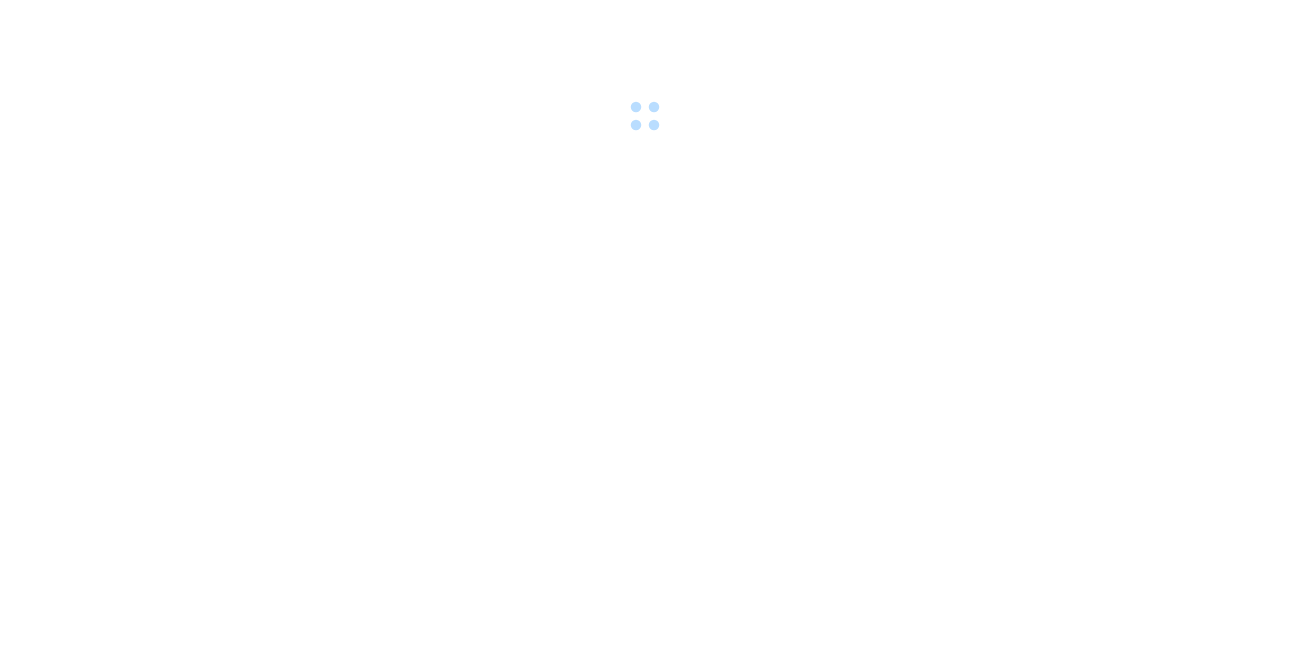 scroll, scrollTop: 0, scrollLeft: 0, axis: both 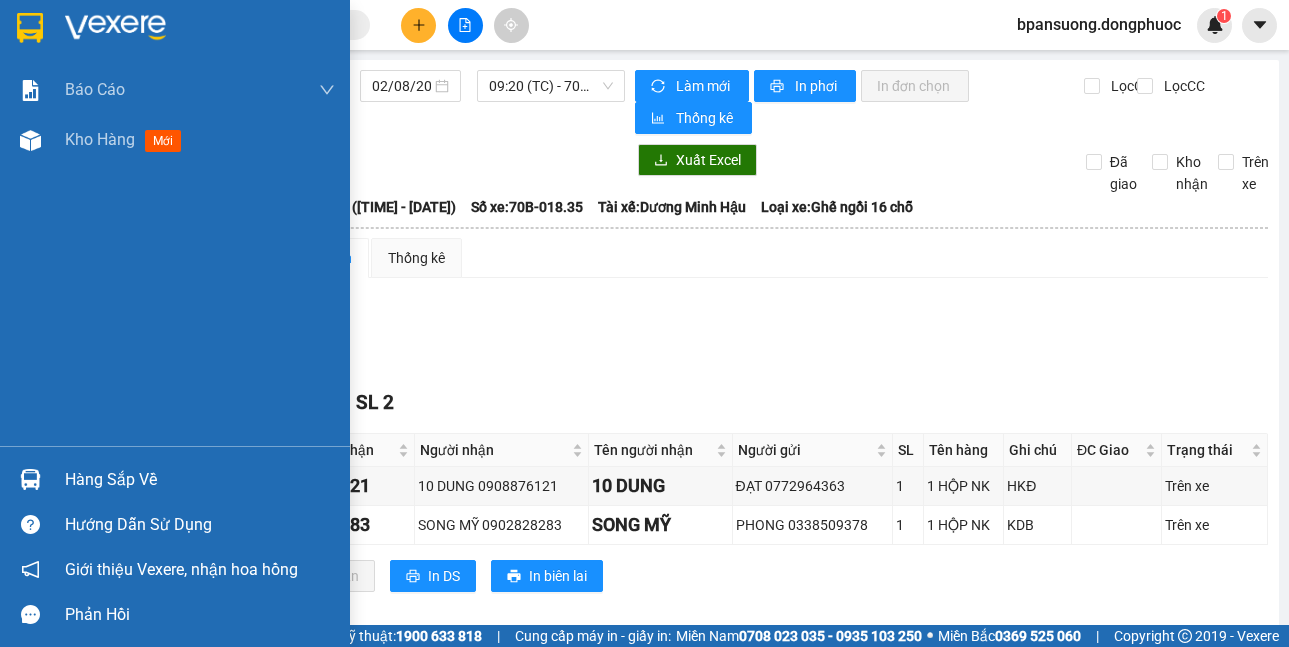 drag, startPoint x: 47, startPoint y: 481, endPoint x: 130, endPoint y: 353, distance: 152.5549 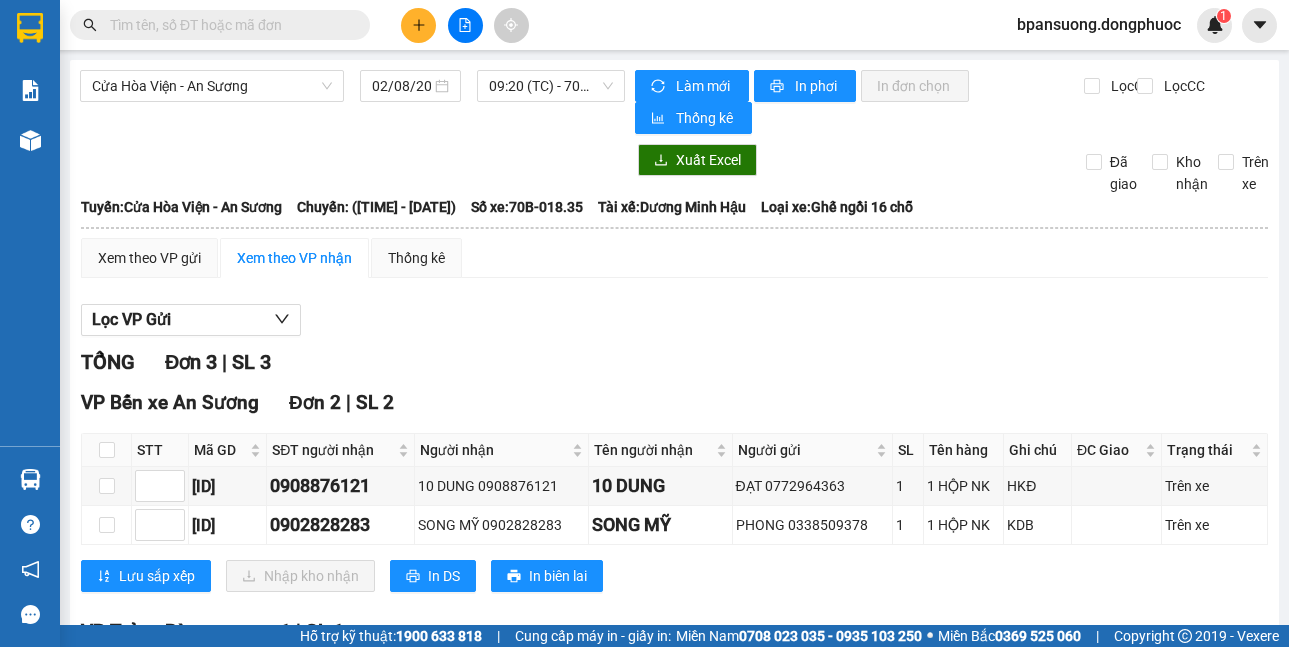 click on "Kết quả tìm kiếm ( 0 )  Bộ lọc  No Data bpansuong.dongphuoc 1     Báo cáo Mẫu 1: Báo cáo dòng tiền theo nhân viên Mẫu 1: Báo cáo dòng tiền theo nhân viên (VP) Mẫu 2: Doanh số tạo đơn theo Văn phòng, nhân viên - Trạm     Kho hàng mới Hàng sắp về Hướng dẫn sử dụng Giới thiệu Vexere, nhận hoa hồng Phản hồi Phần mềm hỗ trợ bạn tốt chứ? Cửa Hòa Viện - An Sương [DATE] [TIME]   (TC)   - 70B-018.35  Làm mới In phơi In đơn chọn Thống kê Lọc  CR Lọc  CC Xuất Excel Đã giao Kho nhận Trên xe Đồng Phước   19001152   Bến xe Tây Ninh, 01 Võ Văn Truyện, KP 1, Phường 2 [TIME] - [DATE] Tuyến:  Cửa Hòa Viện - An Sương Chuyến:   ([TIME] - [DATE]) Tài xế:  [FULL NAME]   Số xe:  70B-018.35 Loại xe:  Ghế ngồi 16 chỗ Tuyến:  Cửa Hòa Viện - An Sương Chuyến:   ([TIME] - [DATE]) Số xe:  70B-018.35 Tài xế:  [FULL NAME] Loại xe:  Thống kê" at bounding box center (644, 323) 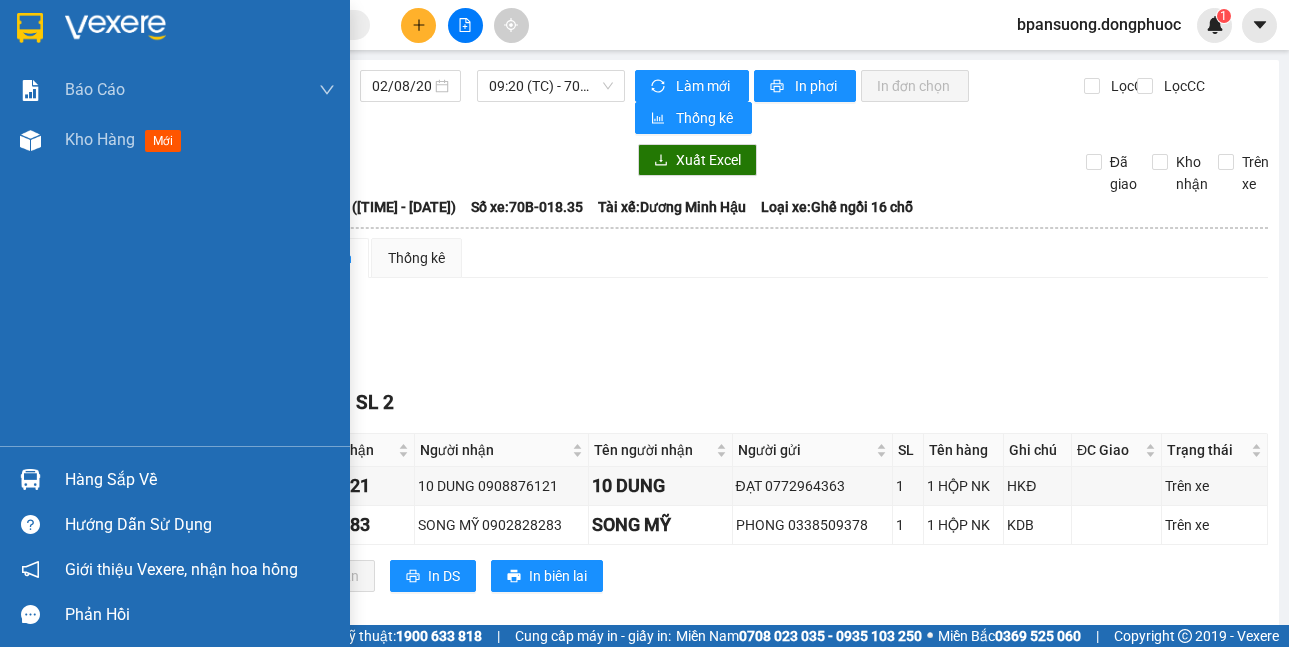 click at bounding box center [30, 479] 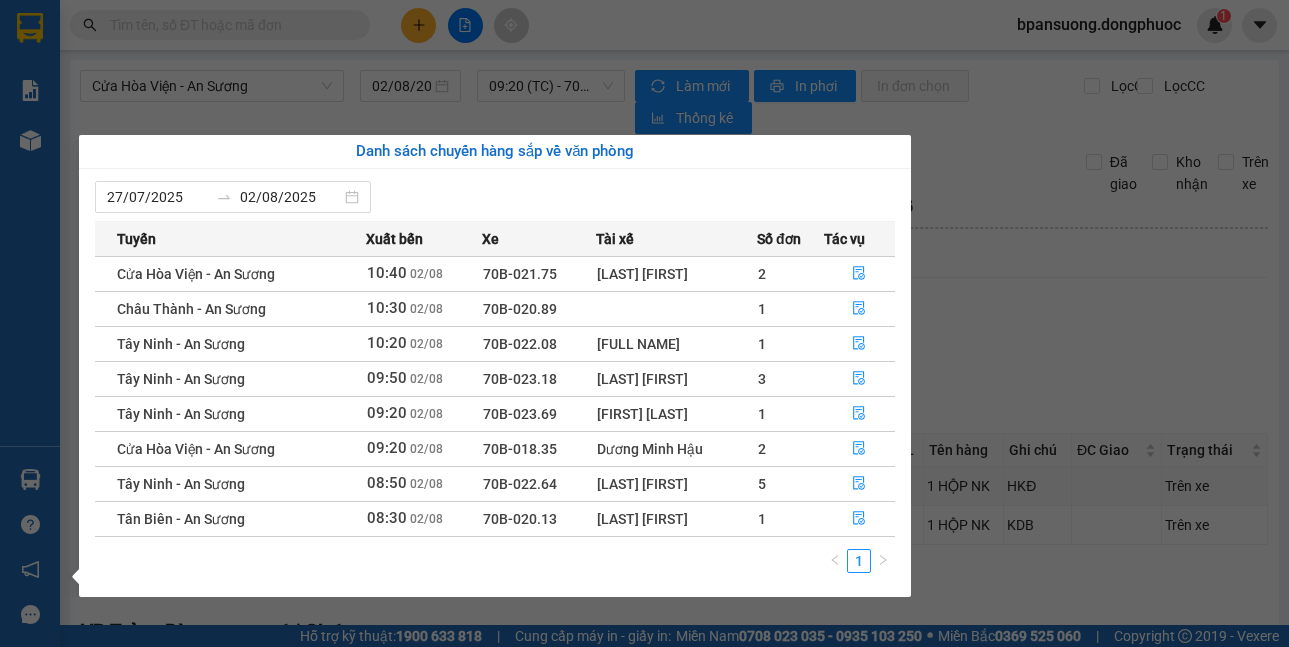 click on "Kết quả tìm kiếm ( 0 )  Bộ lọc  No Data bpansuong.dongphuoc 1     Báo cáo Mẫu 1: Báo cáo dòng tiền theo nhân viên Mẫu 1: Báo cáo dòng tiền theo nhân viên (VP) Mẫu 2: Doanh số tạo đơn theo Văn phòng, nhân viên - Trạm     Kho hàng mới Hàng sắp về Hướng dẫn sử dụng Giới thiệu Vexere, nhận hoa hồng Phản hồi Phần mềm hỗ trợ bạn tốt chứ? Cửa Hòa Viện - An Sương [DATE] [TIME]   (TC)   - 70B-018.35  Làm mới In phơi In đơn chọn Thống kê Lọc  CR Lọc  CC Xuất Excel Đã giao Kho nhận Trên xe Đồng Phước   19001152   Bến xe Tây Ninh, 01 Võ Văn Truyện, KP 1, Phường 2 [TIME] - [DATE] Tuyến:  Cửa Hòa Viện - An Sương Chuyến:   ([TIME] - [DATE]) Tài xế:  [FULL NAME]   Số xe:  70B-018.35 Loại xe:  Ghế ngồi 16 chỗ Tuyến:  Cửa Hòa Viện - An Sương Chuyến:   ([TIME] - [DATE]) Số xe:  70B-018.35 Tài xế:  [FULL NAME] Loại xe:  Thống kê" at bounding box center [644, 323] 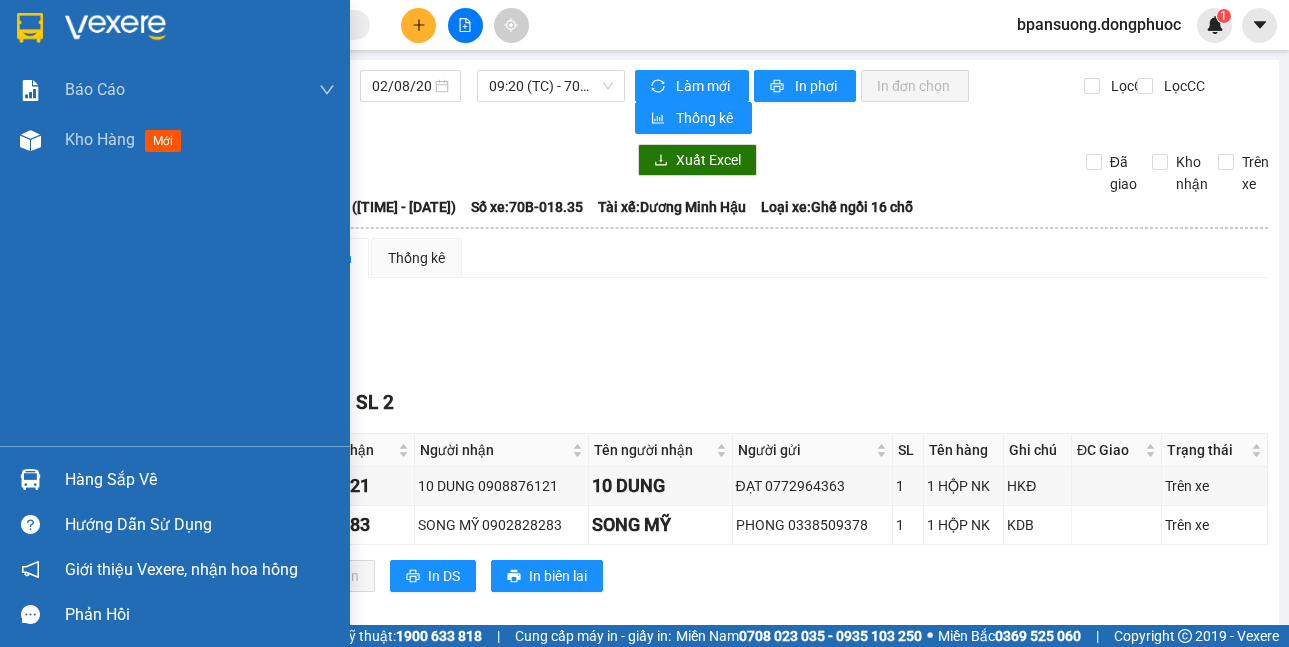 click at bounding box center (30, 479) 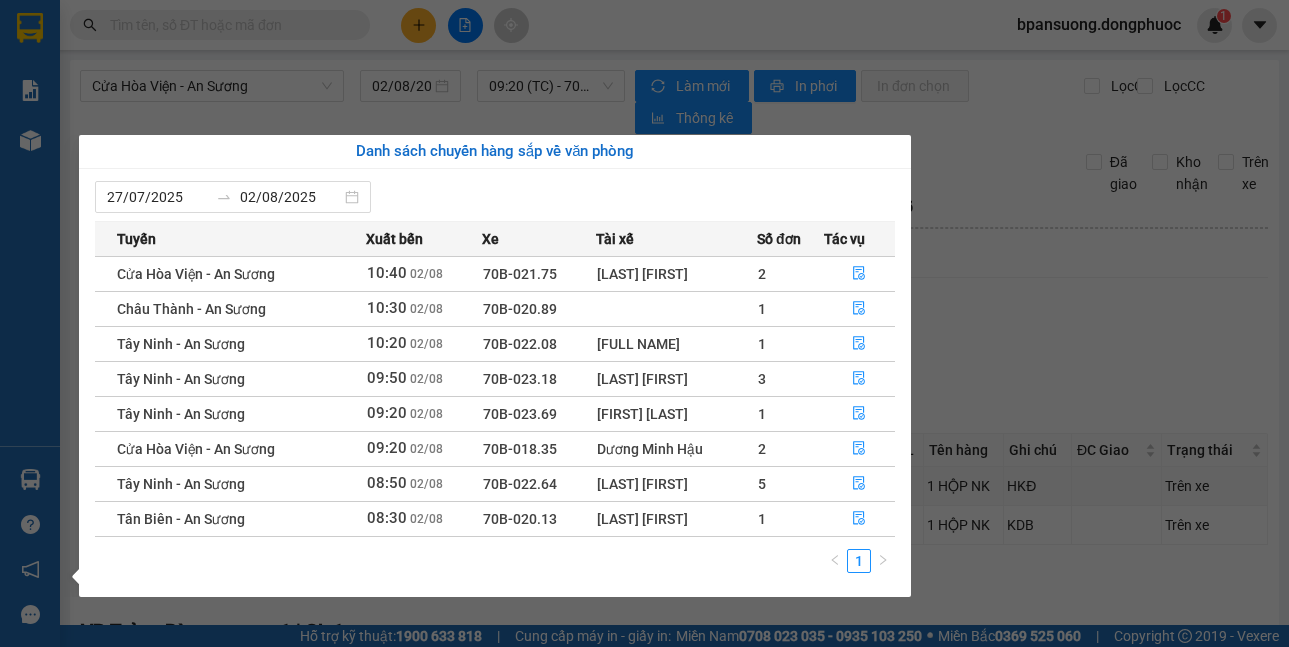 click on "Kết quả tìm kiếm ( 0 )  Bộ lọc  No Data bpansuong.dongphuoc 1     Báo cáo Mẫu 1: Báo cáo dòng tiền theo nhân viên Mẫu 1: Báo cáo dòng tiền theo nhân viên (VP) Mẫu 2: Doanh số tạo đơn theo Văn phòng, nhân viên - Trạm     Kho hàng mới Hàng sắp về Hướng dẫn sử dụng Giới thiệu Vexere, nhận hoa hồng Phản hồi Phần mềm hỗ trợ bạn tốt chứ? Cửa Hòa Viện - An Sương [DATE] [TIME]   (TC)   - 70B-018.35  Làm mới In phơi In đơn chọn Thống kê Lọc  CR Lọc  CC Xuất Excel Đã giao Kho nhận Trên xe Đồng Phước   19001152   Bến xe Tây Ninh, 01 Võ Văn Truyện, KP 1, Phường 2 [TIME] - [DATE] Tuyến:  Cửa Hòa Viện - An Sương Chuyến:   ([TIME] - [DATE]) Tài xế:  [FULL NAME]   Số xe:  70B-018.35 Loại xe:  Ghế ngồi 16 chỗ Tuyến:  Cửa Hòa Viện - An Sương Chuyến:   ([TIME] - [DATE]) Số xe:  70B-018.35 Tài xế:  [FULL NAME] Loại xe:  Thống kê" at bounding box center (644, 323) 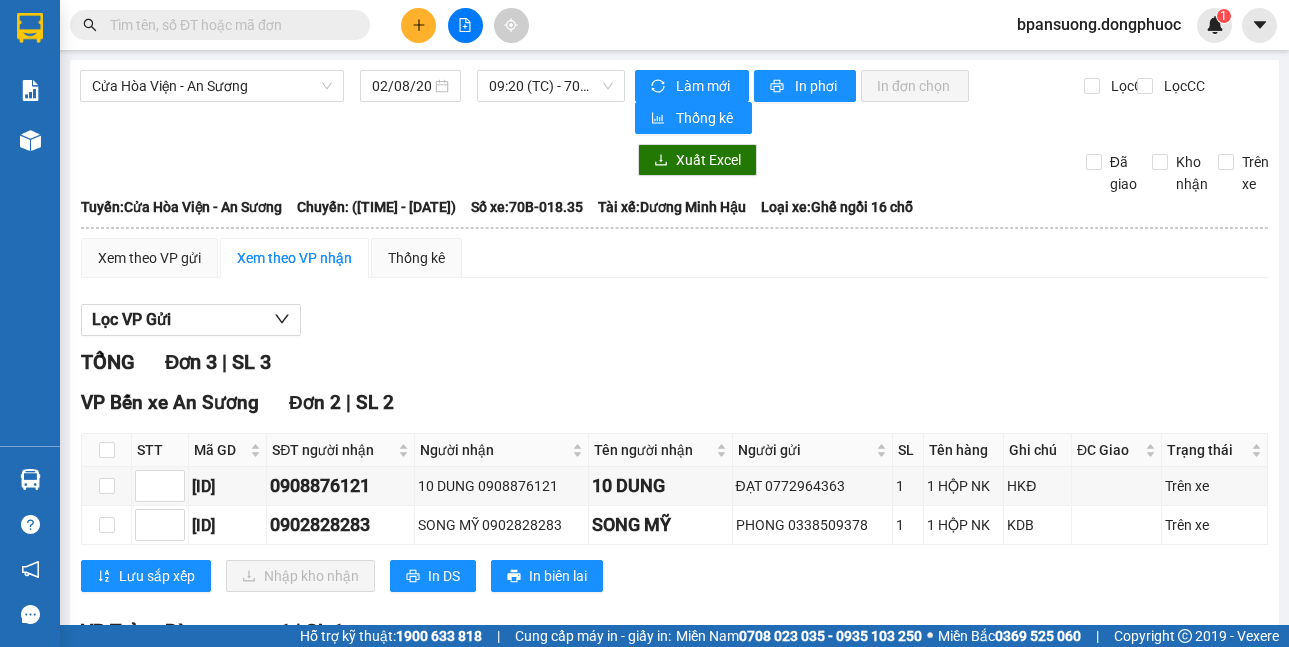 click at bounding box center (228, 25) 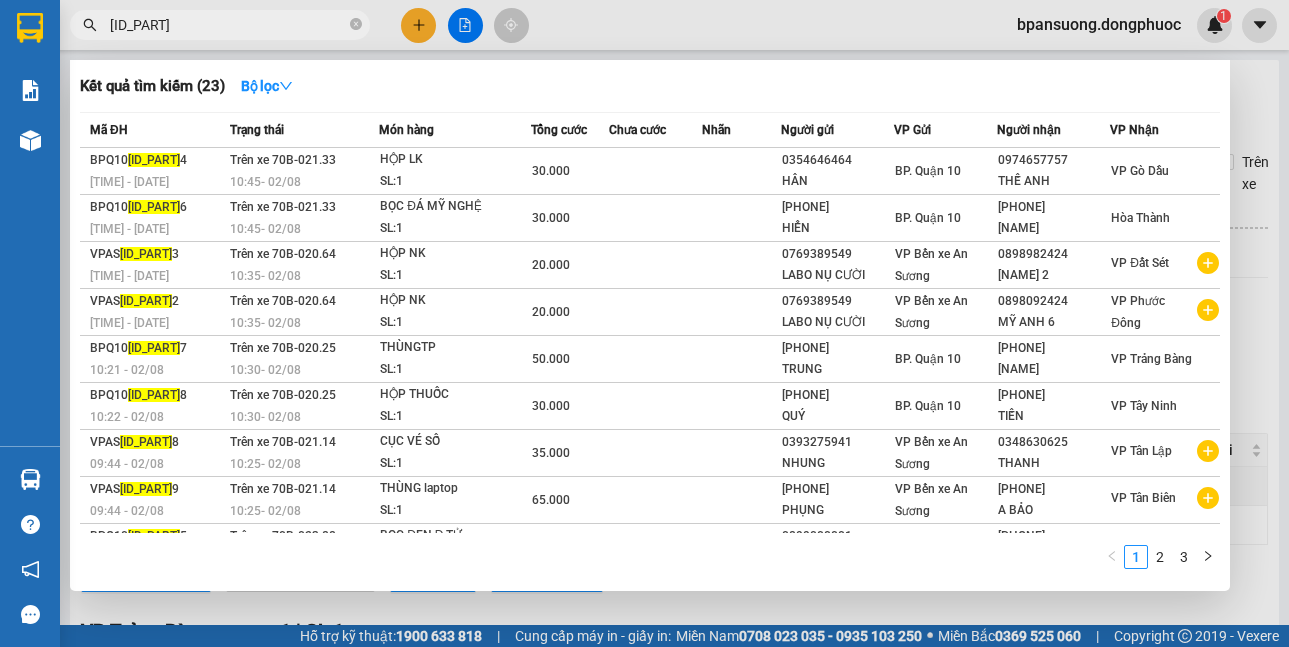 click on "Kết quả tìm kiếm ( 23 )  Bộ lọc" at bounding box center [650, 86] 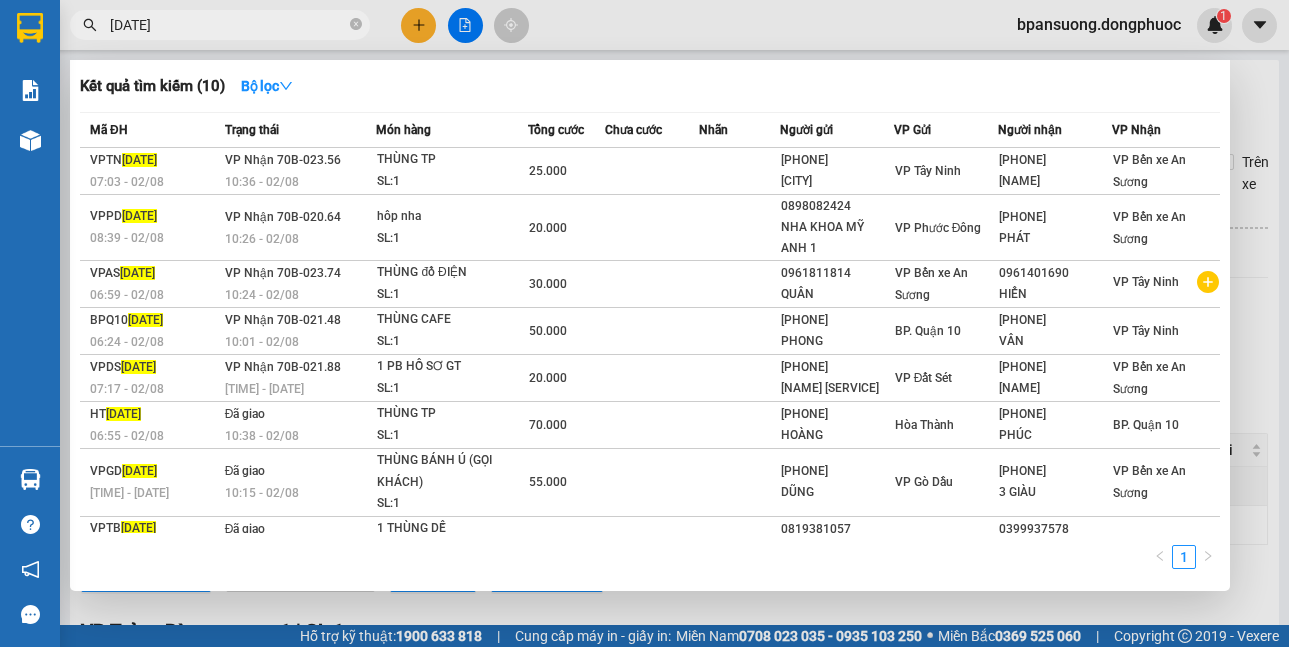 type on "[DATE]" 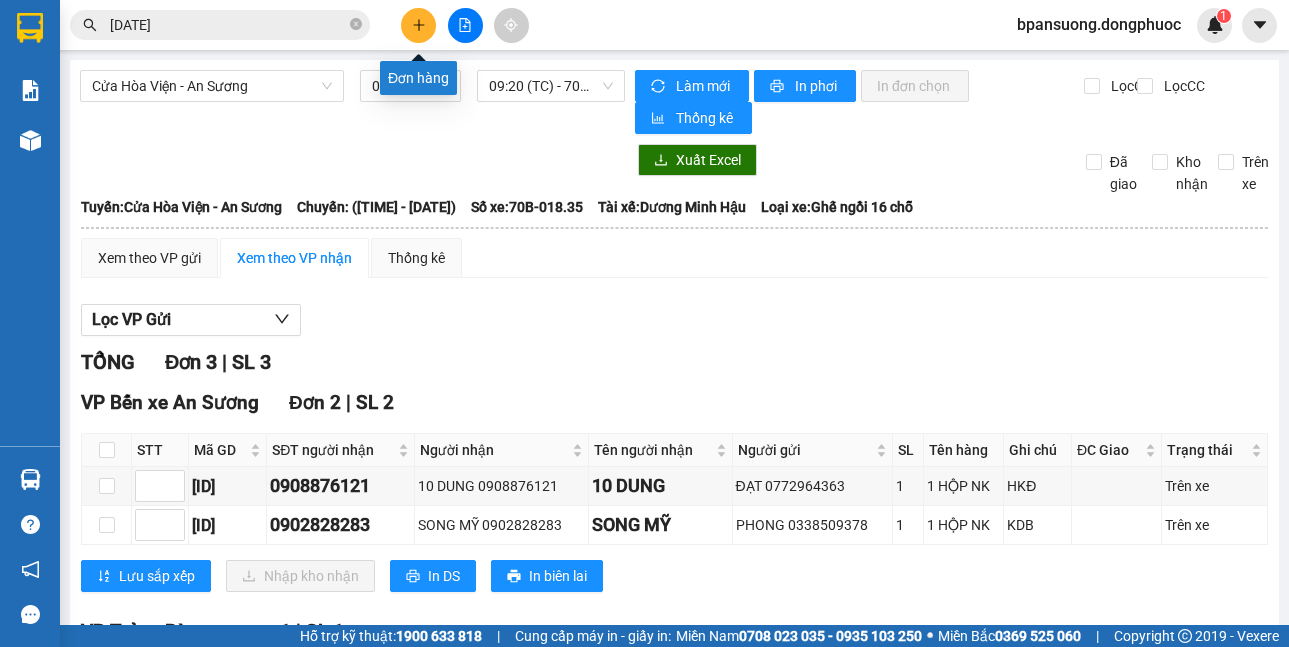 click 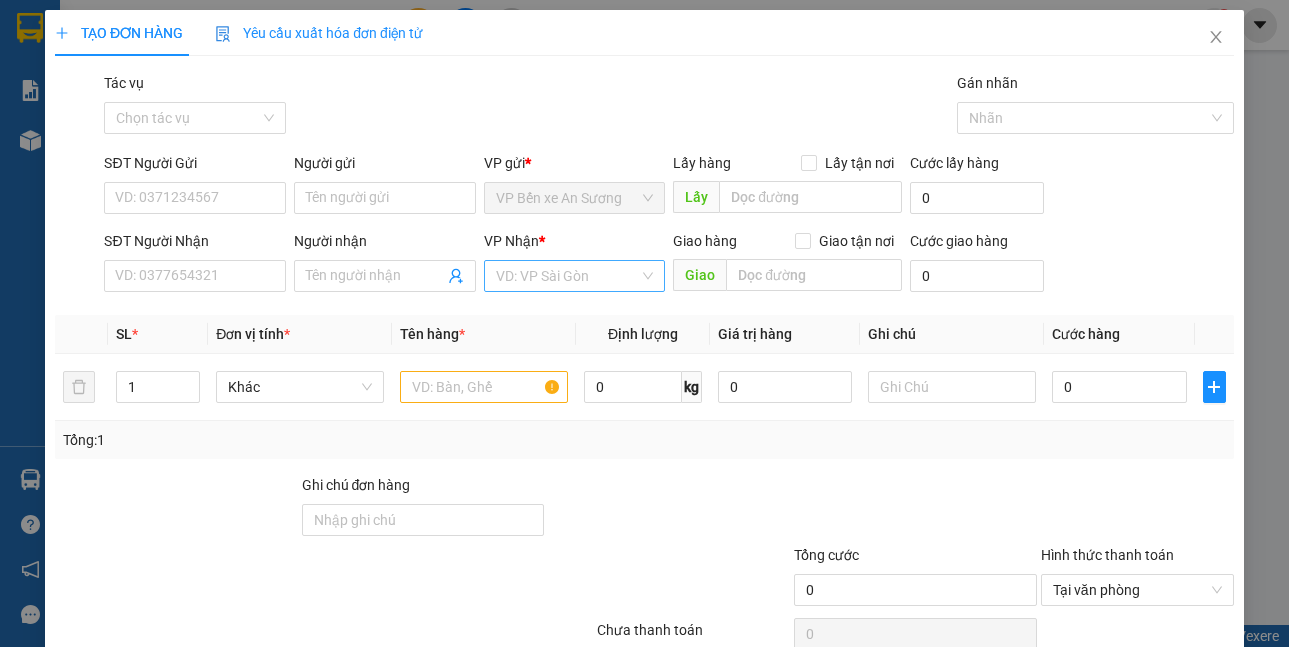 click at bounding box center (568, 276) 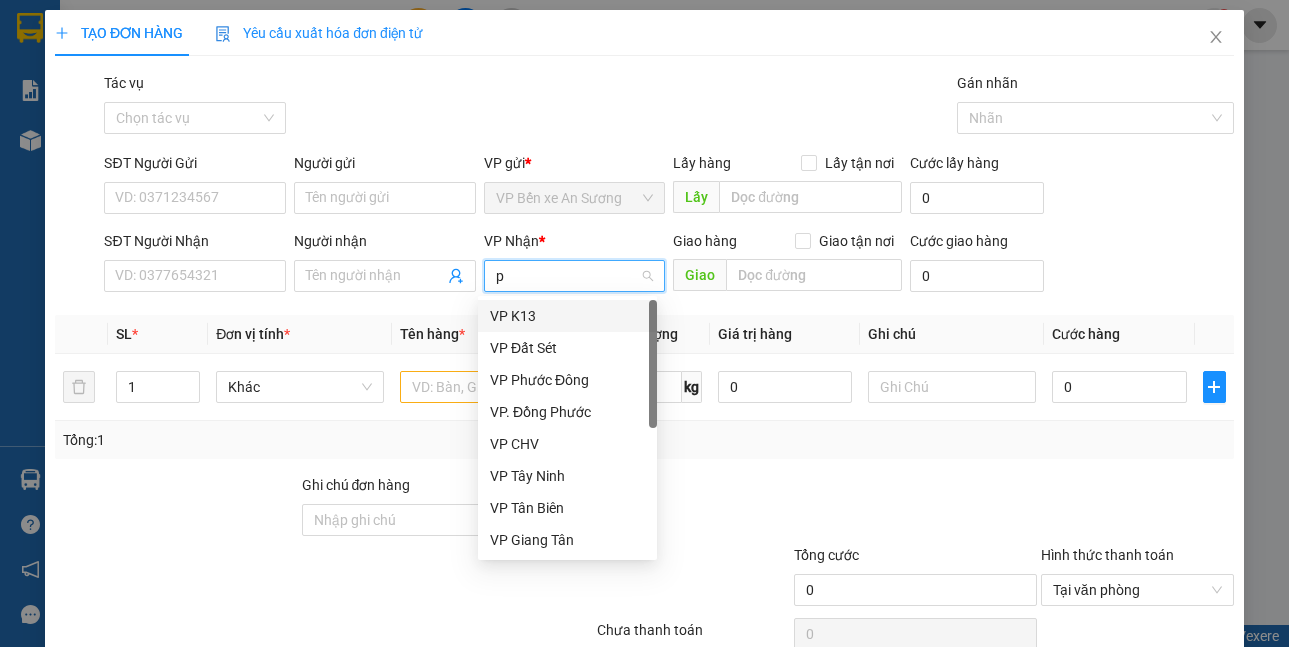 type on "pd" 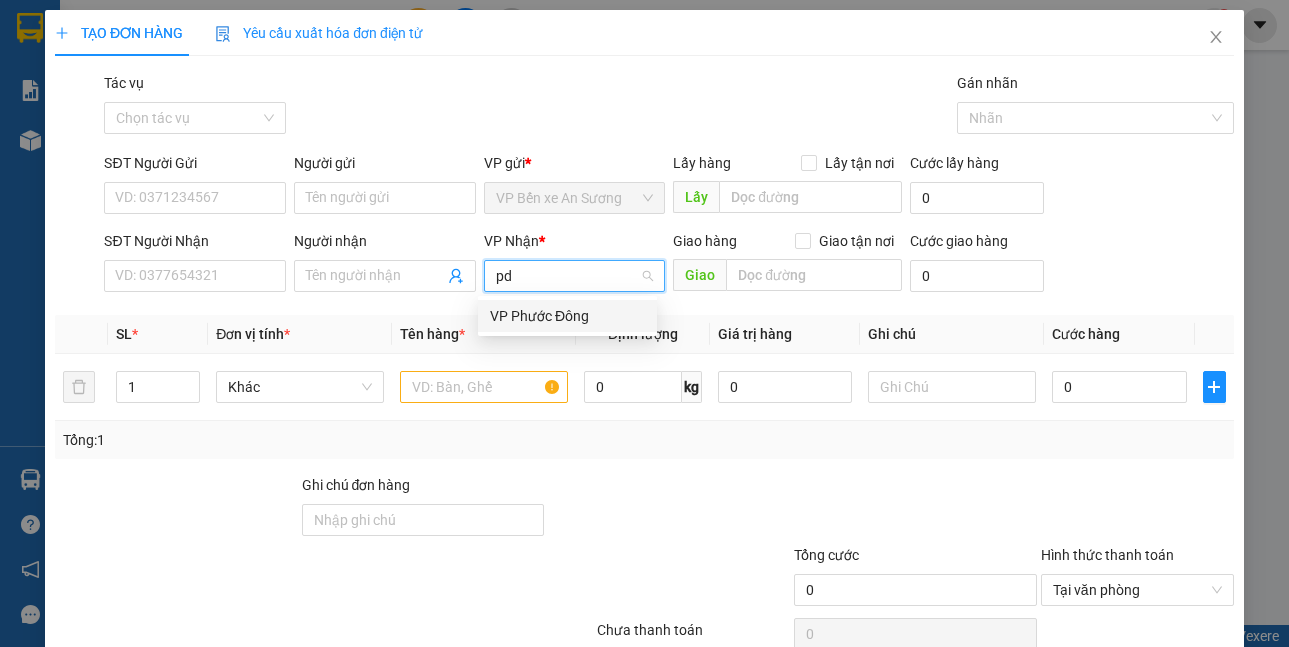 click on "VP Phước Đông" at bounding box center [567, 316] 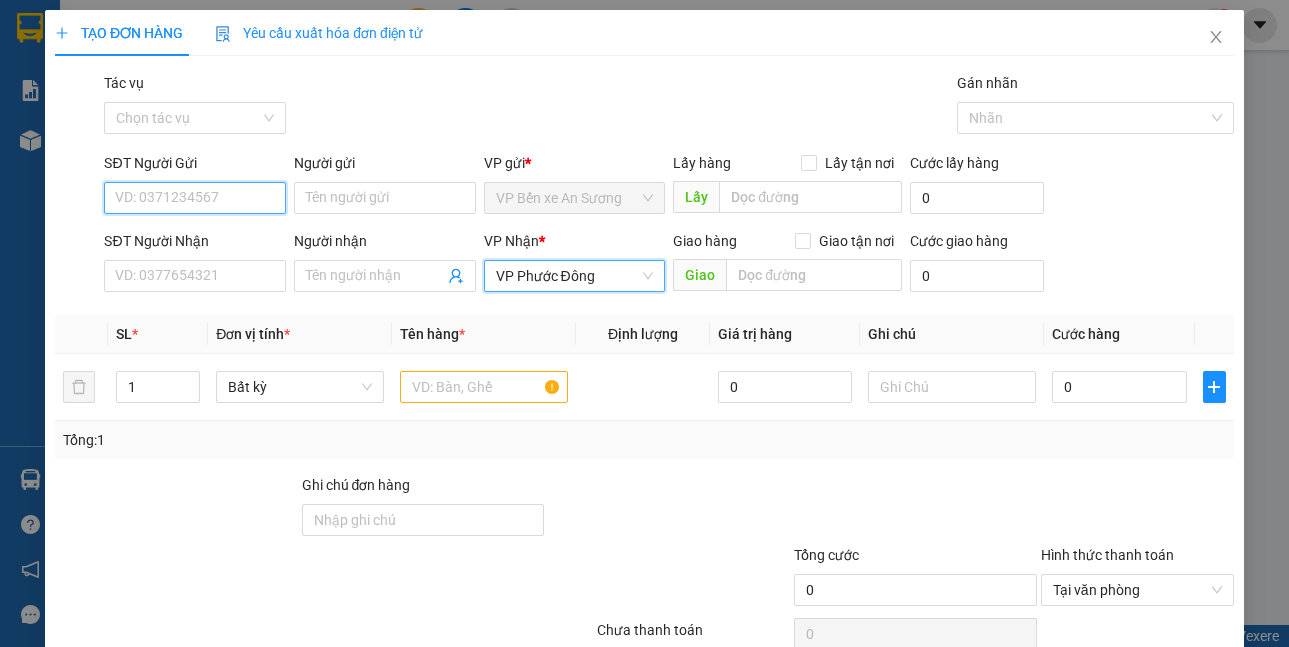 click on "SĐT Người Gửi" at bounding box center [195, 198] 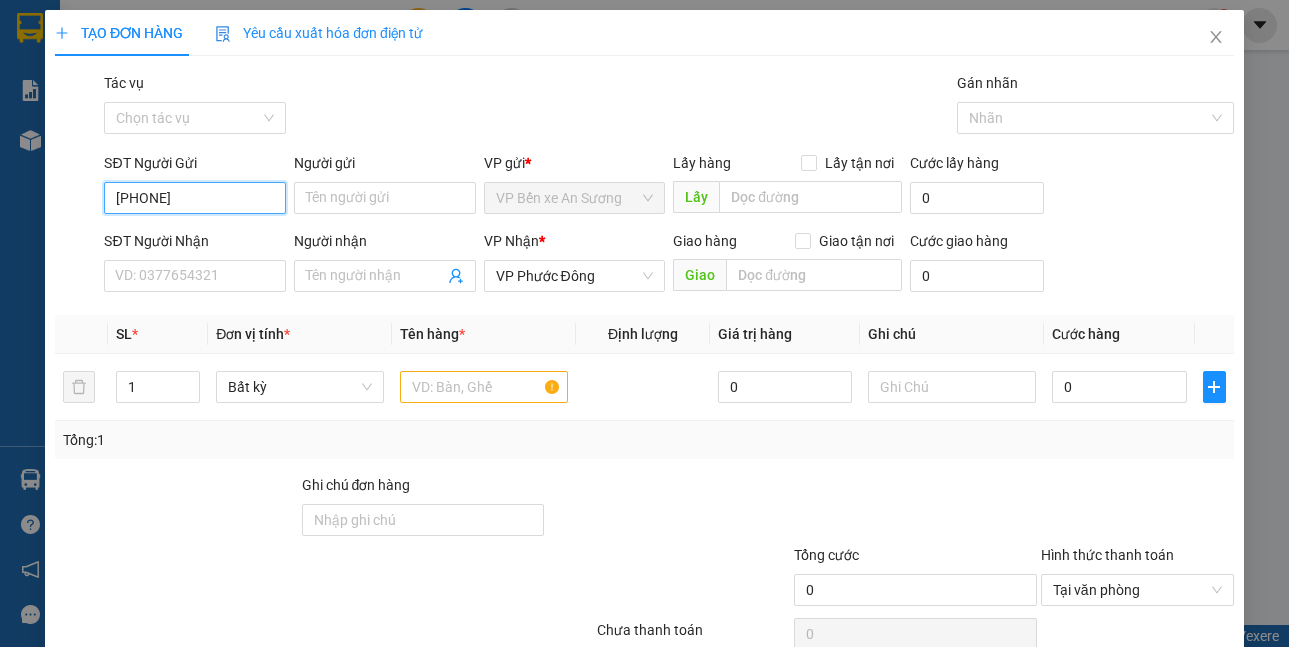 type on "[PHONE]" 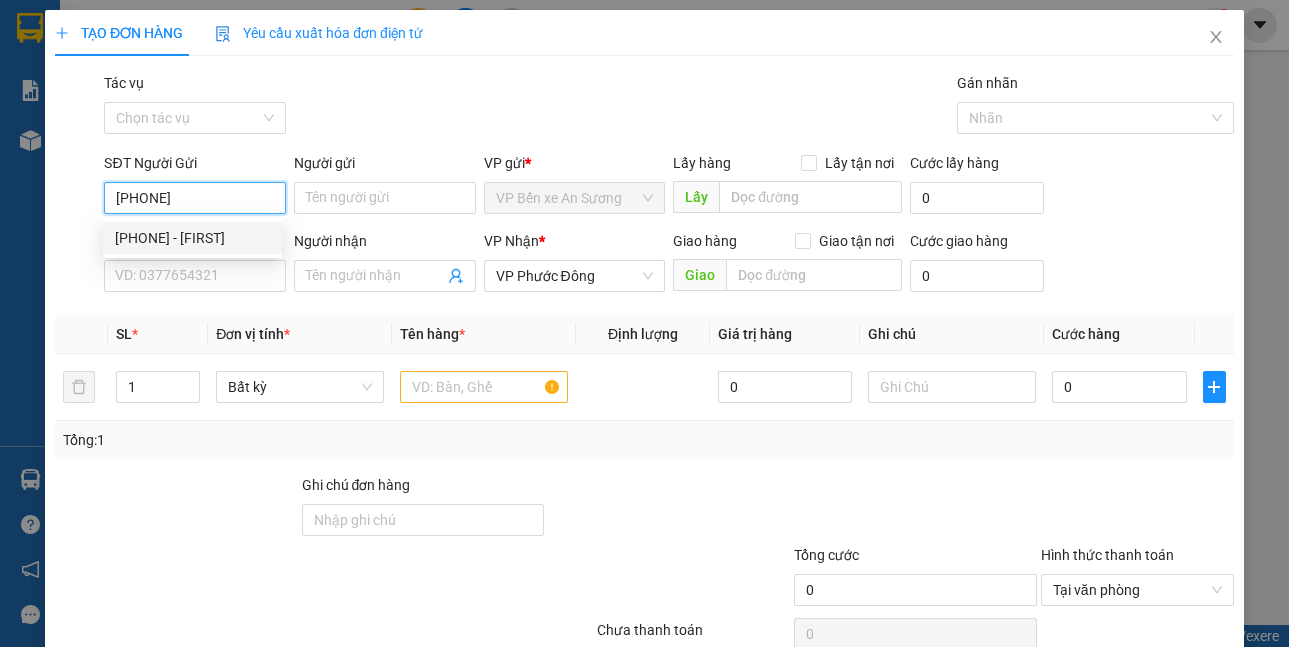 click on "[PHONE] - [FIRST]" at bounding box center [192, 238] 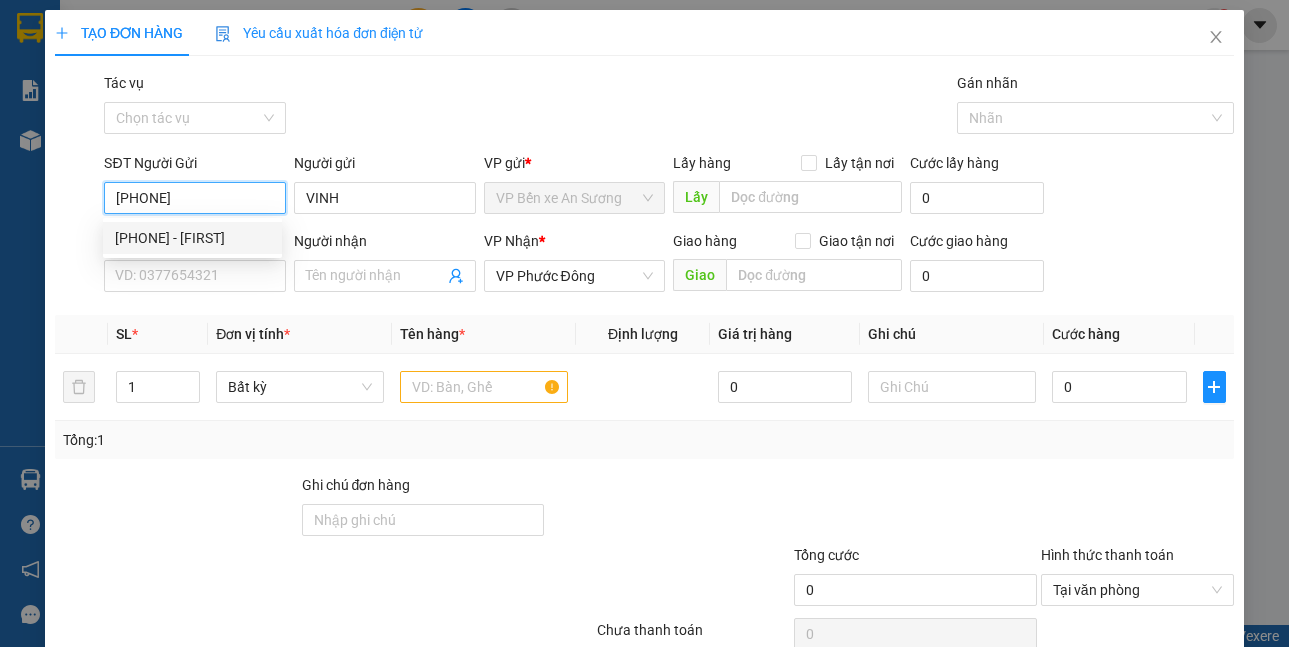 type on "50.000" 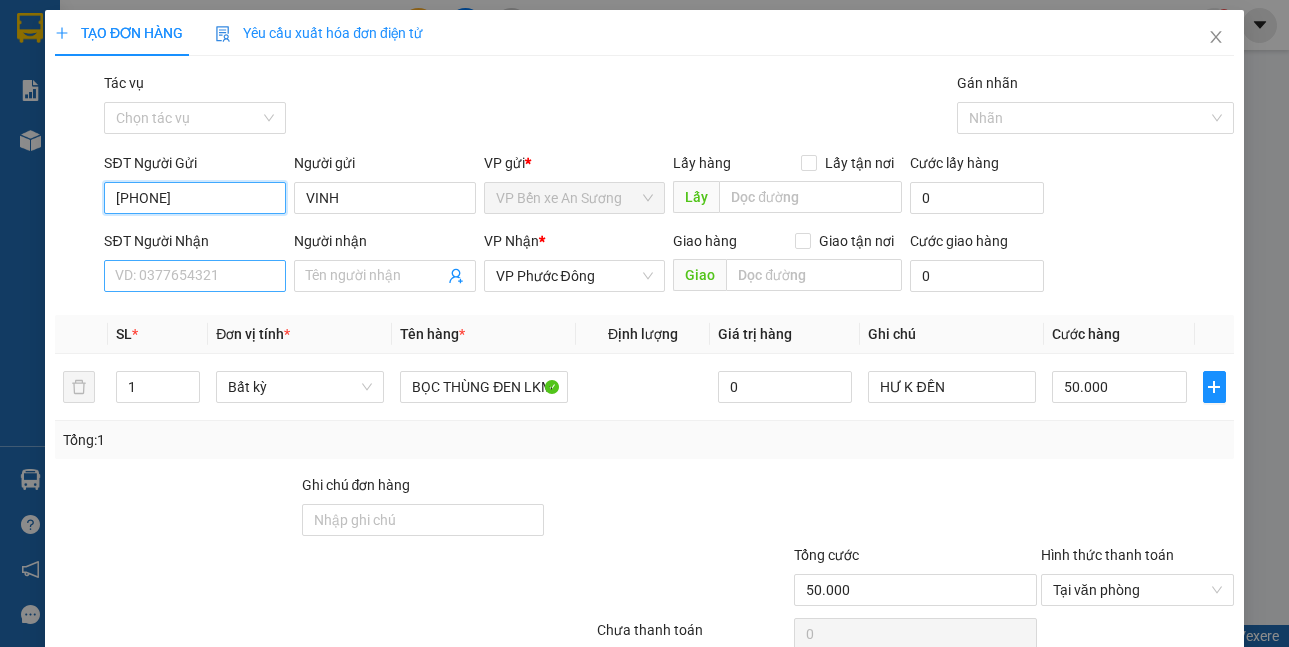 type on "[PHONE]" 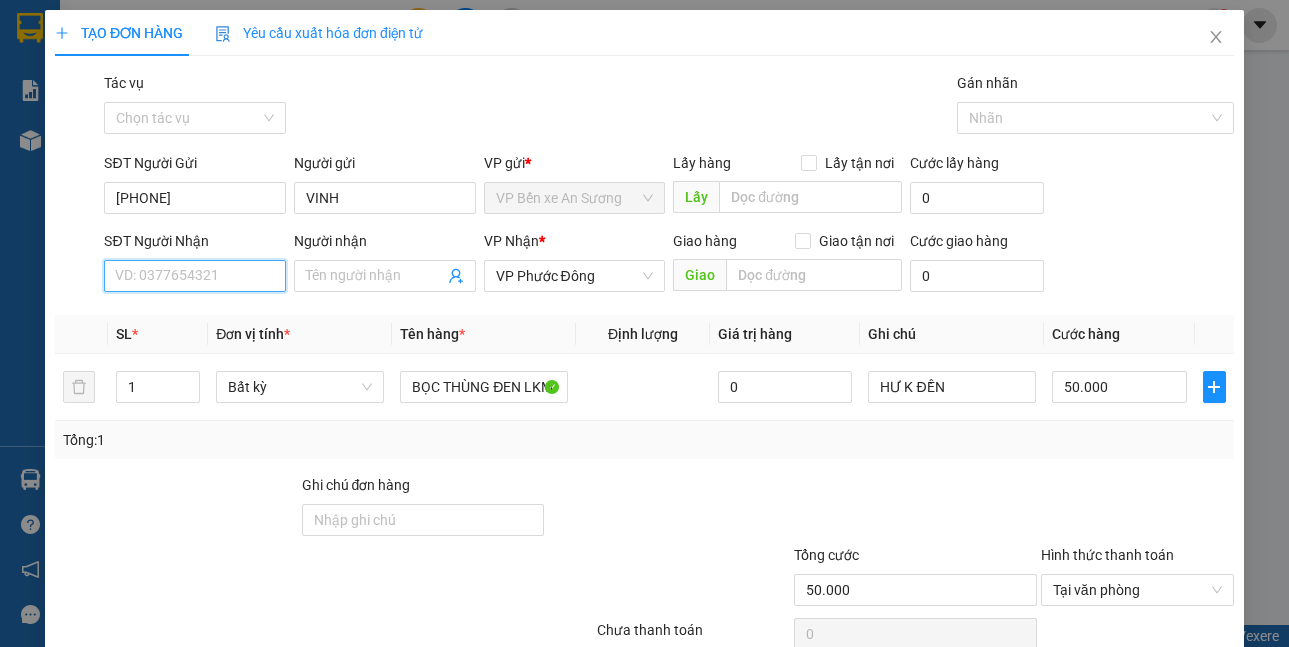 click on "SĐT Người Nhận" at bounding box center (195, 276) 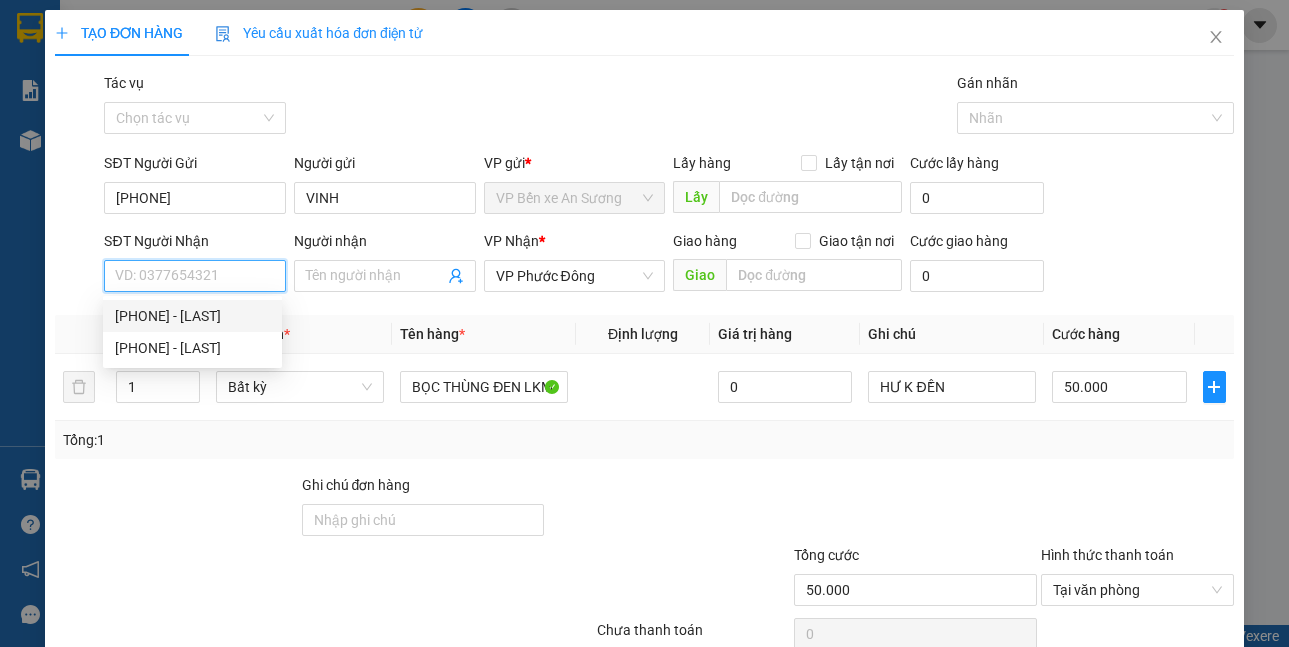 click on "[PHONE] - [LAST]" at bounding box center (192, 316) 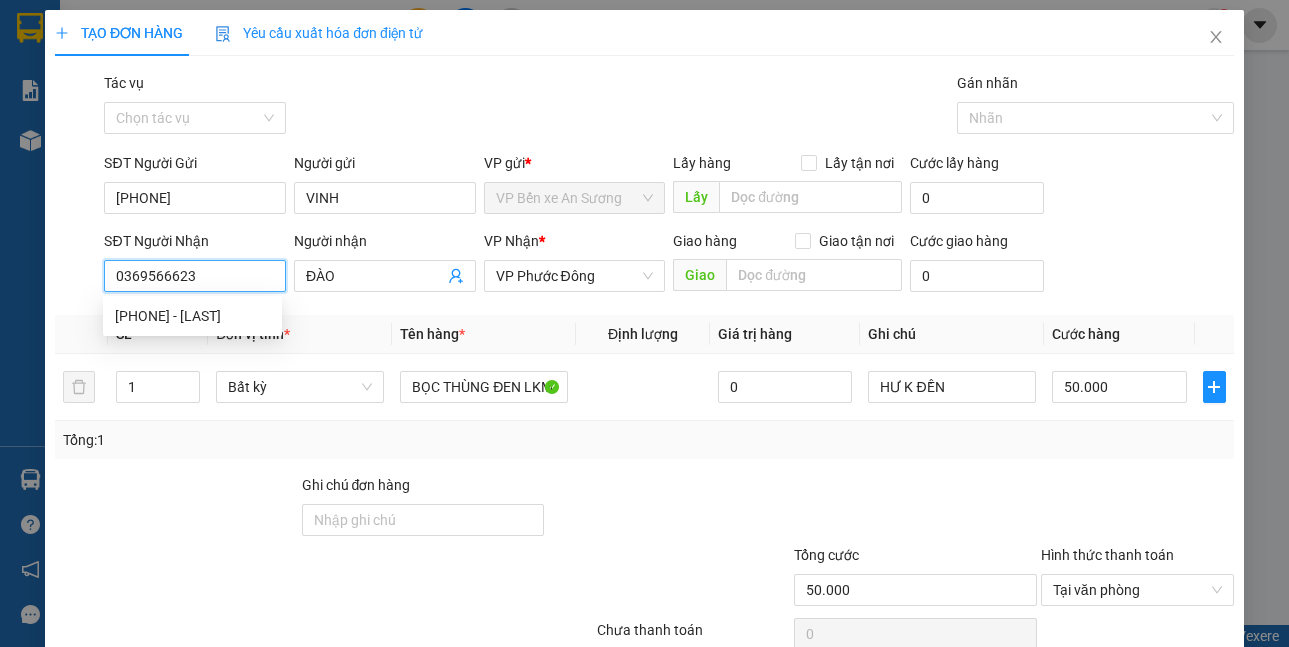 type on "0369566623" 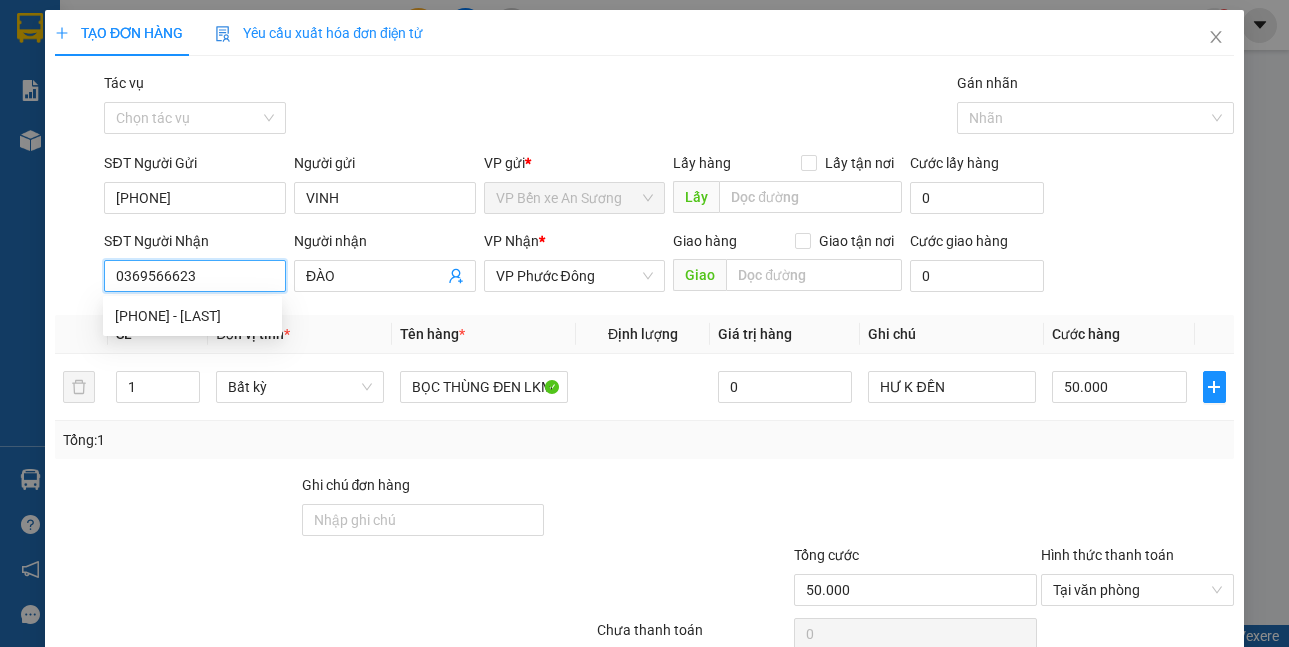 type on "ĐÀO" 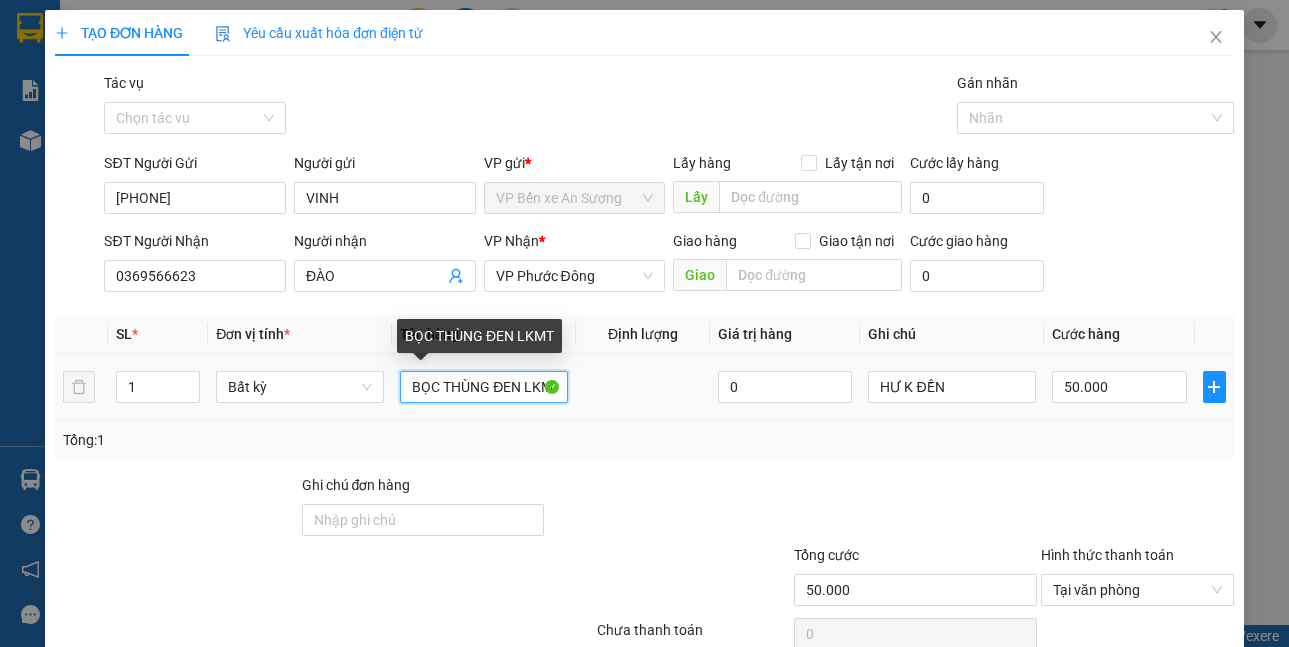 click on "BỌC THÙNG ĐEN LKMT" at bounding box center (484, 387) 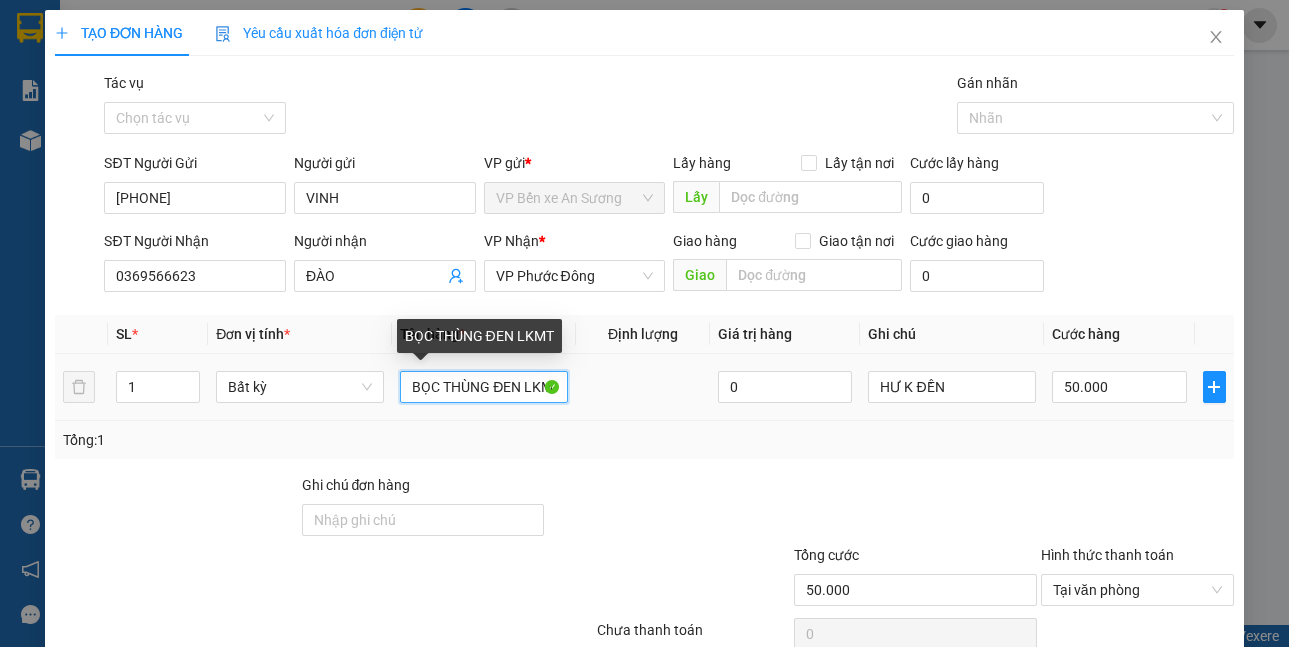 click on "BỌC THÙNG ĐEN LKMT" at bounding box center (484, 387) 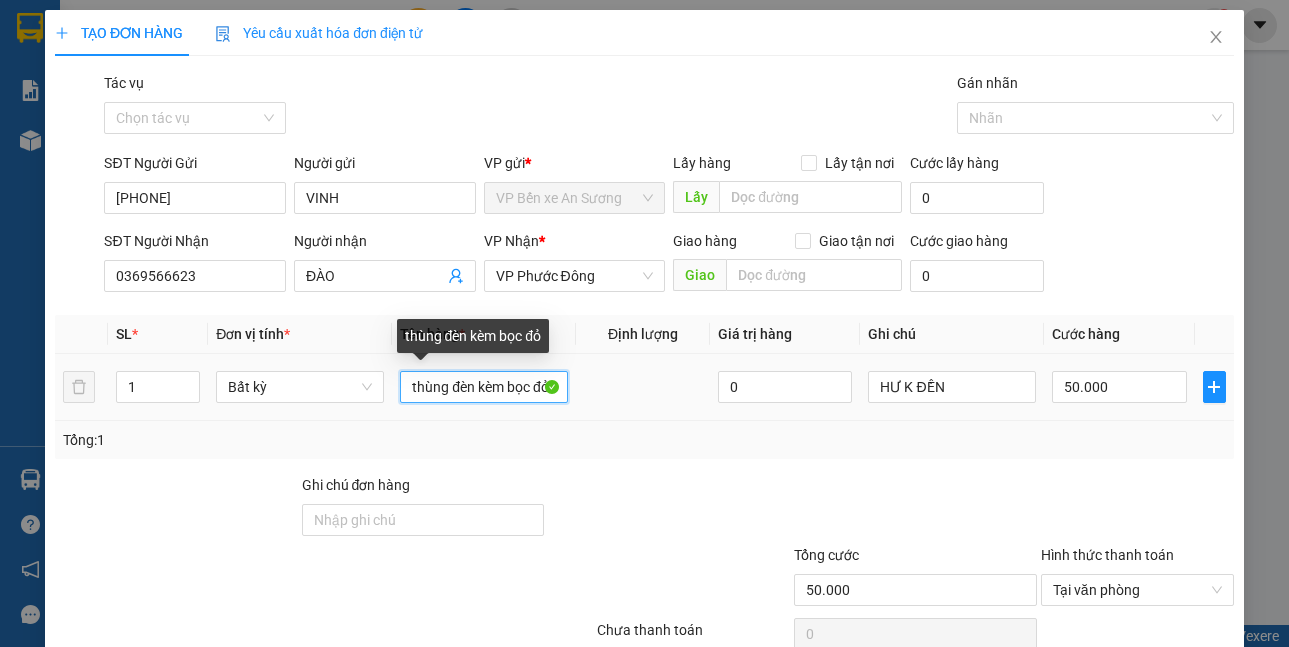 scroll, scrollTop: 0, scrollLeft: 3, axis: horizontal 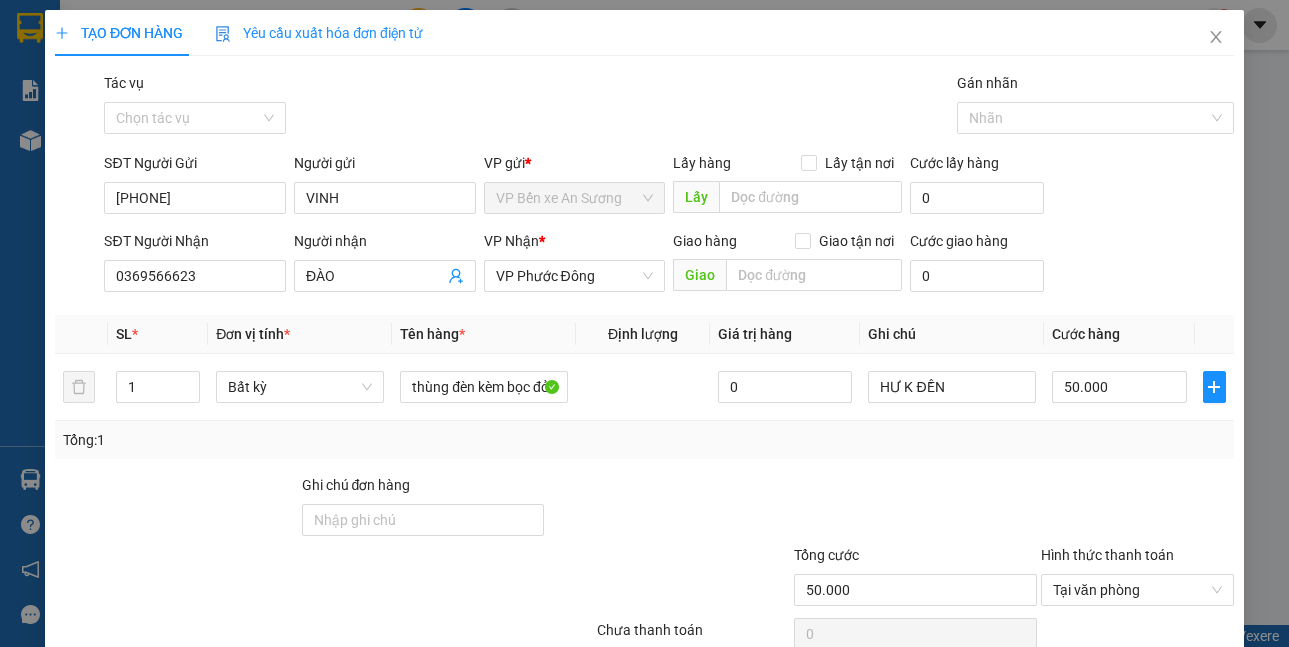 click on "Transit Pickup Surcharge Ids Transit Deliver Surcharge Ids Transit Deliver Surcharge Transit Deliver Surcharge Gói vận chuyển  * Tiêu chuẩn Tác vụ Chọn tác vụ Gán nhãn   Nhãn SĐT Người Gửi [PHONE] Người gửi VINH VP gửi  * VP Bến xe An Sương Lấy hàng Lấy tận nơi Lấy Cước lấy hàng 0 SĐT Người Nhận [PHONE] Người nhận ĐÀO VP Nhận  * VP Phước Đông Giao hàng Giao tận nơi Giao Cước giao hàng 0 SL  * Đơn vị tính  * Tên hàng  * Định lượng Giá trị hàng Ghi chú Cước hàng                   1 Bất kỳ thùng đèn kèm bọc đỏ 0 HƯ K ĐỀN 50.000 Tổng:  1 Ghi chú đơn hàng Tổng cước 50.000 Hình thức thanh toán Tại văn phòng Số tiền thu trước 0 Chưa thanh toán 0 Chọn HT Thanh Toán Lưu nháp Xóa Thông tin Lưu Lưu và In thùng đèn kèm bọc đỏ" at bounding box center (644, 386) 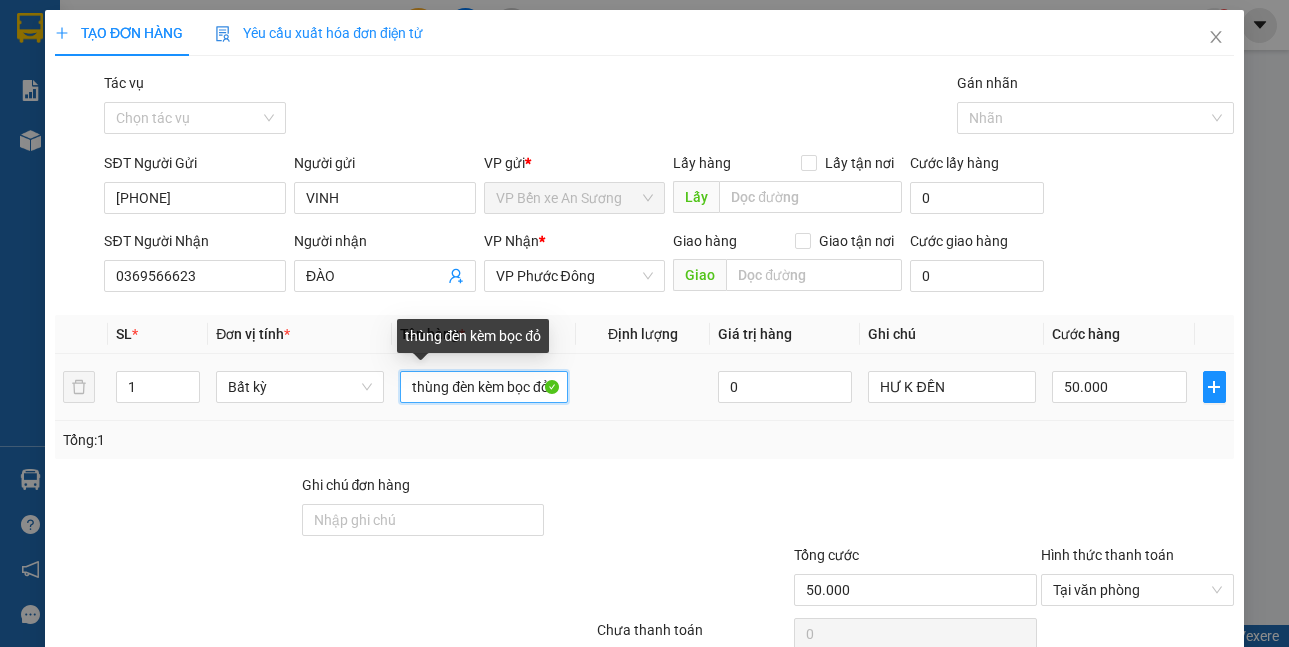 click on "thùng đèn kèm bọc đỏ" at bounding box center [484, 387] 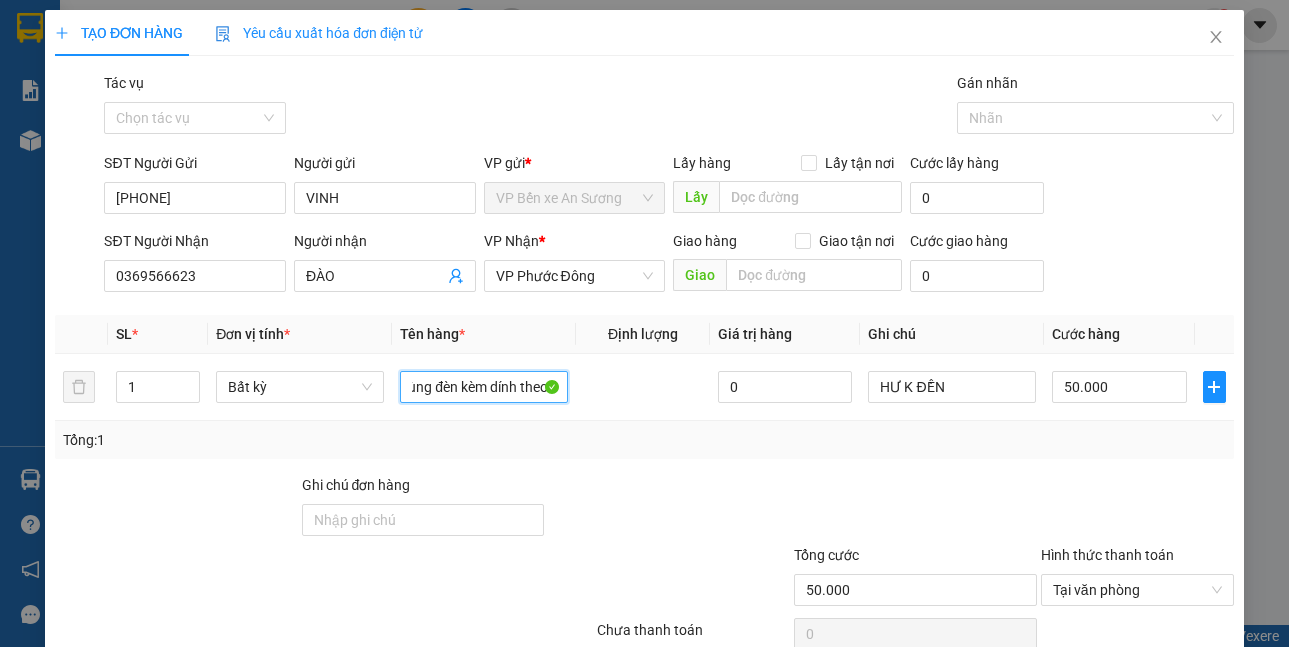 scroll, scrollTop: 0, scrollLeft: 21, axis: horizontal 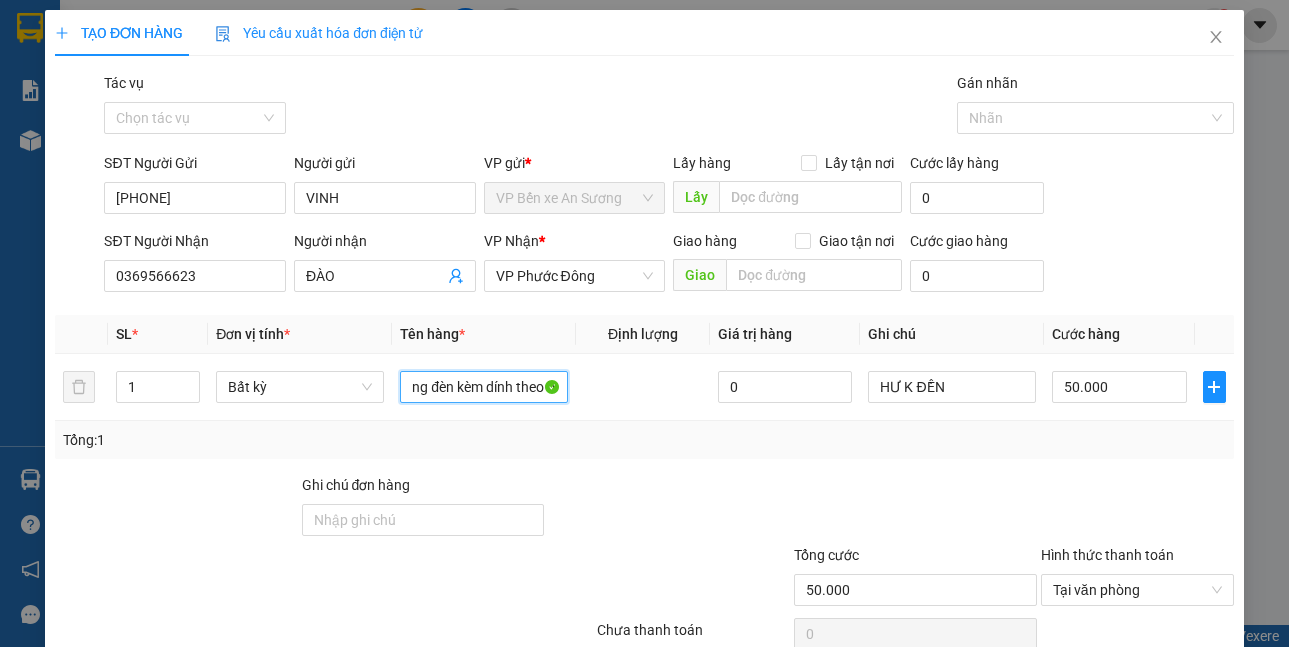 type on "thùng đèn kèm dính theo bọc đỏ" 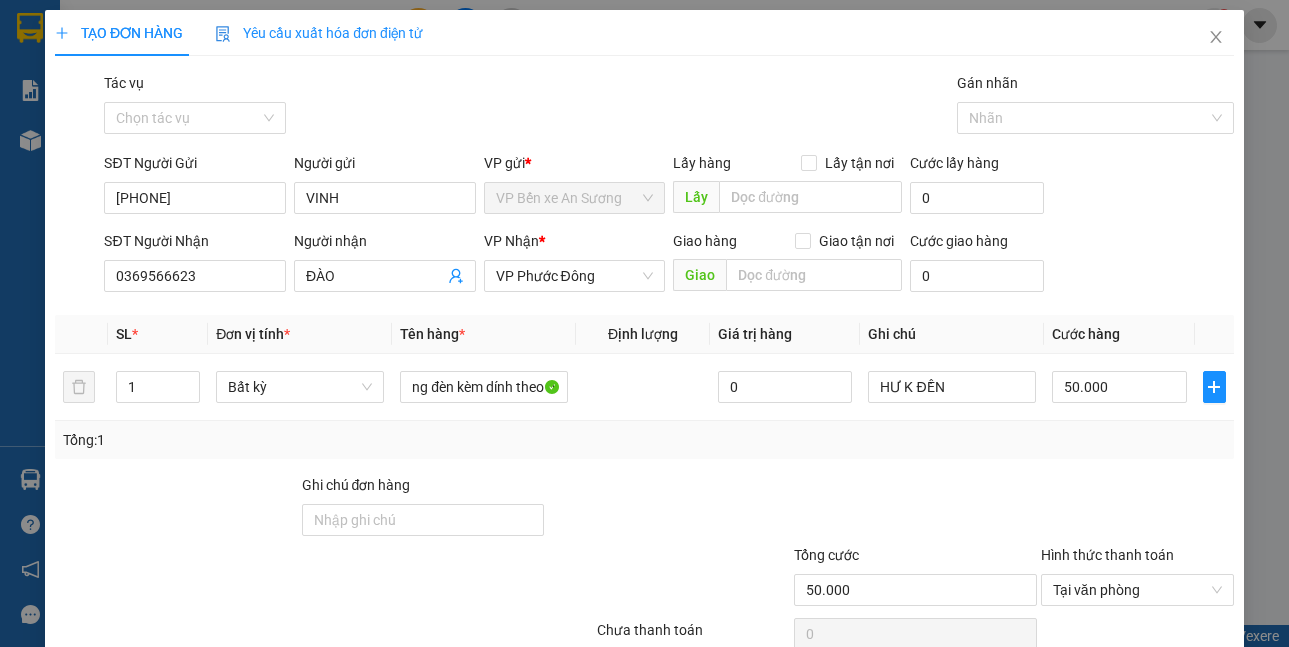 drag, startPoint x: 565, startPoint y: 424, endPoint x: 507, endPoint y: 394, distance: 65.29931 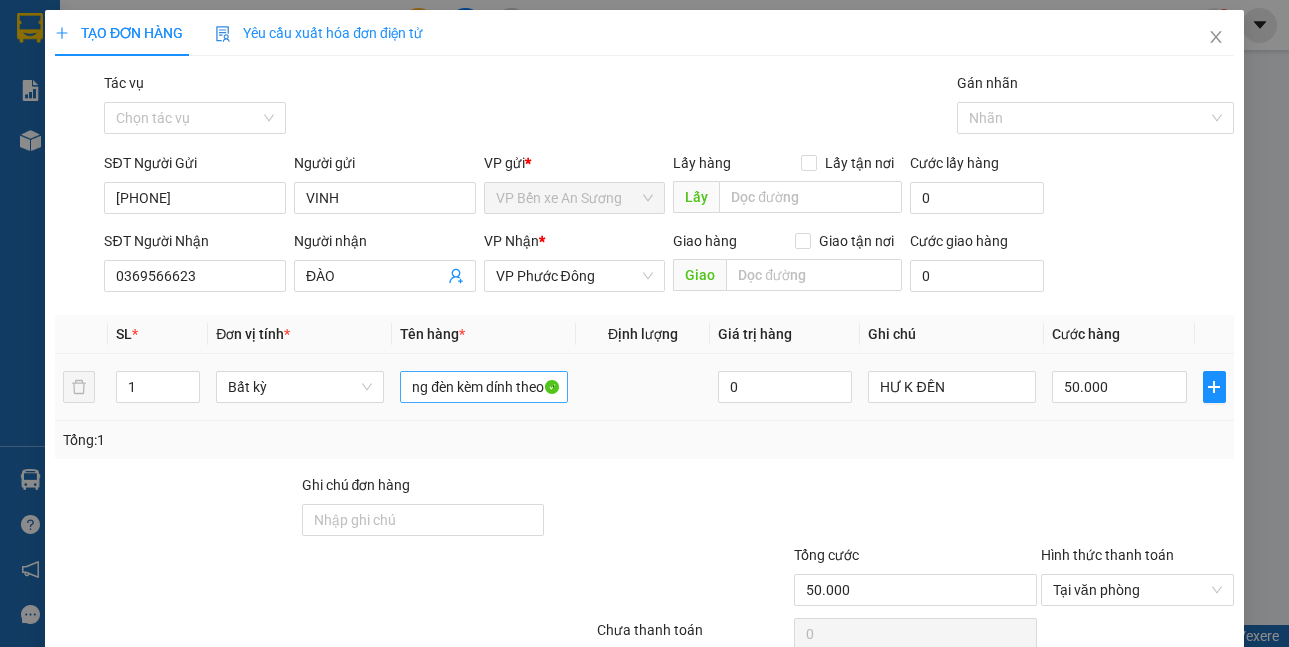 click on "Tổng:  1" at bounding box center (644, 440) 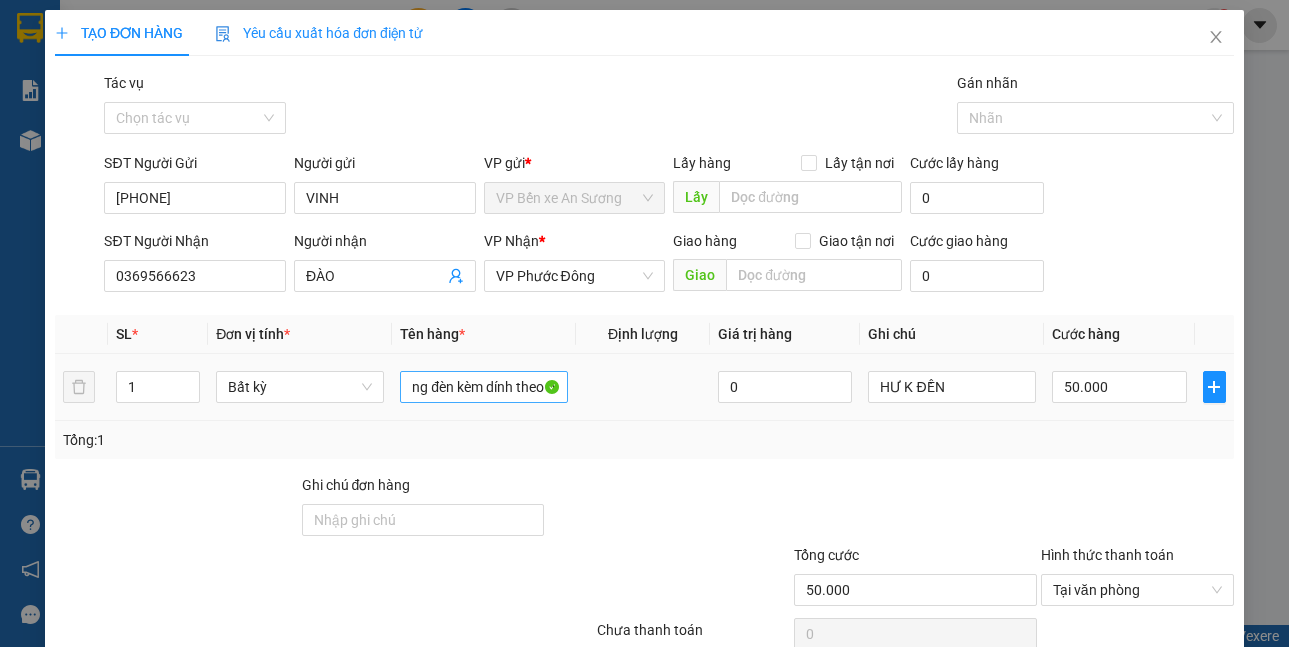 scroll, scrollTop: 0, scrollLeft: 0, axis: both 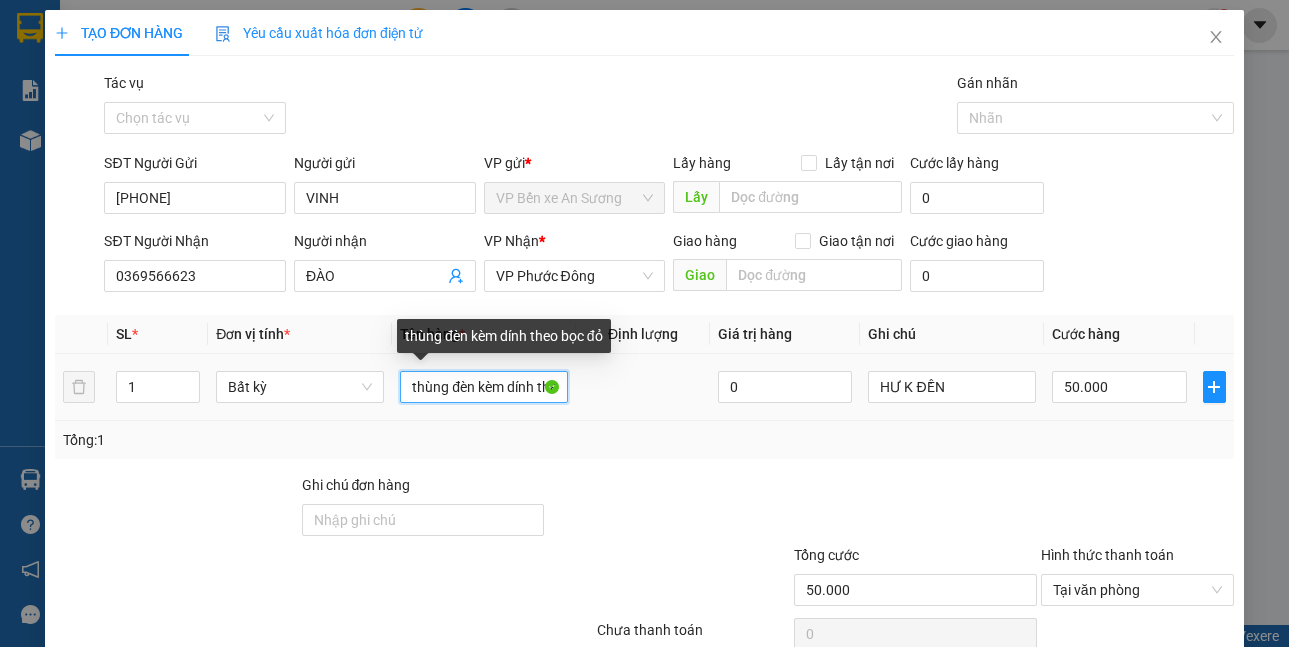 click on "thùng đèn kèm dính theo bọc đỏ" at bounding box center [484, 387] 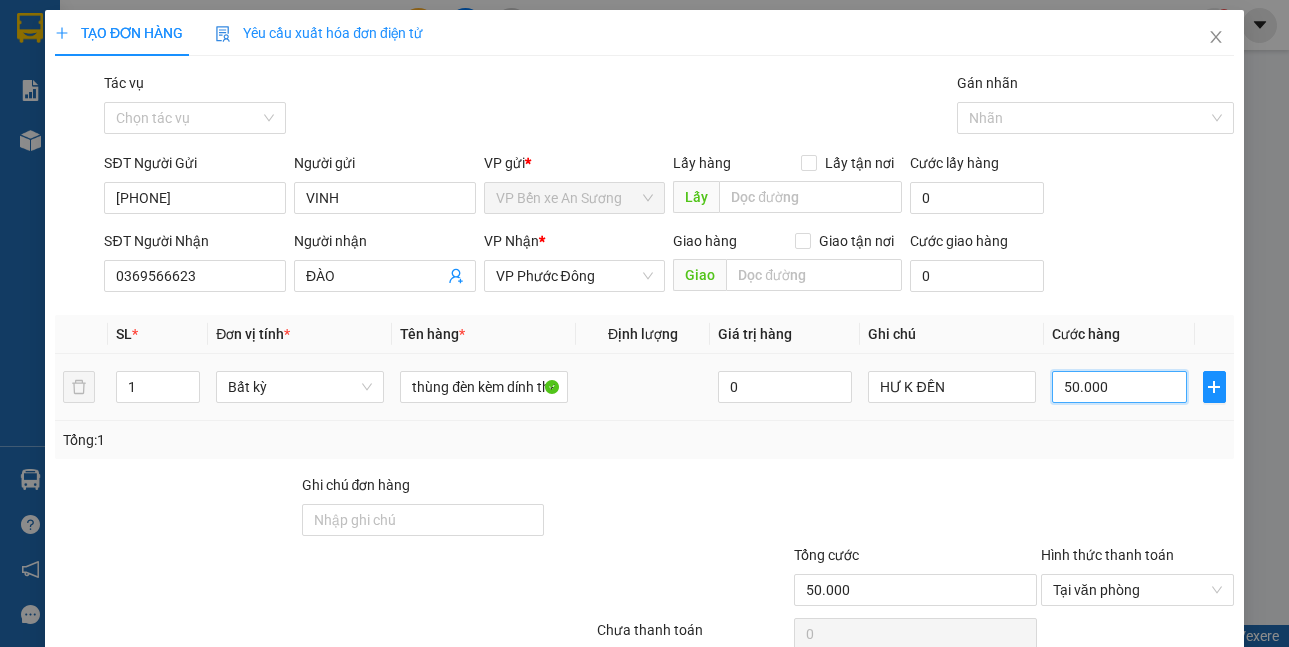 click on "50.000" at bounding box center [1119, 387] 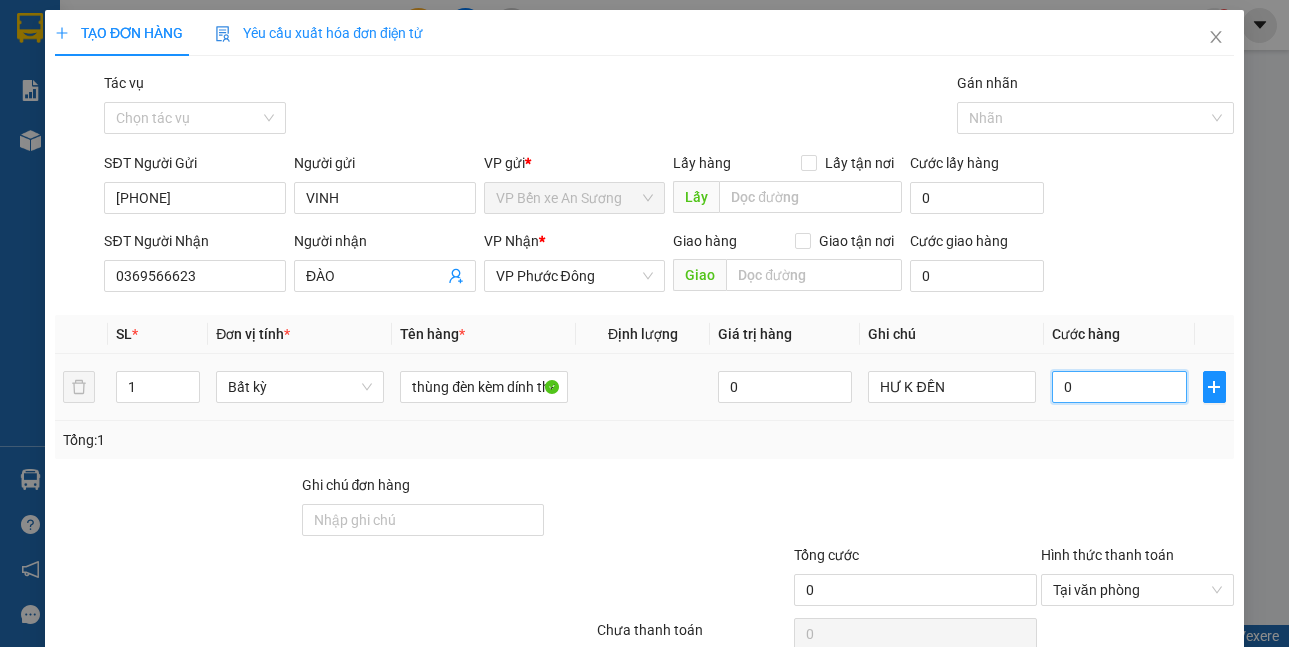 type on "3" 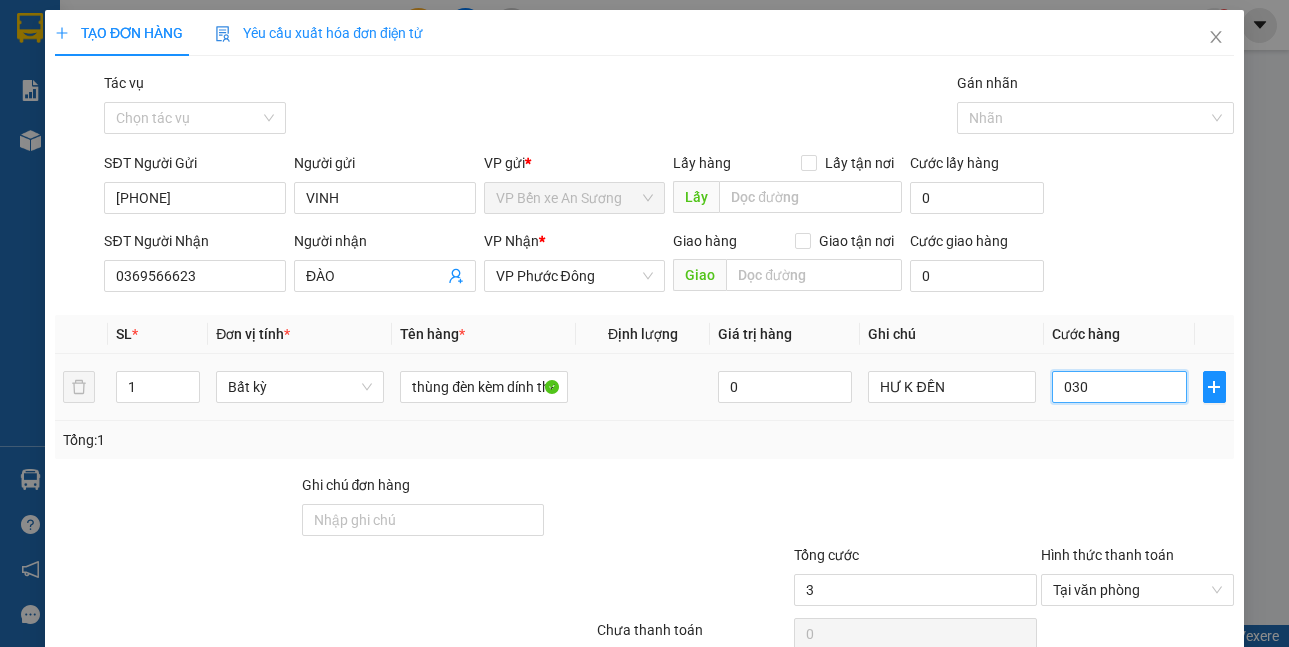 type on "0.302" 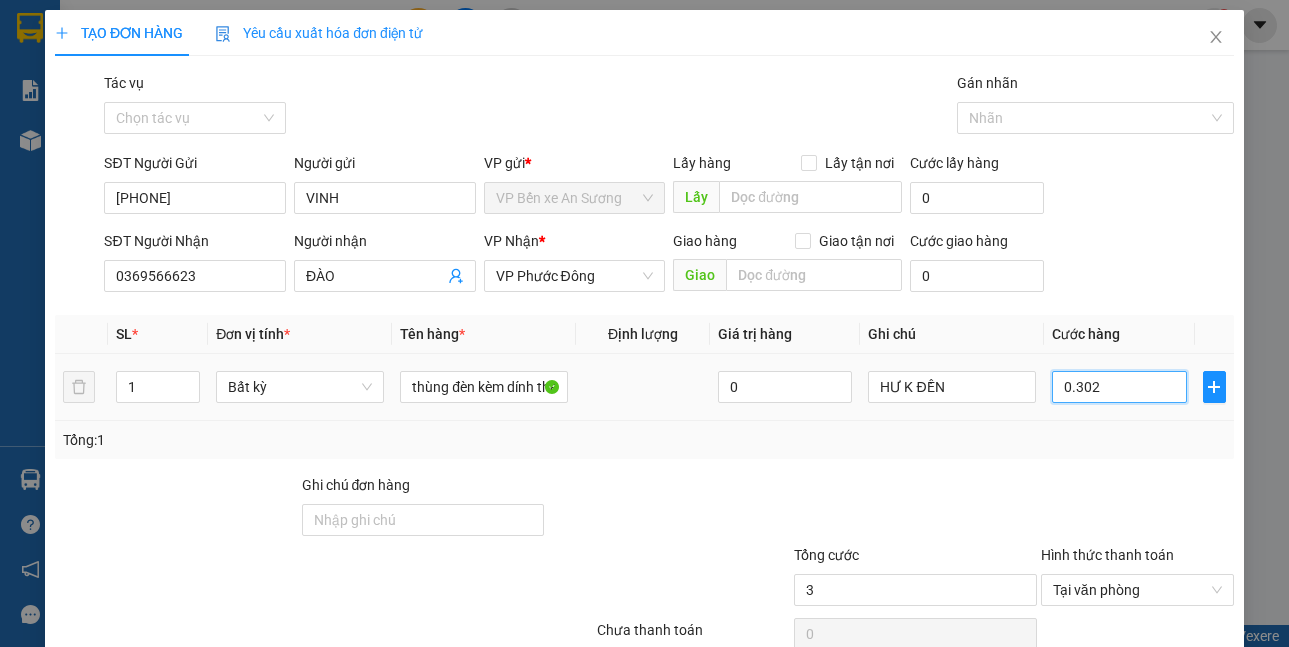 type on "302" 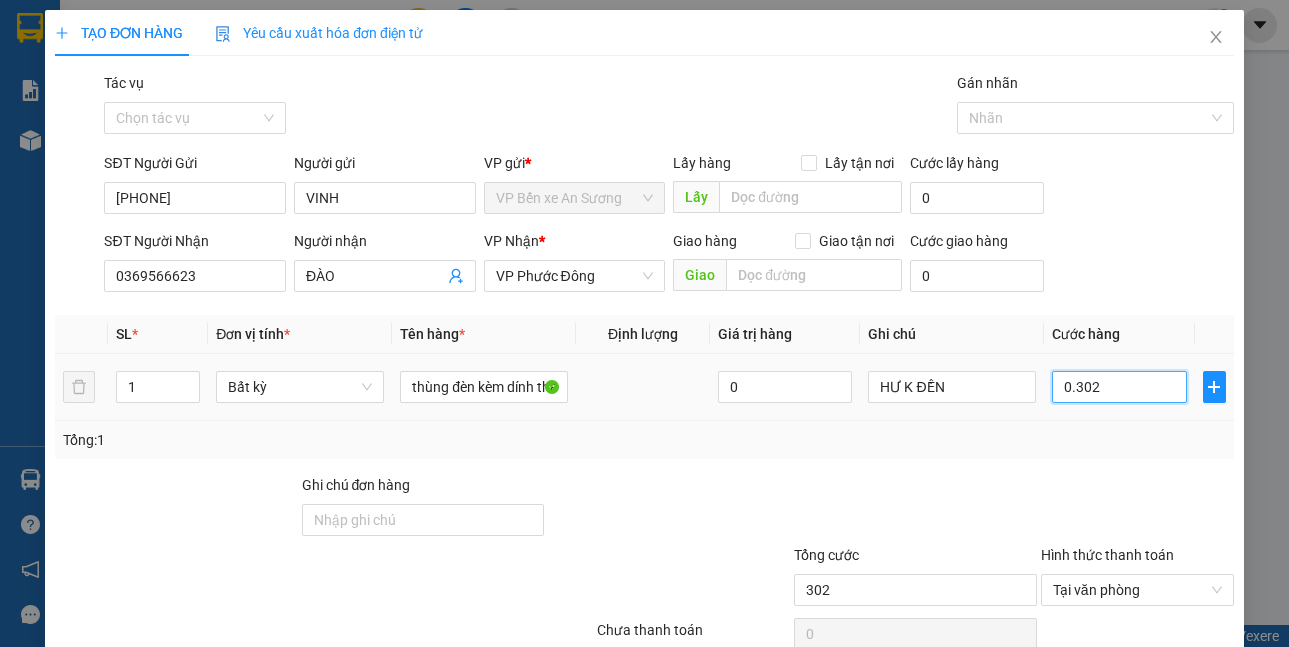 type on "030" 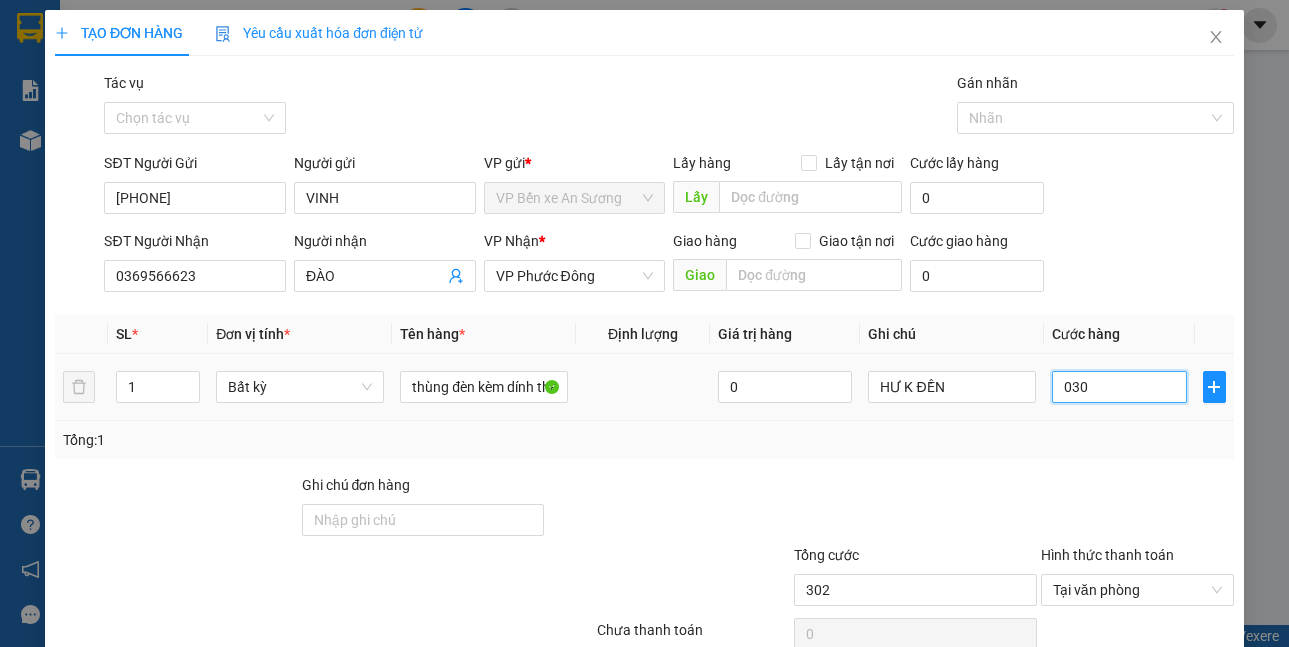 type on "30" 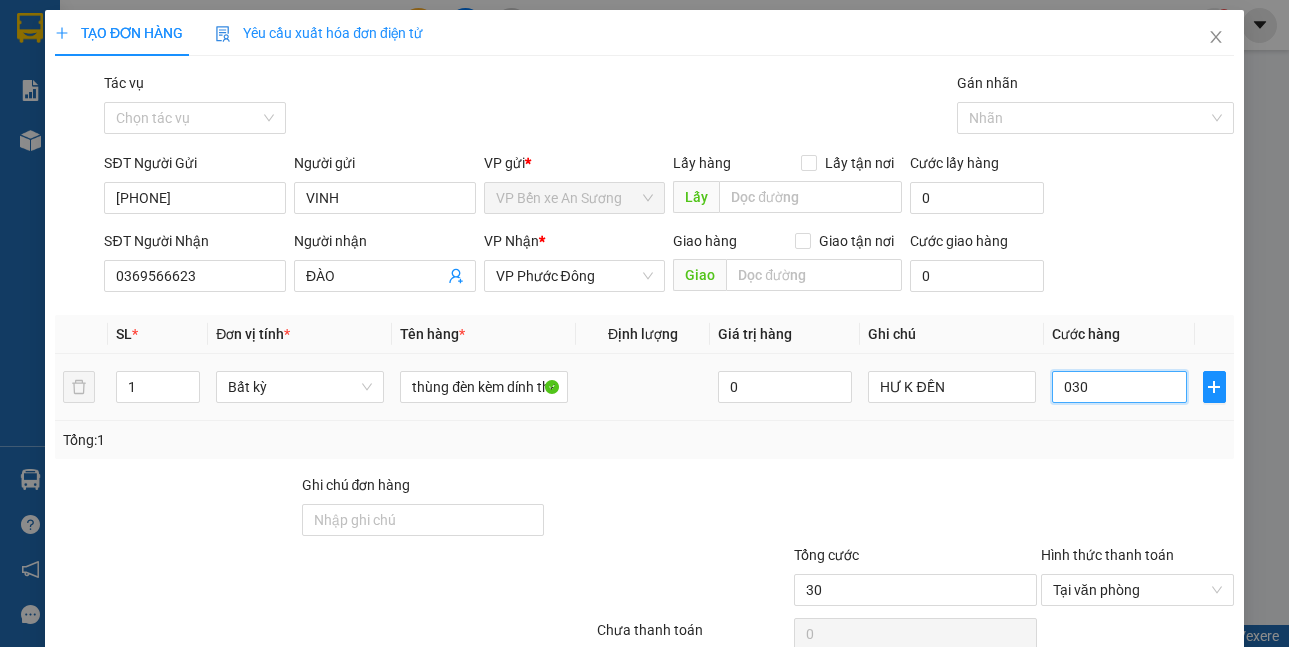 type on "03" 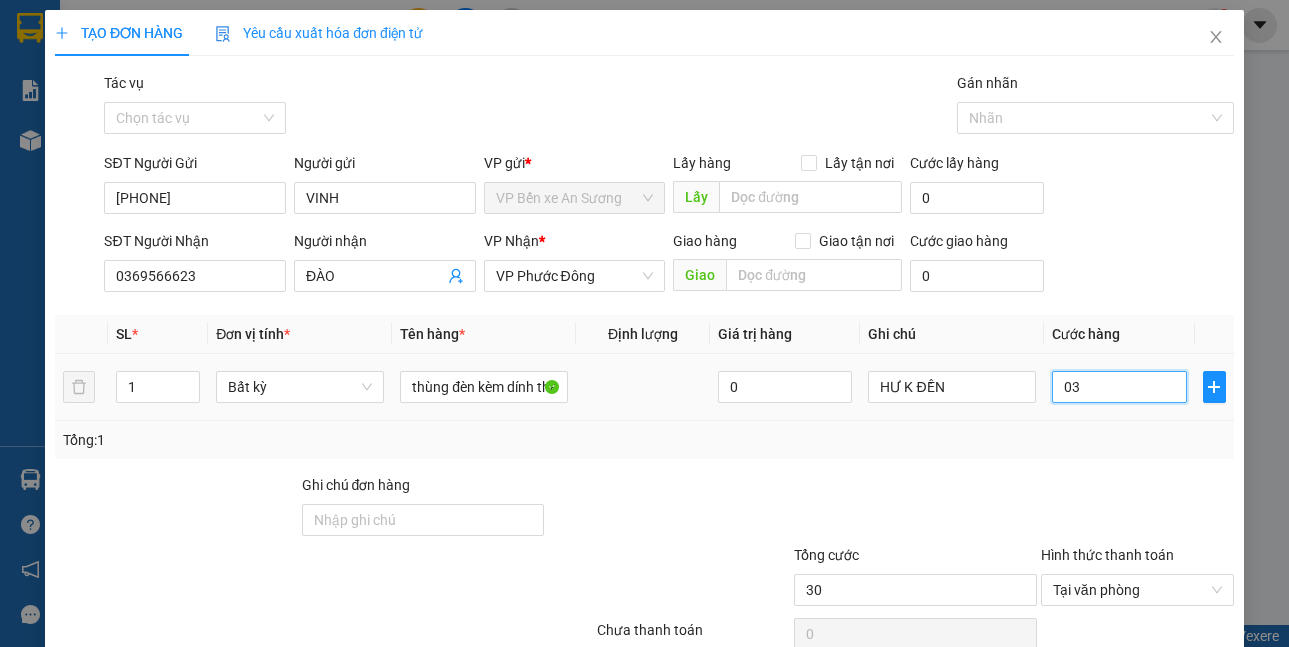 type on "3" 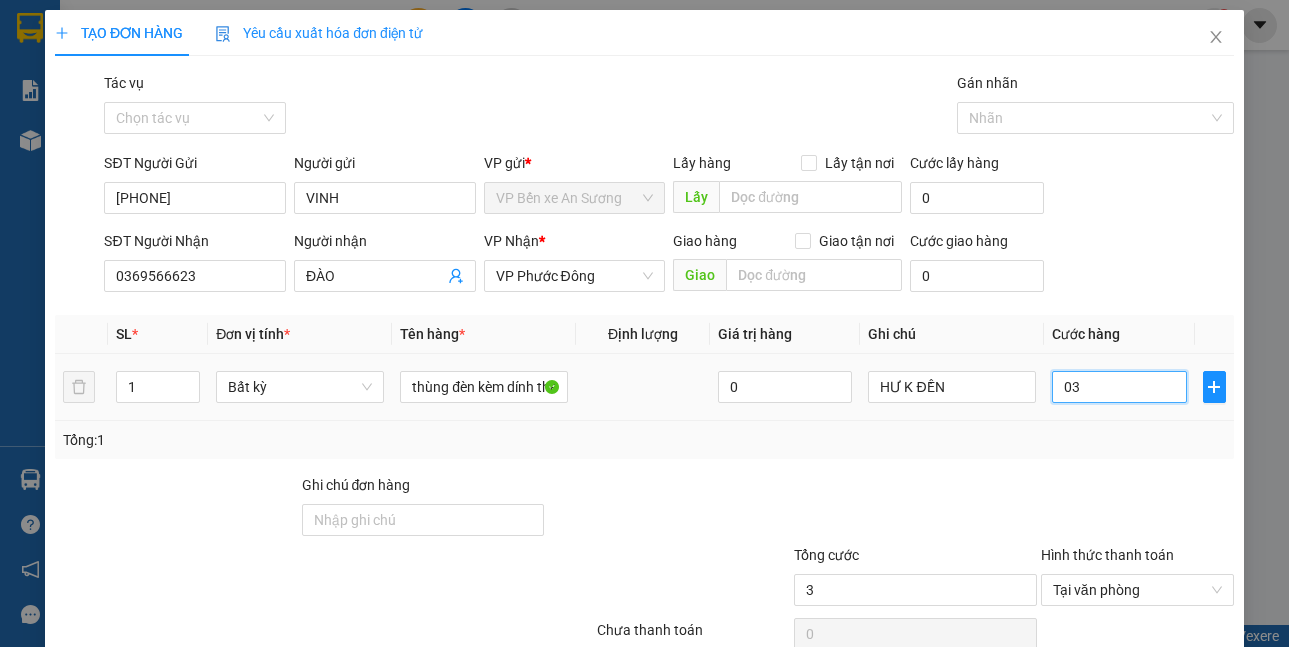 type on "0" 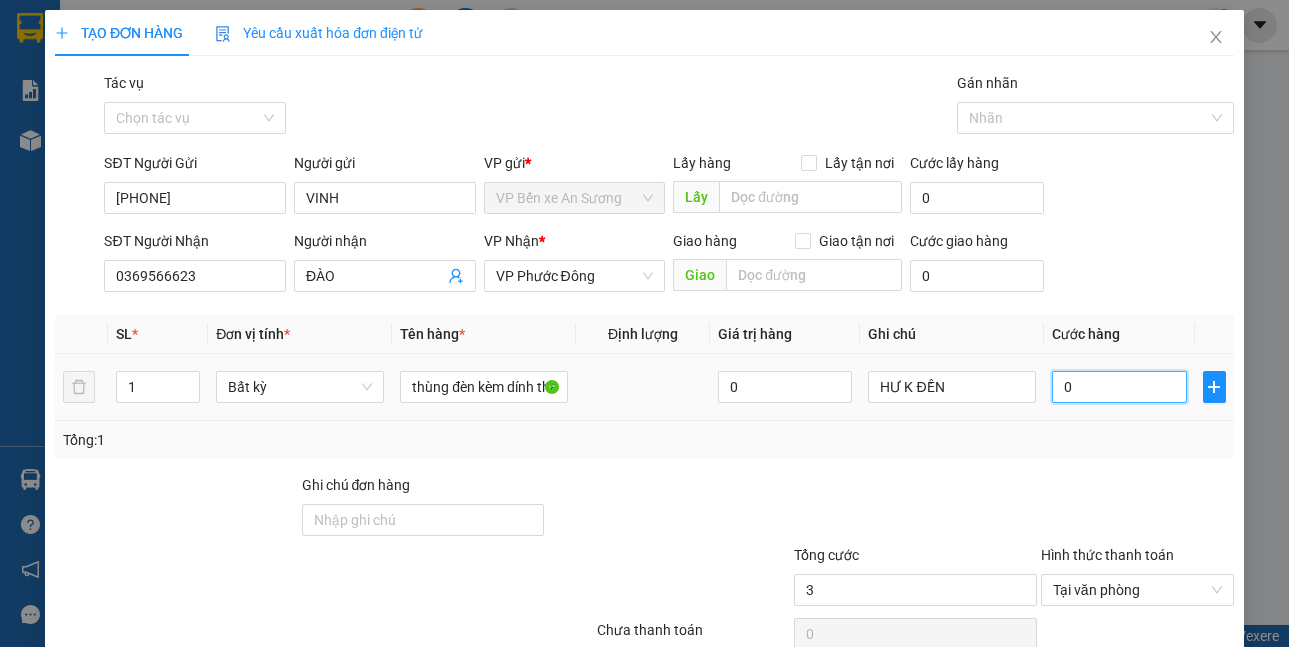 type on "0" 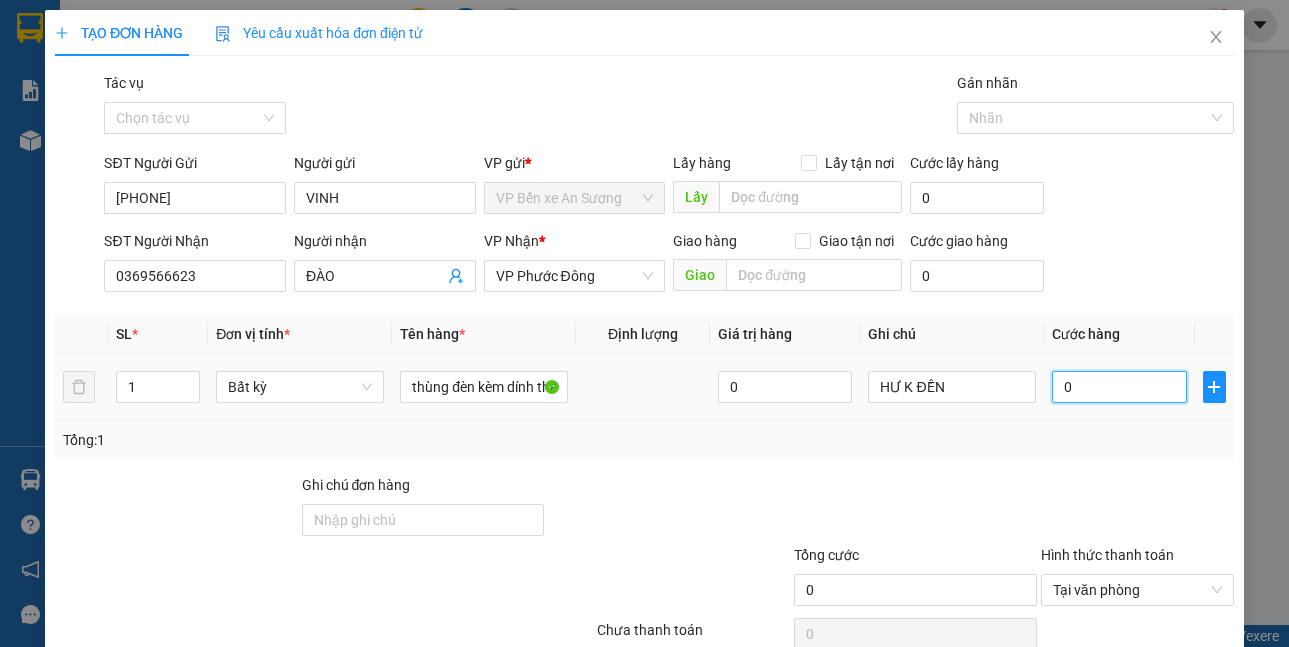 type on "0" 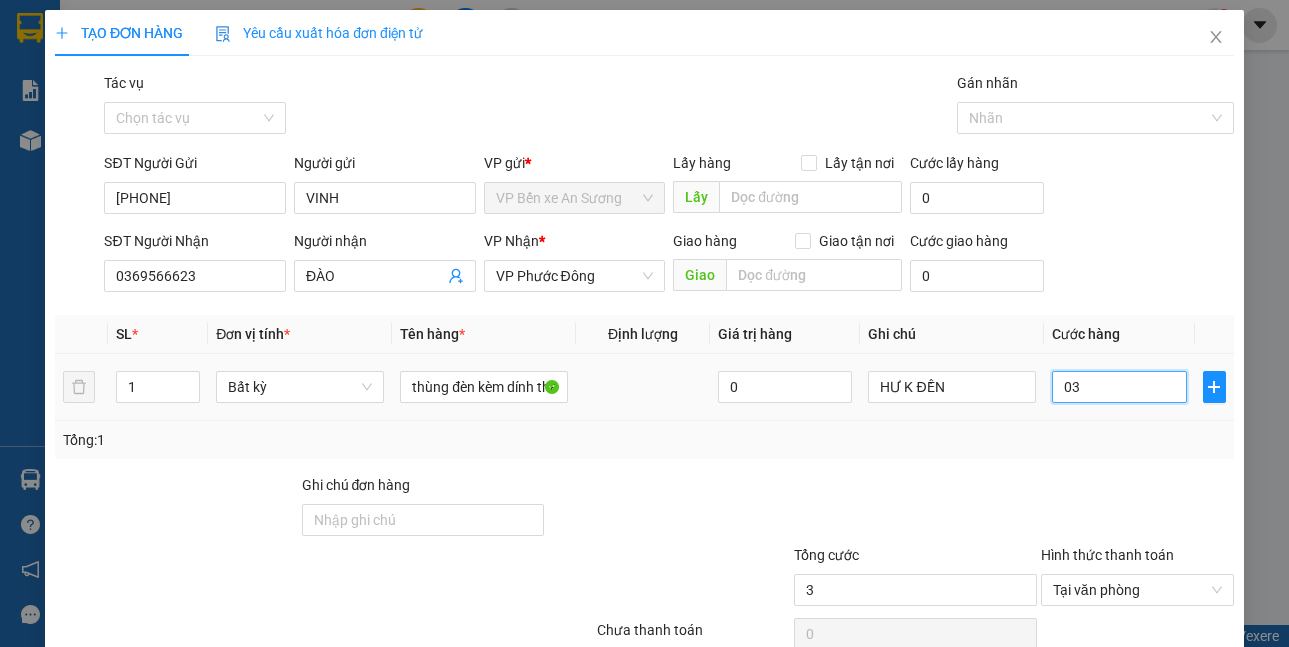 type on "030" 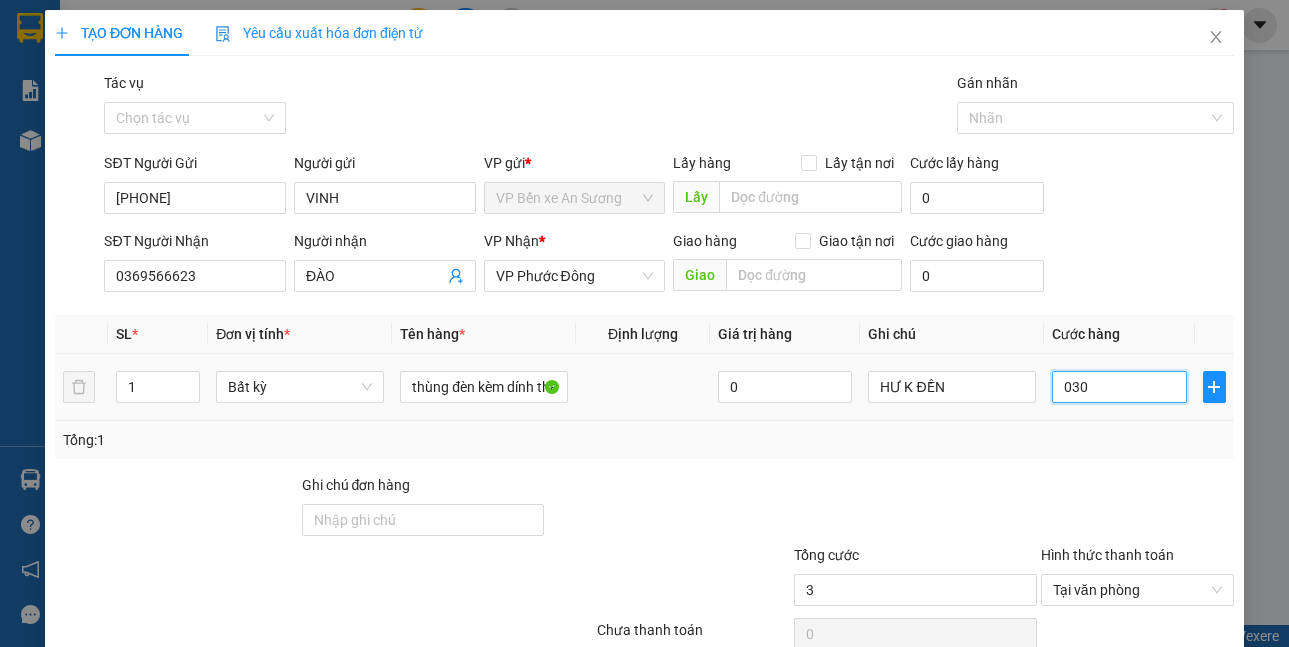 type on "30" 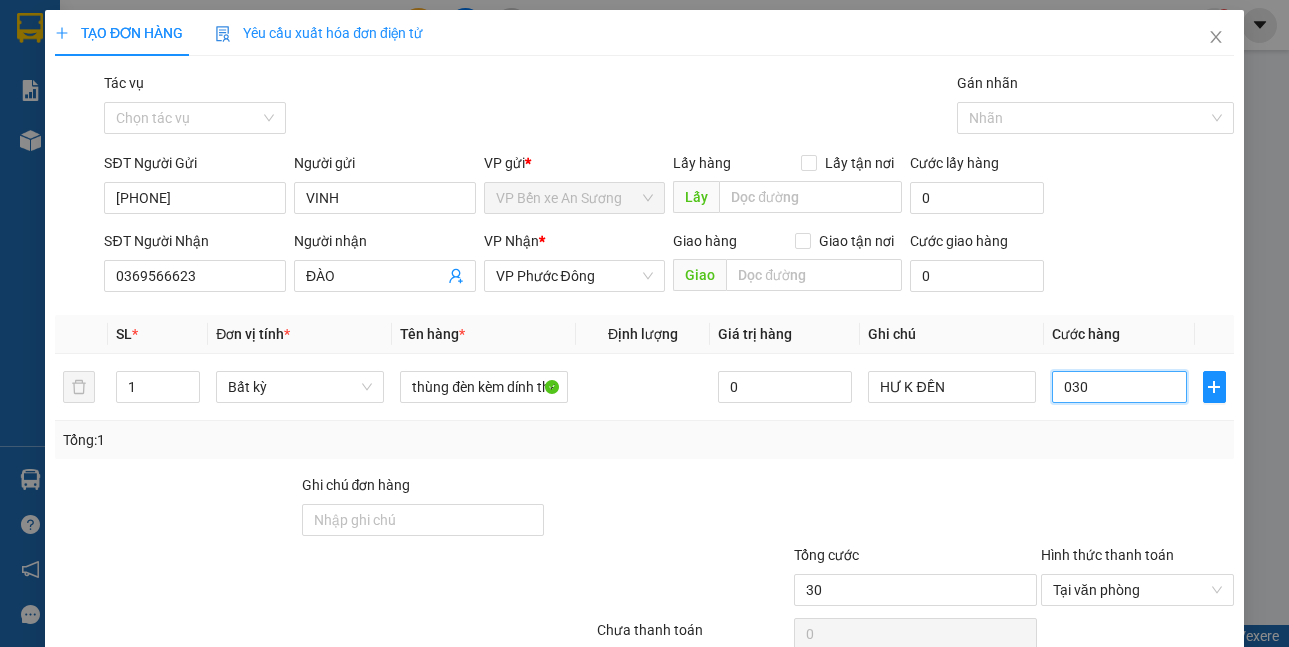 type on "030" 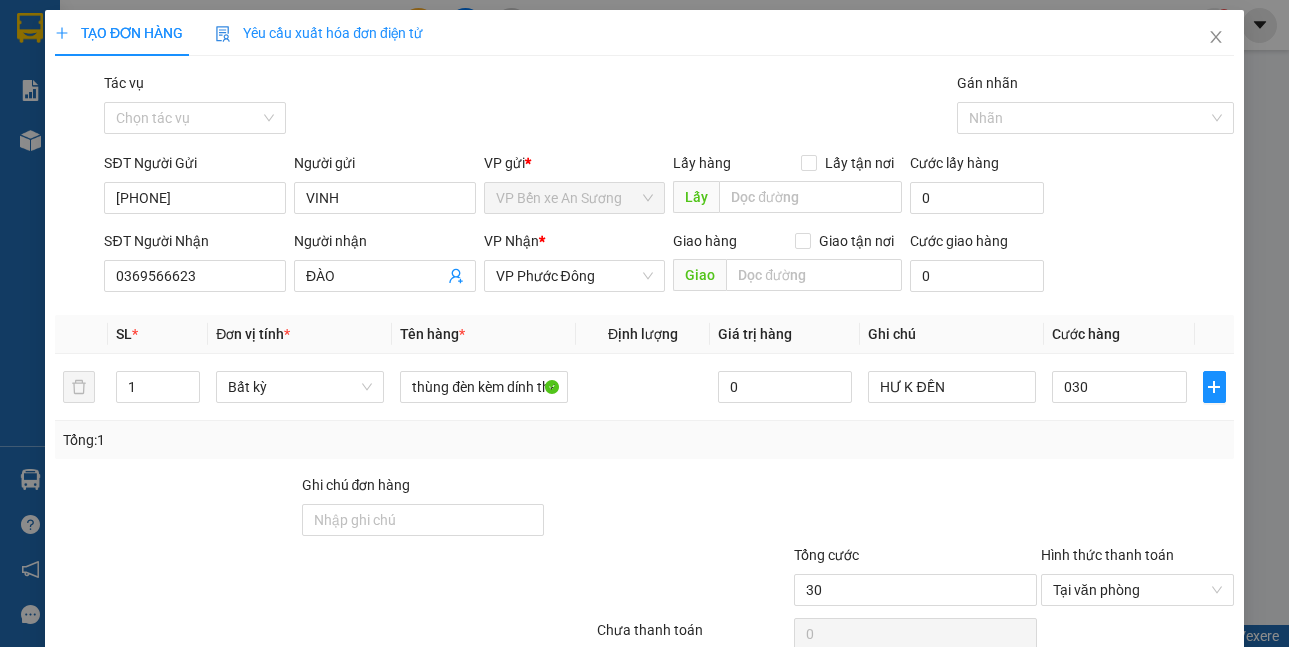 type on "30.000" 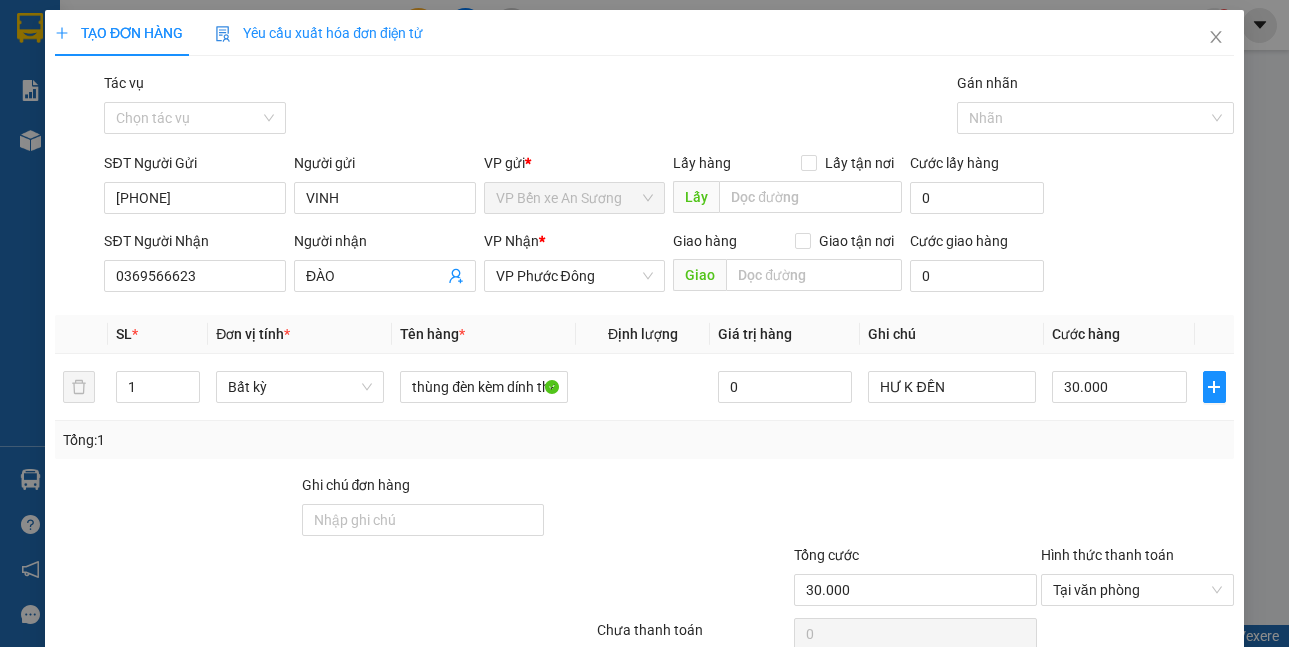click on "Tổng:  1" at bounding box center (644, 440) 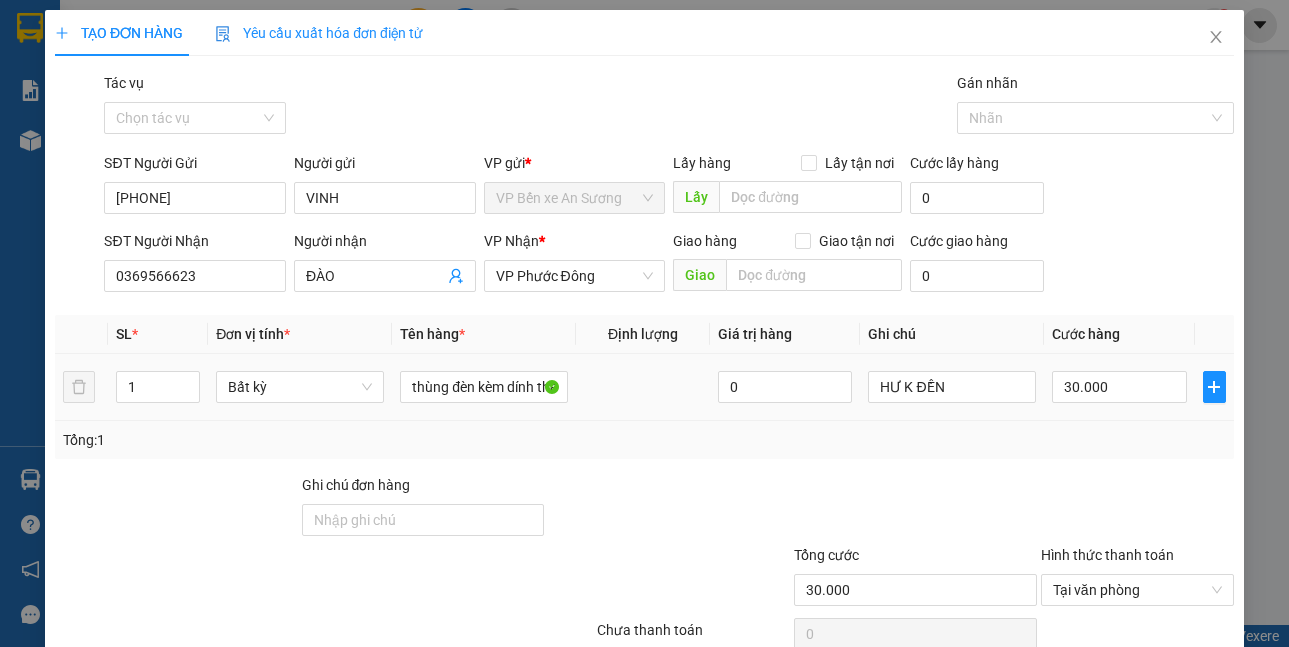 scroll, scrollTop: 93, scrollLeft: 0, axis: vertical 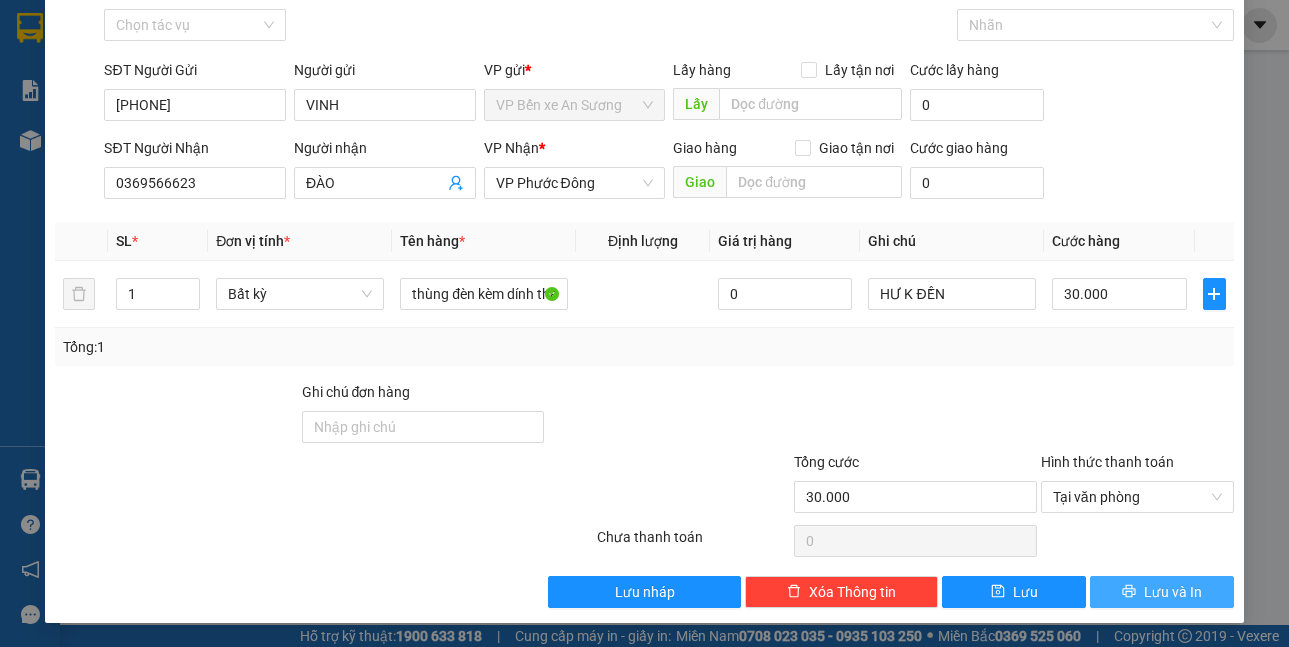 click on "Lưu và In" at bounding box center [1173, 592] 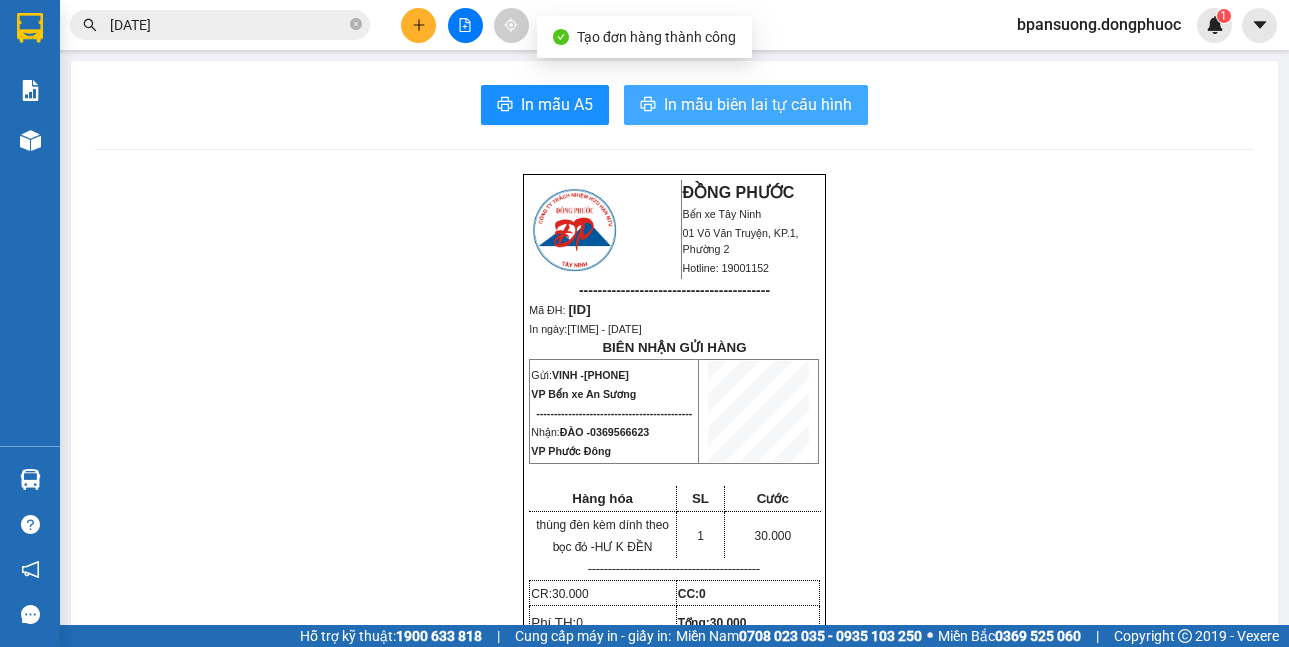 click on "In mẫu biên lai tự cấu hình" at bounding box center (758, 104) 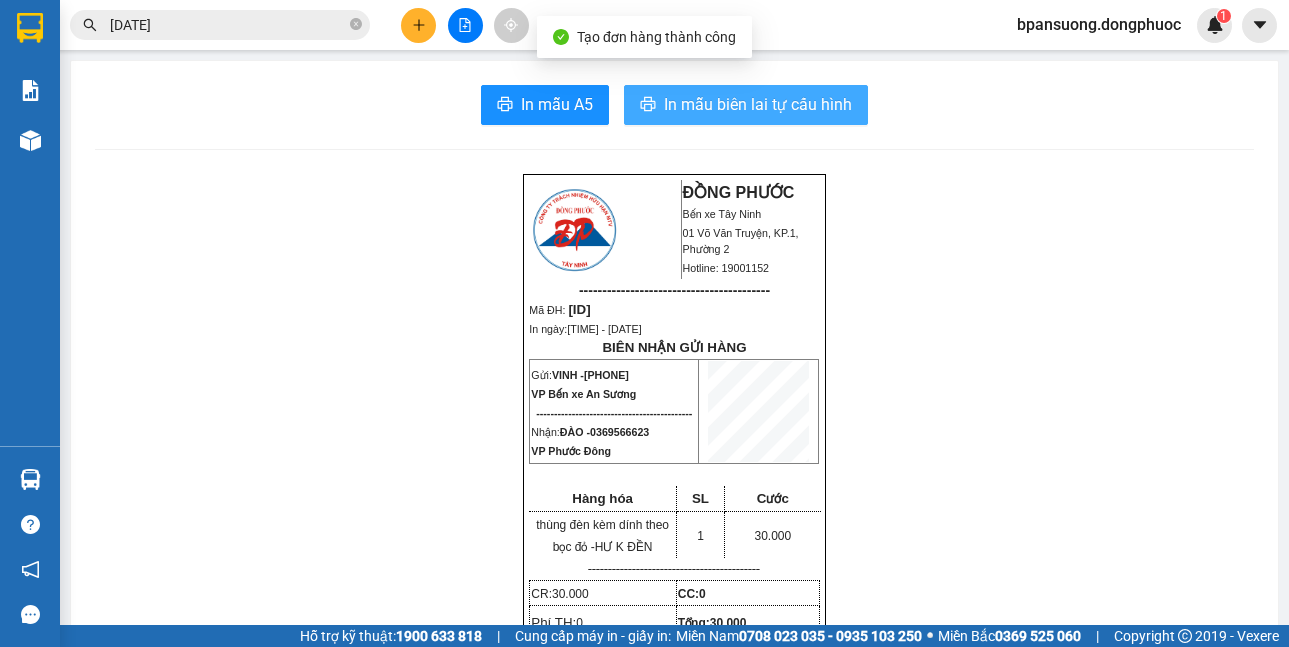 scroll, scrollTop: 0, scrollLeft: 0, axis: both 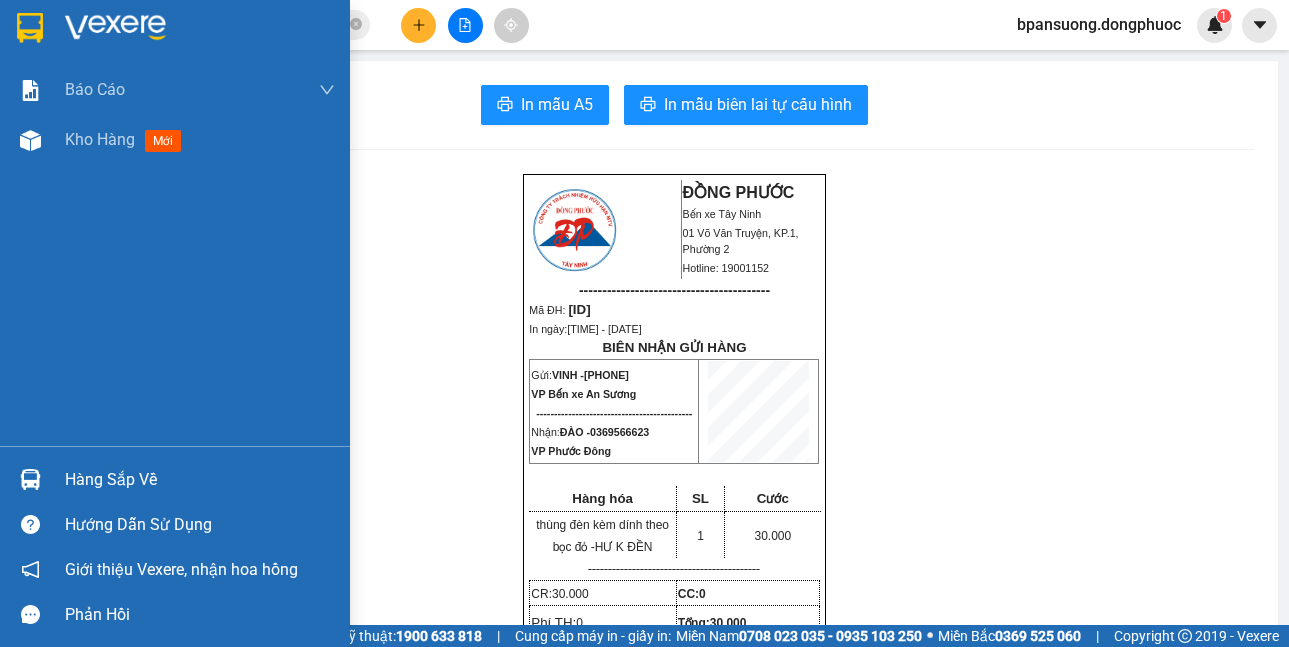 click on "Hàng sắp về" at bounding box center [200, 480] 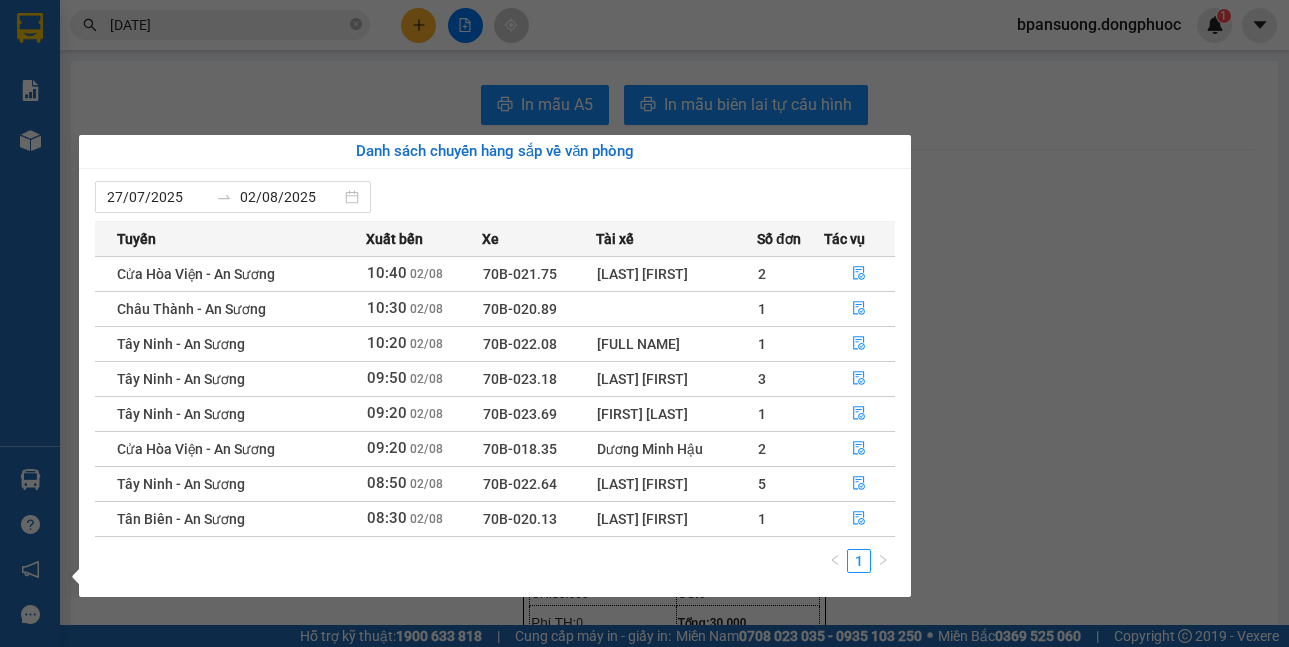 click on "70B-023.56 10:36 - 02/08 THÙNG TP SL:  1 25.000 [PHONE] [CITY] [PHONE] [NAME] VP Bến xe An Sương VPPD 0208250003 08:39 - 02/08 VP Nhận   70B-020.64 10:26 - 02/08 hôp nha SL:  1 20.000 [PHONE] [NAME] 1 VP Phước Đông 0585747447 [NAME] VP Bến xe An Sương VPAS 0208250003 06:59 - 02/08 VP Nhận   70B-023.74 10:24 - 02/08 THÙNG đồ ĐIỆN SL:  1 30.000 [PHONE] [NAME] 0961401690 [NAME] VP Tây Ninh BPQ10 0208250003 06:24 - 02/08 VP Nhận   70B-021.48 10:01 - 02/08 THÙNG CAFE SL:  1 50.000 [PHONE] [NAME] 0909659857 [NAME] VP Tây Ninh VPDS 0208250003 07:17 - 02/08 VP Nhận   70B-021.88 09:12 - 02/08 1 PB HỒ SƠ GT SL:  1 20.000 [PHONE] [NAME] VISA VP Đất Sét [PHONE] [NAME] VP Bến xe An Sương HT   1" at bounding box center [644, 323] 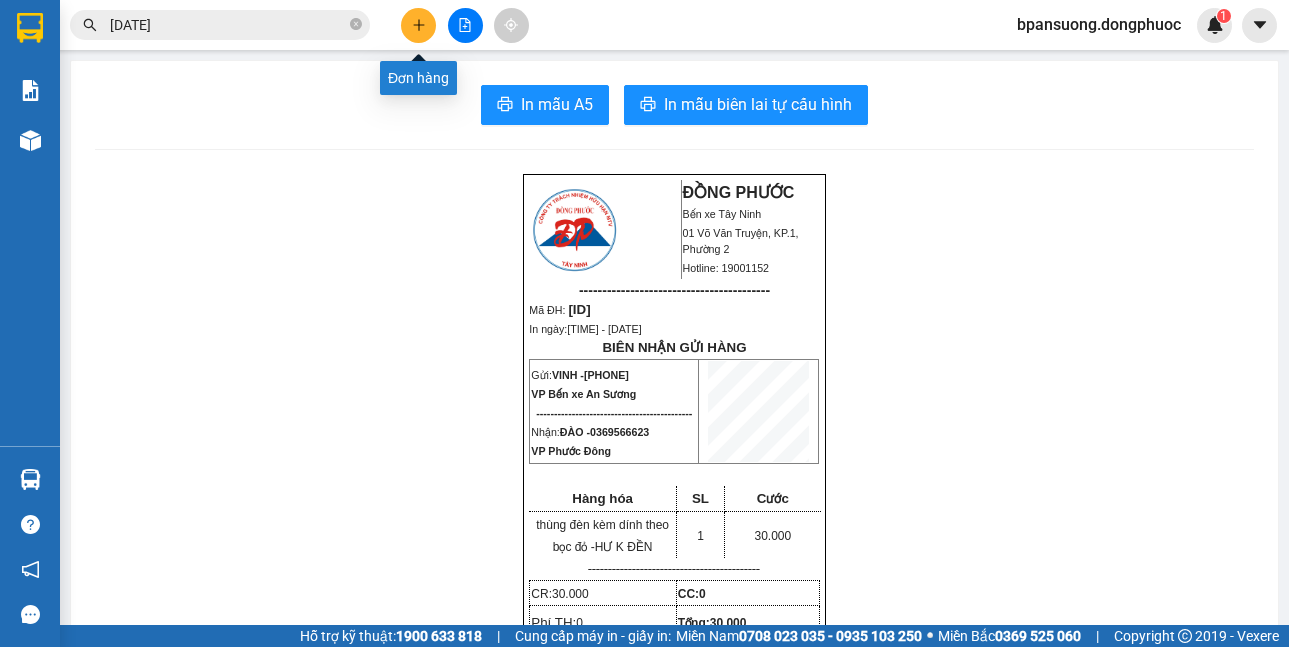 click at bounding box center [418, 25] 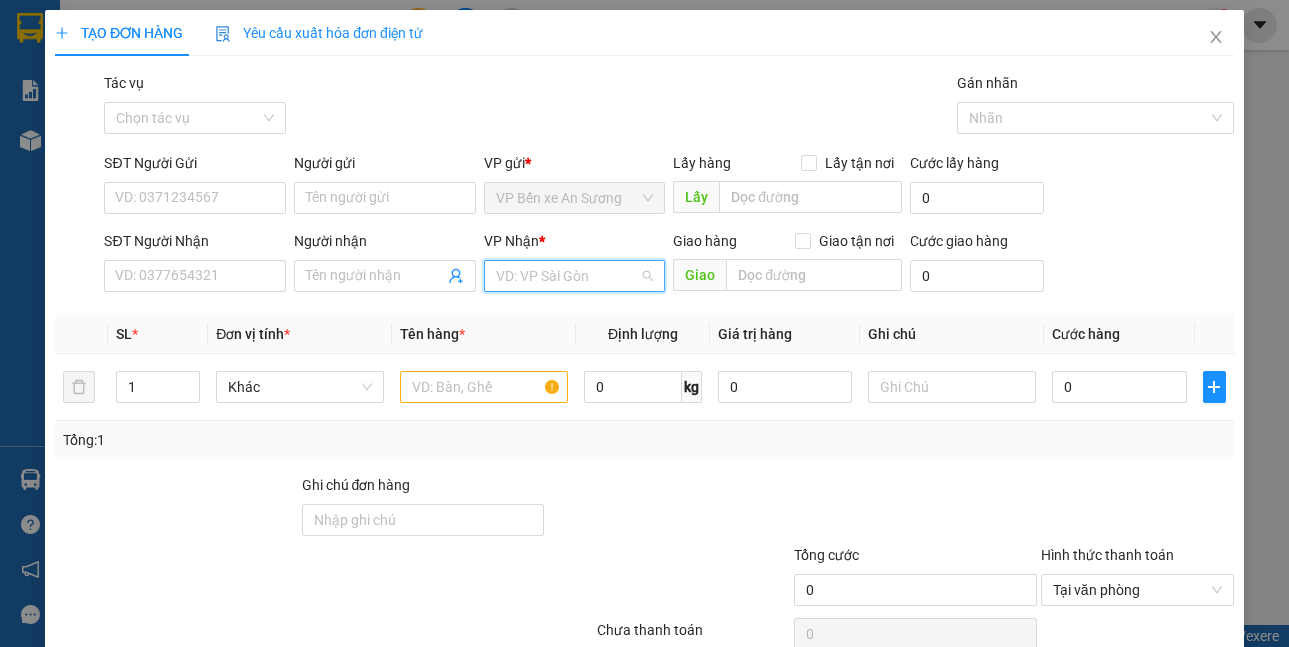 click at bounding box center (568, 276) 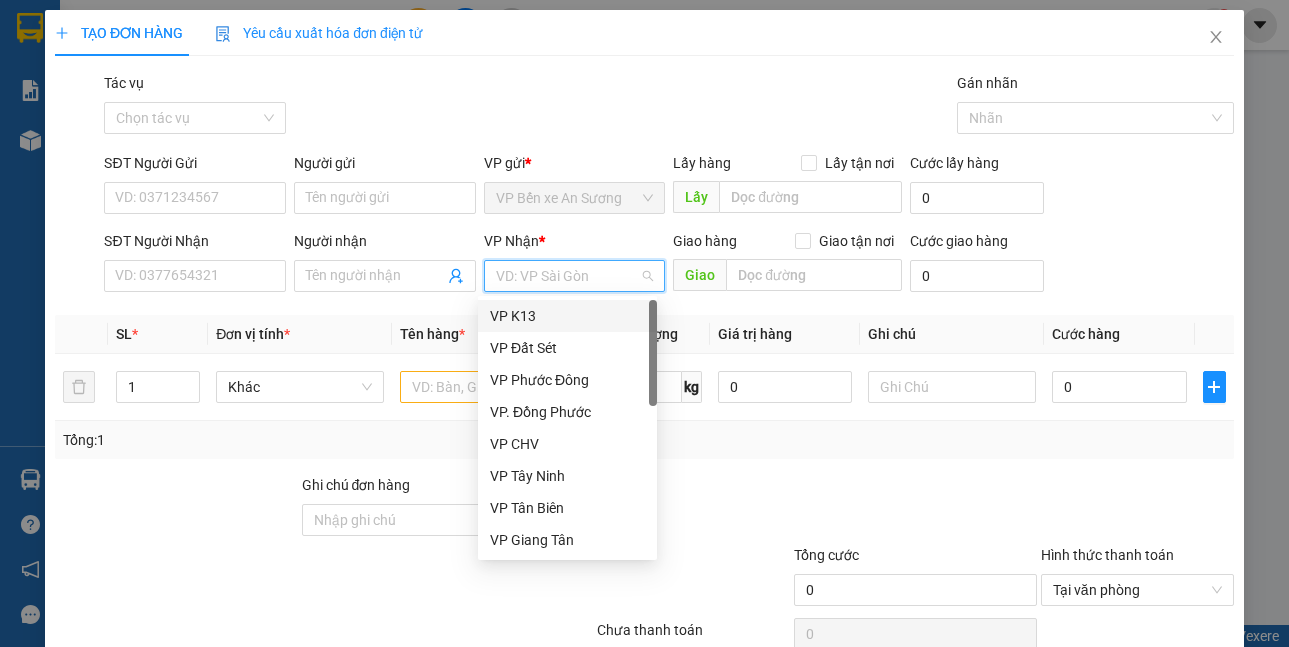 click on "SĐT Người Gửi VD: [PHONE] Người gửi [NAME] VP gửi  * VP Bến xe An Sương Lấy hàng Lấy tận nơi Lấy Cước lấy hàng 0 SĐT Người Nhận VD: [PHONE] Người nhận [NAME] VP Nhận  * VD: VP Sài Gòn Giao hàng Giao tận nơi Giao Cước giao hàng 0 SL  * Đơn vị tính  * Tên hàng  * Định lượng Giá trị hàng Ghi chú Cước hàng                   1 Khác 0 kg 0 0 Tổng:  1 Ghi chú đơn hàng Tổng cước 0 Hình thức thanh toán Tại văn phòng Số tiền thu trước Chưa thanh toán 0 Chọn HT Thanh Toán Lưu nháp Xóa Thông tin Lưu Lưu và In" at bounding box center (644, 363) 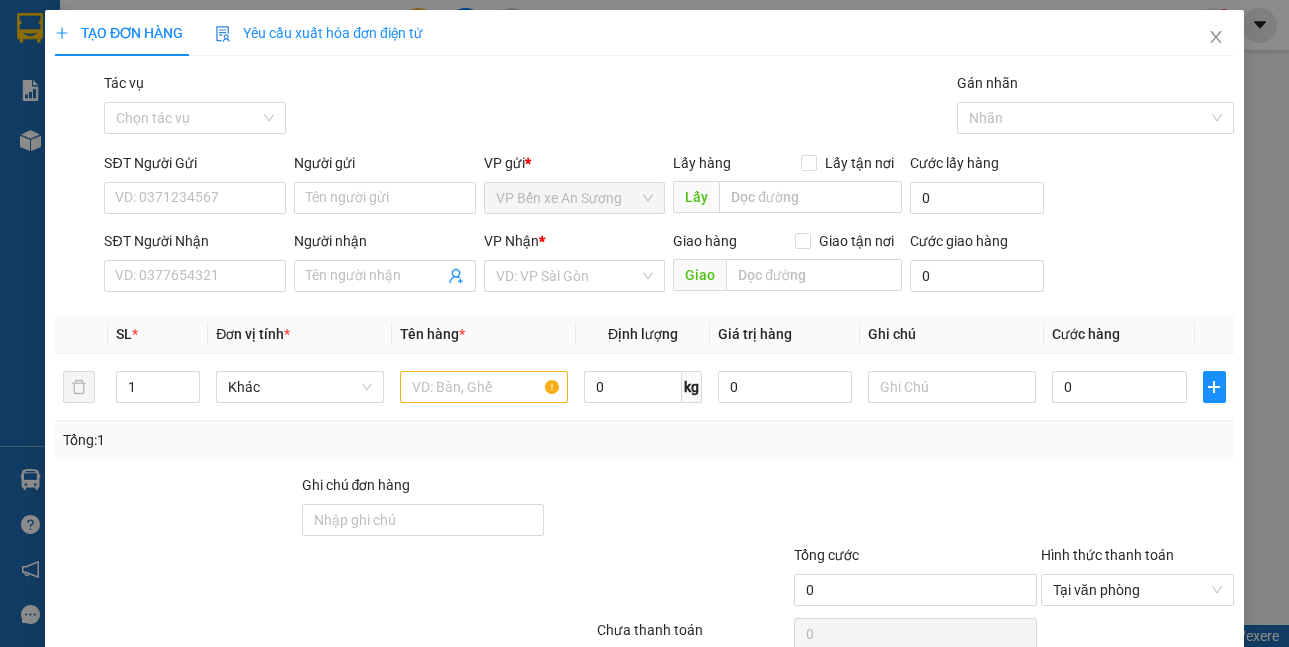 click on "SĐT Người Gửi VD: [PHONE] Người gửi [NAME] VP gửi  * VP Bến xe An Sương Lấy hàng Lấy tận nơi Lấy Cước lấy hàng 0 SĐT Người Nhận VD: [PHONE] Người nhận [NAME] VP Nhận  * VD: VP Sài Gòn Giao hàng Giao tận nơi Giao Cước giao hàng 0 SL  * Đơn vị tính  * Tên hàng  * Định lượng Giá trị hàng Ghi chú Cước hàng                   1 Khác 0 kg 0 0 Tổng:  1 Ghi chú đơn hàng Tổng cước 0 Hình thức thanh toán Tại văn phòng Số tiền thu trước Chưa thanh toán 0 Chọn HT Thanh Toán Lưu nháp Xóa Thông tin Lưu Lưu và In" at bounding box center [644, 323] 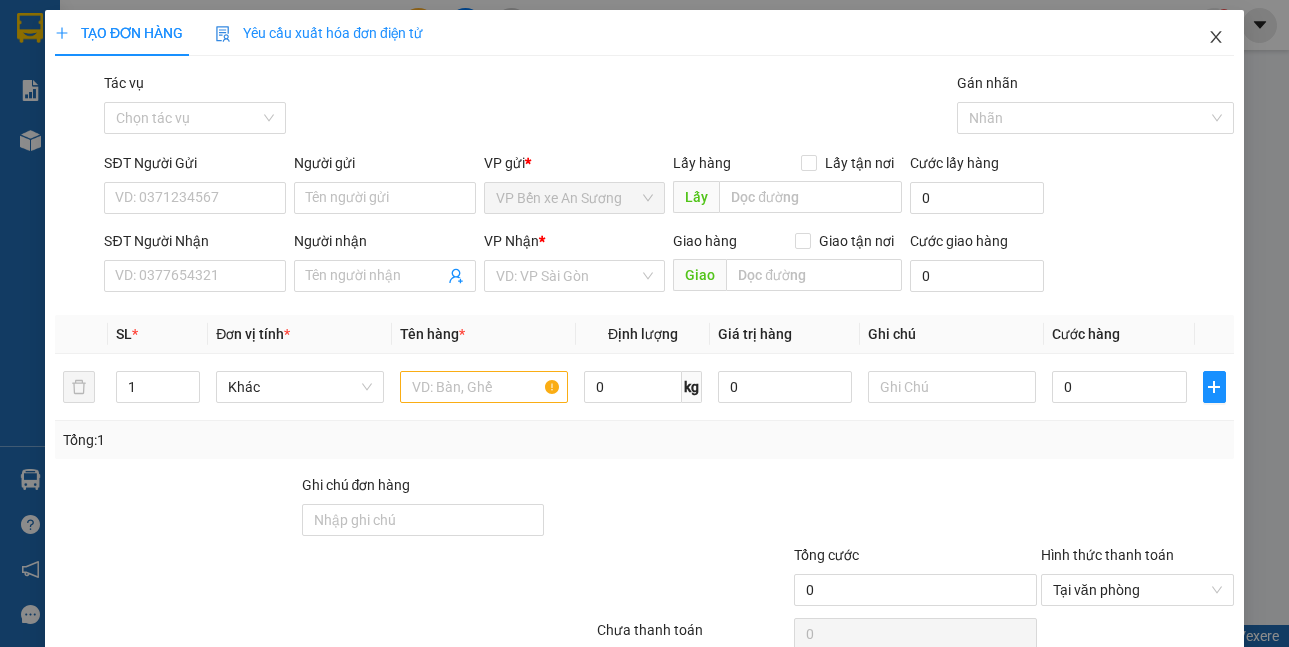 click 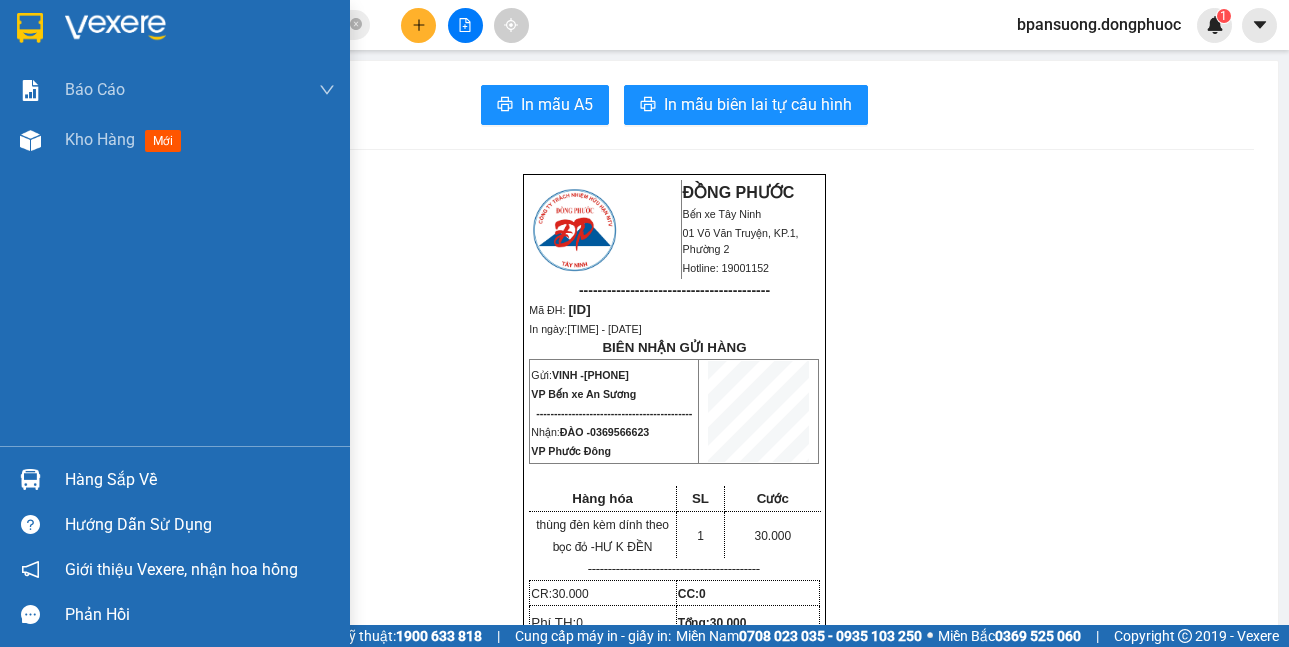 click on "Hàng sắp về Hướng dẫn sử dụng Giới thiệu Vexere, nhận hoa hồng Phản hồi" at bounding box center (175, 541) 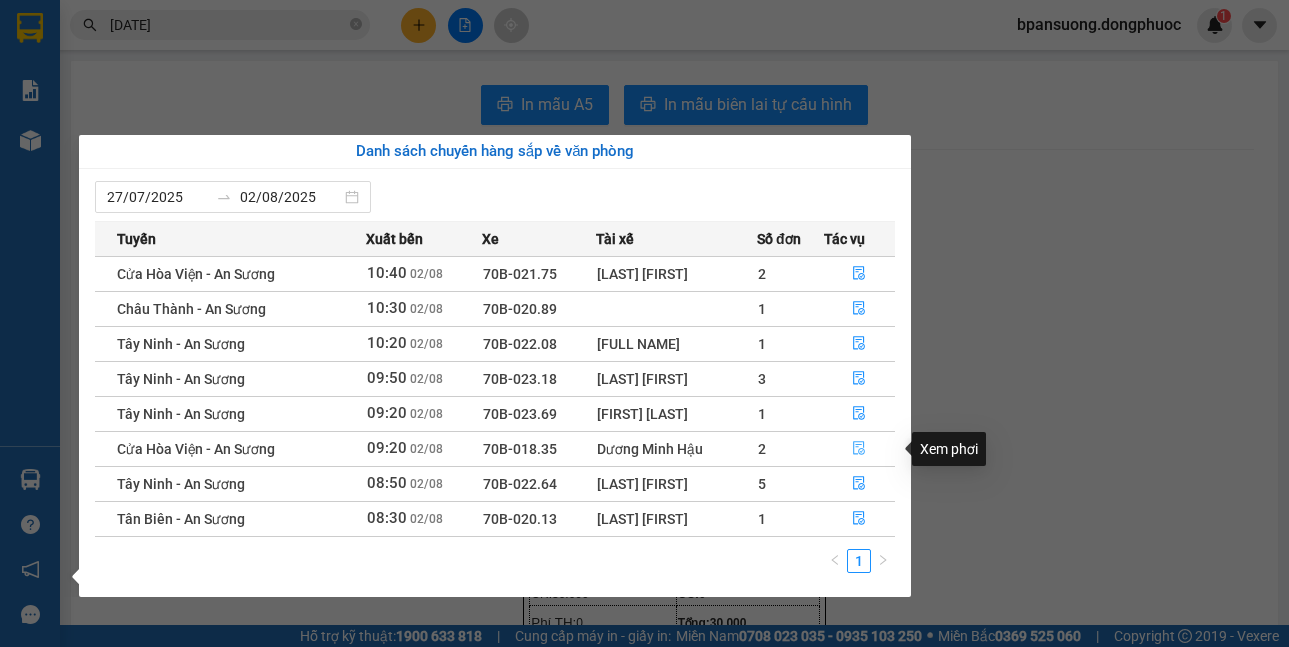 click 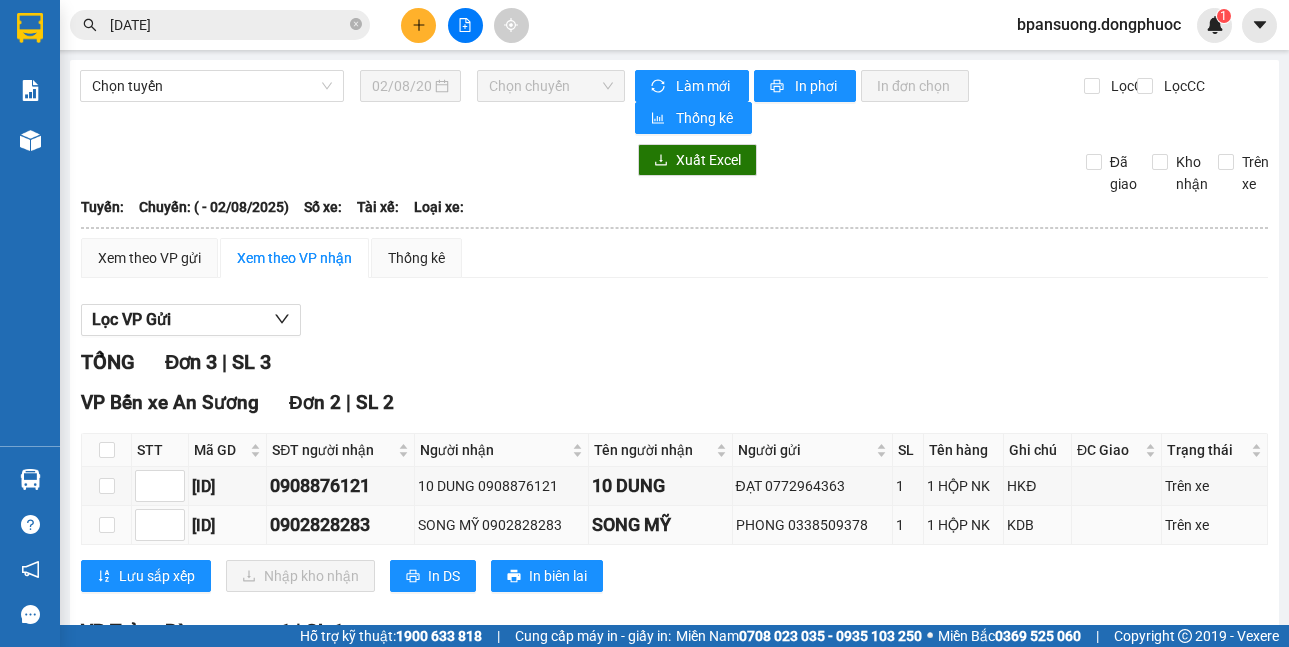 scroll, scrollTop: 213, scrollLeft: 0, axis: vertical 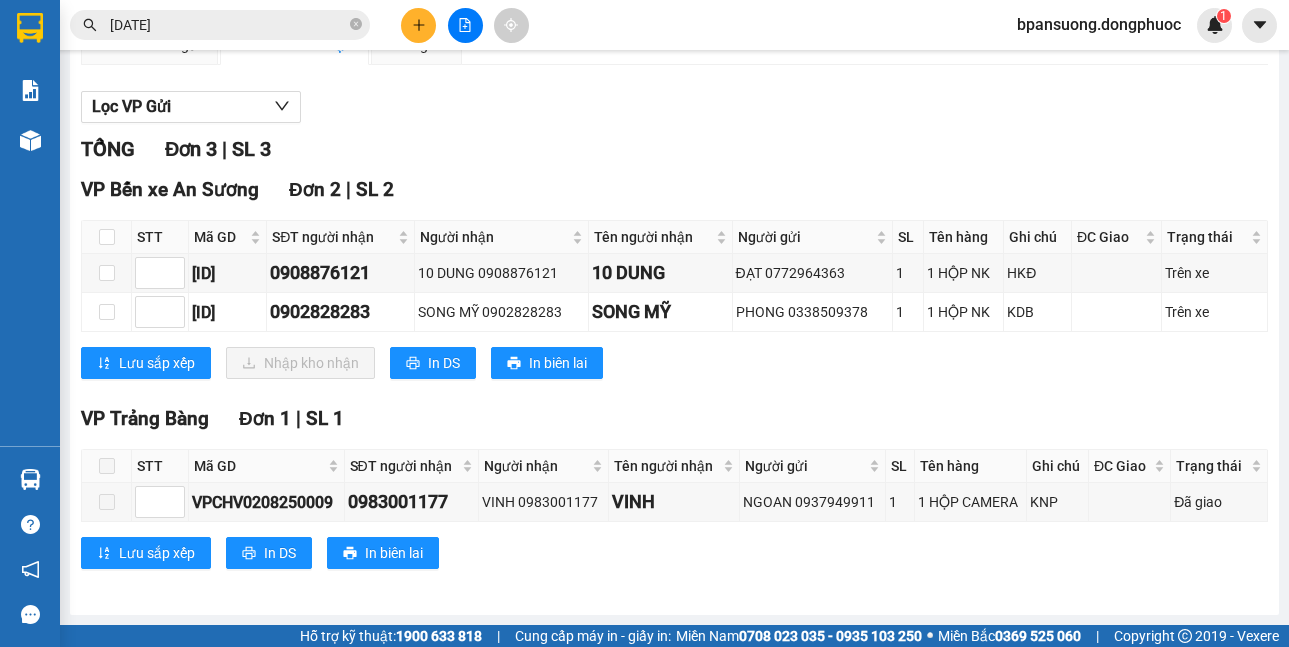 click at bounding box center [107, 237] 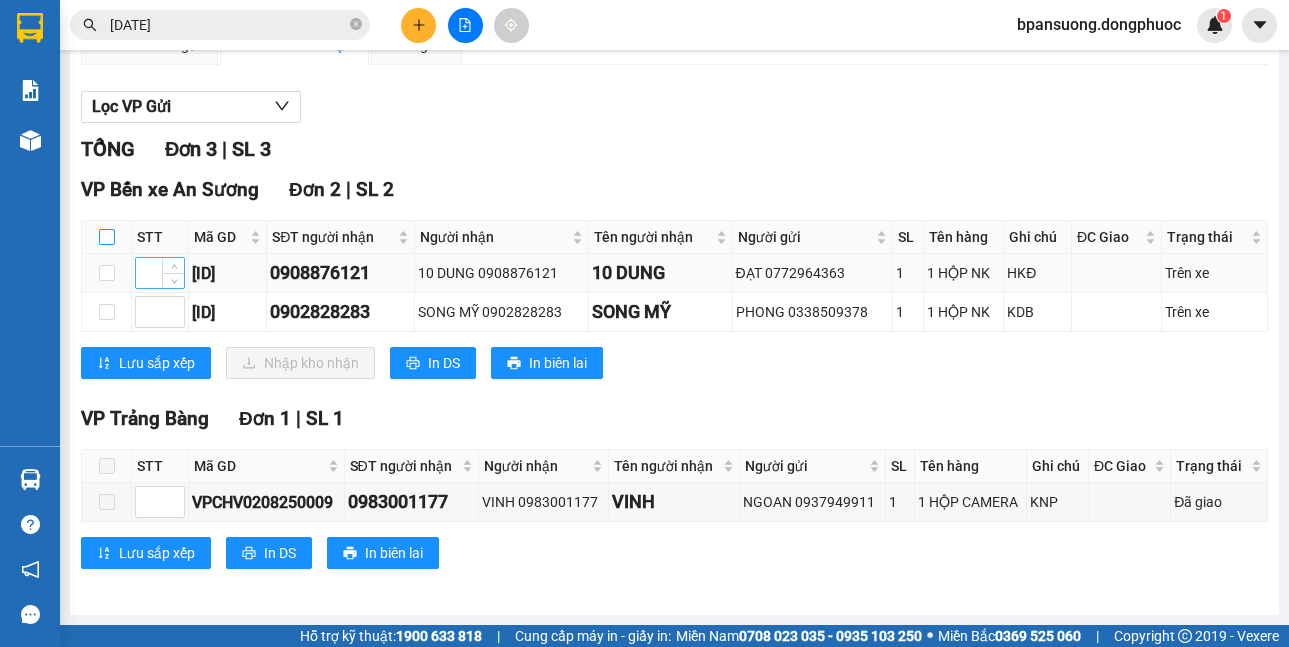drag, startPoint x: 104, startPoint y: 233, endPoint x: 159, endPoint y: 277, distance: 70.434364 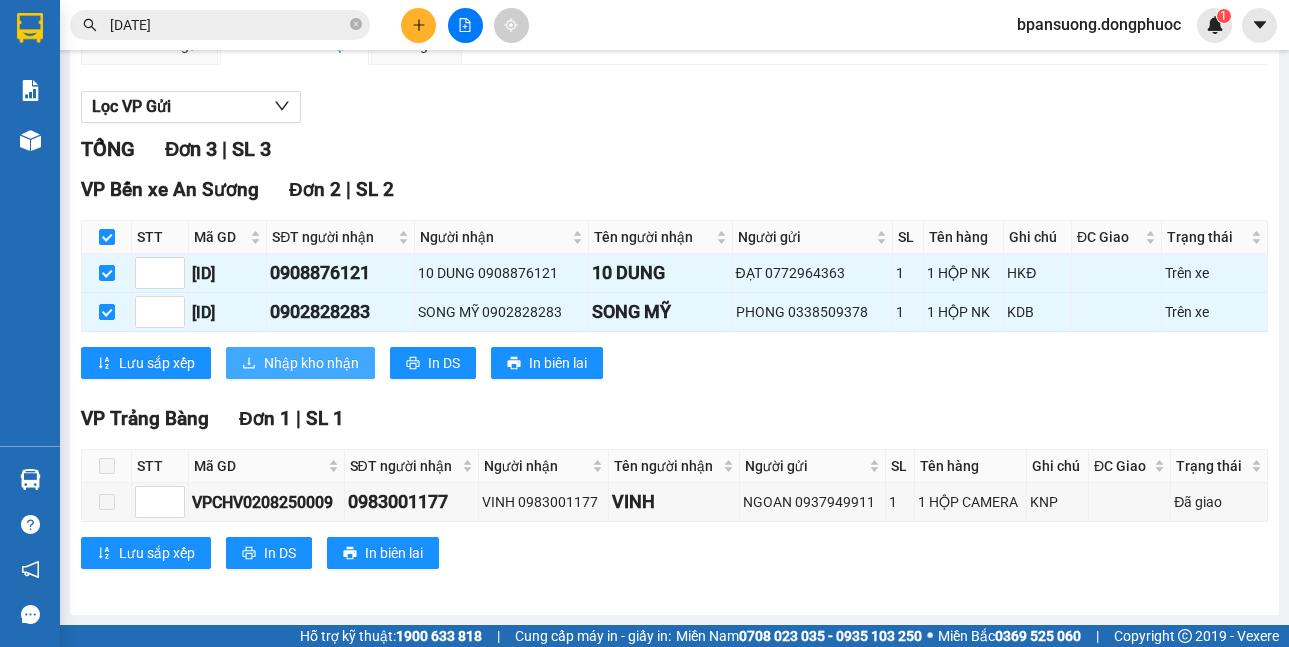 click on "Nhập kho nhận" at bounding box center [311, 363] 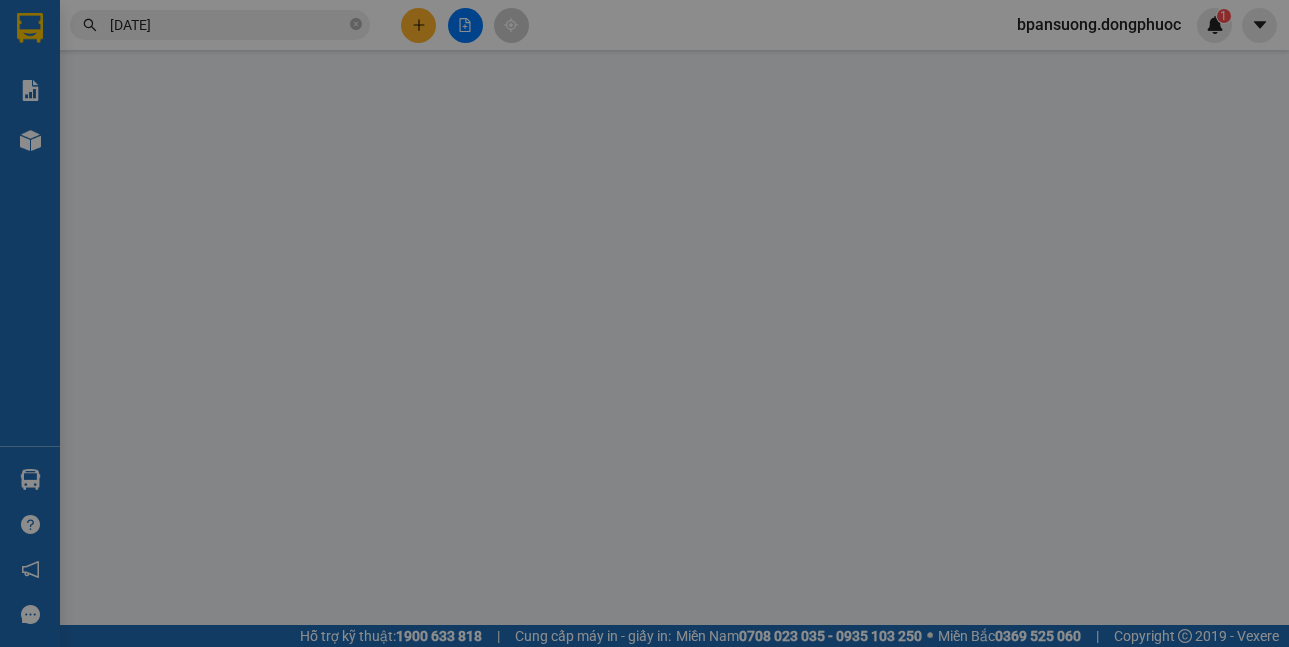 scroll, scrollTop: 0, scrollLeft: 0, axis: both 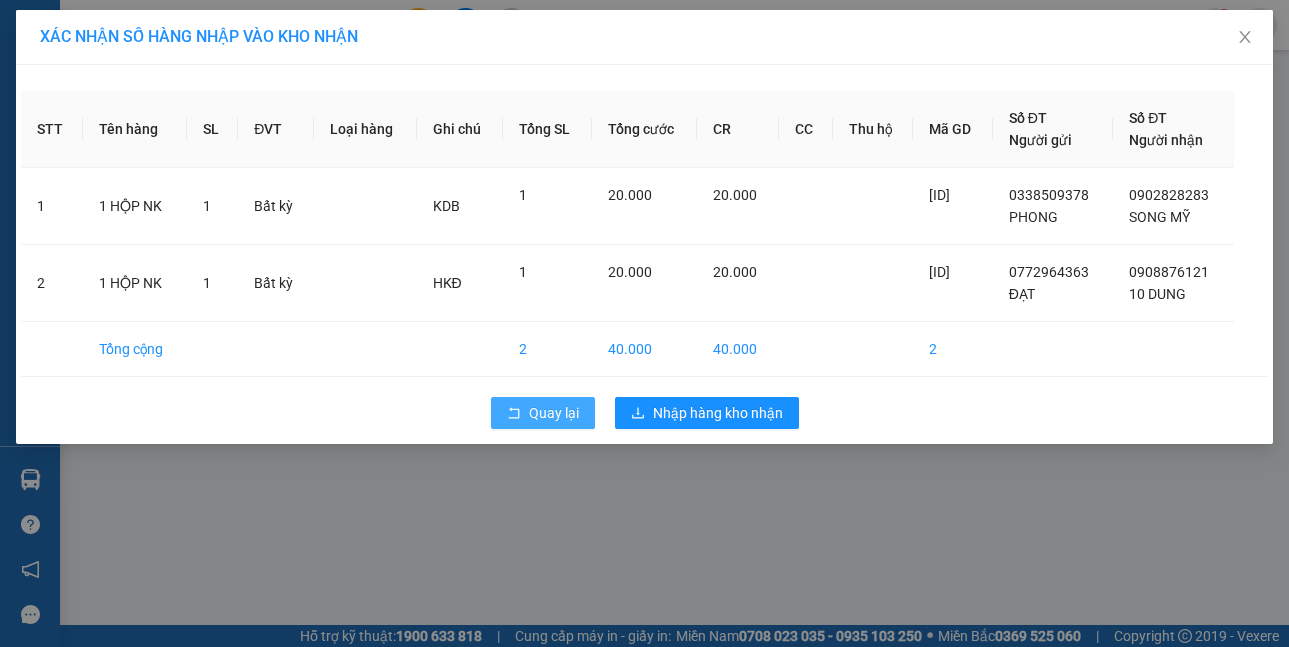 click on "Quay lại" at bounding box center (554, 413) 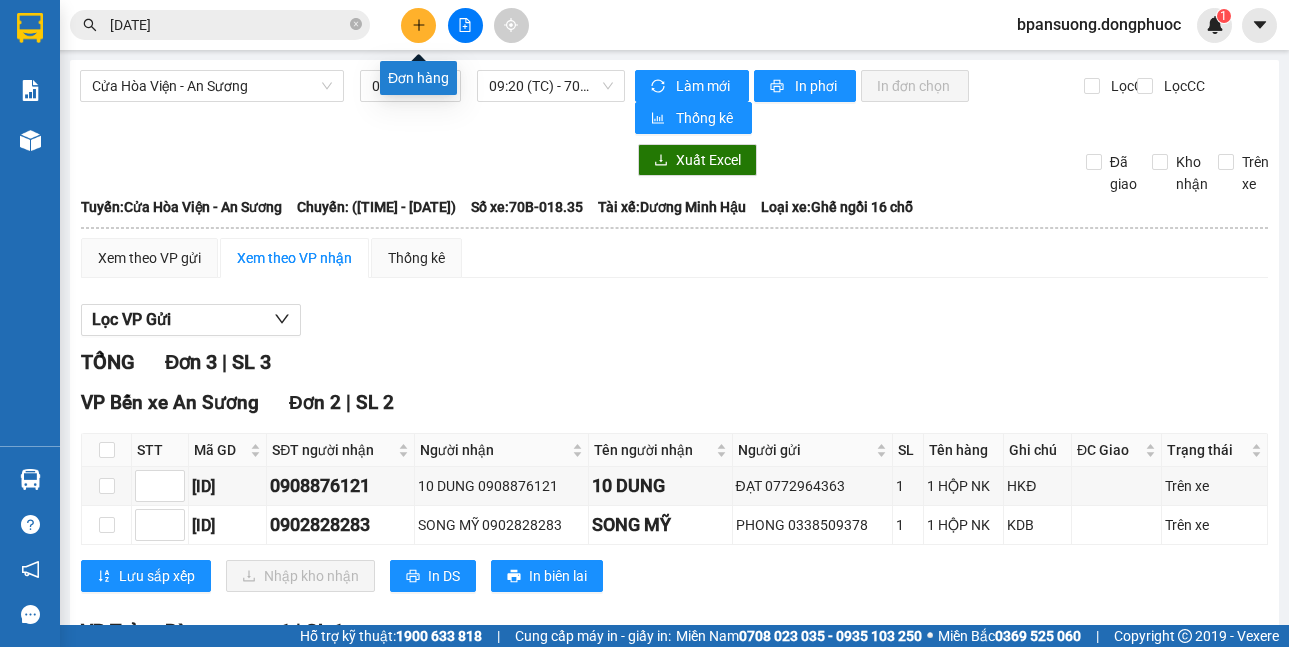click 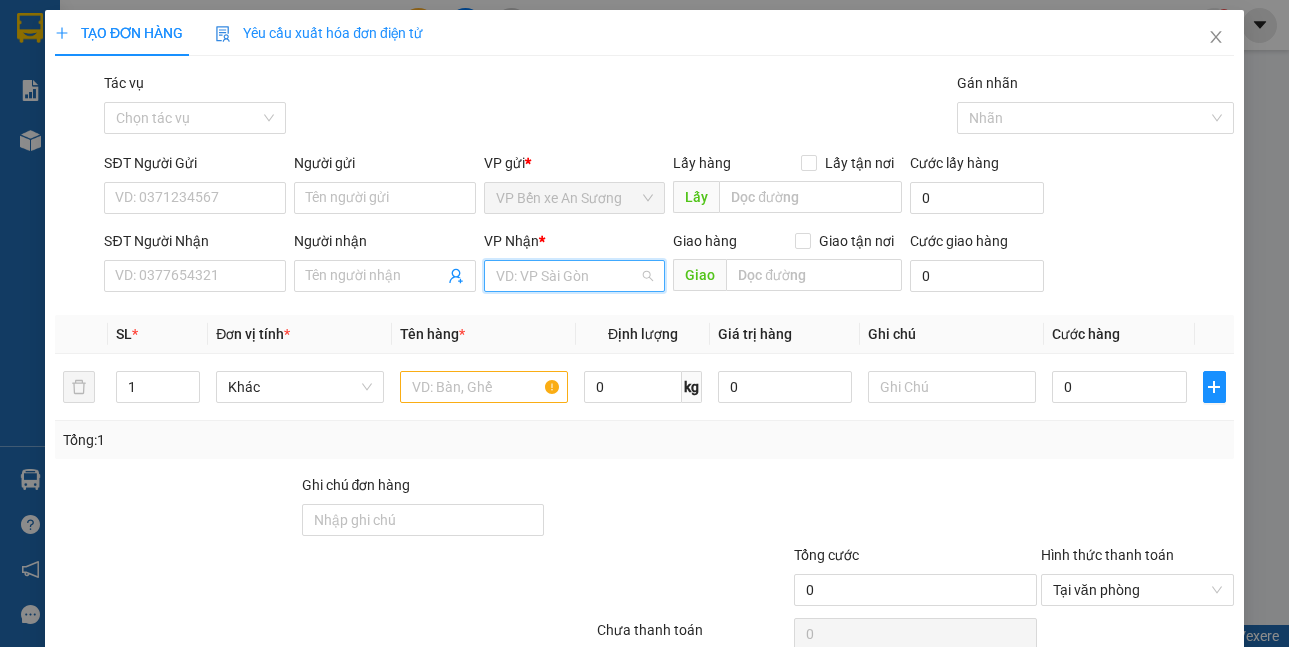 click at bounding box center (568, 276) 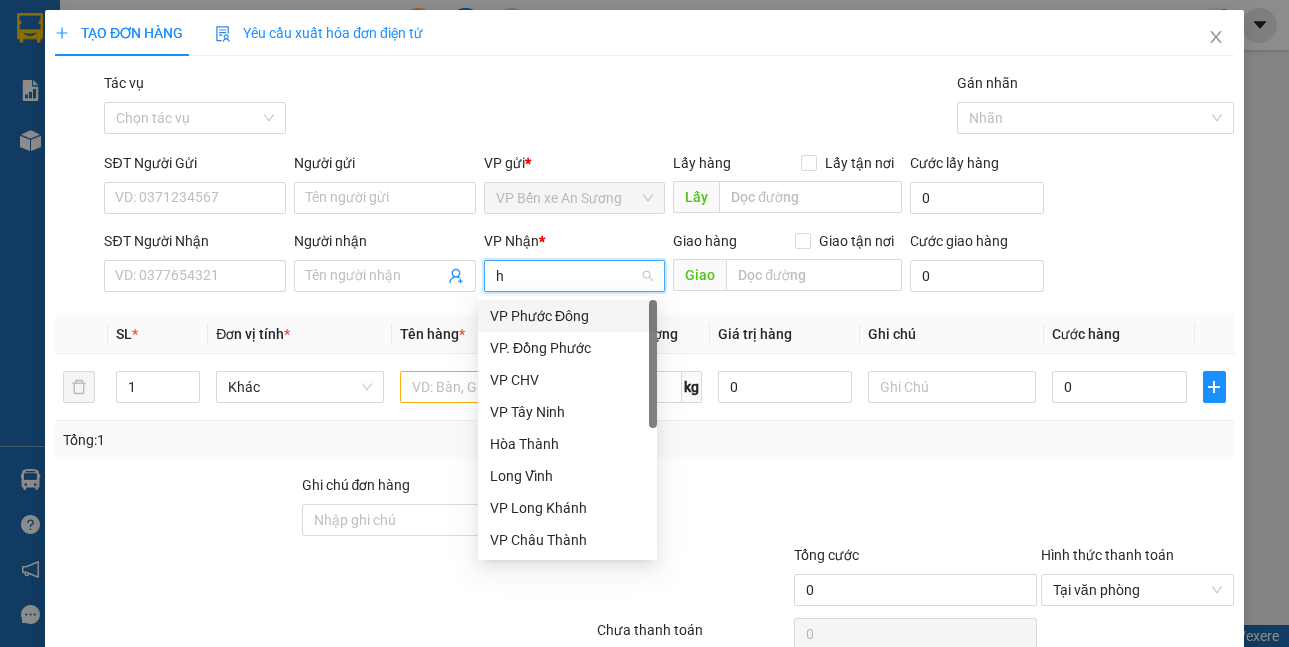 type on "ht" 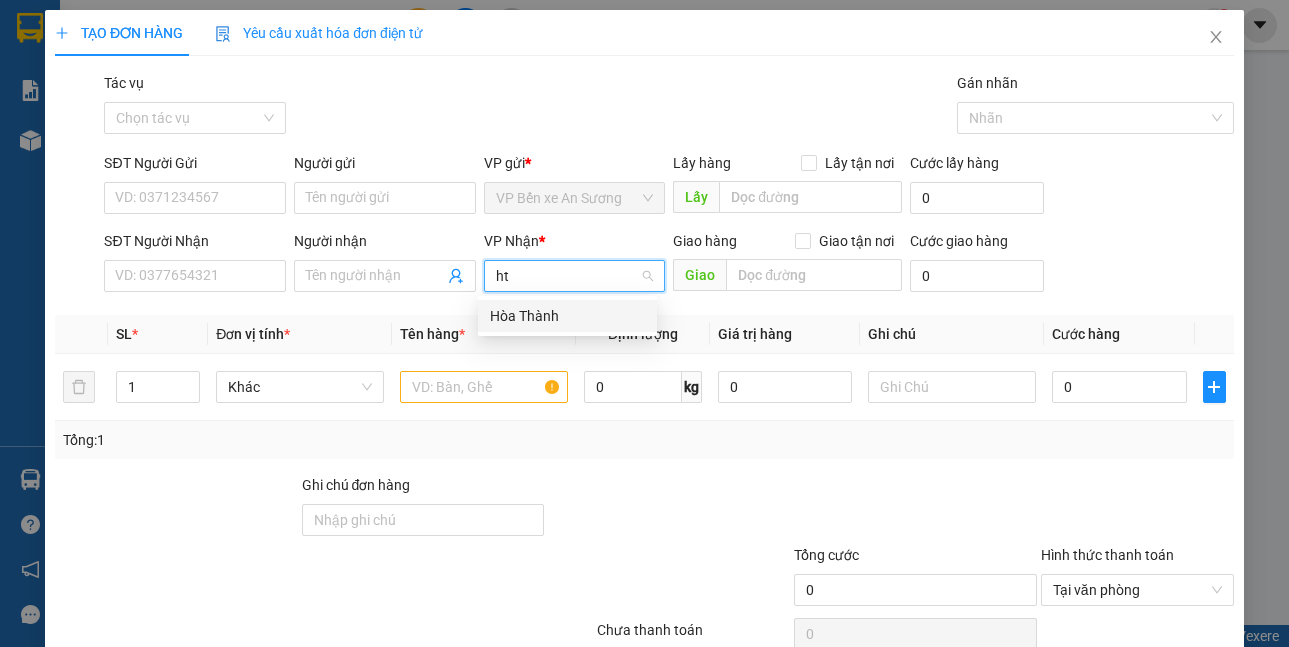click on "Hòa Thành" at bounding box center [567, 316] 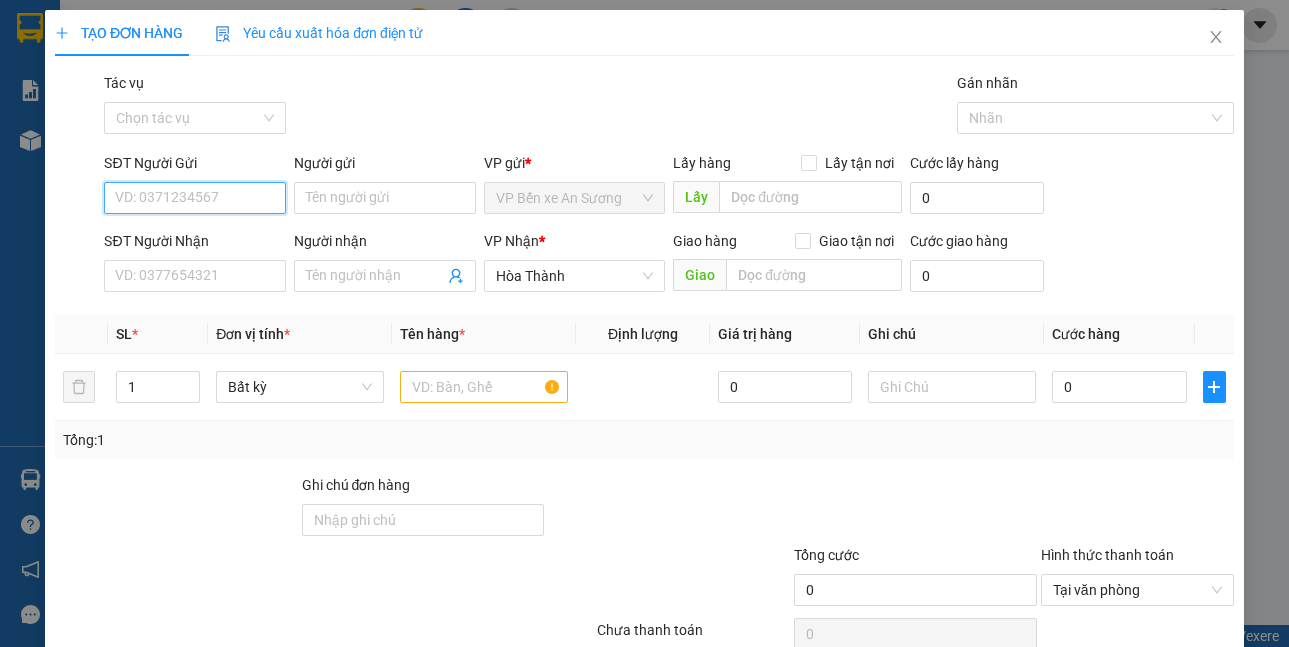 click on "SĐT Người Gửi" at bounding box center (195, 198) 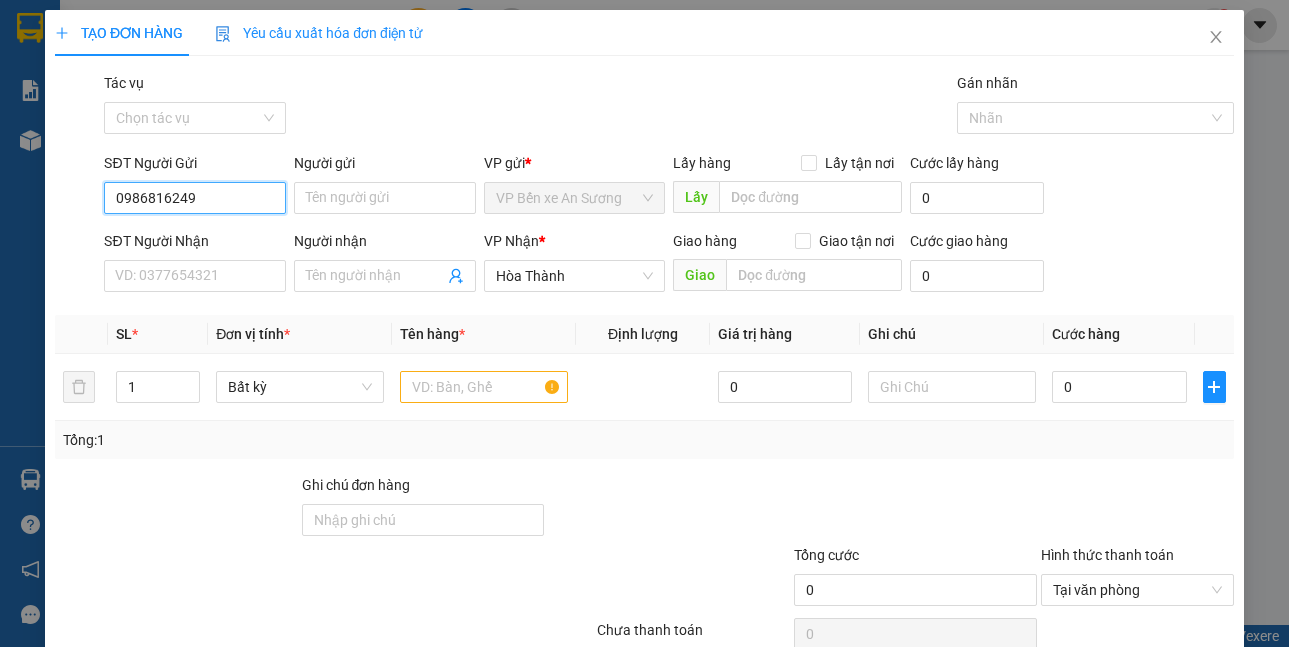 type on "0986816249" 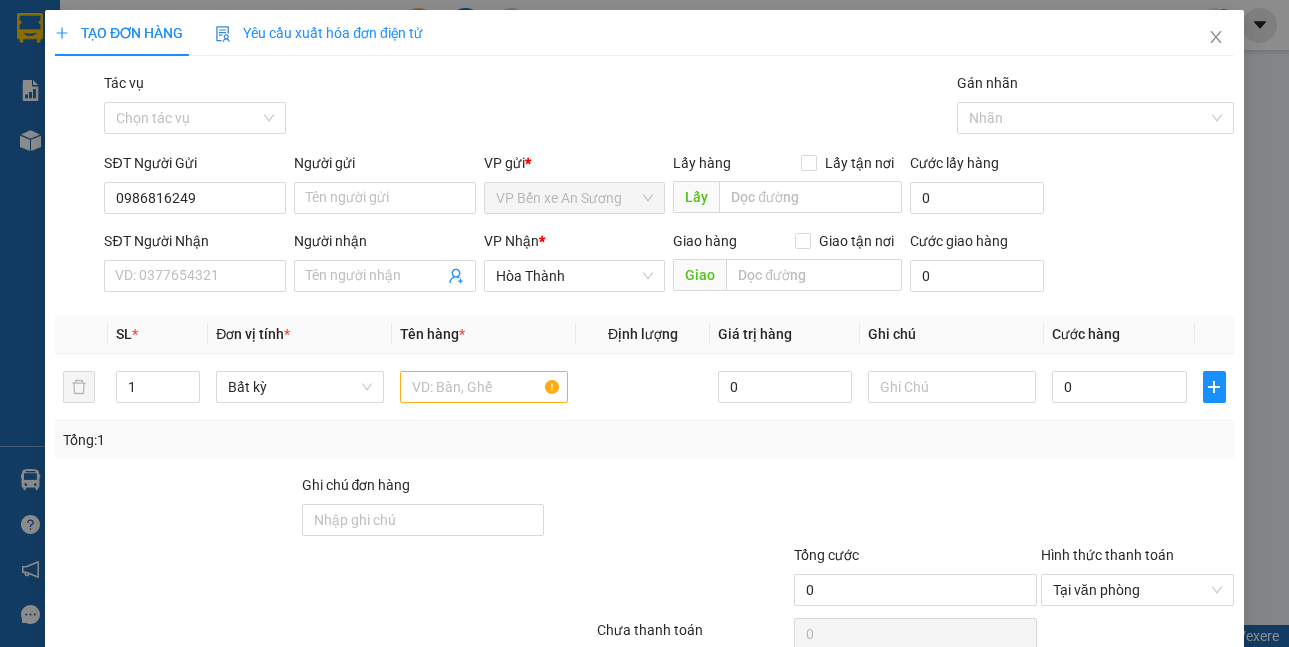 click on "Người gửi" at bounding box center (385, 167) 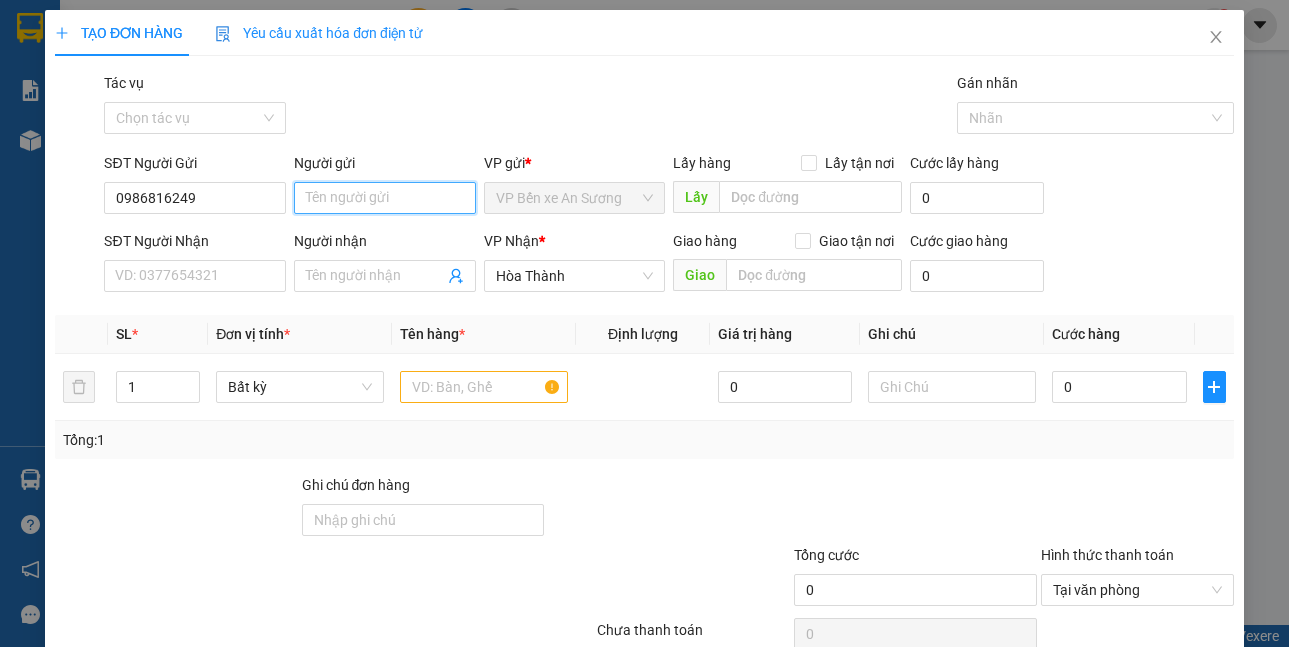 click on "Người gửi" at bounding box center [385, 198] 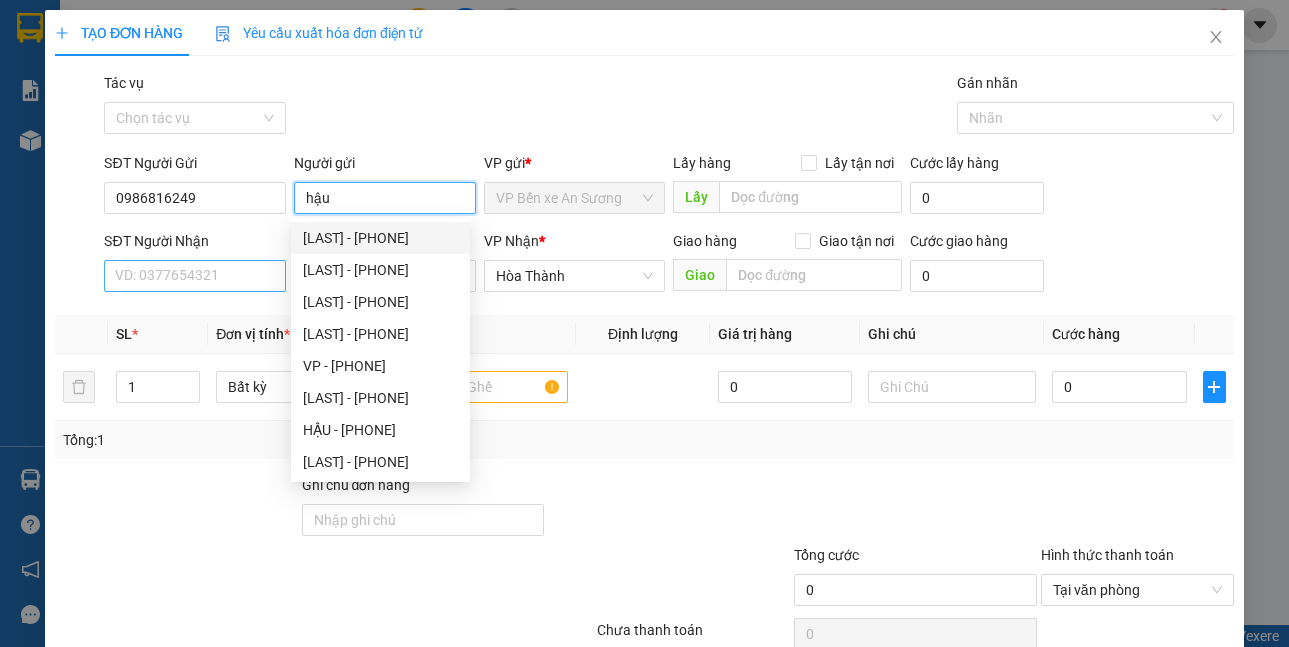 type on "hậu" 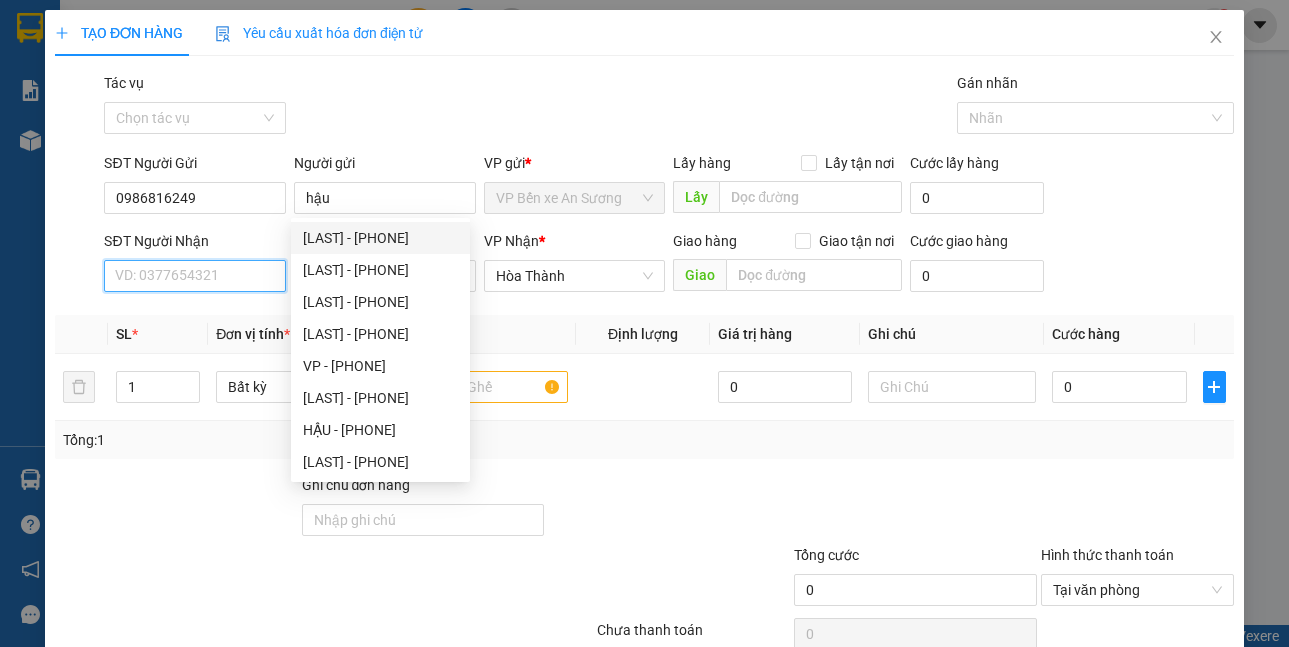 click on "SĐT Người Nhận" at bounding box center [195, 276] 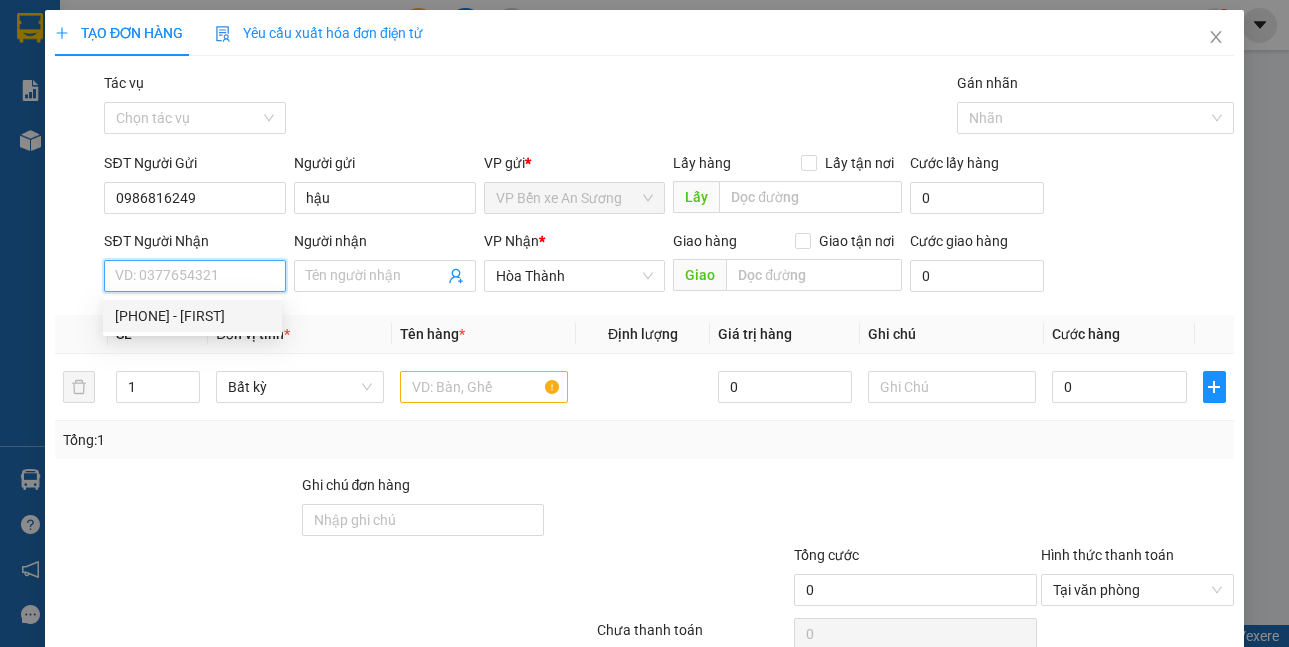 click on "[PHONE] - [FIRST]" at bounding box center (192, 316) 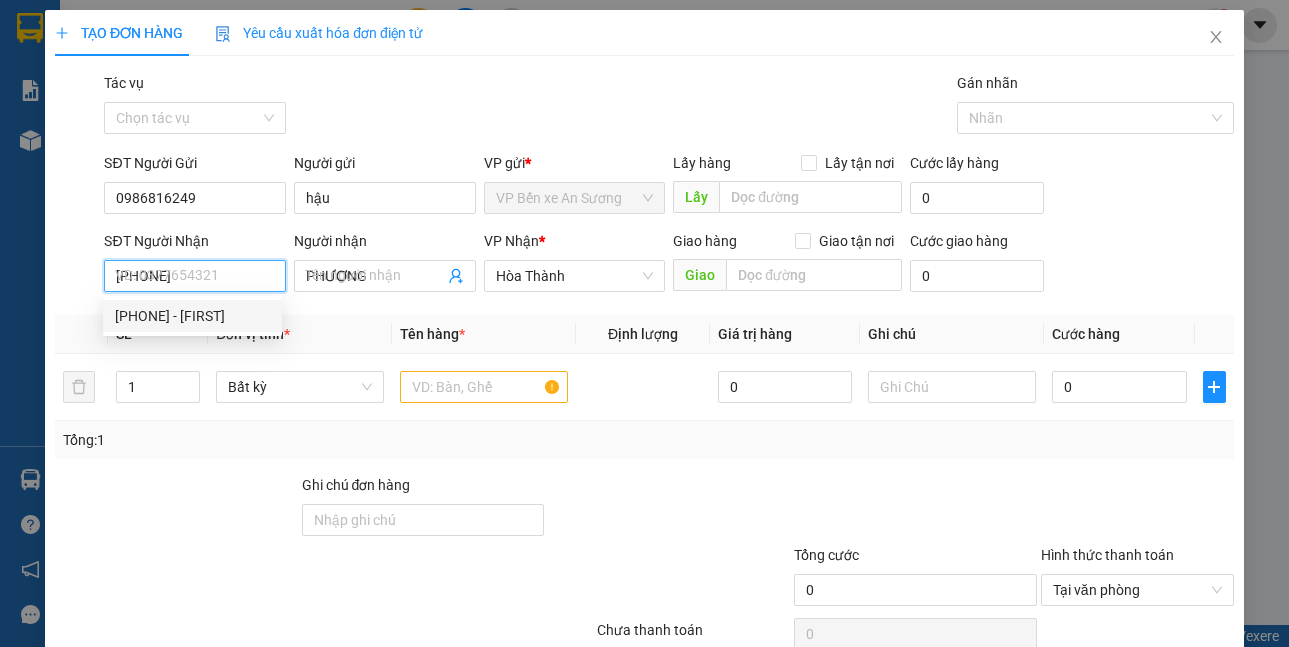 type on "120.000" 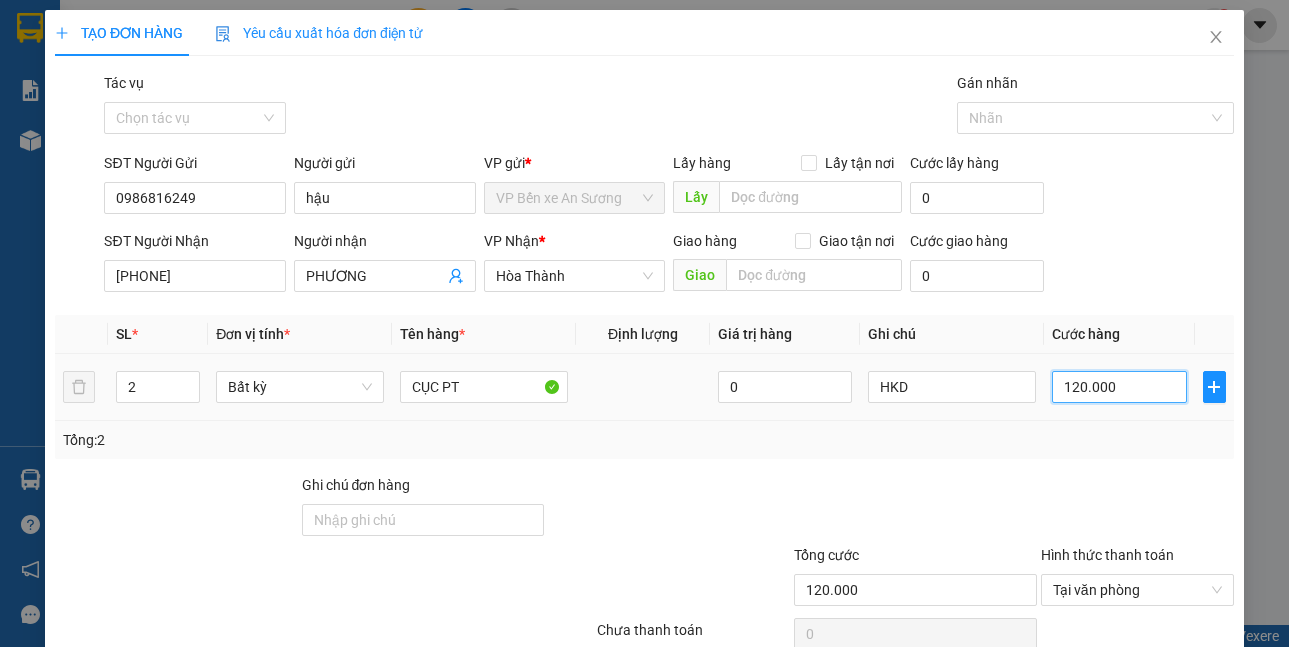 click on "120.000" at bounding box center (1119, 387) 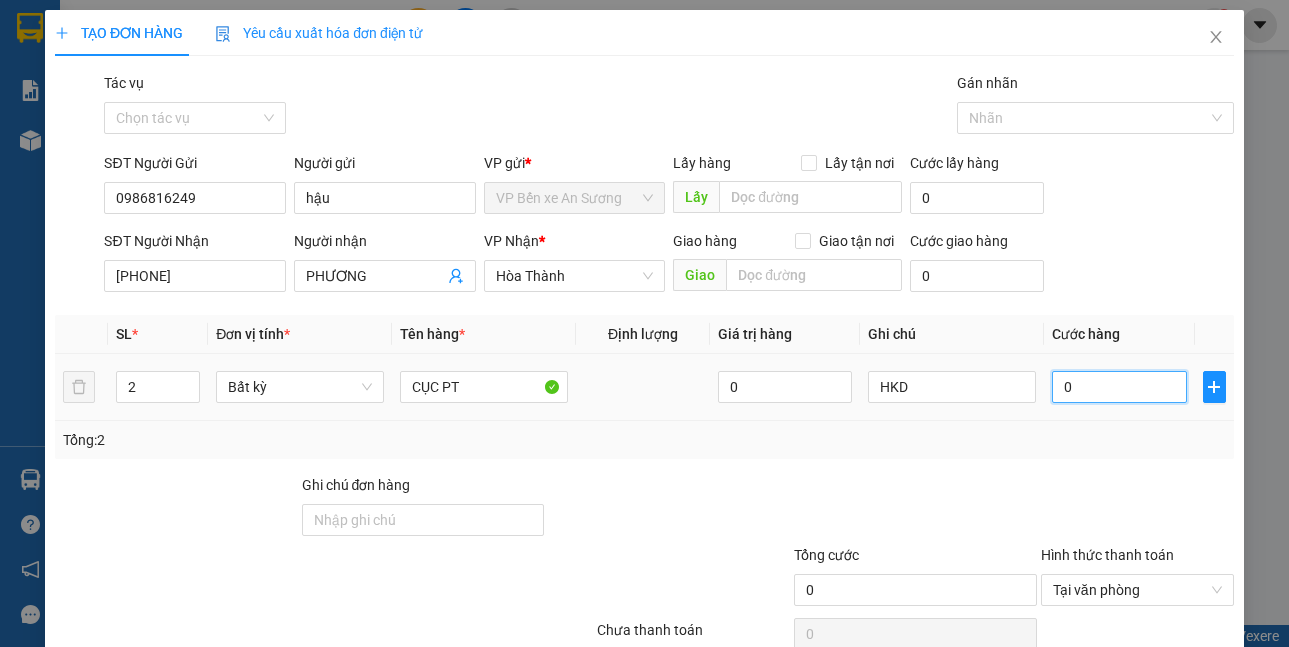 type on "1" 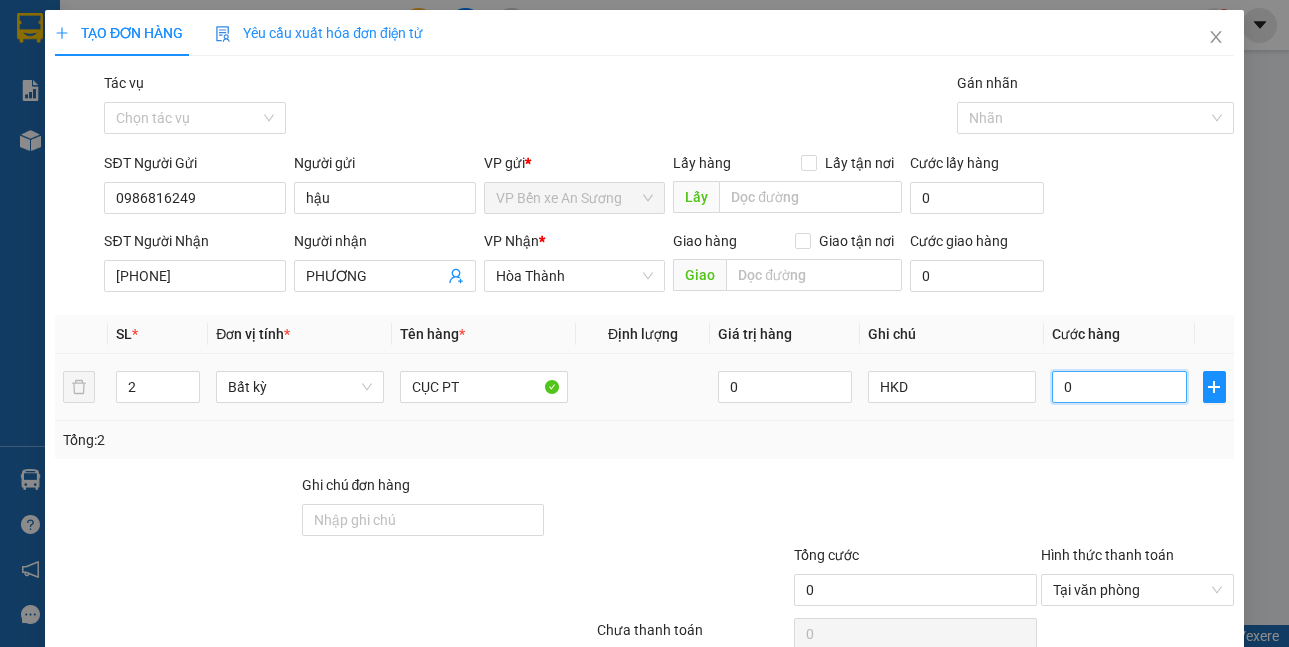 type on "01" 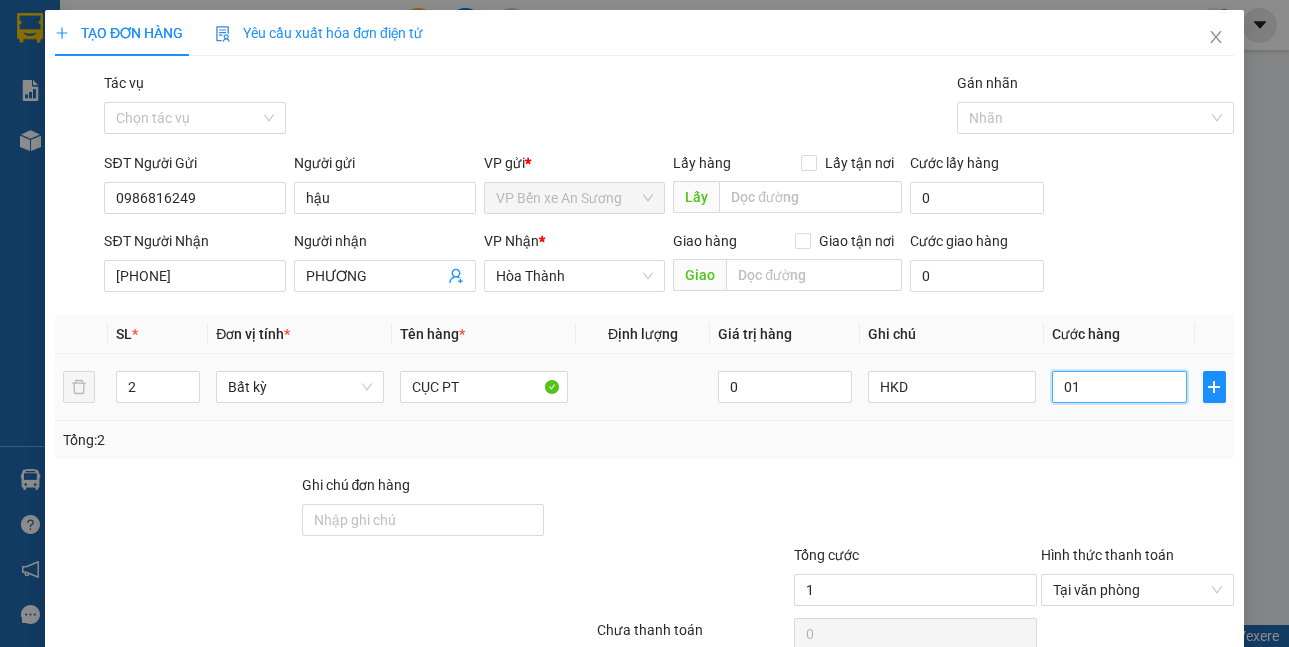 type on "12" 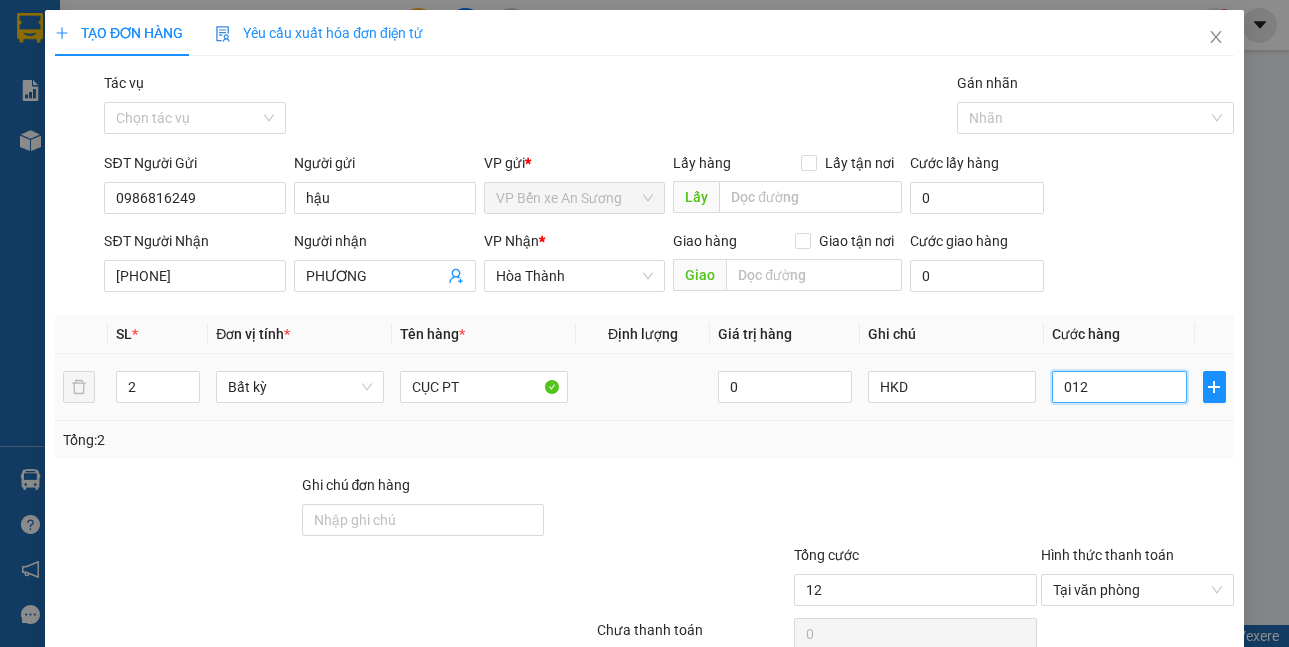 type on "0.125" 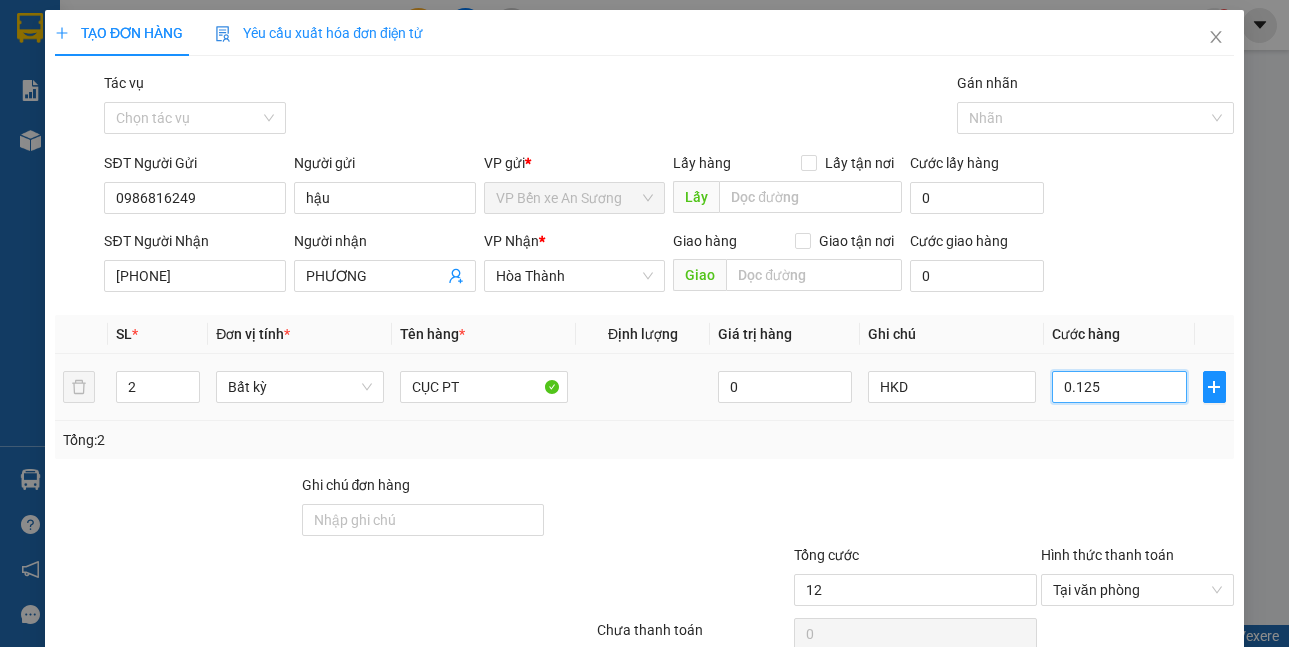 type on "125" 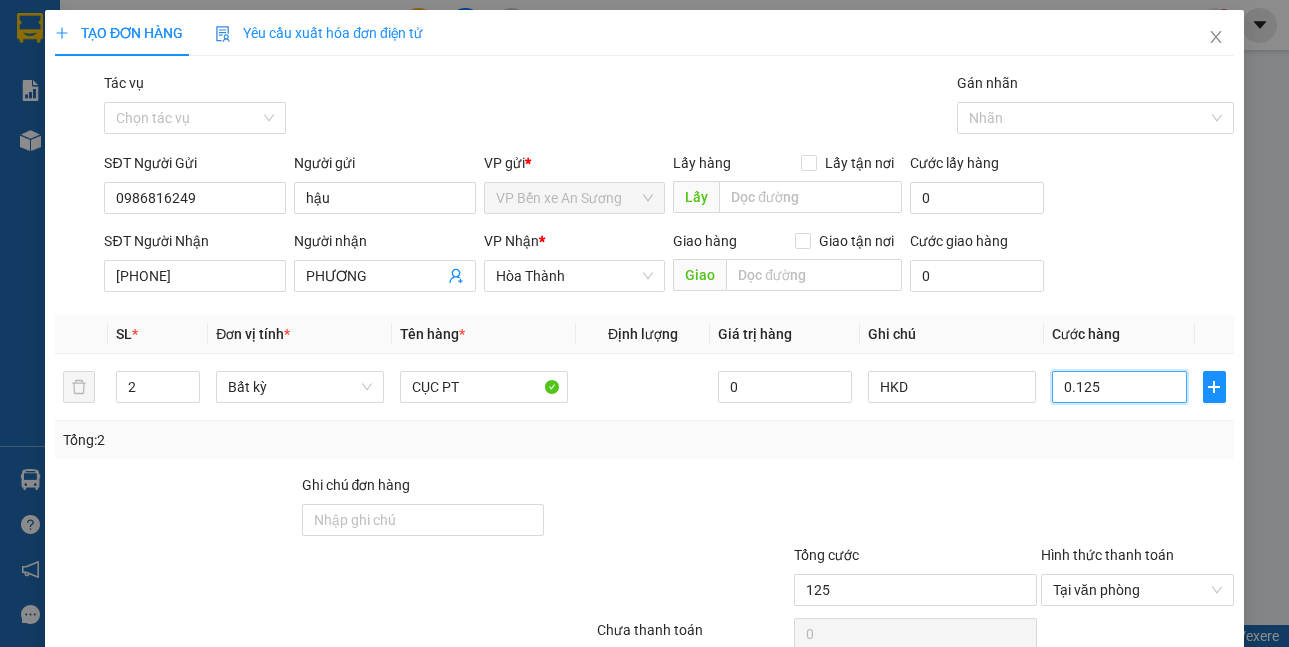 type on "0.125" 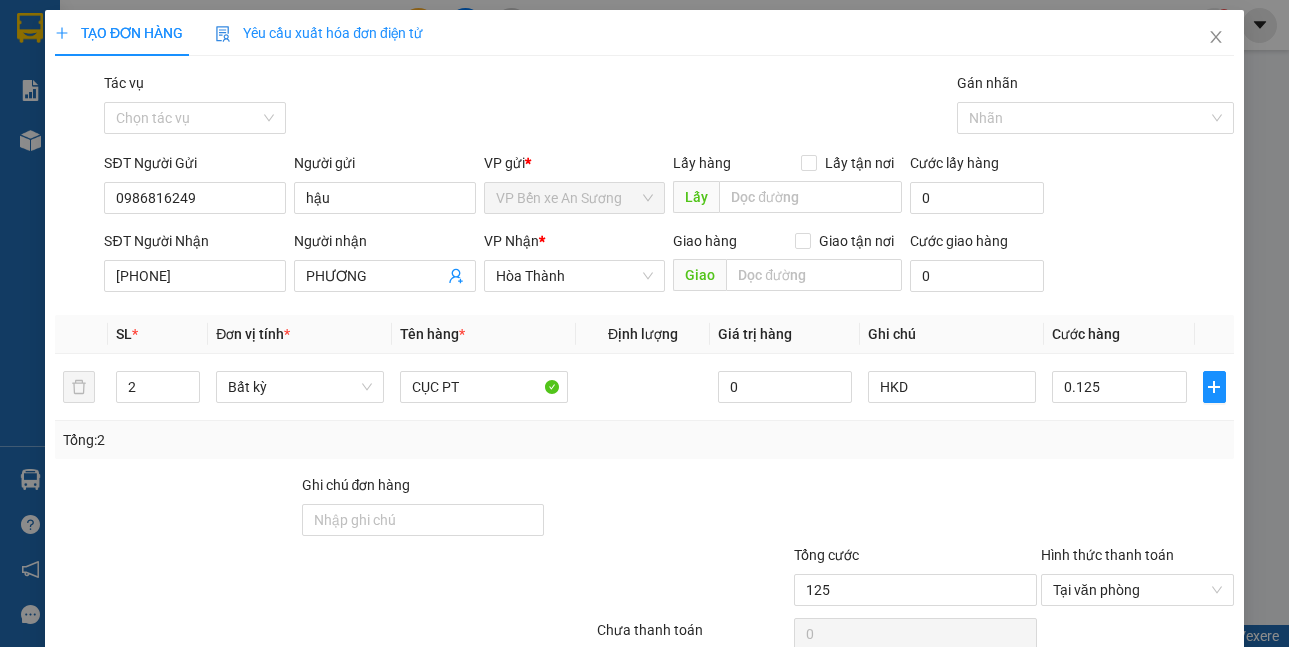 type on "125.000" 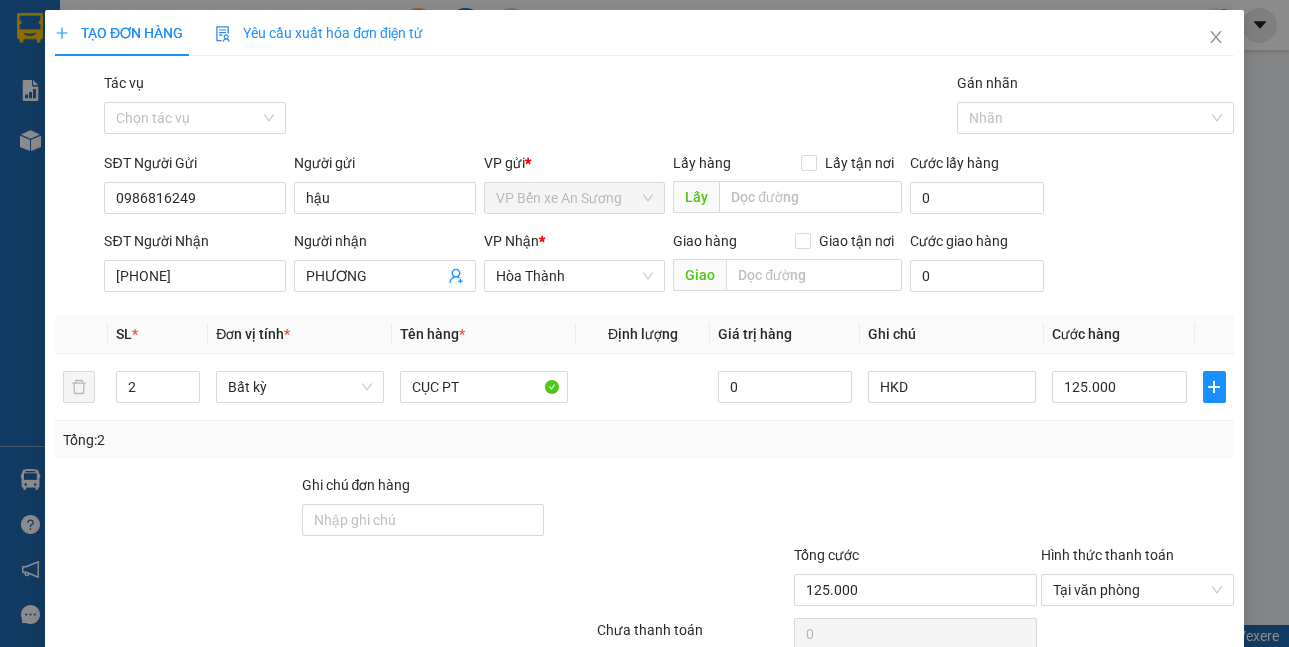 click on "Tổng:  2" at bounding box center [644, 440] 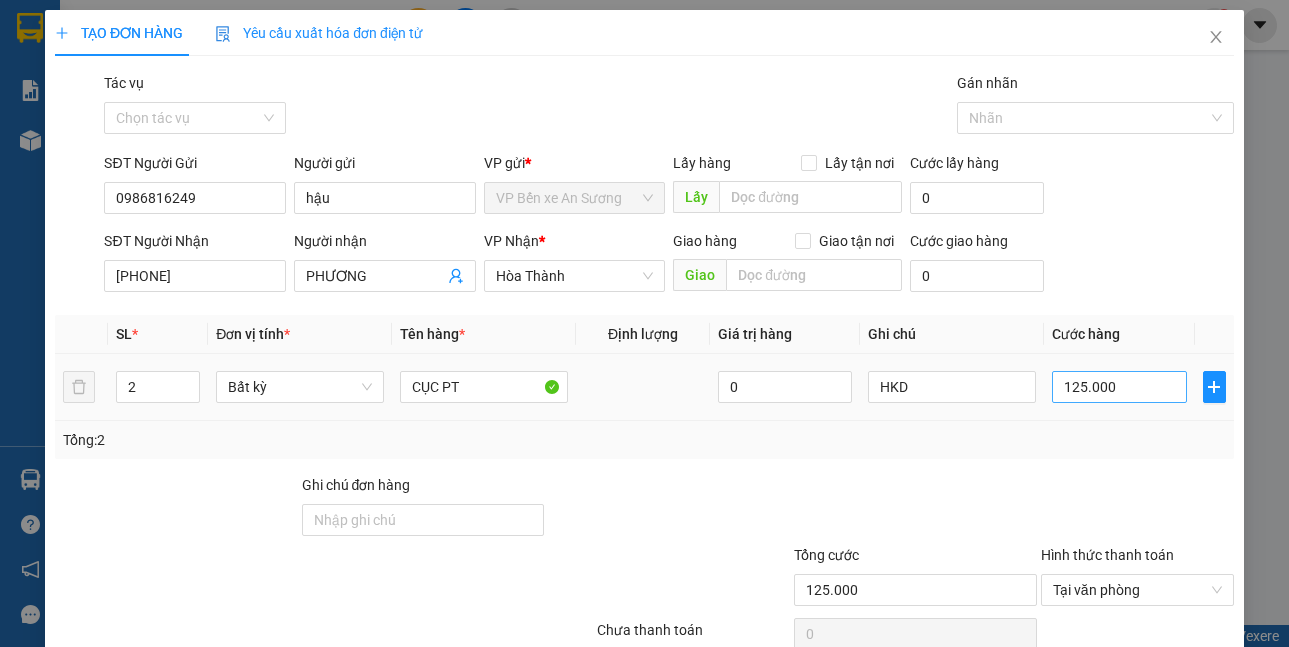 scroll, scrollTop: 93, scrollLeft: 0, axis: vertical 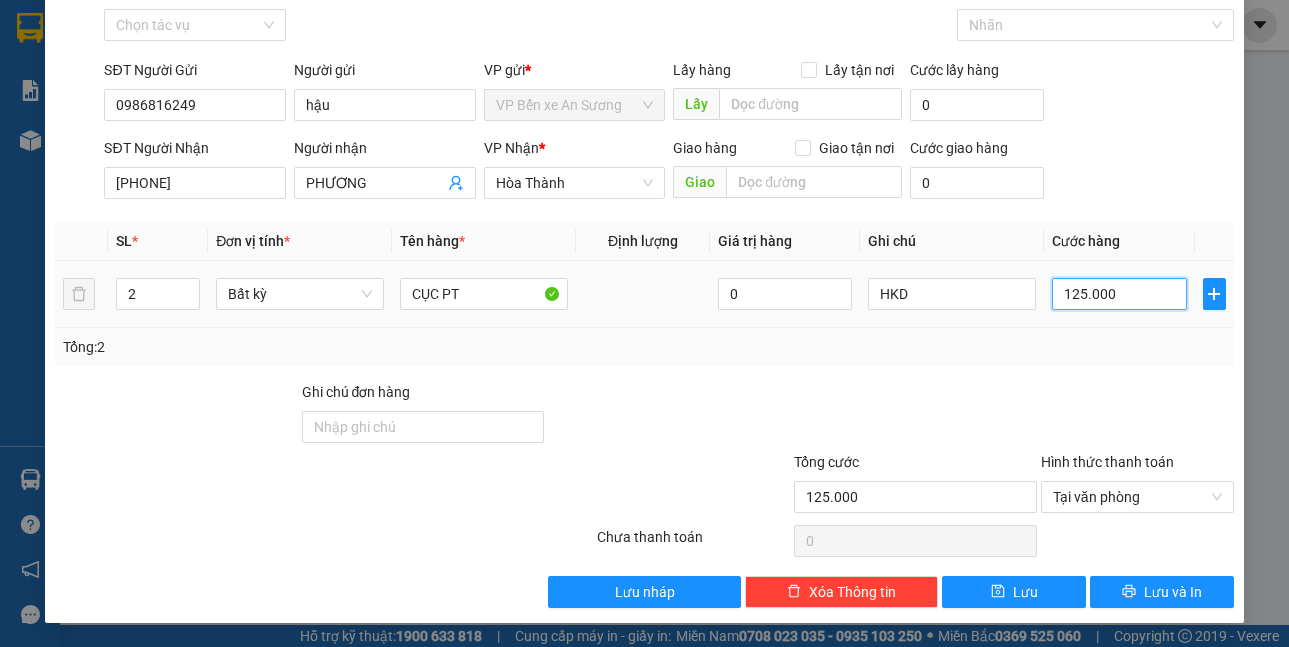 click on "125.000" at bounding box center [1119, 294] 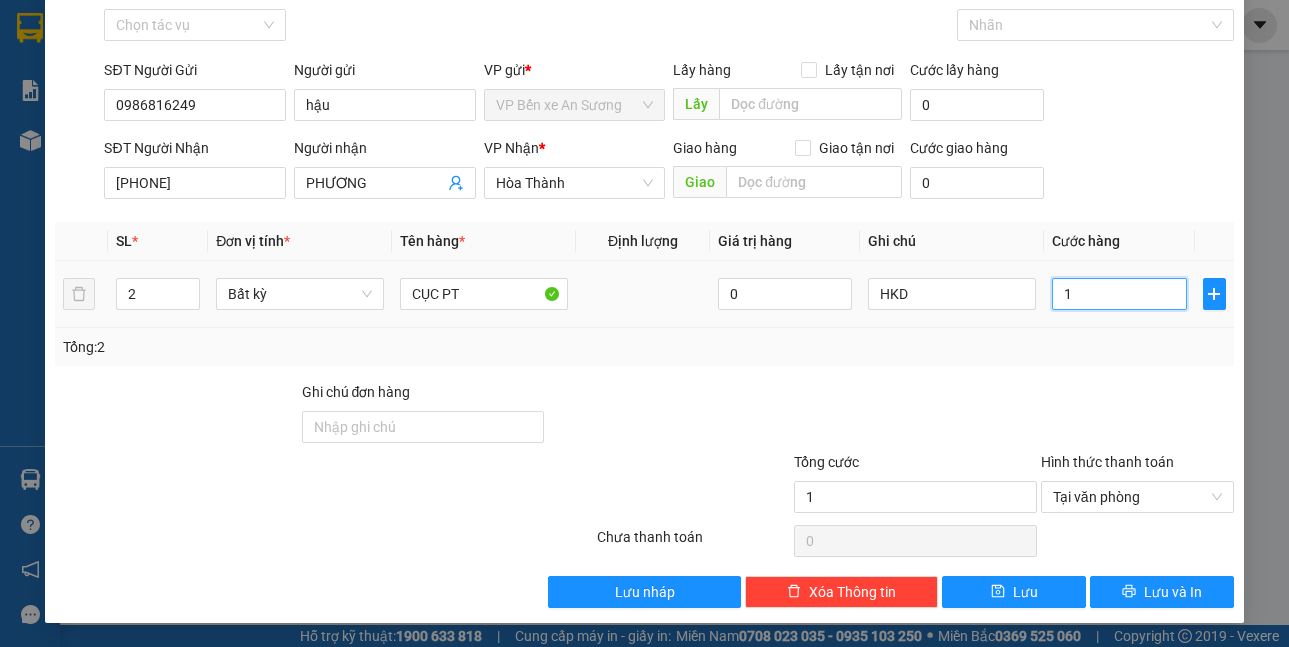 type on "12" 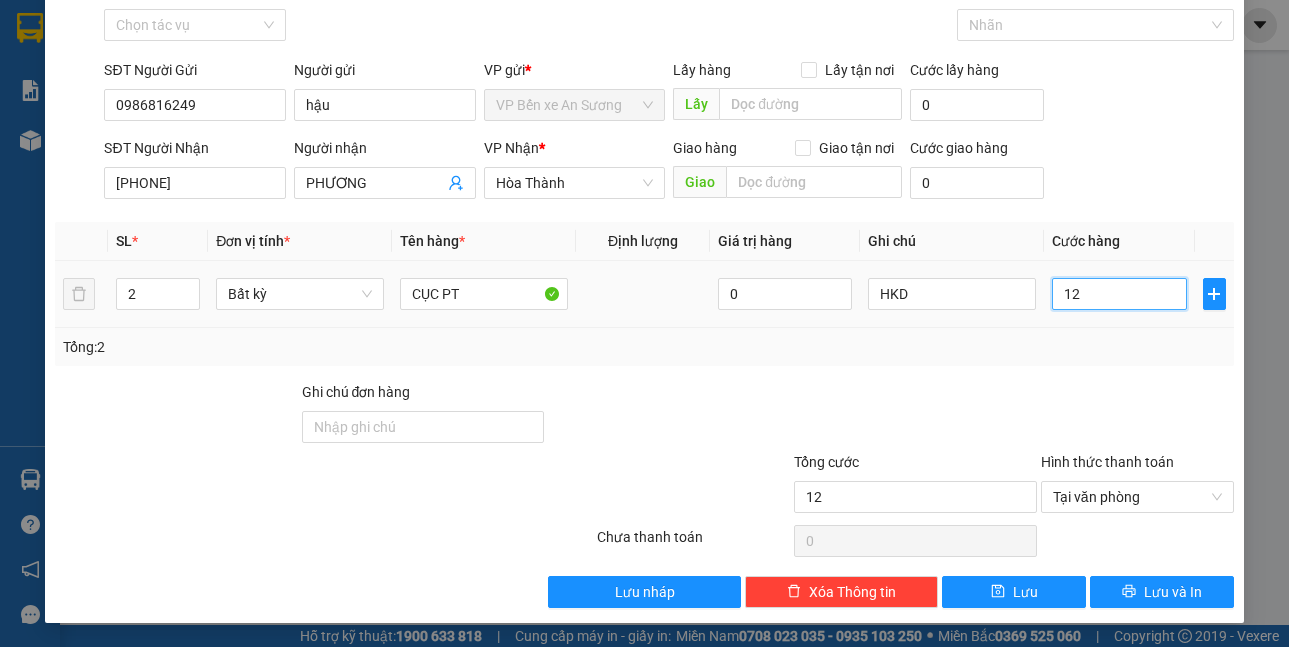 type on "120" 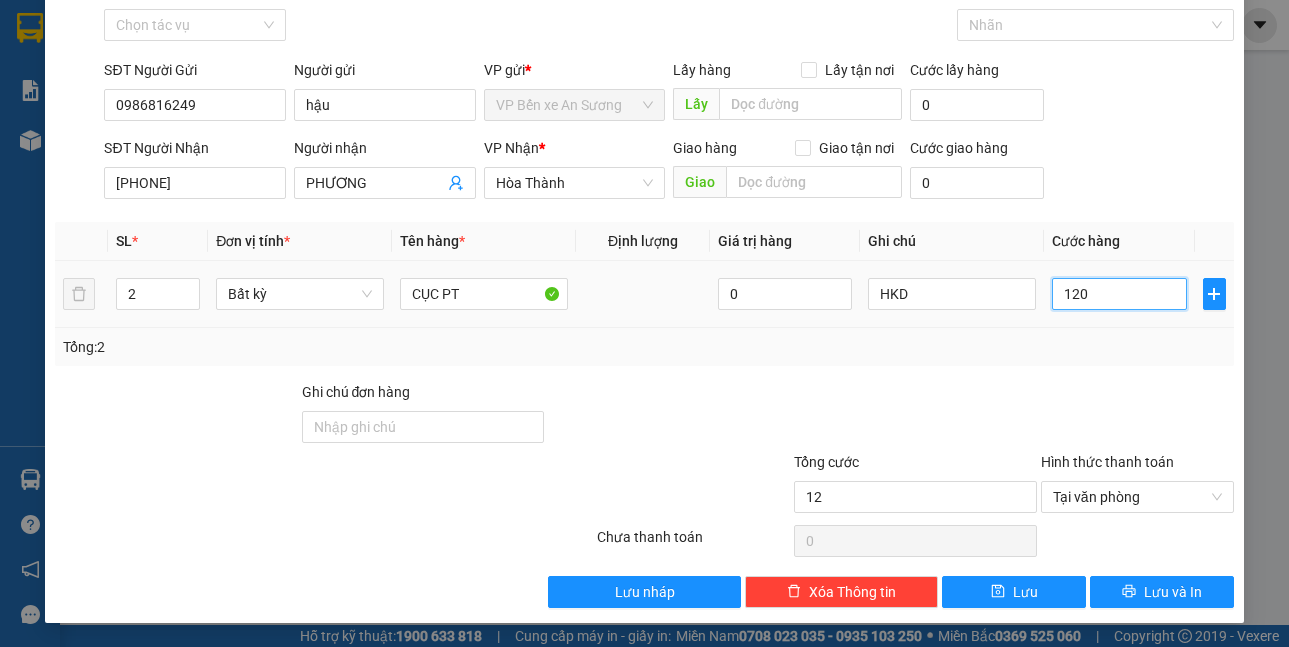 type on "120" 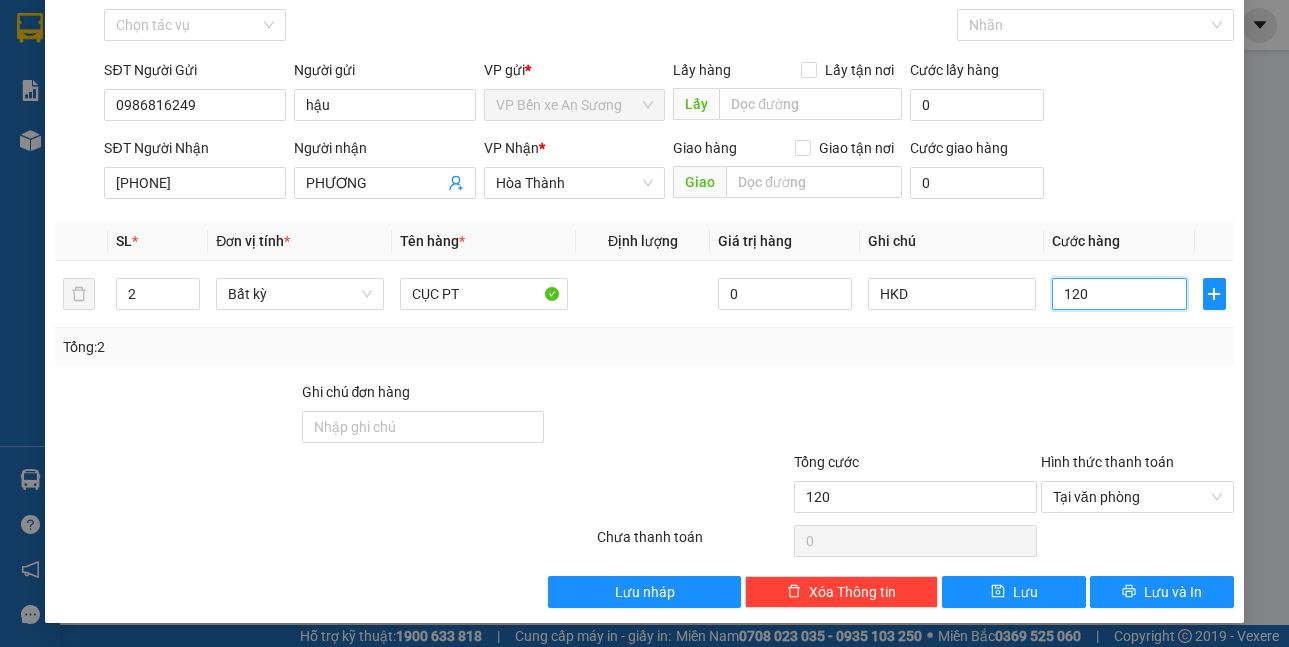 type on "120" 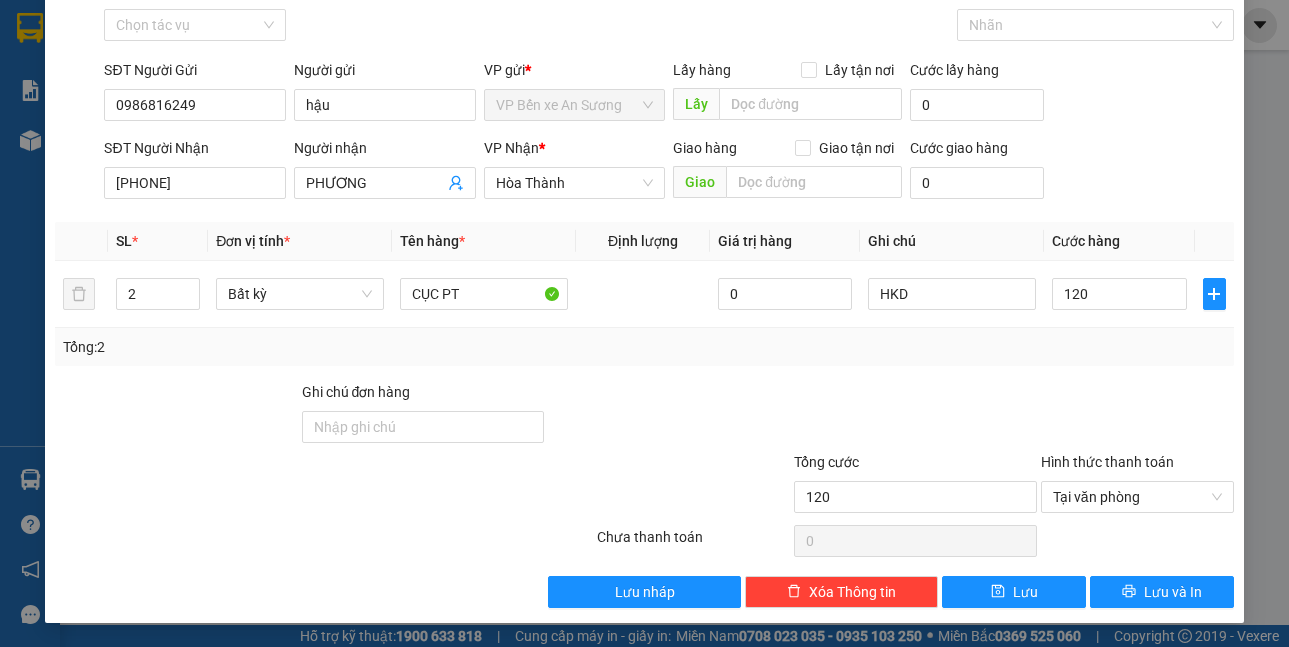type on "120.000" 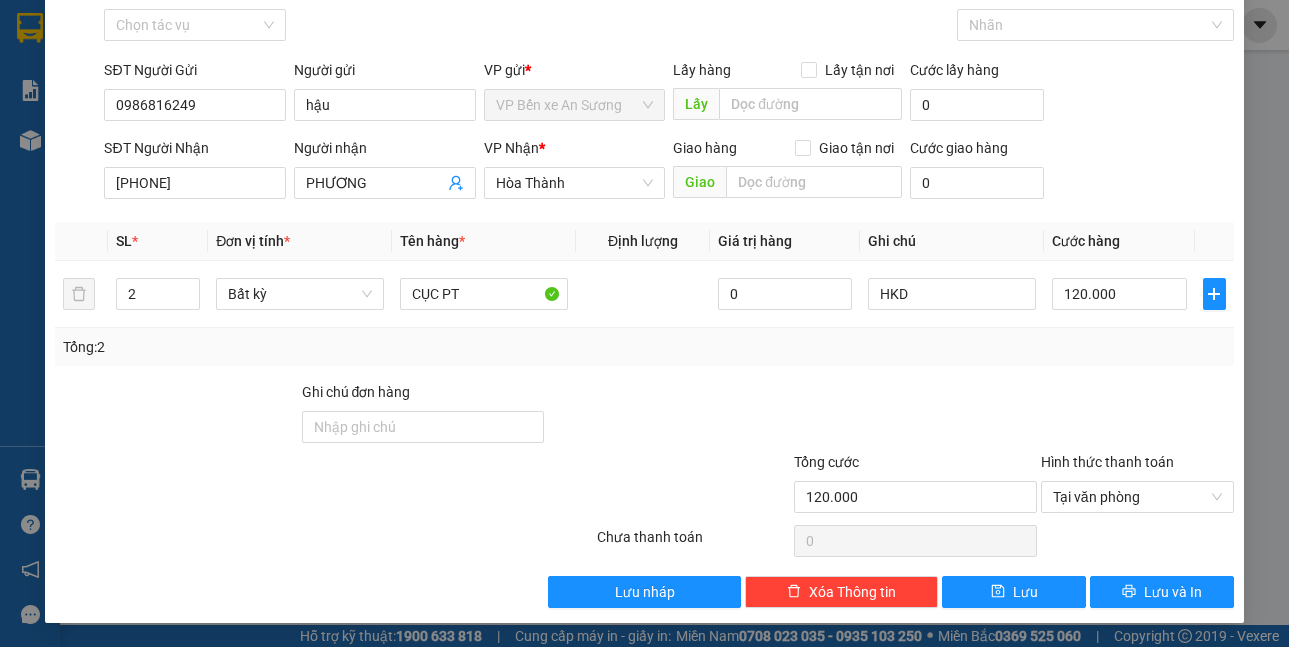 click on "SĐT Người Gửi [PHONE] Người gửi [LAST] VP gửi  * VP Bến xe An Sương Lấy hàng Lấy tận nơi Lấy Cước lấy hàng 0 SĐT Người Nhận [PHONE] Người nhận [FIRST] VP Nhận  * Hòa Thành Giao hàng Giao tận nơi Giao Cước giao hàng 0 SL  * Đơn vị tính  * Tên hàng  * Định lượng Giá trị hàng Ghi chú Cước hàng                   2 Bất kỳ CỤC PT 0 HKD 120.000 Tổng:  2 Ghi chú đơn hàng Tổng cước 120.000 Hình thức thanh toán Tại văn phòng Số tiền thu trước 0 Chưa thanh toán 0 Chọn HT Thanh Toán Lưu nháp Xóa Thông tin Lưu Lưu và In HKD CỤC PT" at bounding box center (644, 293) 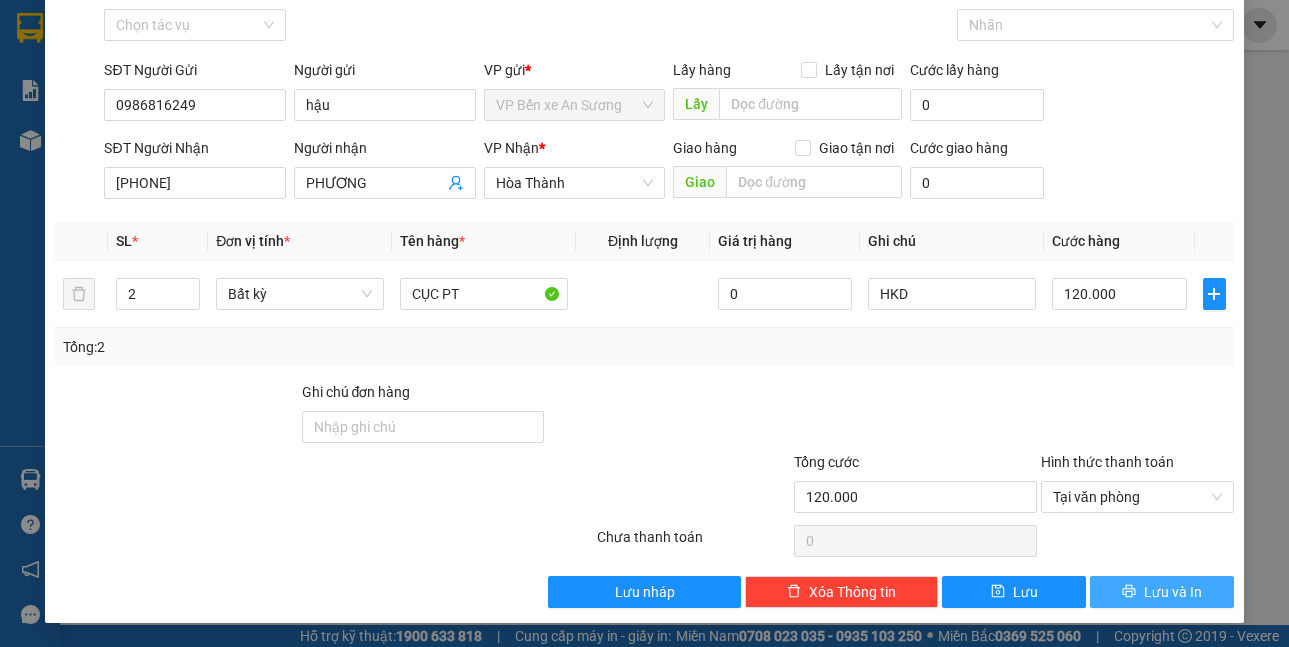 click on "Lưu và In" at bounding box center [1173, 592] 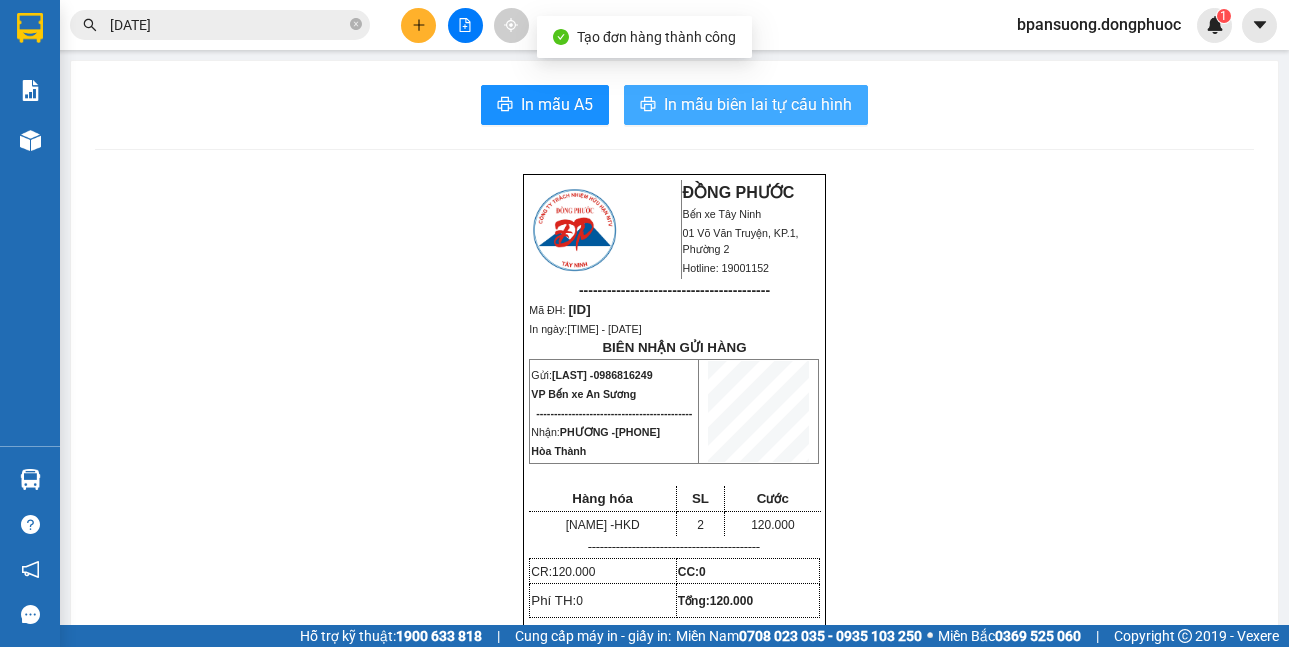 click on "In mẫu biên lai tự cấu hình" at bounding box center (758, 104) 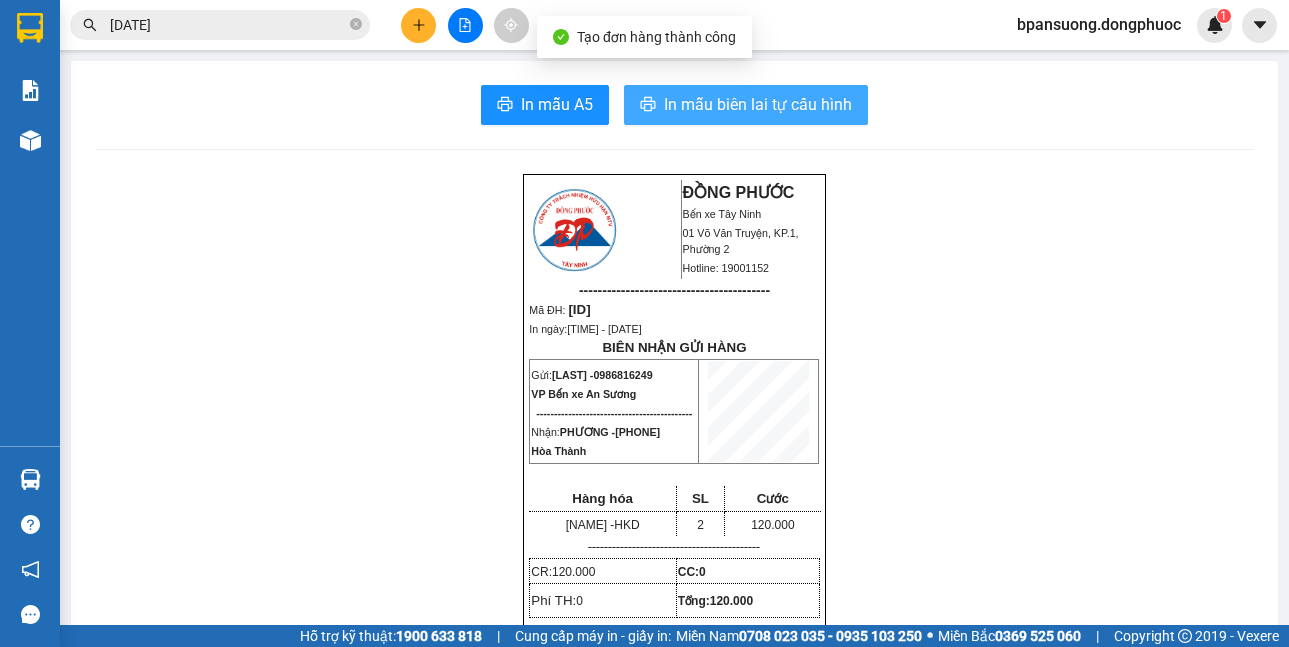scroll, scrollTop: 0, scrollLeft: 0, axis: both 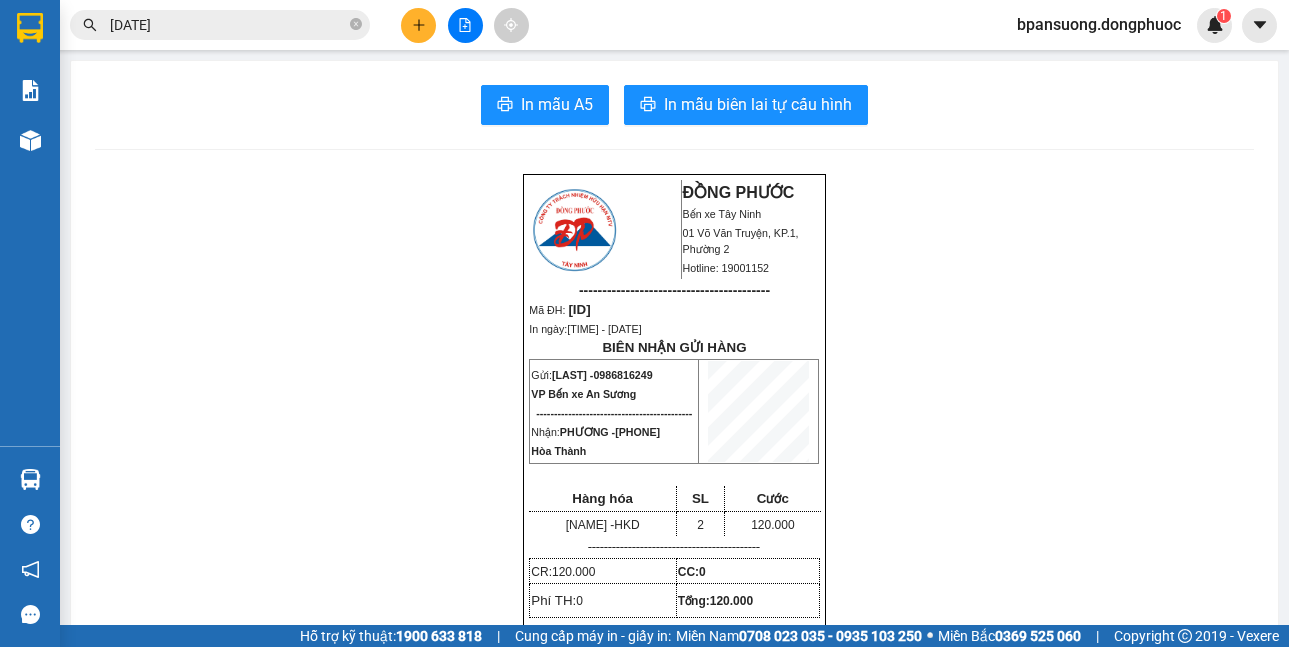 click on "Mã ĐH:   [ID]
In ngày:  [TIME] - [DATE]
BIÊN NHẬN GỬI HÀNG
Gửi:  [LAST]  -  [PHONE]
VP Bến xe An Sương
--------------------------------------------
Nhận:  [FIRST] -  [PHONE]
Hòa Thành
Hàng hóa
SL
Cước
CỤC PT -  HKD
2
120.000
-------------------------------------------
CR:  120.000
CC:  0
Phí TH:  0
Tổng:  120.000
-------------------------------------------
Quy định nhận/gửi hàng: - Sau 03 ngày gửi hàng, nếu quý khách không đến nhận hàng hóa thì mọi khiếu nại công ty sẽ không giải quyết.
- Nếu mất hàng: công ty sẽ hoàn bằng giá cước phí x 20 lần.
- QUÝ KHÁCH VUI LÒNG MANG THEO GIẤY CMND/CCCD KHI ĐẾN NHẬN HÀNG HÓA." at bounding box center (674, 1651) 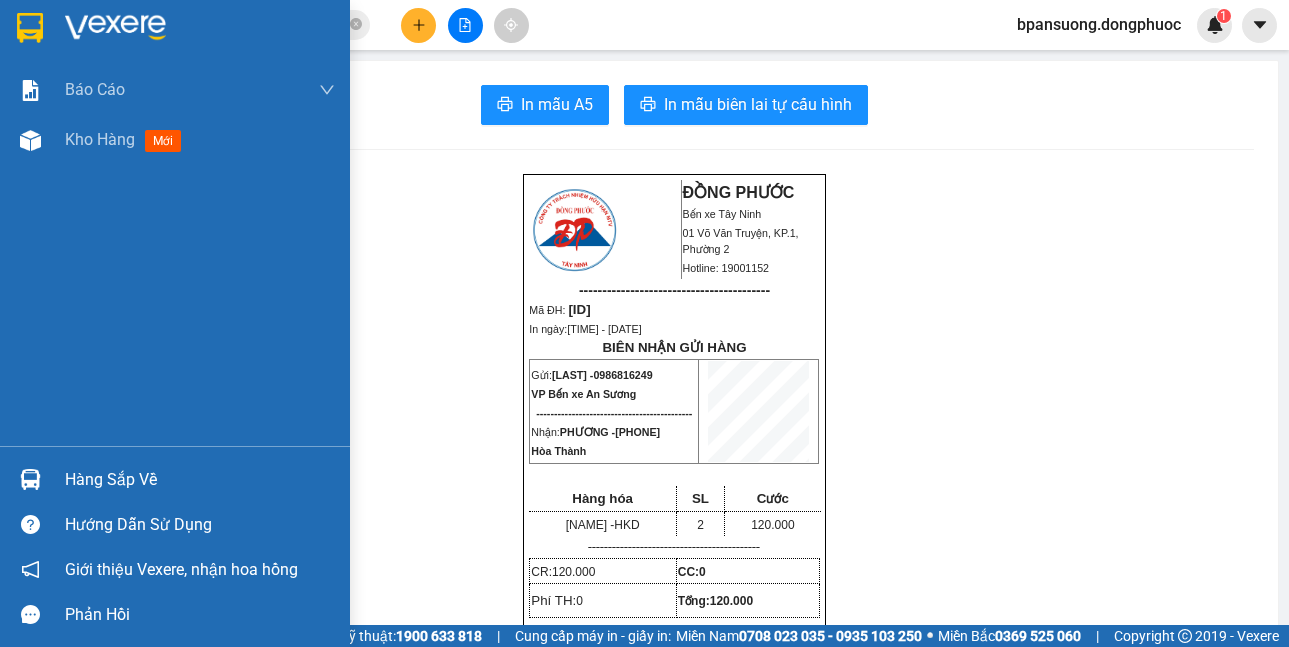 click on "Hàng sắp về" at bounding box center (175, 479) 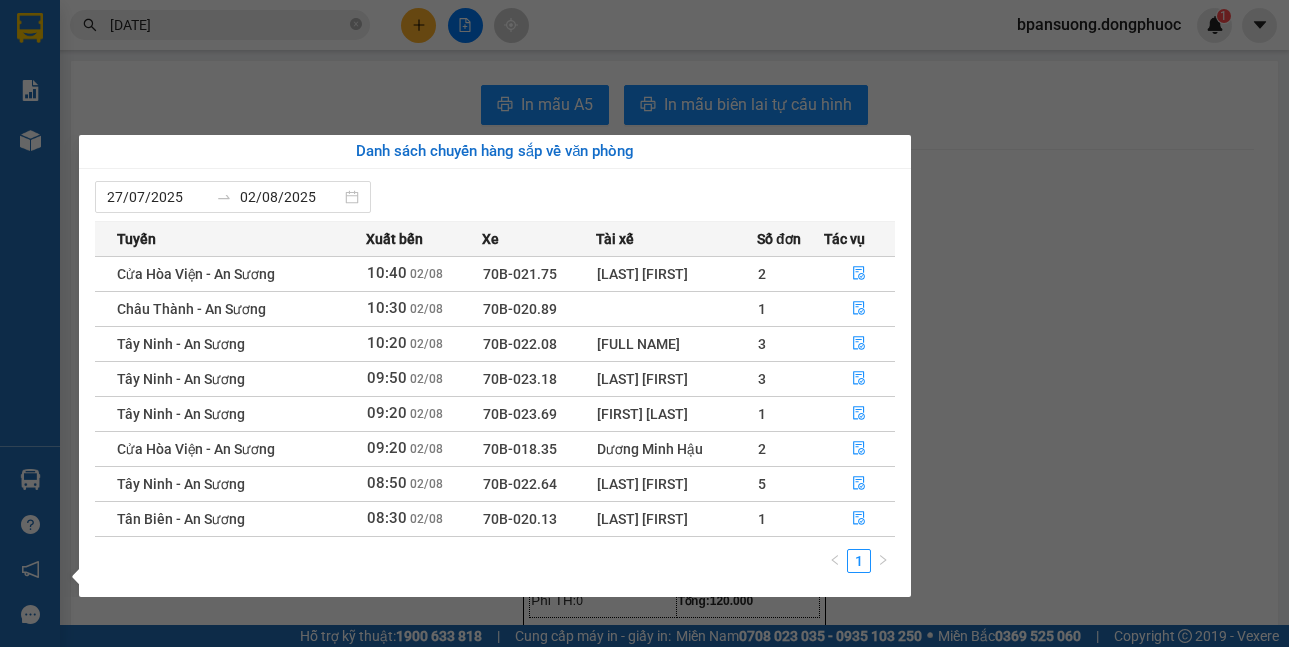 click on "70B-023.56 10:36 - 02/08 THÙNG TP SL:  1 25.000 [PHONE] [CITY] [PHONE] [NAME] VP Bến xe An Sương VPPD 0208250003 08:39 - 02/08 VP Nhận   70B-020.64 10:26 - 02/08 hôp nha SL:  1 20.000 [PHONE] [NAME] 1 VP Phước Đông 0585747447 [NAME] VP Bến xe An Sương VPAS 0208250003 06:59 - 02/08 VP Nhận   70B-023.74 10:24 - 02/08 THÙNG đồ ĐIỆN SL:  1 30.000 [PHONE] [NAME] 0961401690 [NAME] VP Tây Ninh BPQ10 0208250003 06:24 - 02/08 VP Nhận   70B-021.48 10:01 - 02/08 THÙNG CAFE SL:  1 50.000 [PHONE] [NAME] 0909659857 [NAME] VP Tây Ninh VPDS 0208250003 07:17 - 02/08 VP Nhận   70B-021.88 09:12 - 02/08 1 PB HỒ SƠ GT SL:  1 20.000 [PHONE] [NAME] VISA VP Đất Sét [PHONE] [NAME] VP Bến xe An Sương HT   1" at bounding box center [644, 323] 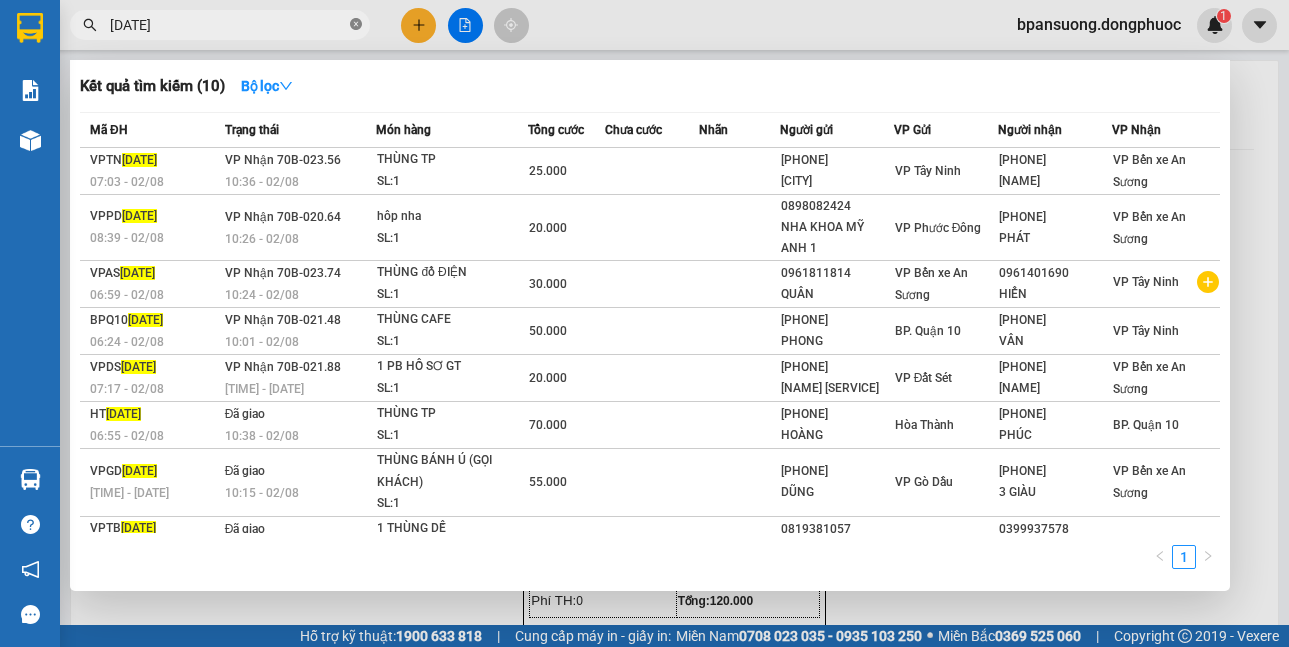 click 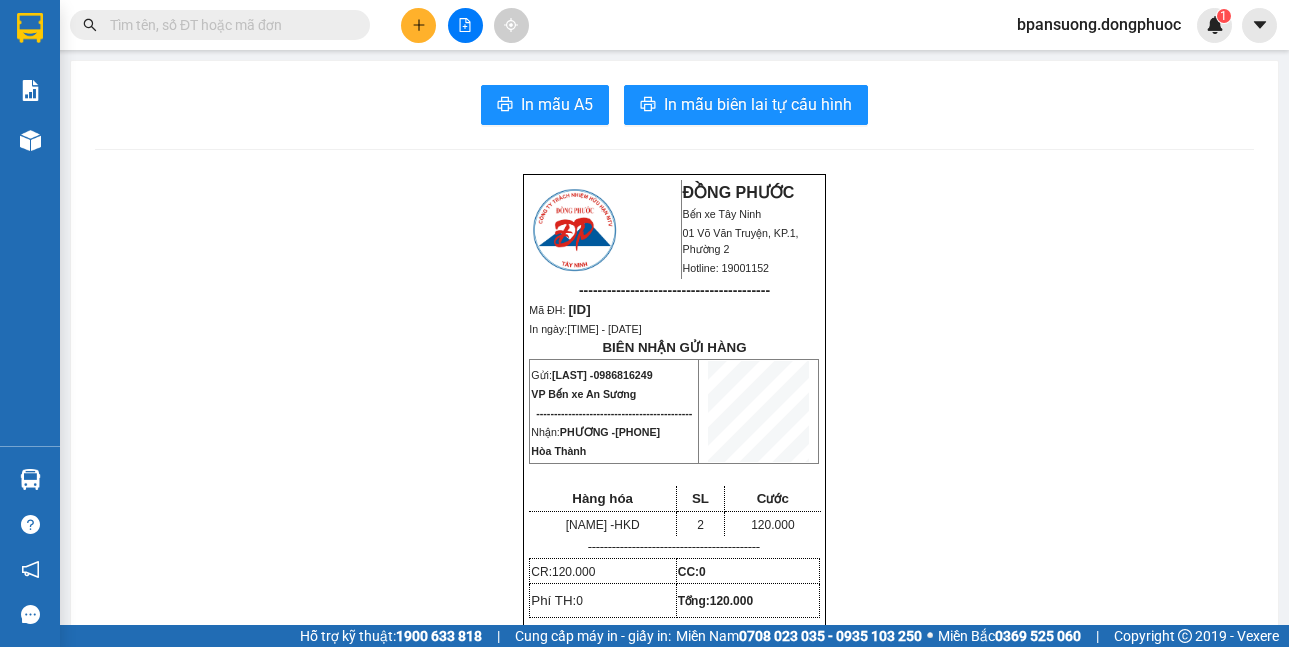drag, startPoint x: 1102, startPoint y: 136, endPoint x: 932, endPoint y: 67, distance: 183.46935 